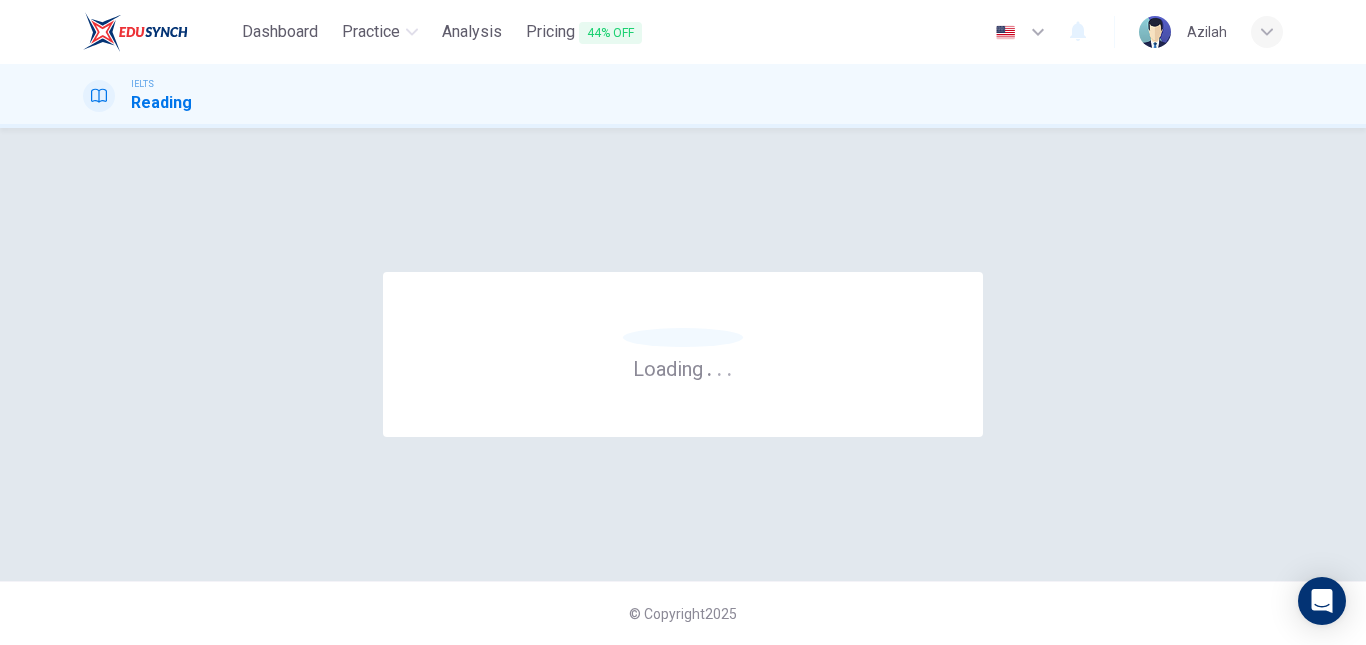 scroll, scrollTop: 0, scrollLeft: 0, axis: both 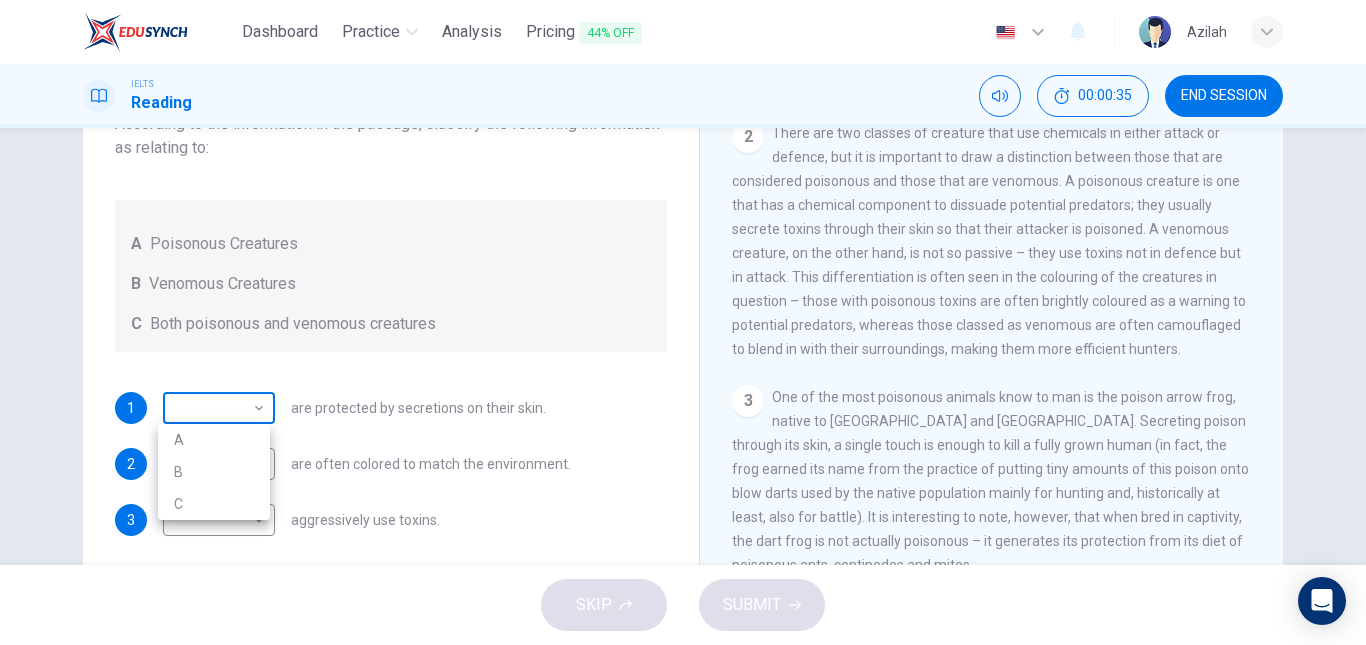 click on "Dashboard Practice Analysis Pricing 44% OFF English en ​ Azilah IELTS Reading 00:00:35 END SESSION Questions 1 - 3 Write the correct letter,  A ,  B  or  C  in the boxes below.
According to the information in the passage, classify the following information
as relating to: A Poisonous Creatures B Venomous Creatures C Both poisonous and venomous creatures 1 ​ ​ are protected by secretions on their skin. 2 ​ ​ are often colored to match the environment. 3 ​ ​ aggressively use toxins. Poisonous Animals CLICK TO ZOOM Click to Zoom 1 Often benign and beautiful, there are so many potential dangers, often lethal, hidden in the natural world that our continued existence on the planet is actually quite astounding. Earthquakes, tsunami and volcanoes are some of natures more cataclysmic risks, but fade in comparison to the dangers presented by the more aggressive flora and fauna around the world. 2 3 4 5 6 SKIP SUBMIT EduSynch - Online Language Proficiency Testing
Dashboard Practice Analysis   2025" at bounding box center (683, 322) 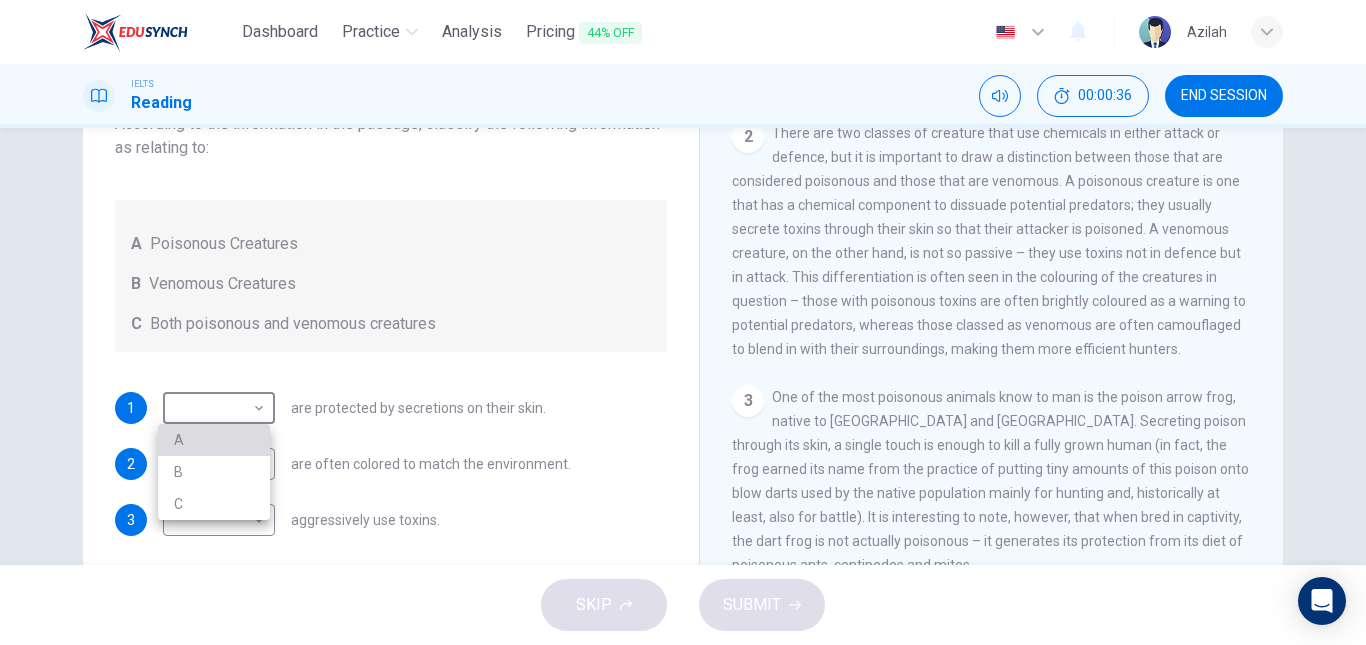 click on "A" at bounding box center (214, 440) 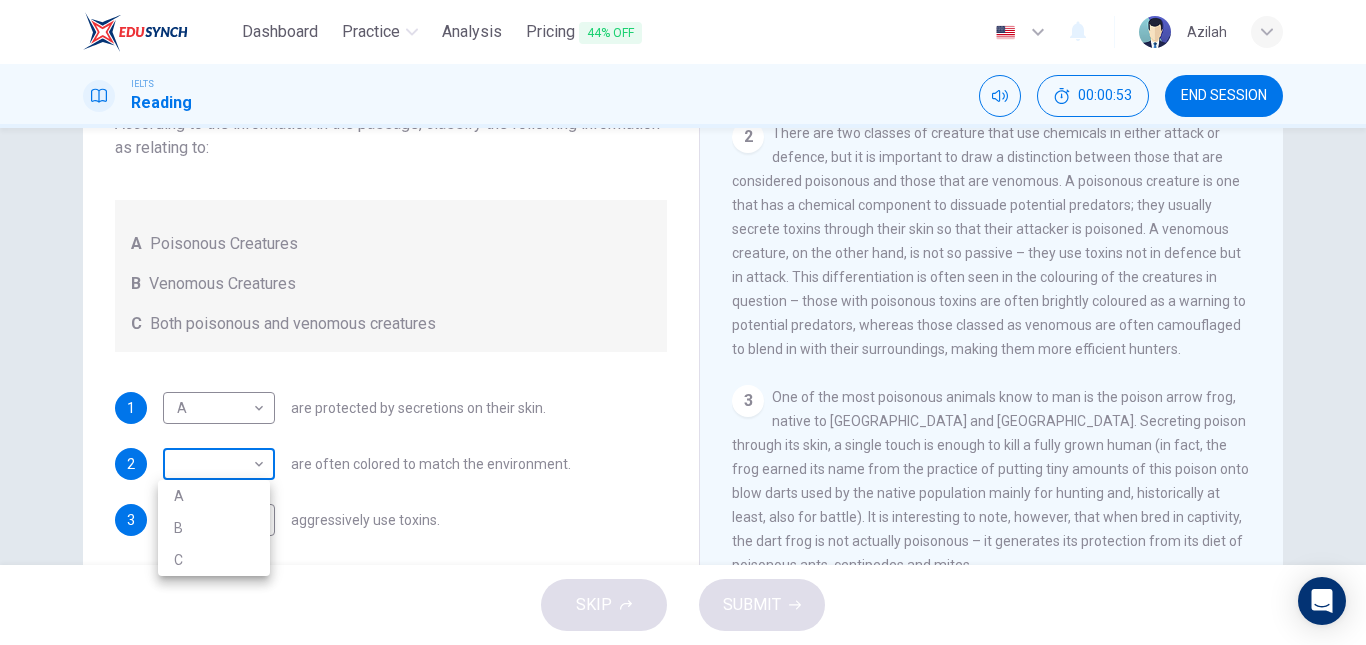 click on "Dashboard Practice Analysis Pricing 44% OFF English en ​ Azilah IELTS Reading 00:00:53 END SESSION Questions 1 - 3 Write the correct letter,  A ,  B  or  C  in the boxes below.
According to the information in the passage, classify the following information
as relating to: A Poisonous Creatures B Venomous Creatures C Both poisonous and venomous creatures 1 A A ​ are protected by secretions on their skin. 2 ​ ​ are often colored to match the environment. 3 ​ ​ aggressively use toxins. Poisonous Animals CLICK TO ZOOM Click to Zoom 1 Often benign and beautiful, there are so many potential dangers, often lethal, hidden in the natural world that our continued existence on the planet is actually quite astounding. Earthquakes, tsunami and volcanoes are some of natures more cataclysmic risks, but fade in comparison to the dangers presented by the more aggressive flora and fauna around the world. 2 3 4 5 6 SKIP SUBMIT EduSynch - Online Language Proficiency Testing
Dashboard Practice Analysis   2025" at bounding box center [683, 322] 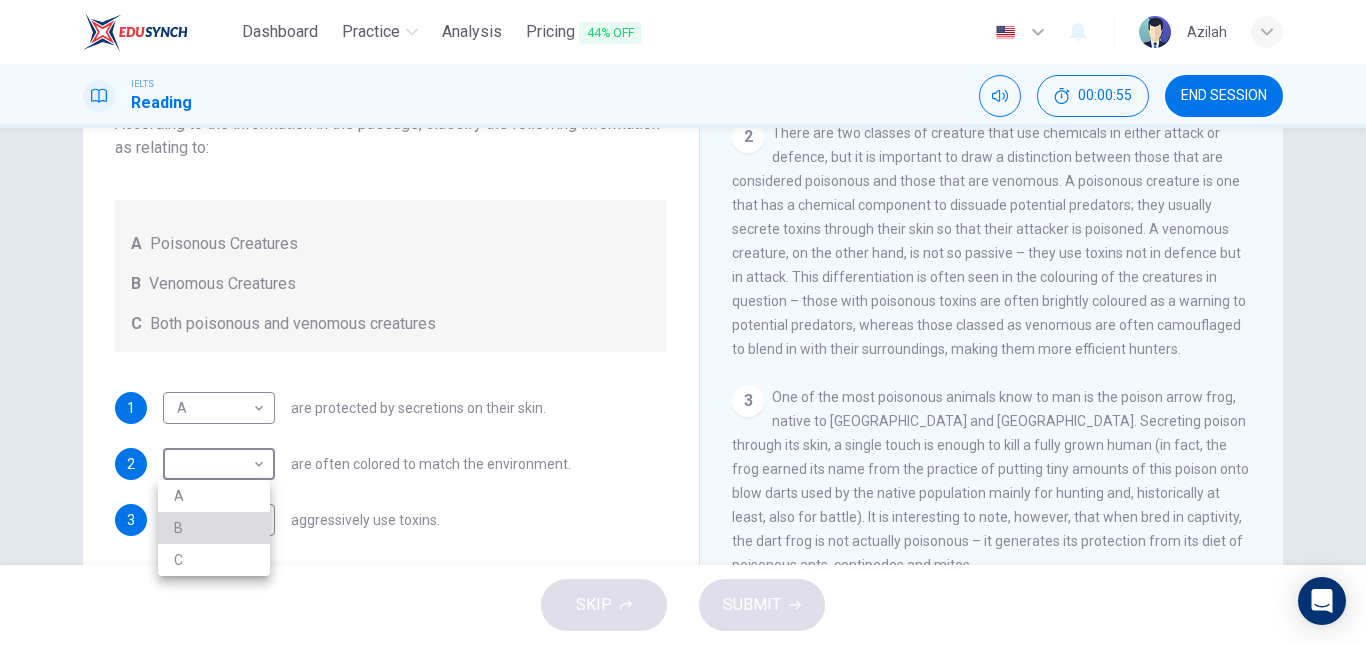 click on "B" at bounding box center [214, 528] 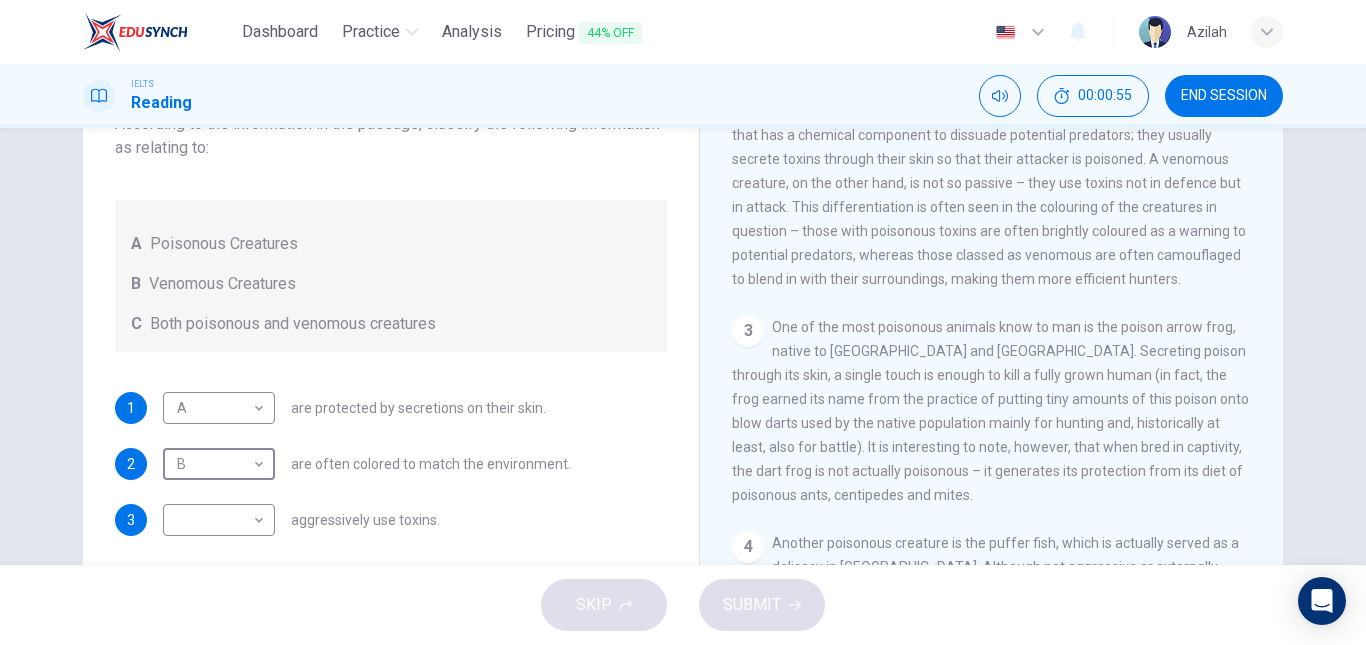 scroll, scrollTop: 600, scrollLeft: 0, axis: vertical 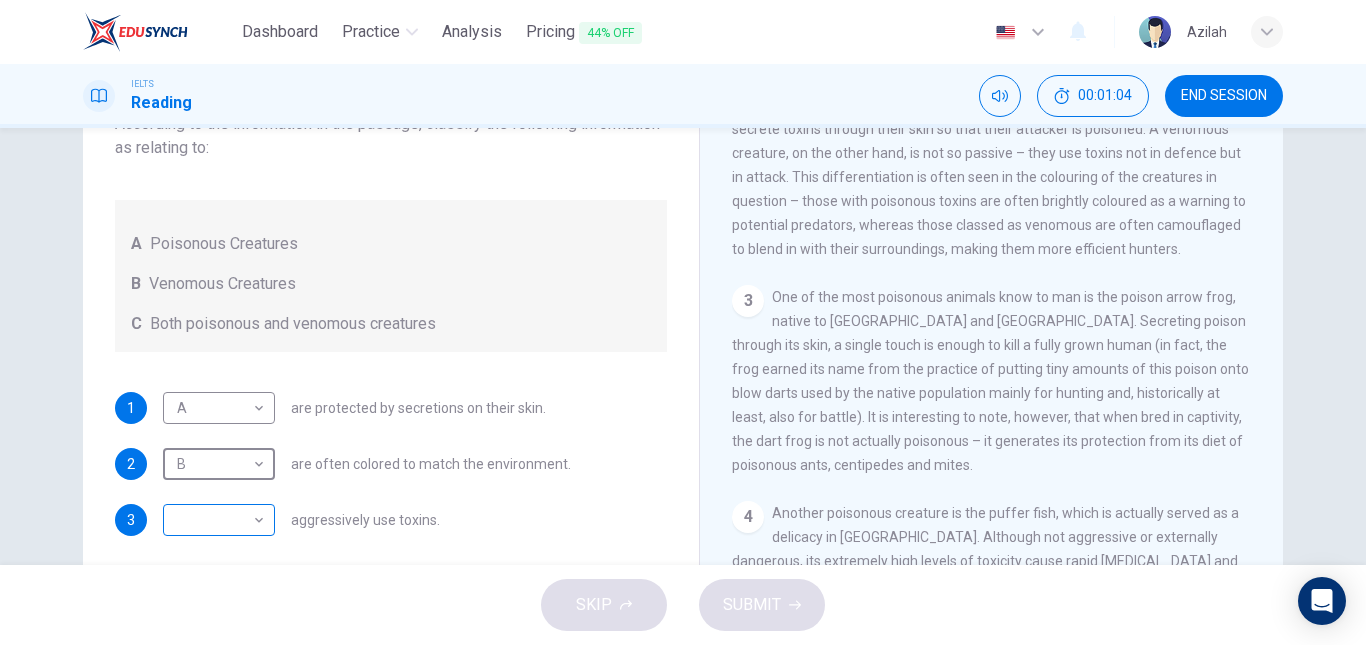 click on "Dashboard Practice Analysis Pricing 44% OFF English en ​ Azilah IELTS Reading 00:01:04 END SESSION Questions 1 - 3 Write the correct letter,  A ,  B  or  C  in the boxes below.
According to the information in the passage, classify the following information
as relating to: A Poisonous Creatures B Venomous Creatures C Both poisonous and venomous creatures 1 A A ​ are protected by secretions on their skin. 2 B B ​ are often colored to match the environment. 3 ​ ​ aggressively use toxins. Poisonous Animals CLICK TO ZOOM Click to Zoom 1 Often benign and beautiful, there are so many potential dangers, often lethal, hidden in the natural world that our continued existence on the planet is actually quite astounding. Earthquakes, tsunami and volcanoes are some of natures more cataclysmic risks, but fade in comparison to the dangers presented by the more aggressive flora and fauna around the world. 2 3 4 5 6 SKIP SUBMIT EduSynch - Online Language Proficiency Testing
Dashboard Practice Analysis   2025" at bounding box center (683, 322) 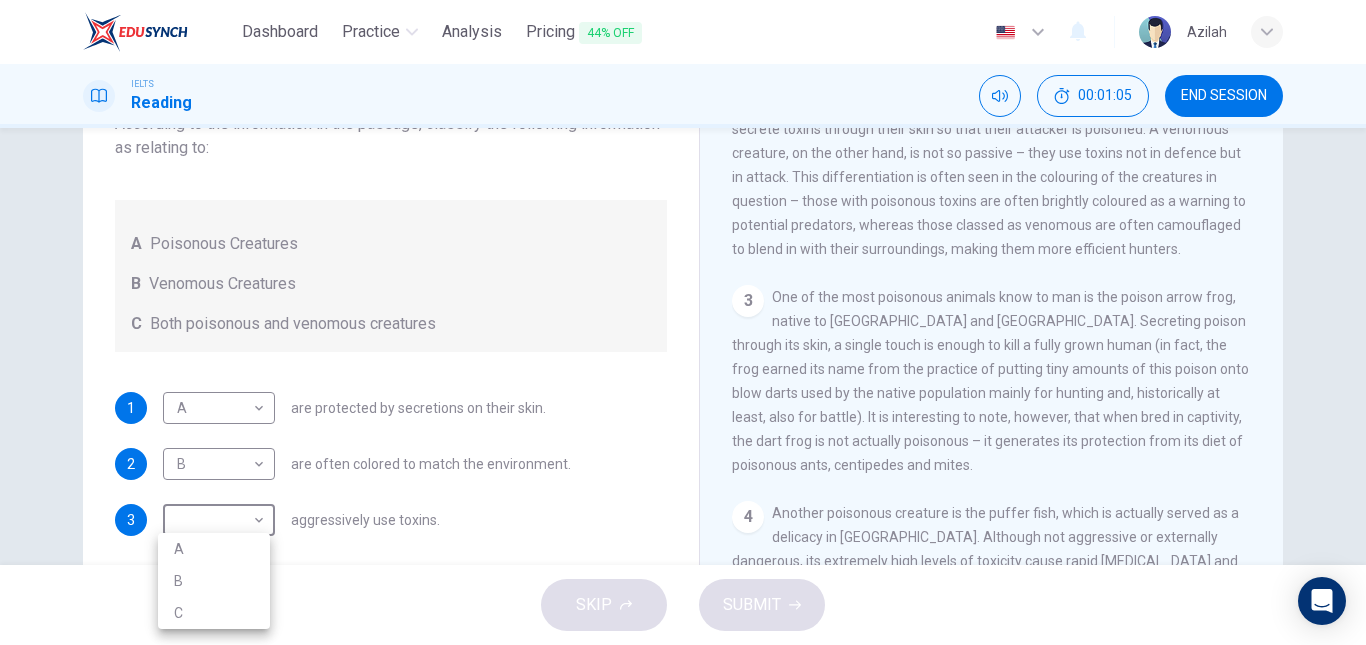 drag, startPoint x: 183, startPoint y: 538, endPoint x: 245, endPoint y: 541, distance: 62.072536 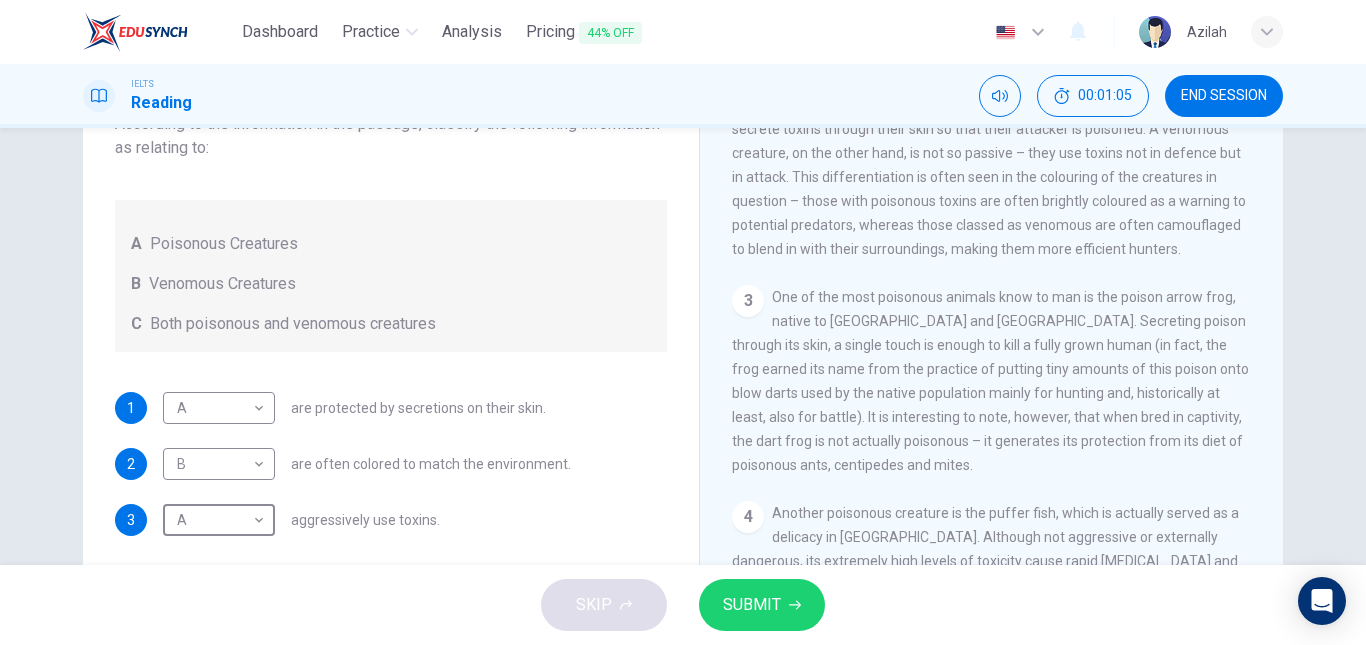 type on "A" 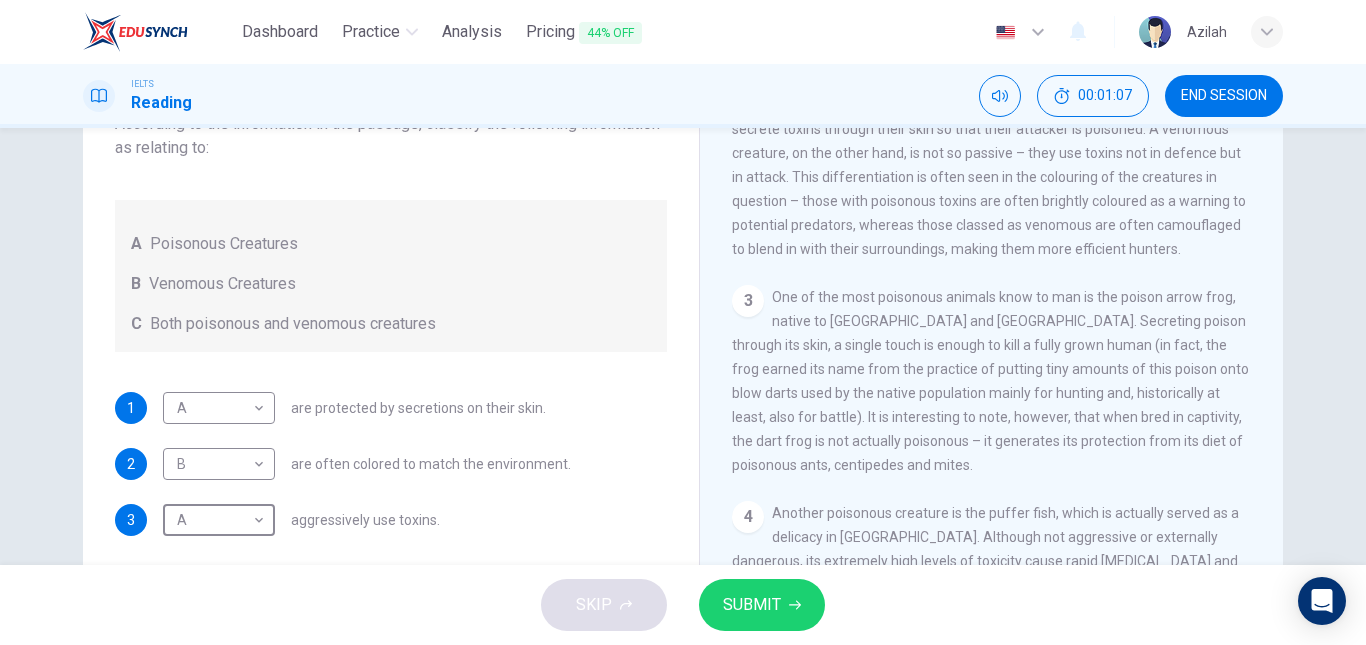 click on "A" at bounding box center (214, 543) 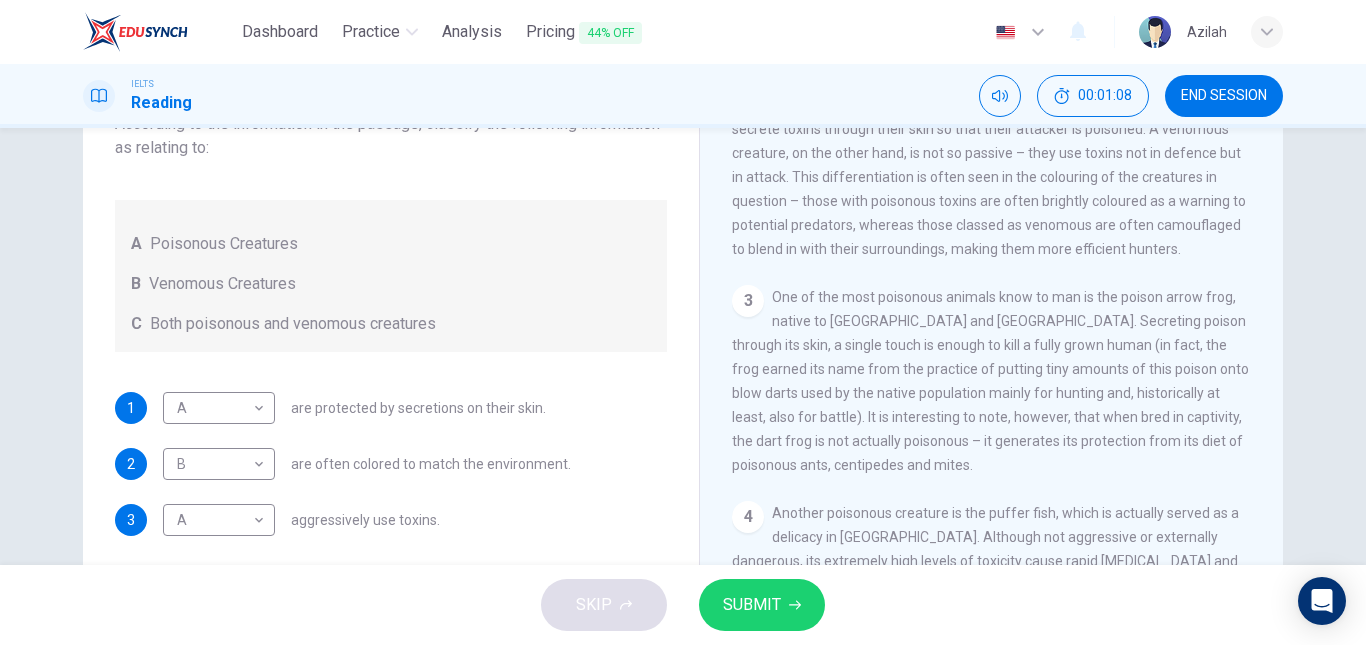 click on "SUBMIT" at bounding box center [752, 605] 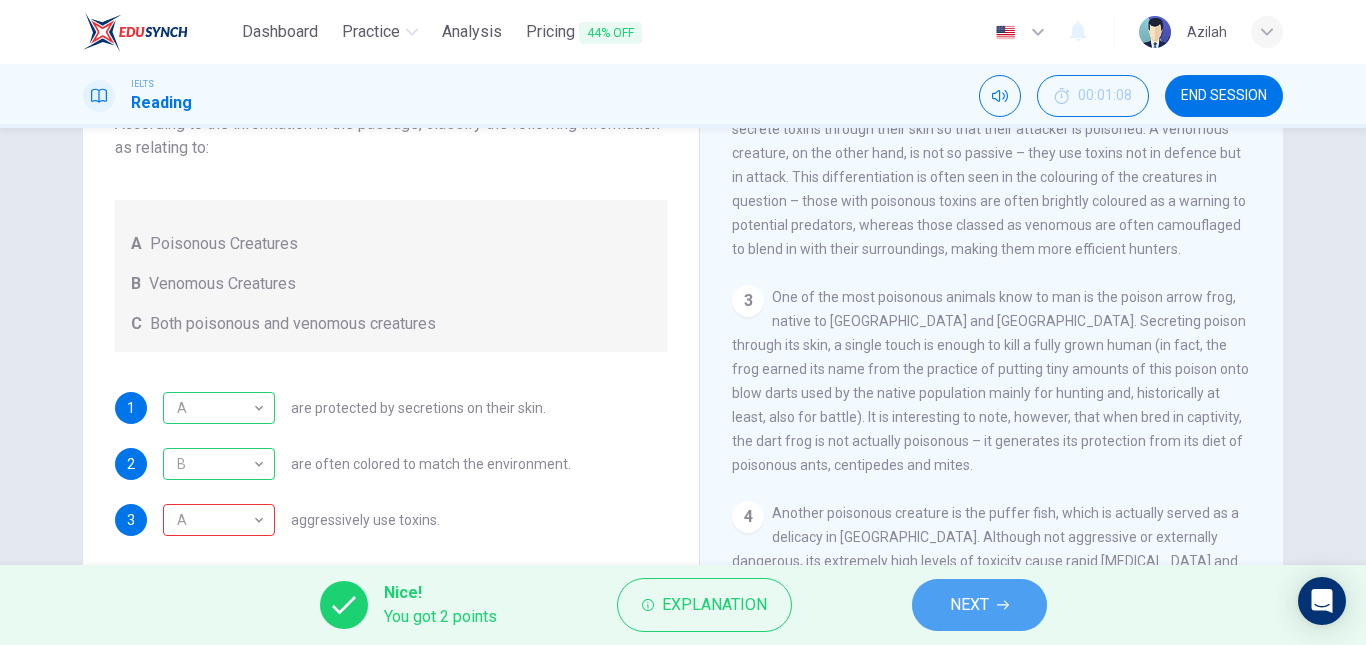 click on "NEXT" at bounding box center [979, 605] 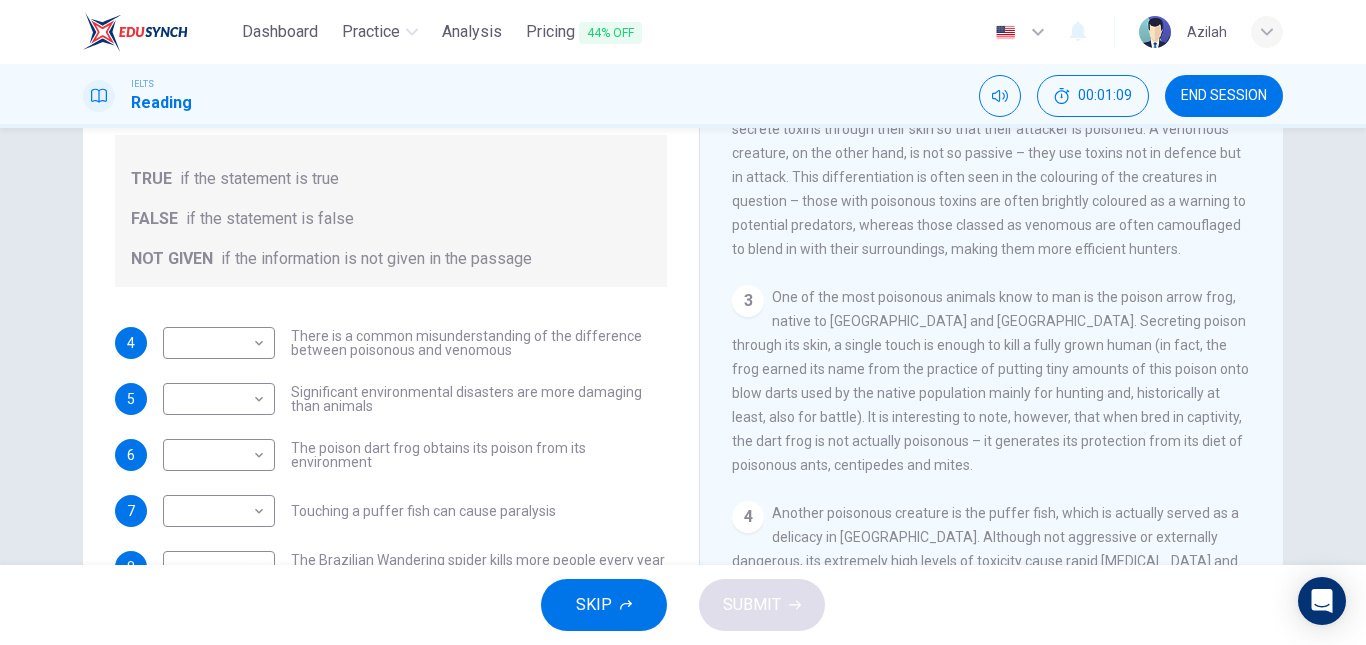scroll, scrollTop: 100, scrollLeft: 0, axis: vertical 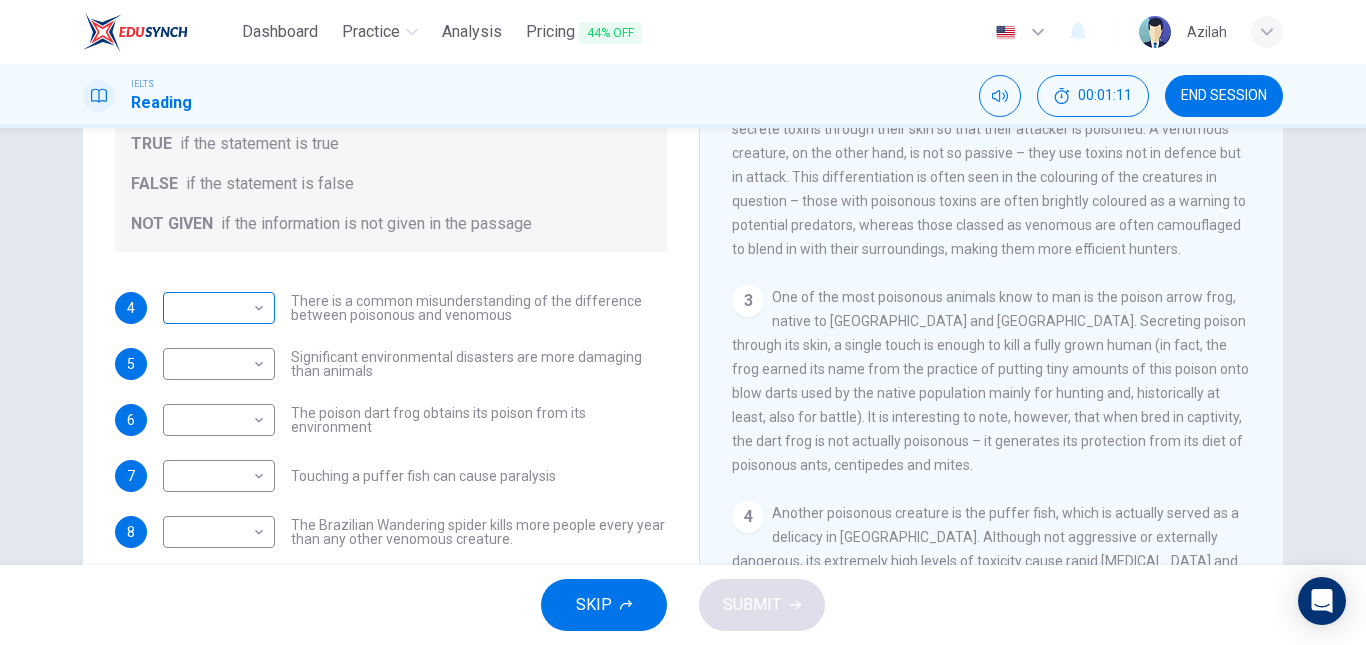 click on "Dashboard Practice Analysis Pricing 44% OFF English en ​ Azilah IELTS Reading 00:01:11 END SESSION Questions 4 - 10 Do the following statements agree with the information given in the Reading Passage?
In the boxes below, on your answer sheet write TRUE if the statement is true FALSE if the statement is false NOT GIVEN if the information is not given in the passage 4 ​ ​ There is a common misunderstanding of the difference between poisonous and venomous 5 ​ ​ Significant environmental disasters are more damaging than animals 6 ​ ​ The poison dart frog obtains its poison from its environment 7 ​ ​ Touching a puffer fish can cause paralysis 8 ​ ​ The Brazilian Wandering spider kills more people every year than any other venomous creature. 9 ​ ​ The box jellyfish can cause death by drowning 10 ​ ​ The tentacles on a box jellyfish are used for movement Poisonous Animals CLICK TO ZOOM Click to Zoom 1 2 3 4 5 6 SKIP SUBMIT EduSynch - Online Language Proficiency Testing
Practice" at bounding box center [683, 322] 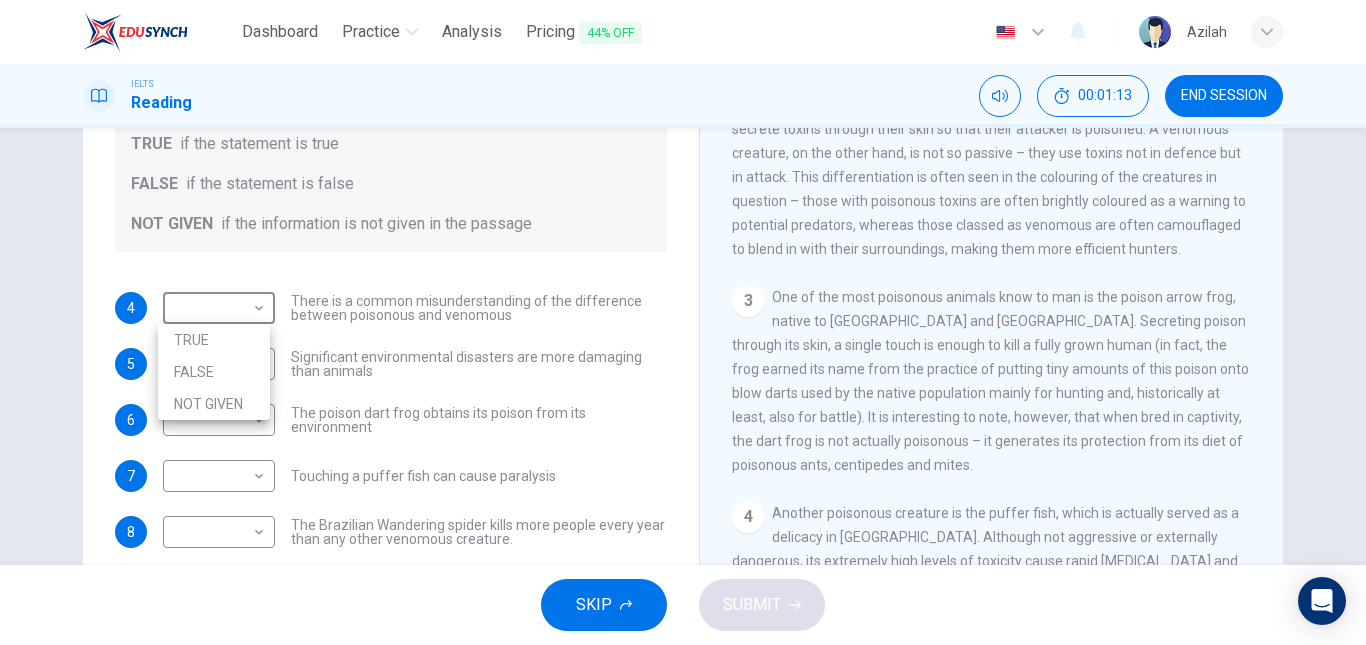 click on "TRUE" at bounding box center [214, 340] 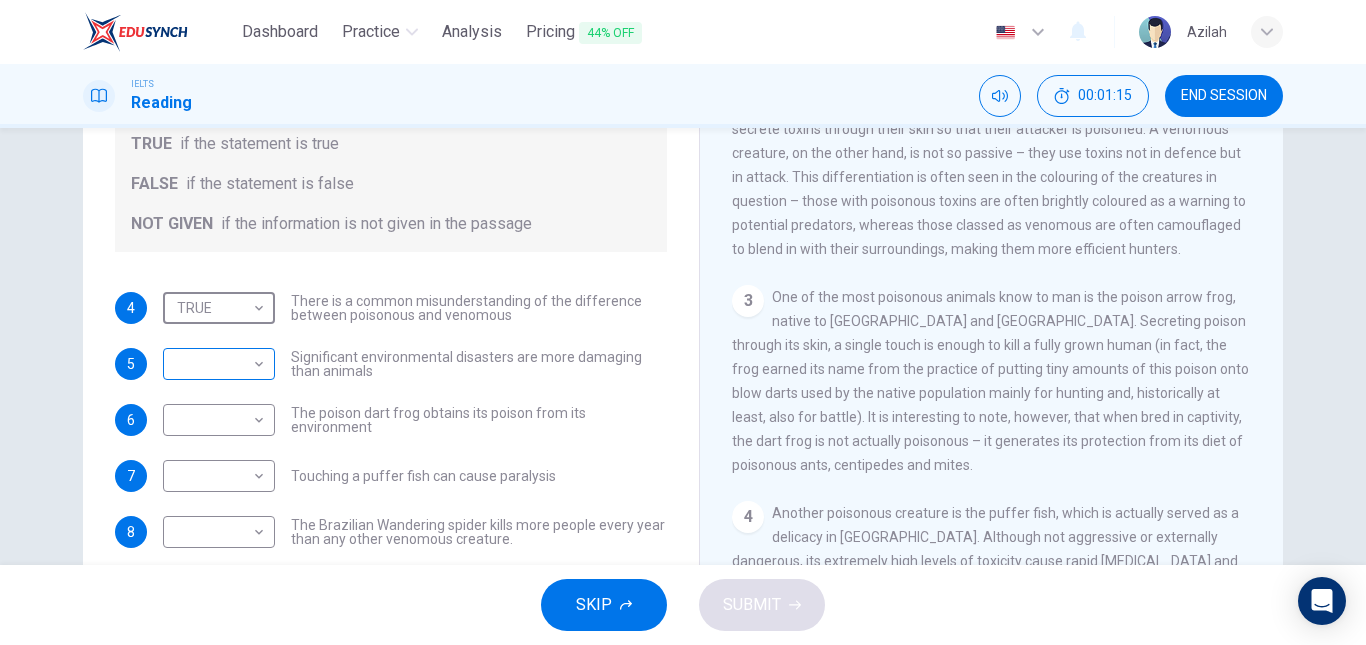 click on "Dashboard Practice Analysis Pricing 44% OFF English en ​ Azilah IELTS Reading 00:01:15 END SESSION Questions 4 - 10 Do the following statements agree with the information given in the Reading Passage?
In the boxes below, on your answer sheet write TRUE if the statement is true FALSE if the statement is false NOT GIVEN if the information is not given in the passage 4 TRUE TRUE ​ There is a common misunderstanding of the difference between poisonous and venomous 5 ​ ​ Significant environmental disasters are more damaging than animals 6 ​ ​ The poison dart frog obtains its poison from its environment 7 ​ ​ Touching a puffer fish can cause paralysis 8 ​ ​ The Brazilian Wandering spider kills more people every year than any other venomous creature. 9 ​ ​ The box jellyfish can cause death by drowning 10 ​ ​ The tentacles on a box jellyfish are used for movement Poisonous Animals CLICK TO ZOOM Click to Zoom 1 2 3 4 5 6 SKIP SUBMIT EduSynch - Online Language Proficiency Testing" at bounding box center [683, 322] 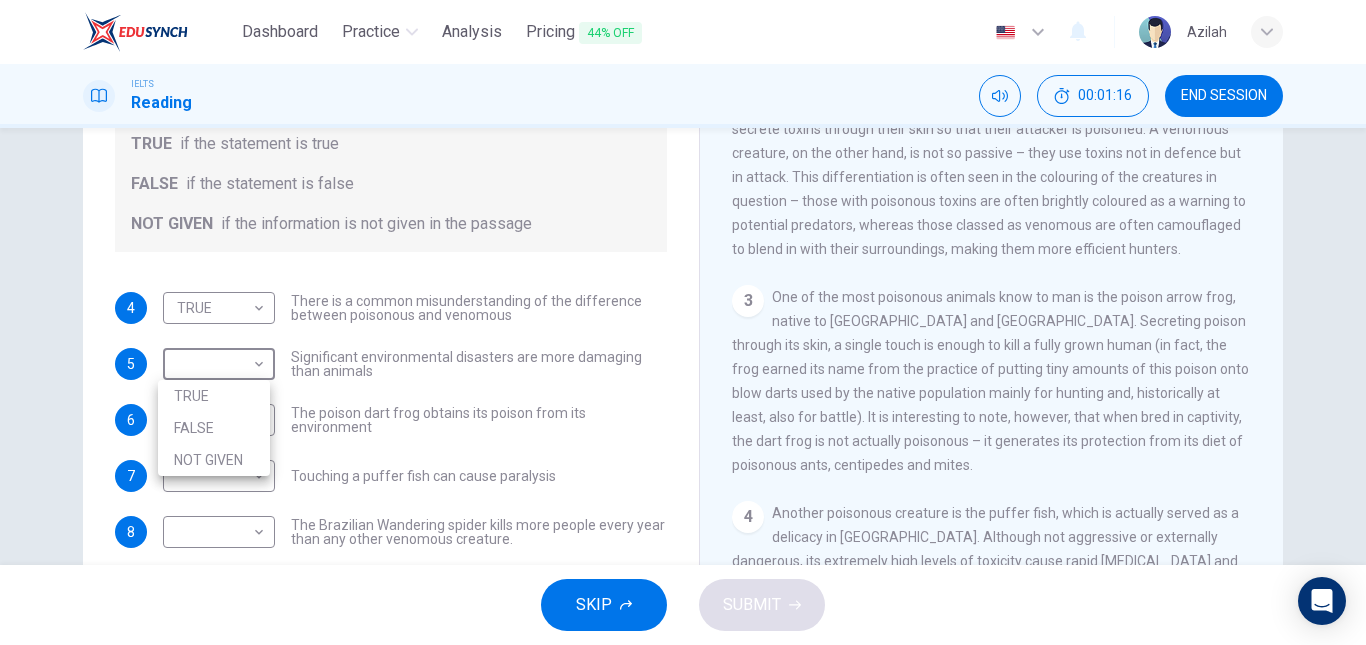 click on "FALSE" at bounding box center [214, 428] 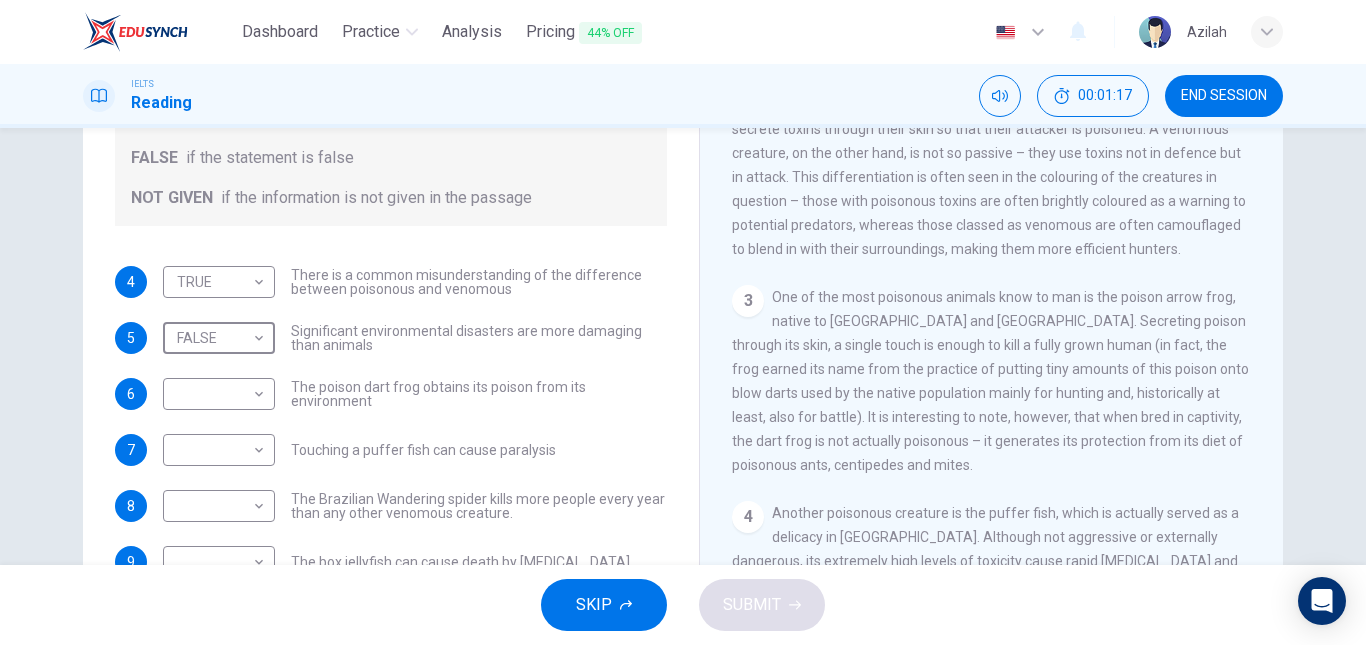 scroll, scrollTop: 137, scrollLeft: 0, axis: vertical 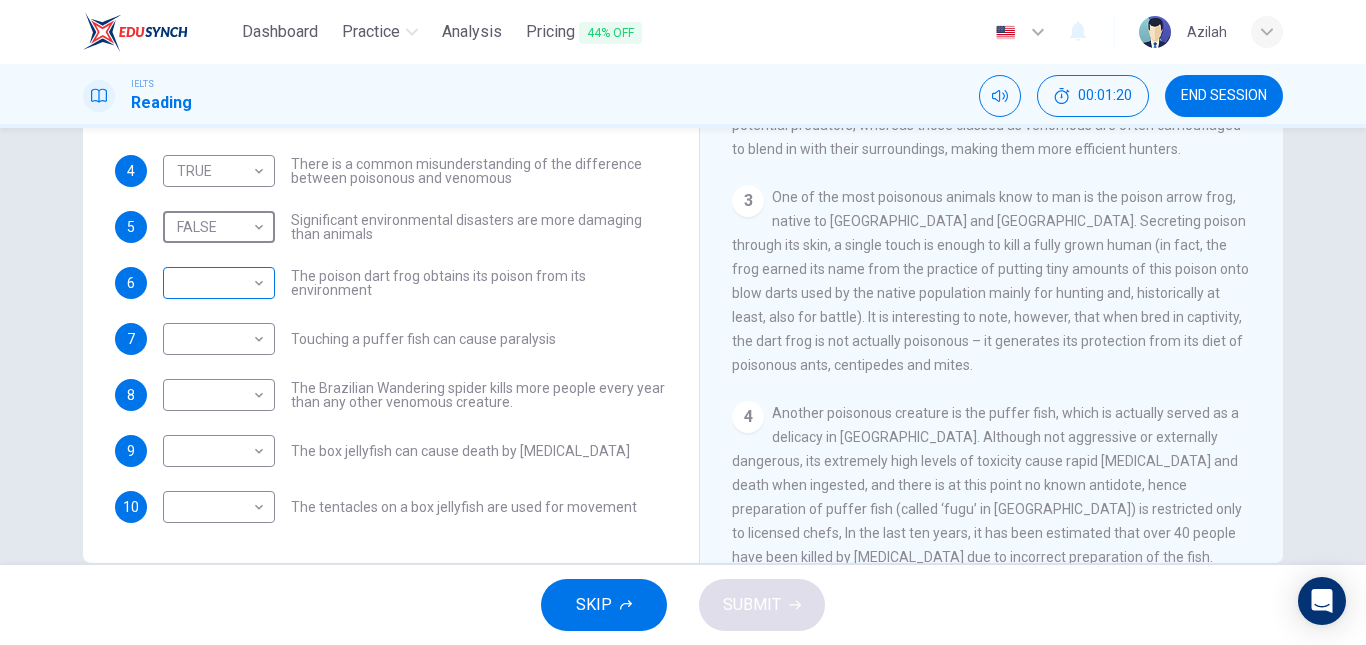 click on "Dashboard Practice Analysis Pricing 44% OFF English en ​ Azilah IELTS Reading 00:01:20 END SESSION Questions 4 - 10 Do the following statements agree with the information given in the Reading Passage?
In the boxes below, on your answer sheet write TRUE if the statement is true FALSE if the statement is false NOT GIVEN if the information is not given in the passage 4 TRUE TRUE ​ There is a common misunderstanding of the difference between poisonous and venomous 5 FALSE FALSE ​ Significant environmental disasters are more damaging than animals 6 ​ ​ The poison dart frog obtains its poison from its environment 7 ​ ​ Touching a puffer fish can cause paralysis 8 ​ ​ The Brazilian Wandering spider kills more people every year than any other venomous creature. 9 ​ ​ The box jellyfish can cause death by drowning 10 ​ ​ The tentacles on a box jellyfish are used for movement Poisonous Animals CLICK TO ZOOM Click to Zoom 1 2 3 4 5 6 SKIP SUBMIT EduSynch - Online Language Proficiency Testing" at bounding box center (683, 322) 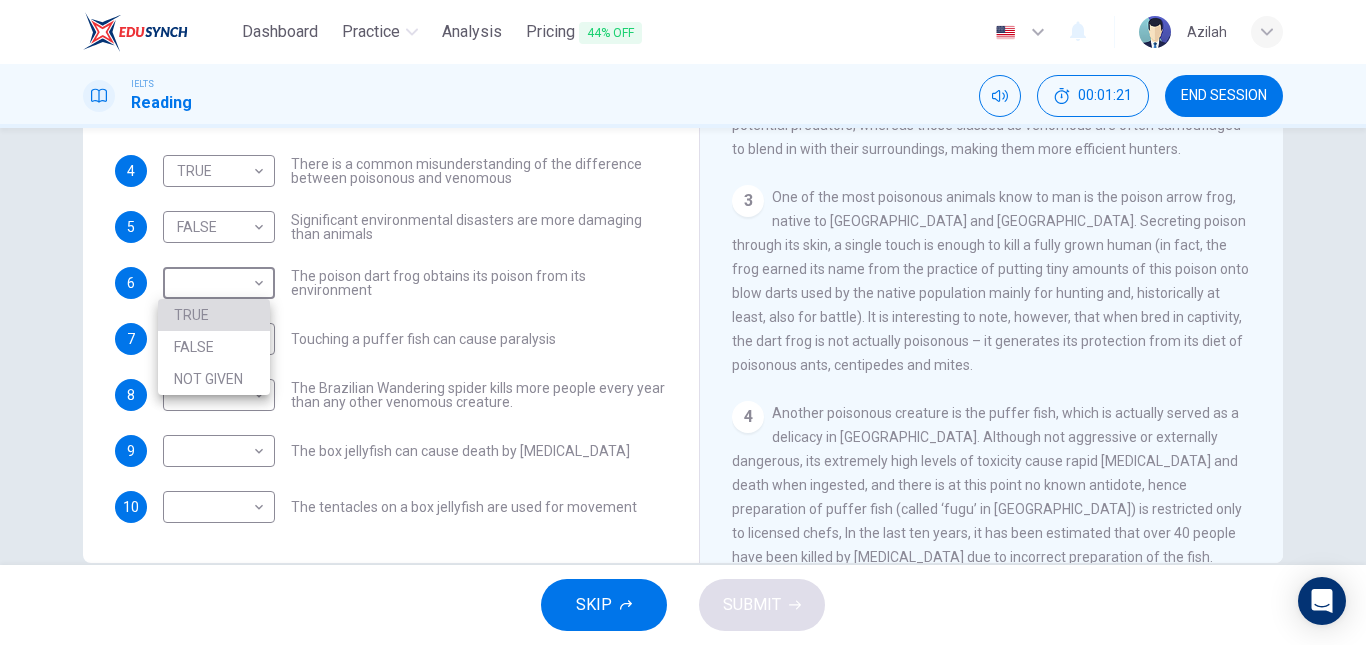 click on "TRUE" at bounding box center (214, 315) 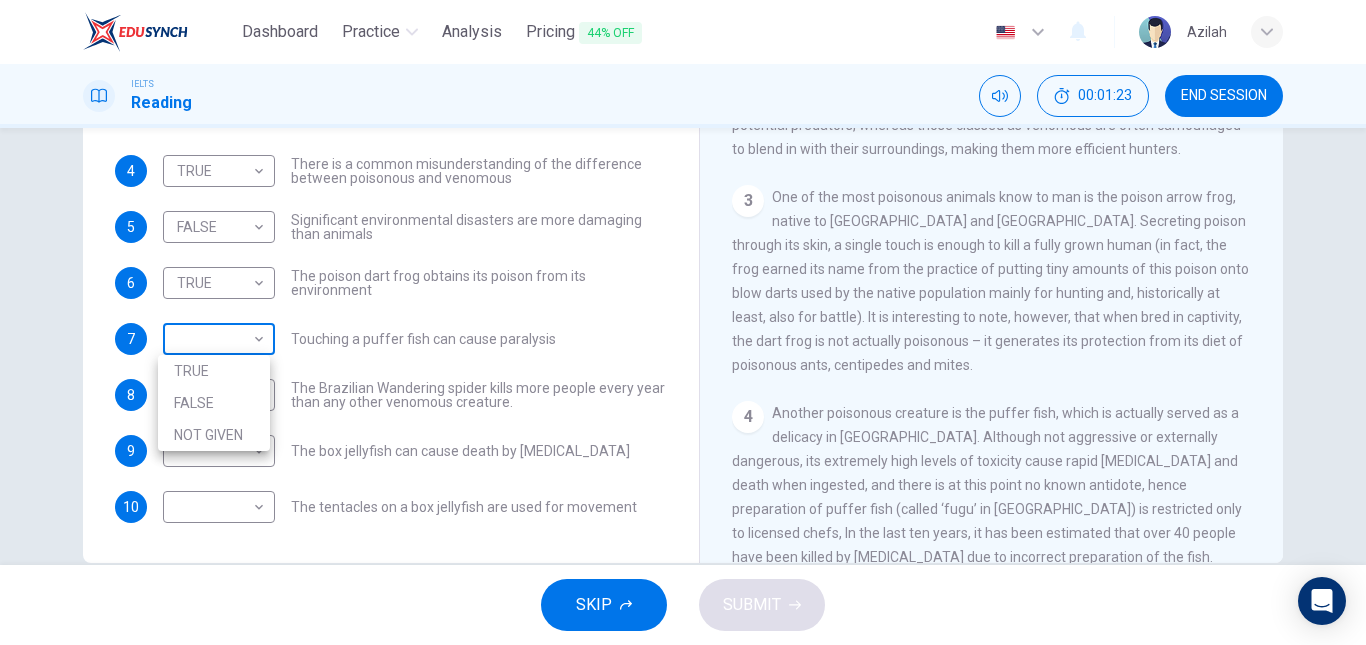 click on "Dashboard Practice Analysis Pricing 44% OFF English en ​ Azilah IELTS Reading 00:01:23 END SESSION Questions 4 - 10 Do the following statements agree with the information given in the Reading Passage?
In the boxes below, on your answer sheet write TRUE if the statement is true FALSE if the statement is false NOT GIVEN if the information is not given in the passage 4 TRUE TRUE ​ There is a common misunderstanding of the difference between poisonous and venomous 5 FALSE FALSE ​ Significant environmental disasters are more damaging than animals 6 TRUE TRUE ​ The poison dart frog obtains its poison from its environment 7 ​ ​ Touching a puffer fish can cause paralysis 8 ​ ​ The Brazilian Wandering spider kills more people every year than any other venomous creature. 9 ​ ​ The box jellyfish can cause death by drowning 10 ​ ​ The tentacles on a box jellyfish are used for movement Poisonous Animals CLICK TO ZOOM Click to Zoom 1 2 3 4 5 6 SKIP SUBMIT
Dashboard Practice Analysis Pricing" at bounding box center [683, 322] 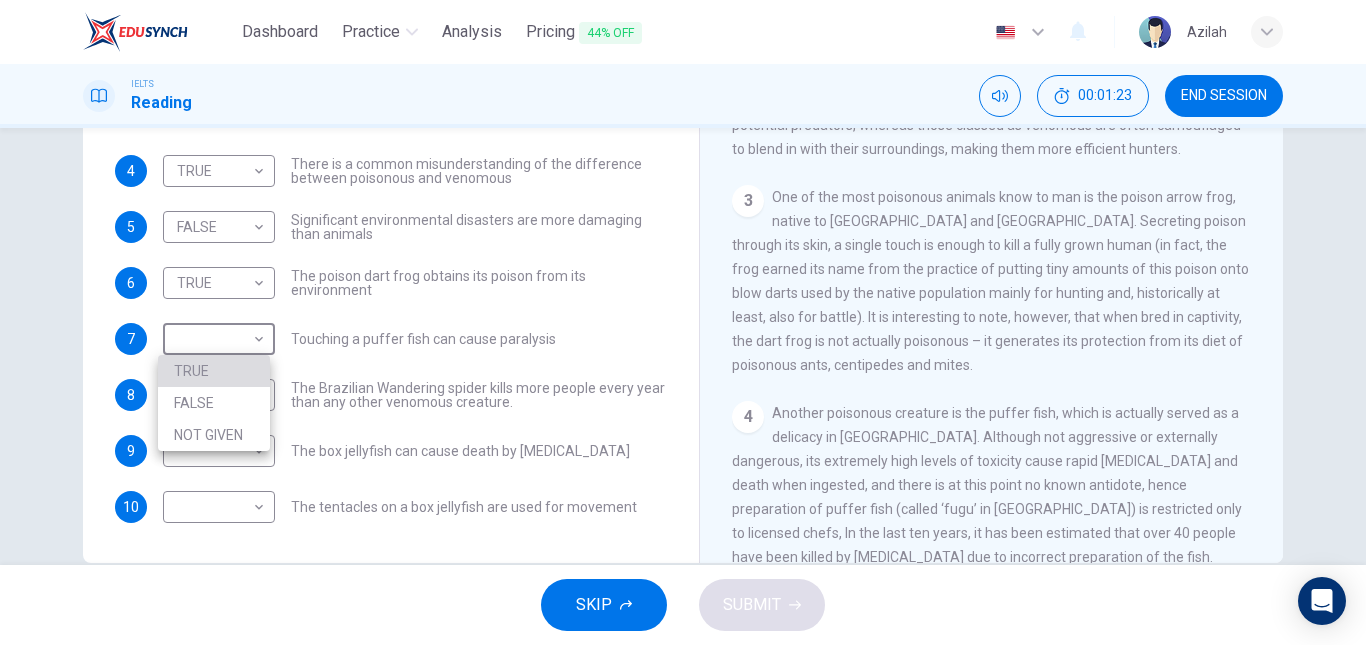 click on "TRUE" at bounding box center (214, 371) 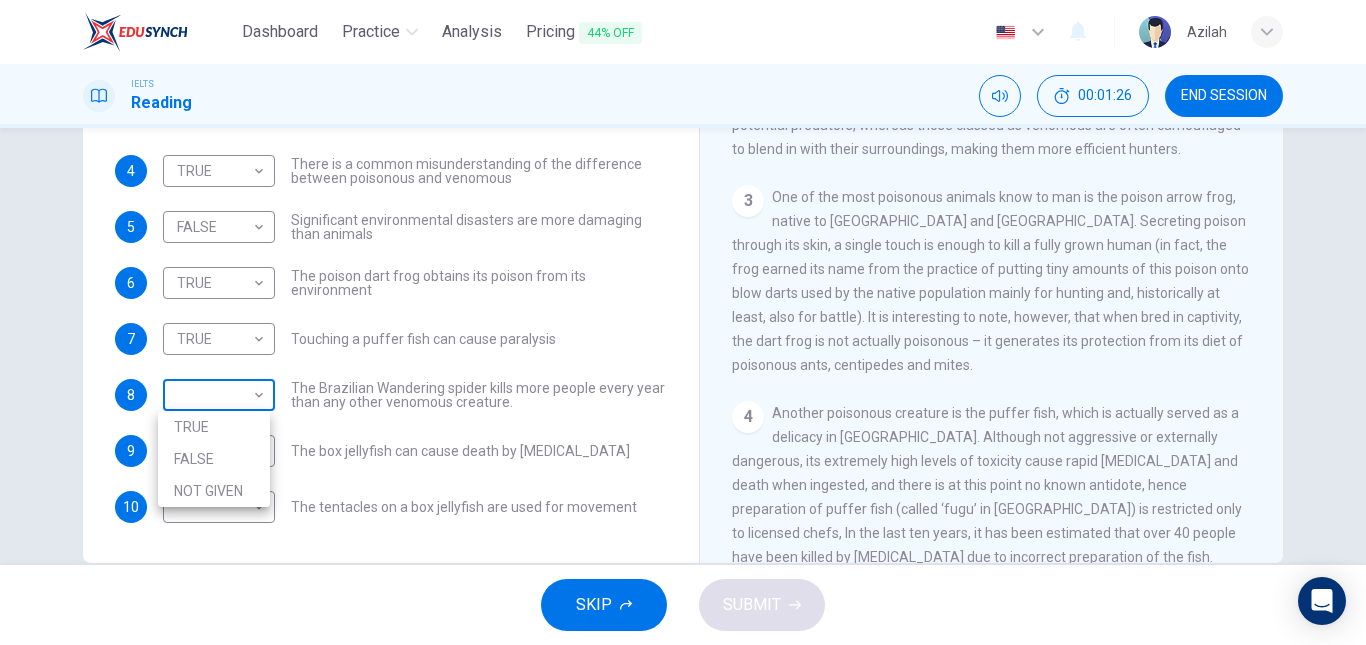 click on "Dashboard Practice Analysis Pricing 44% OFF English en ​ Azilah IELTS Reading 00:01:26 END SESSION Questions 4 - 10 Do the following statements agree with the information given in the Reading Passage?
In the boxes below, on your answer sheet write TRUE if the statement is true FALSE if the statement is false NOT GIVEN if the information is not given in the passage 4 TRUE TRUE ​ There is a common misunderstanding of the difference between poisonous and venomous 5 FALSE FALSE ​ Significant environmental disasters are more damaging than animals 6 TRUE TRUE ​ The poison dart frog obtains its poison from its environment 7 TRUE TRUE ​ Touching a puffer fish can cause paralysis 8 ​ ​ The Brazilian Wandering spider kills more people every year than any other venomous creature. 9 ​ ​ The box jellyfish can cause death by drowning 10 ​ ​ The tentacles on a box jellyfish are used for movement Poisonous Animals CLICK TO ZOOM Click to Zoom 1 2 3 4 5 6 SKIP SUBMIT
Dashboard Practice Analysis" at bounding box center (683, 322) 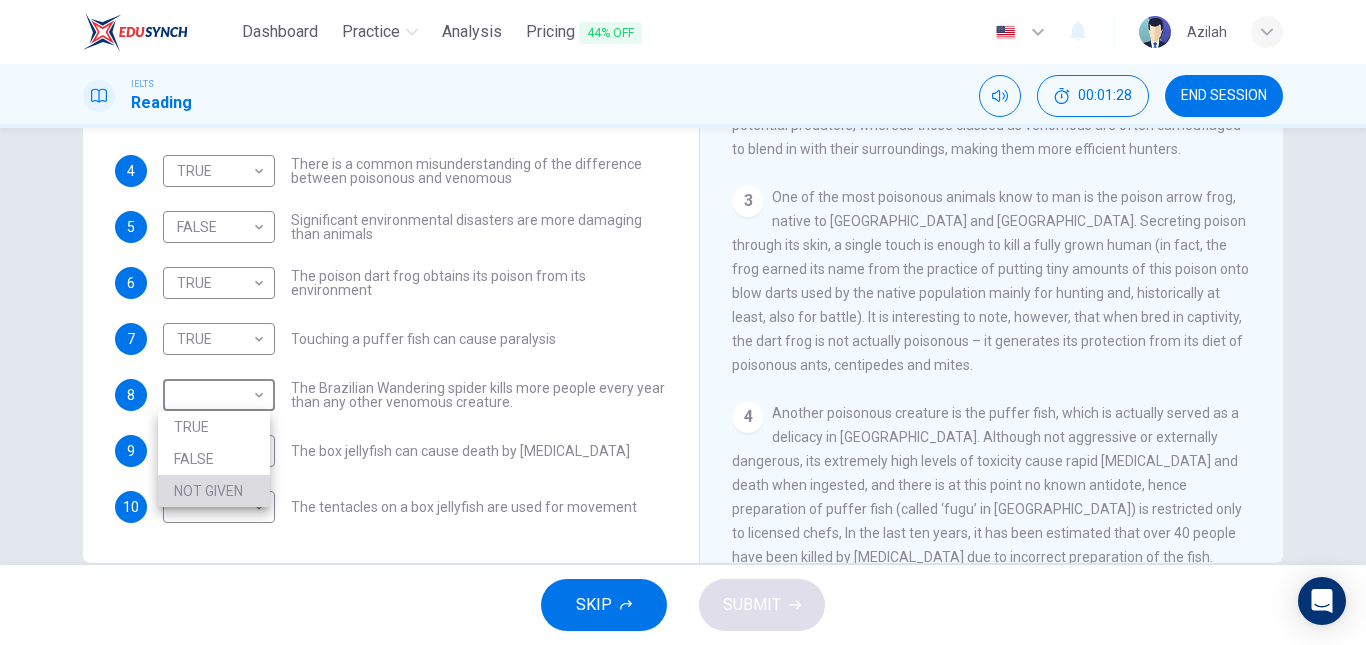 click on "NOT GIVEN" at bounding box center (214, 491) 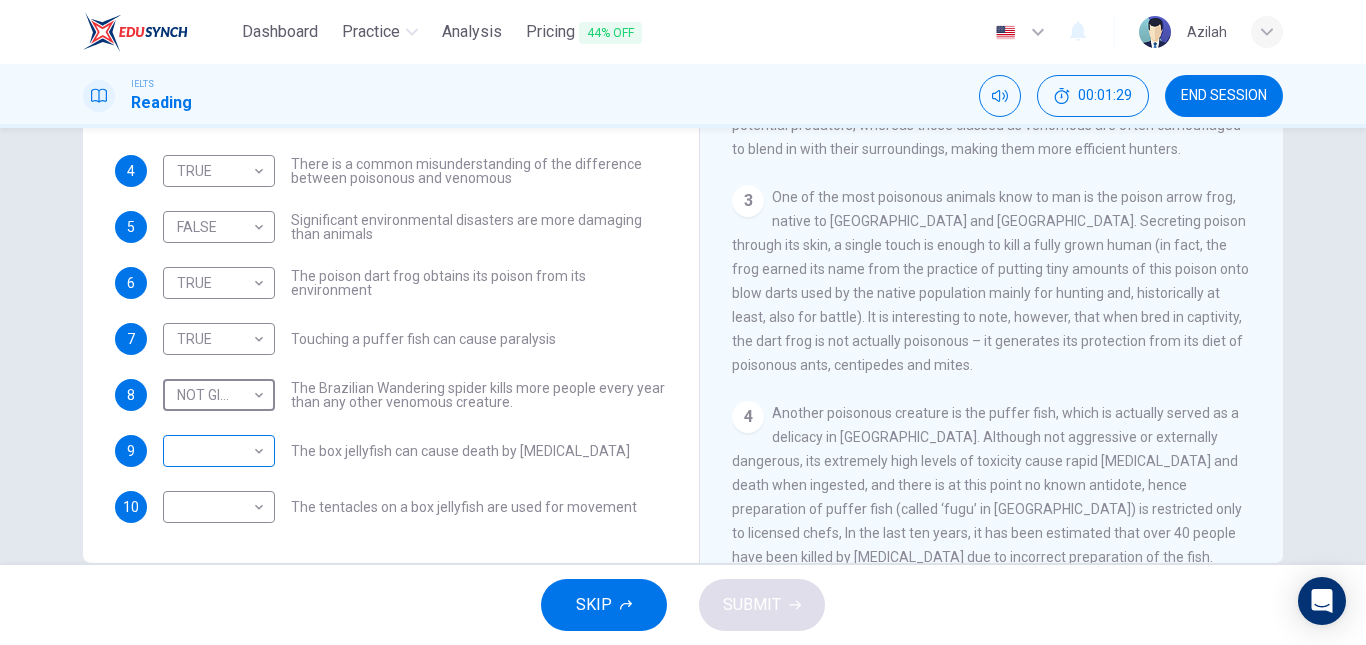 click on "Dashboard Practice Analysis Pricing 44% OFF English en ​ Azilah IELTS Reading 00:01:29 END SESSION Questions 4 - 10 Do the following statements agree with the information given in the Reading Passage?
In the boxes below, on your answer sheet write TRUE if the statement is true FALSE if the statement is false NOT GIVEN if the information is not given in the passage 4 TRUE TRUE ​ There is a common misunderstanding of the difference between poisonous and venomous 5 FALSE FALSE ​ Significant environmental disasters are more damaging than animals 6 TRUE TRUE ​ The poison dart frog obtains its poison from its environment 7 TRUE TRUE ​ Touching a puffer fish can cause paralysis 8 NOT GIVEN NOT GIVEN ​ The Brazilian Wandering spider kills more people every year than any other venomous creature. 9 ​ ​ The box jellyfish can cause death by drowning 10 ​ ​ The tentacles on a box jellyfish are used for movement Poisonous Animals CLICK TO ZOOM Click to Zoom 1 2 3 4 5 6 SKIP SUBMIT
Dashboard" at bounding box center [683, 322] 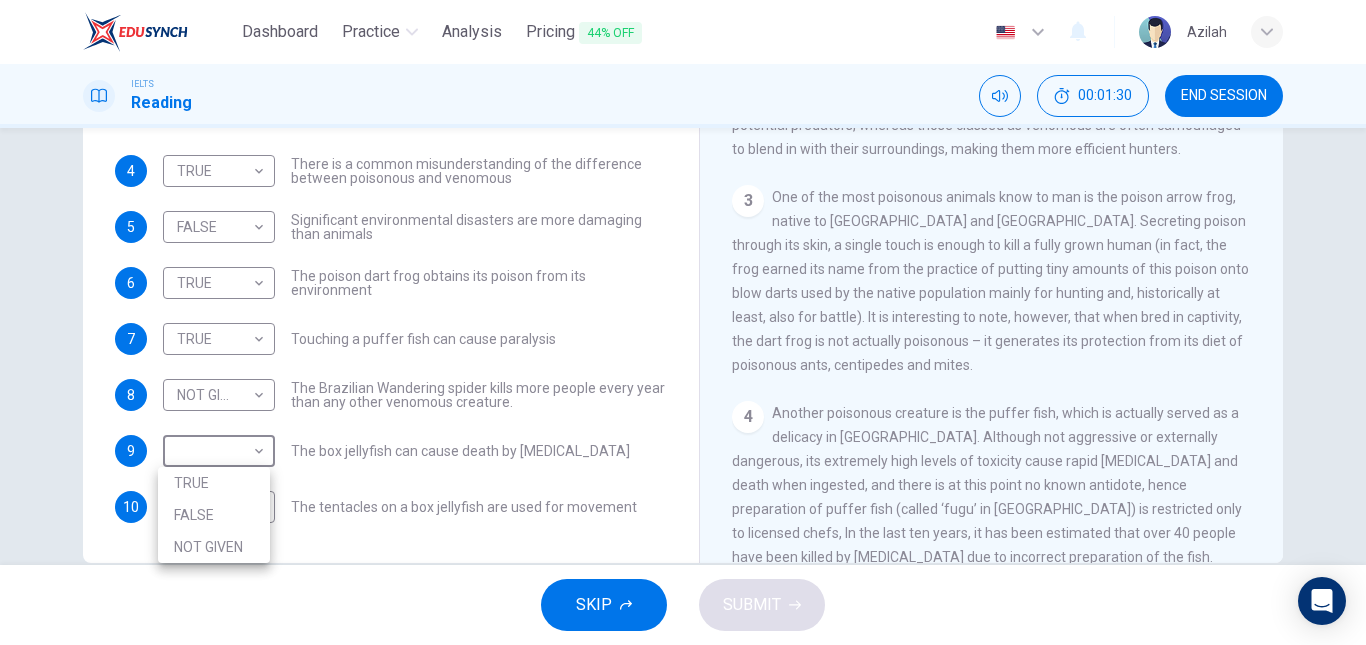 click on "TRUE" at bounding box center (214, 483) 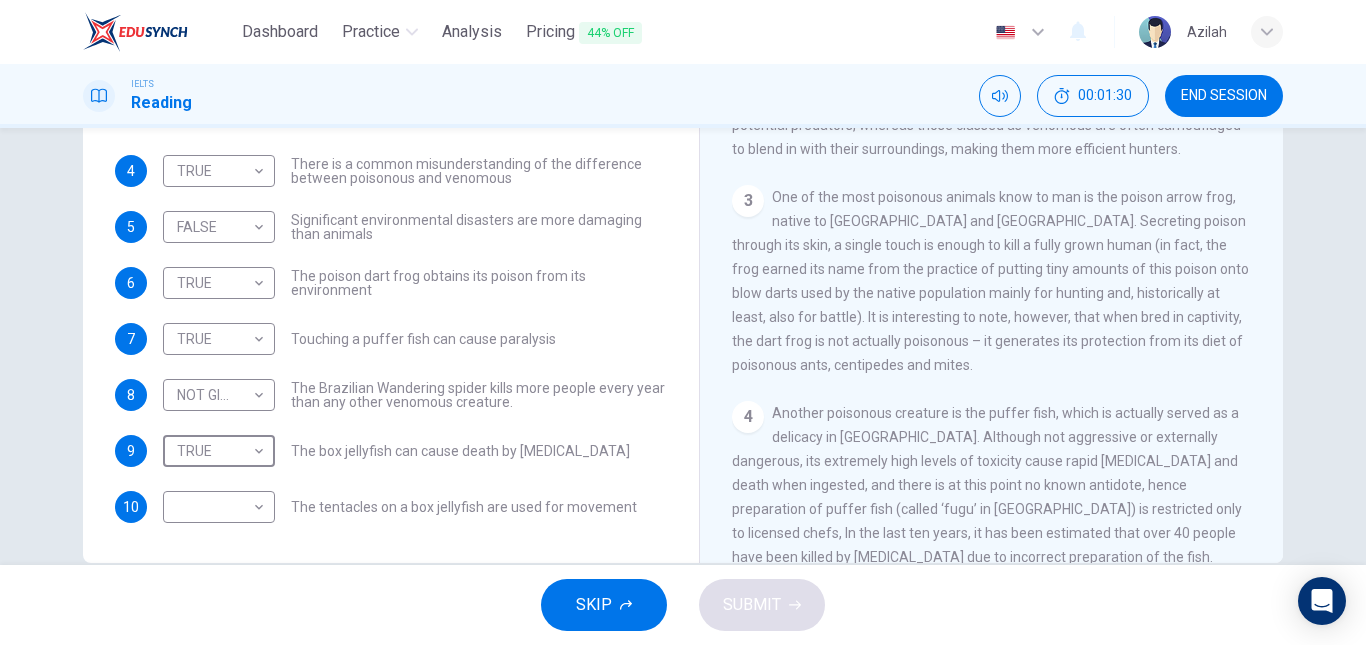 type on "TRUE" 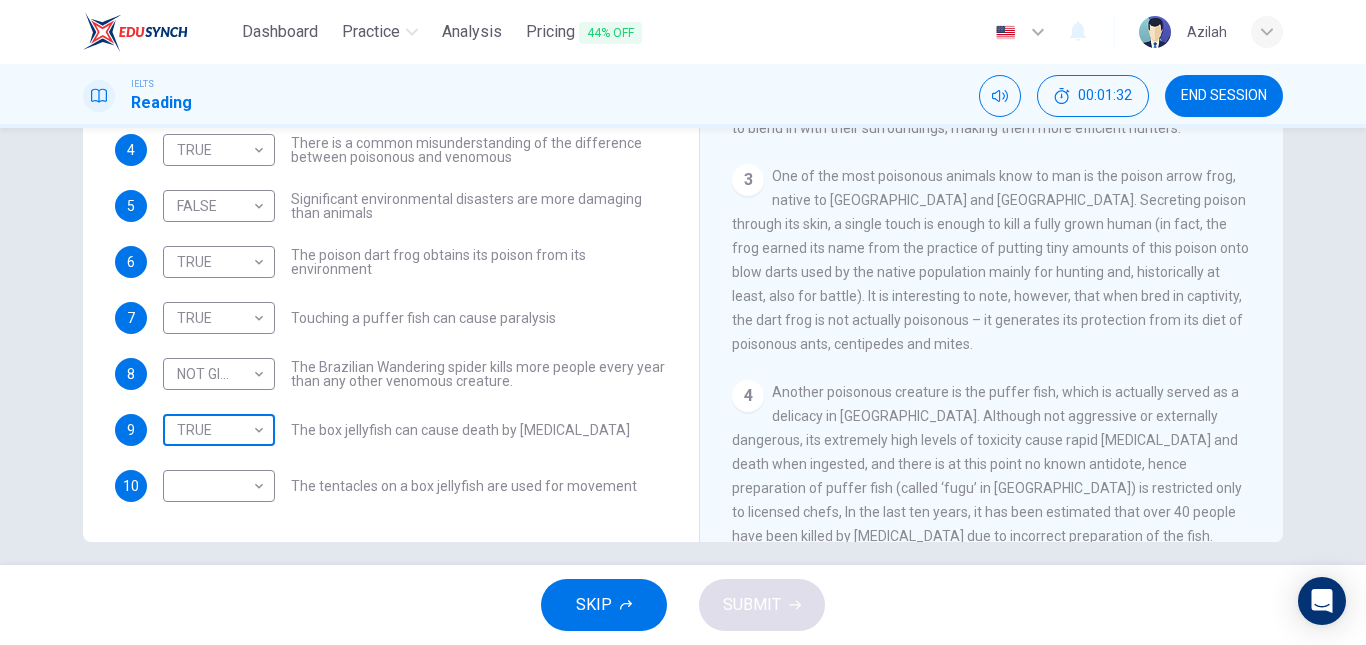 scroll, scrollTop: 338, scrollLeft: 0, axis: vertical 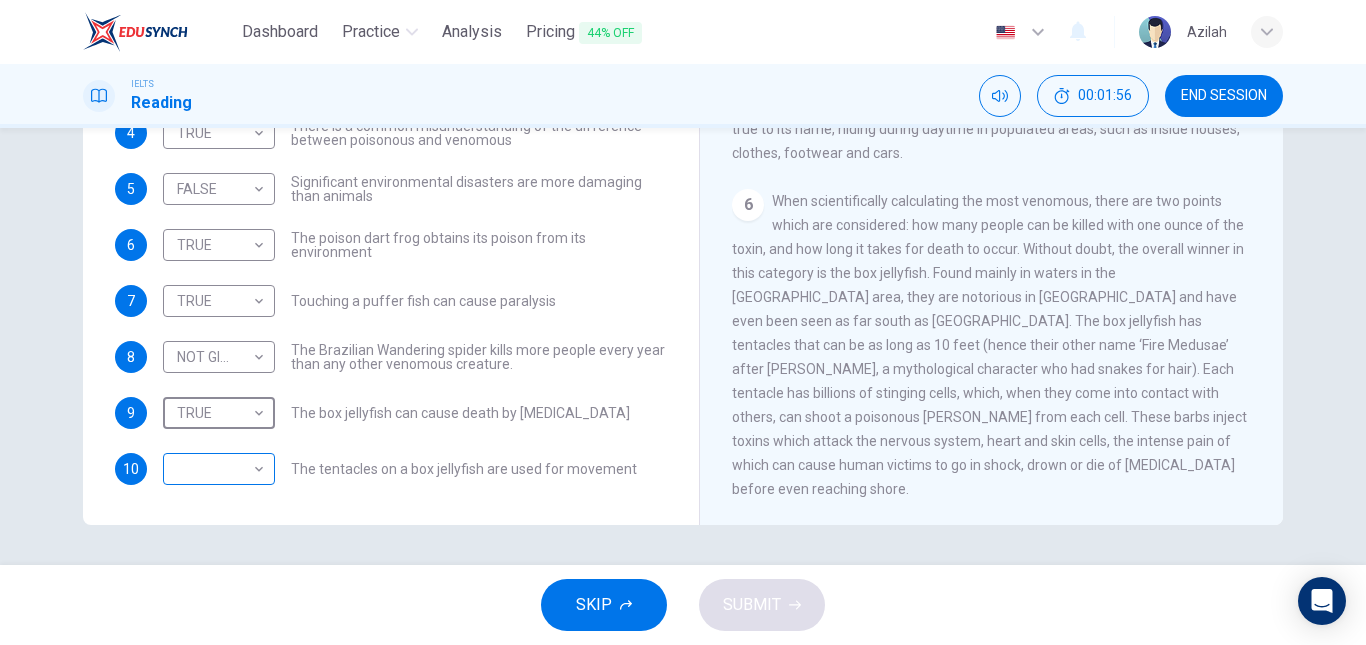 click on "Dashboard Practice Analysis Pricing 44% OFF English en ​ Azilah IELTS Reading 00:01:56 END SESSION Questions 4 - 10 Do the following statements agree with the information given in the Reading Passage?
In the boxes below, on your answer sheet write TRUE if the statement is true FALSE if the statement is false NOT GIVEN if the information is not given in the passage 4 TRUE TRUE ​ There is a common misunderstanding of the difference between poisonous and venomous 5 FALSE FALSE ​ Significant environmental disasters are more damaging than animals 6 TRUE TRUE ​ The poison dart frog obtains its poison from its environment 7 TRUE TRUE ​ Touching a puffer fish can cause paralysis 8 NOT GIVEN NOT GIVEN ​ The Brazilian Wandering spider kills more people every year than any other venomous creature. 9 TRUE TRUE ​ The box jellyfish can cause death by drowning 10 ​ ​ The tentacles on a box jellyfish are used for movement Poisonous Animals CLICK TO ZOOM Click to Zoom 1 2 3 4 5 6 SKIP SUBMIT
Pricing" at bounding box center (683, 322) 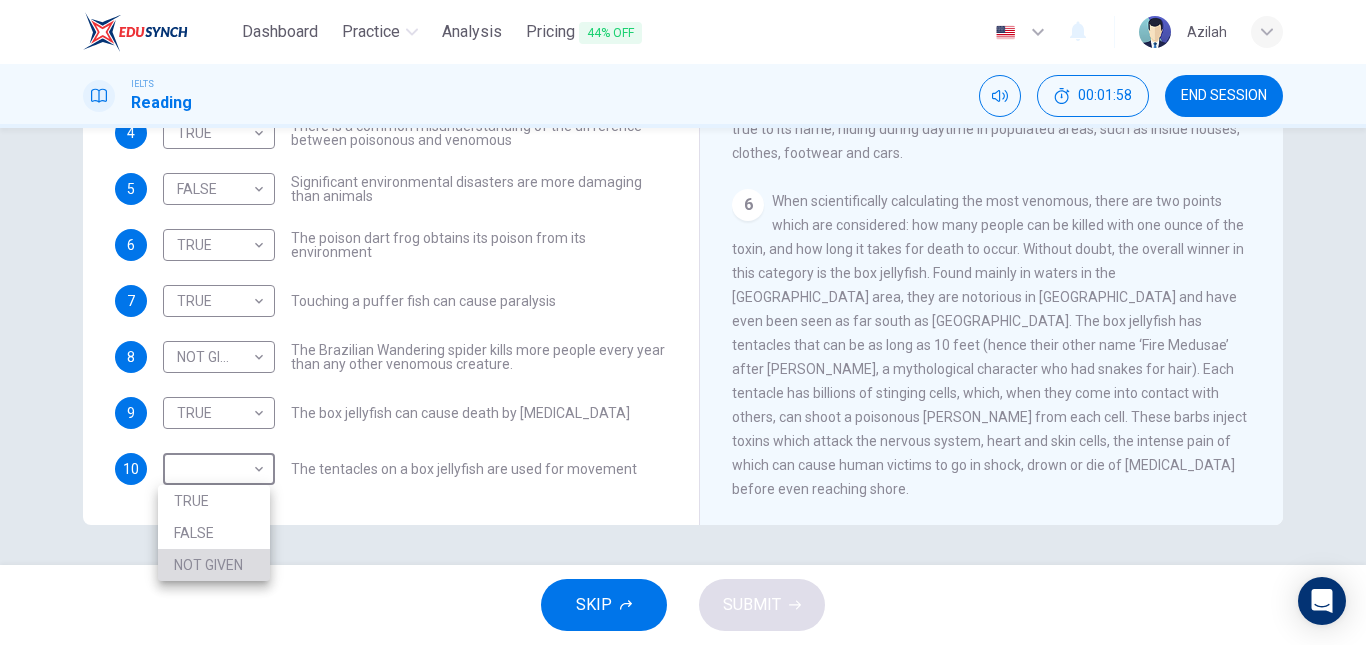click on "NOT GIVEN" at bounding box center (214, 565) 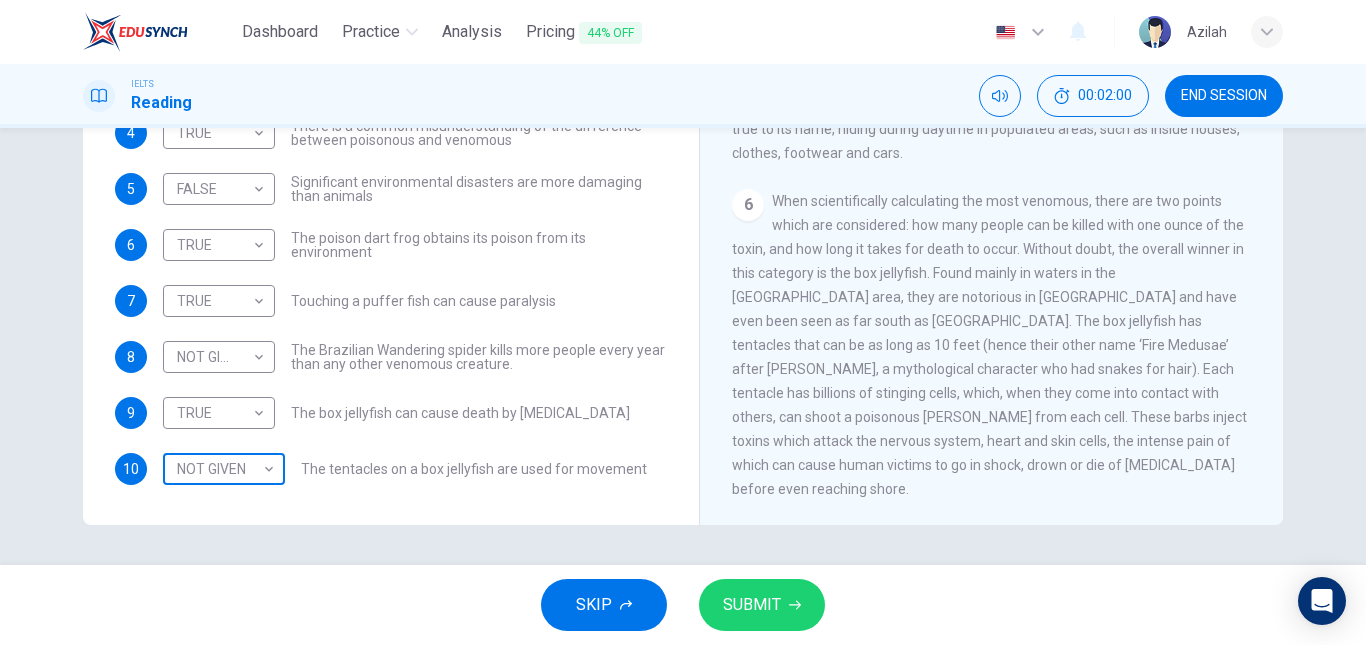 click on "Dashboard Practice Analysis Pricing 44% OFF English en ​ Azilah IELTS Reading 00:02:00 END SESSION Questions 4 - 10 Do the following statements agree with the information given in the Reading Passage?
In the boxes below, on your answer sheet write TRUE if the statement is true FALSE if the statement is false NOT GIVEN if the information is not given in the passage 4 TRUE TRUE ​ There is a common misunderstanding of the difference between poisonous and venomous 5 FALSE FALSE ​ Significant environmental disasters are more damaging than animals 6 TRUE TRUE ​ The poison dart frog obtains its poison from its environment 7 TRUE TRUE ​ Touching a puffer fish can cause paralysis 8 NOT GIVEN NOT GIVEN ​ The Brazilian Wandering spider kills more people every year than any other venomous creature. 9 TRUE TRUE ​ The box jellyfish can cause death by drowning 10 NOT GIVEN NOT GIVEN ​ The tentacles on a box jellyfish are used for movement Poisonous Animals CLICK TO ZOOM Click to Zoom 1 2 3 4 5 6 SKIP SUBMIT" at bounding box center (683, 322) 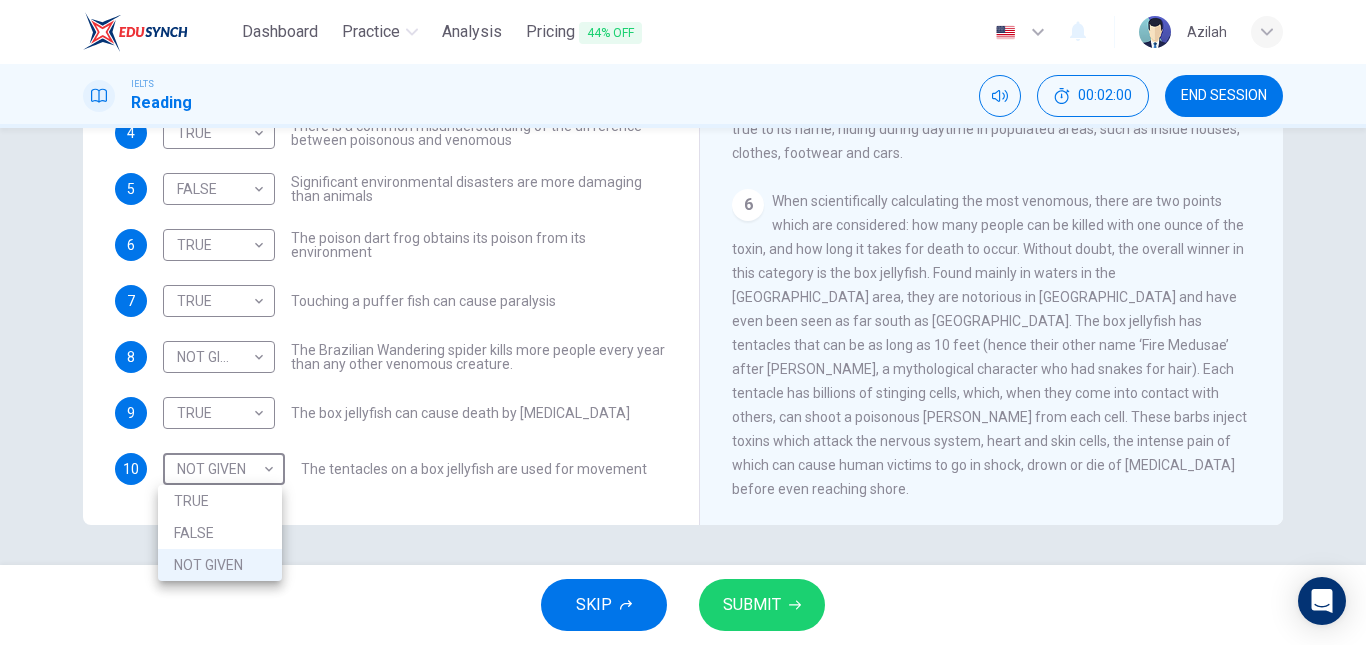 click on "FALSE" at bounding box center [220, 533] 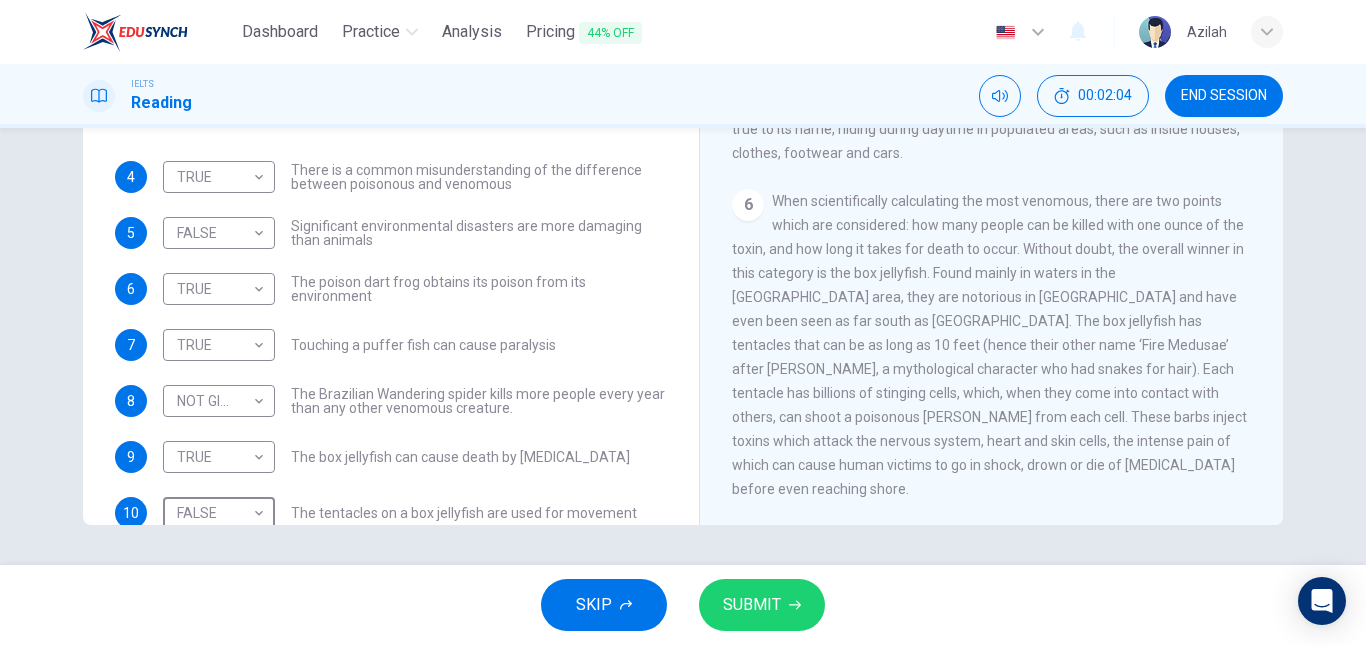 scroll, scrollTop: 137, scrollLeft: 0, axis: vertical 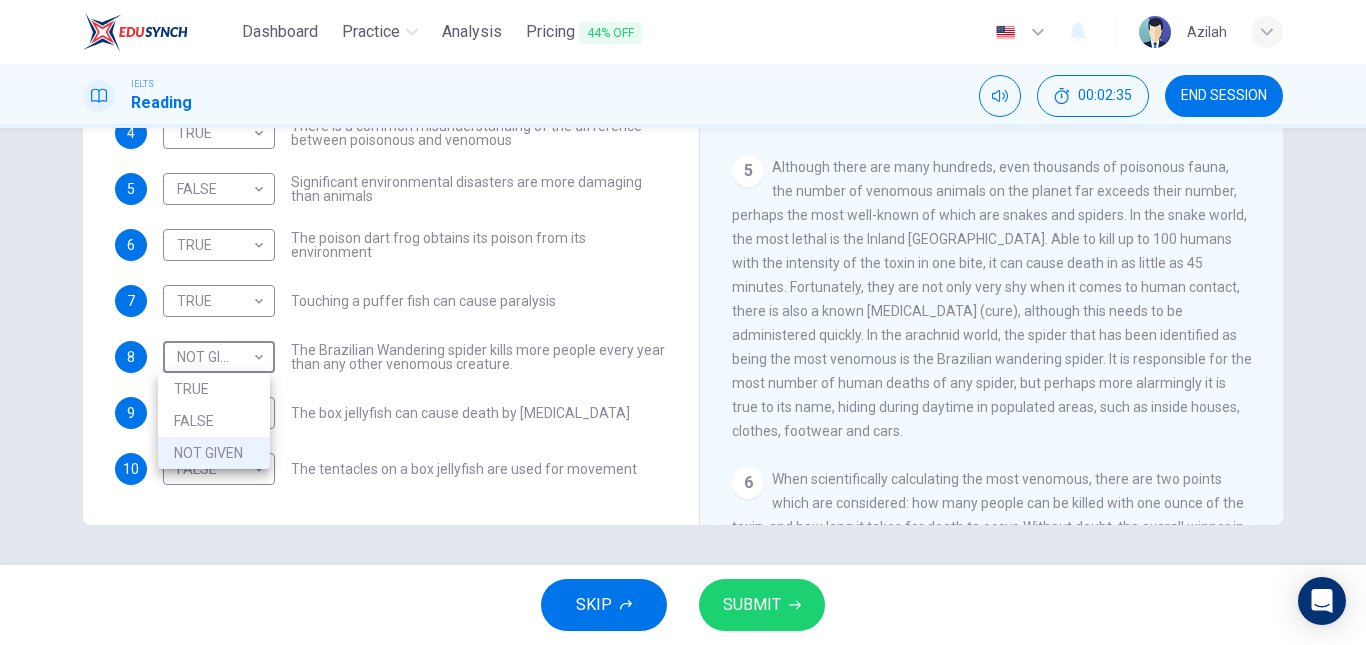 click on "Dashboard Practice Analysis Pricing 44% OFF English en ​ Azilah IELTS Reading 00:02:35 END SESSION Questions 4 - 10 Do the following statements agree with the information given in the Reading Passage?
In the boxes below, on your answer sheet write TRUE if the statement is true FALSE if the statement is false NOT GIVEN if the information is not given in the passage 4 TRUE TRUE ​ There is a common misunderstanding of the difference between poisonous and venomous 5 FALSE FALSE ​ Significant environmental disasters are more damaging than animals 6 TRUE TRUE ​ The poison dart frog obtains its poison from its environment 7 TRUE TRUE ​ Touching a puffer fish can cause paralysis 8 NOT GIVEN NOT GIVEN ​ The Brazilian Wandering spider kills more people every year than any other venomous creature. 9 TRUE TRUE ​ The box jellyfish can cause death by drowning 10 FALSE FALSE ​ The tentacles on a box jellyfish are used for movement Poisonous Animals CLICK TO ZOOM Click to Zoom 1 2 3 4 5 6 SKIP SUBMIT" at bounding box center (683, 322) 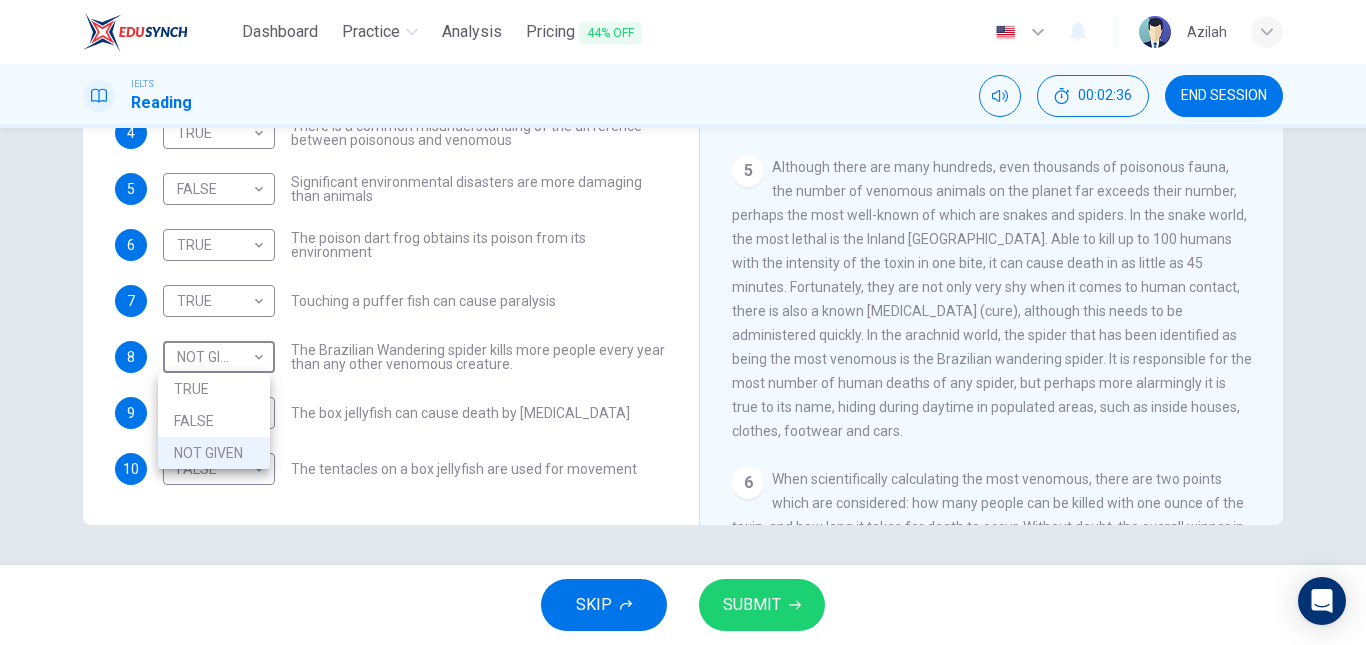 click on "FALSE" at bounding box center (214, 421) 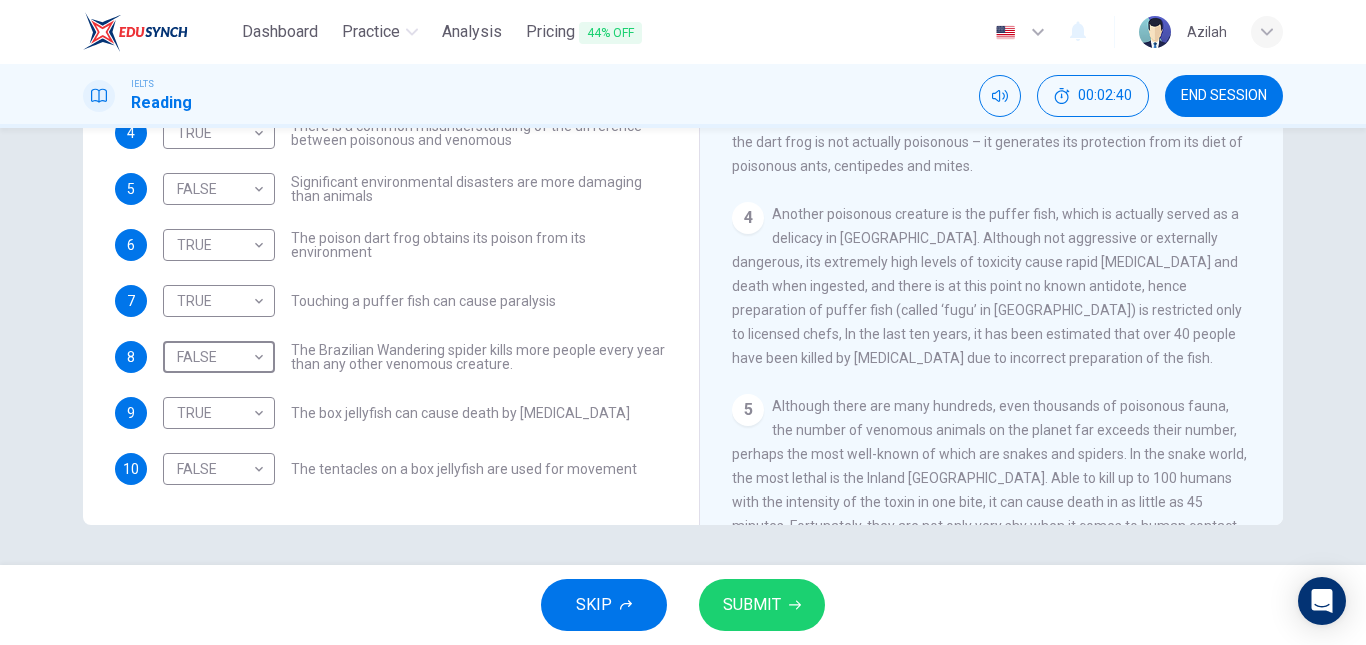 scroll, scrollTop: 700, scrollLeft: 0, axis: vertical 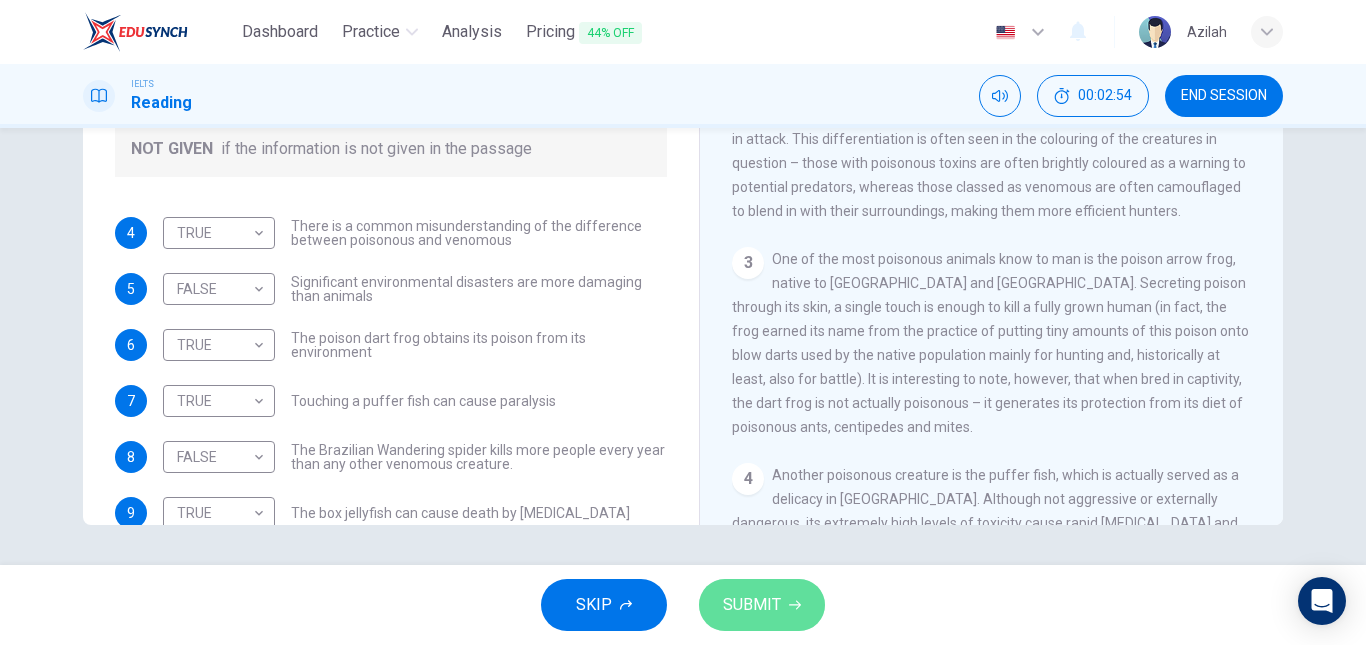 drag, startPoint x: 776, startPoint y: 602, endPoint x: 750, endPoint y: 584, distance: 31.622776 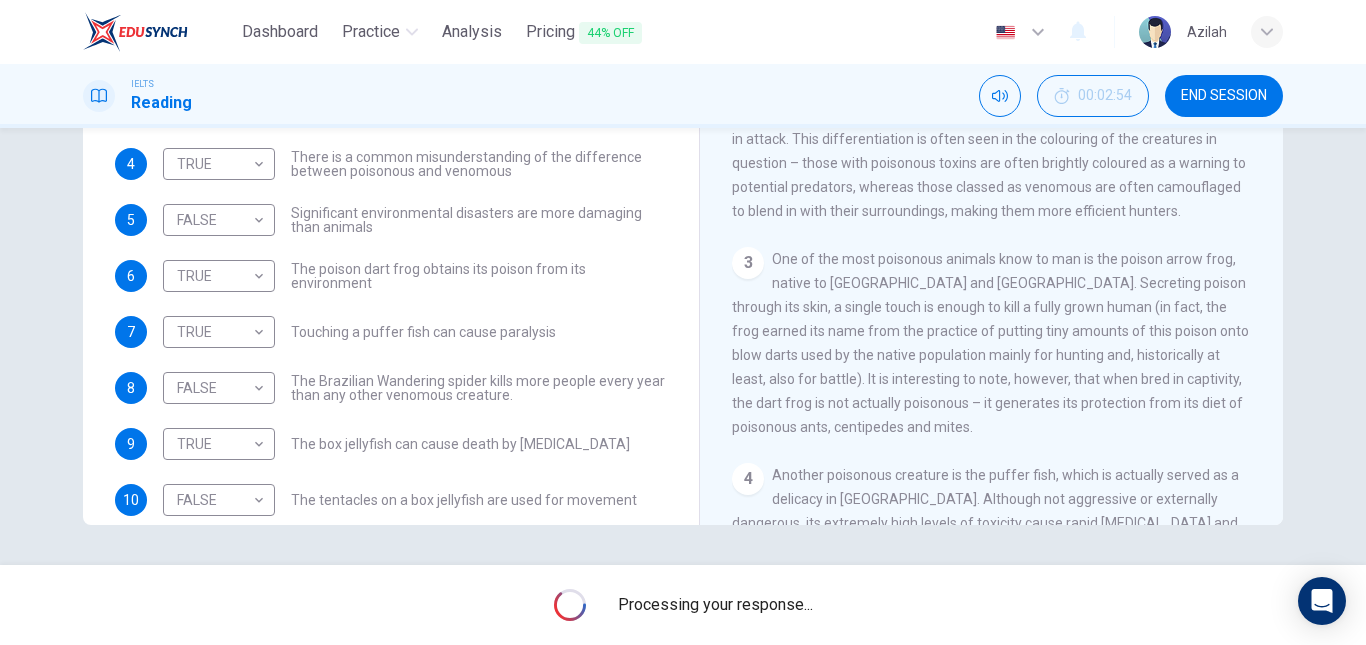 scroll, scrollTop: 137, scrollLeft: 0, axis: vertical 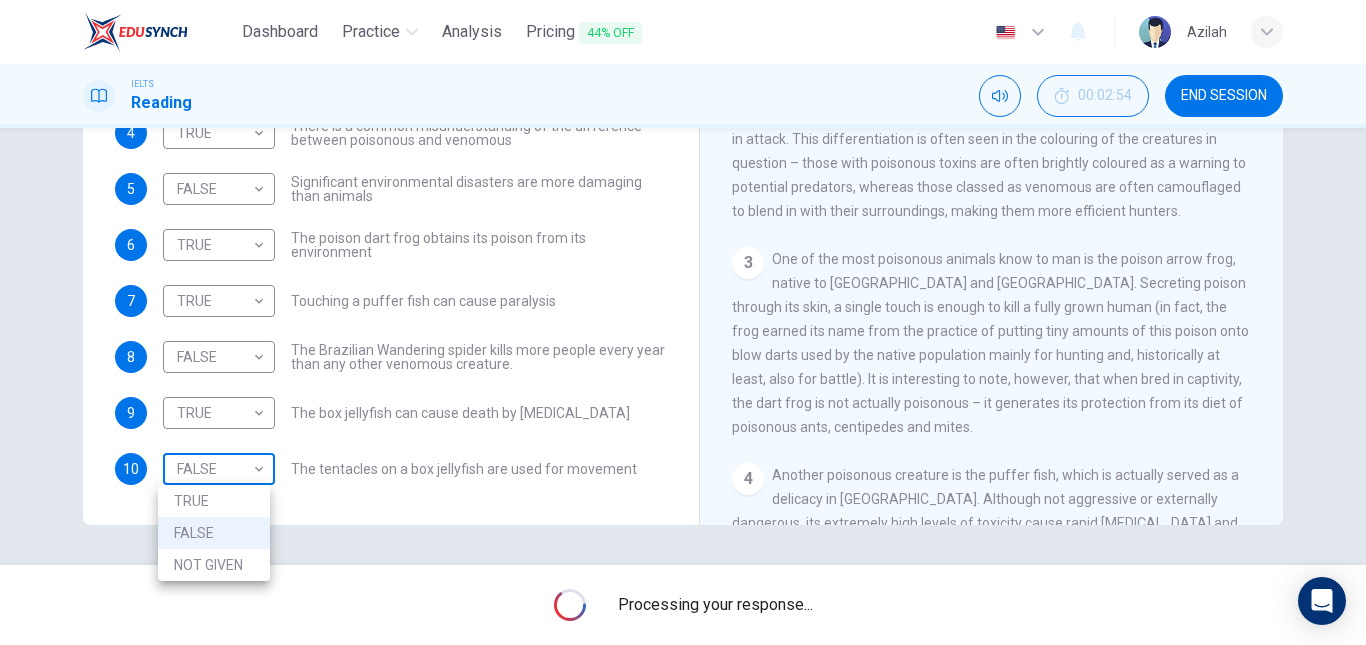 click on "Dashboard Practice Analysis Pricing 44% OFF English en ​ Azilah IELTS Reading 00:02:54 END SESSION Questions 4 - 10 Do the following statements agree with the information given in the Reading Passage?
In the boxes below, on your answer sheet write TRUE if the statement is true FALSE if the statement is false NOT GIVEN if the information is not given in the passage 4 TRUE TRUE ​ There is a common misunderstanding of the difference between poisonous and venomous 5 FALSE FALSE ​ Significant environmental disasters are more damaging than animals 6 TRUE TRUE ​ The poison dart frog obtains its poison from its environment 7 TRUE TRUE ​ Touching a puffer fish can cause paralysis 8 FALSE FALSE ​ The Brazilian Wandering spider kills more people every year than any other venomous creature. 9 TRUE TRUE ​ The box jellyfish can cause death by drowning 10 FALSE FALSE ​ The tentacles on a box jellyfish are used for movement Poisonous Animals CLICK TO ZOOM Click to Zoom 1 2 3 4 5 6 Processing your response..." at bounding box center (683, 322) 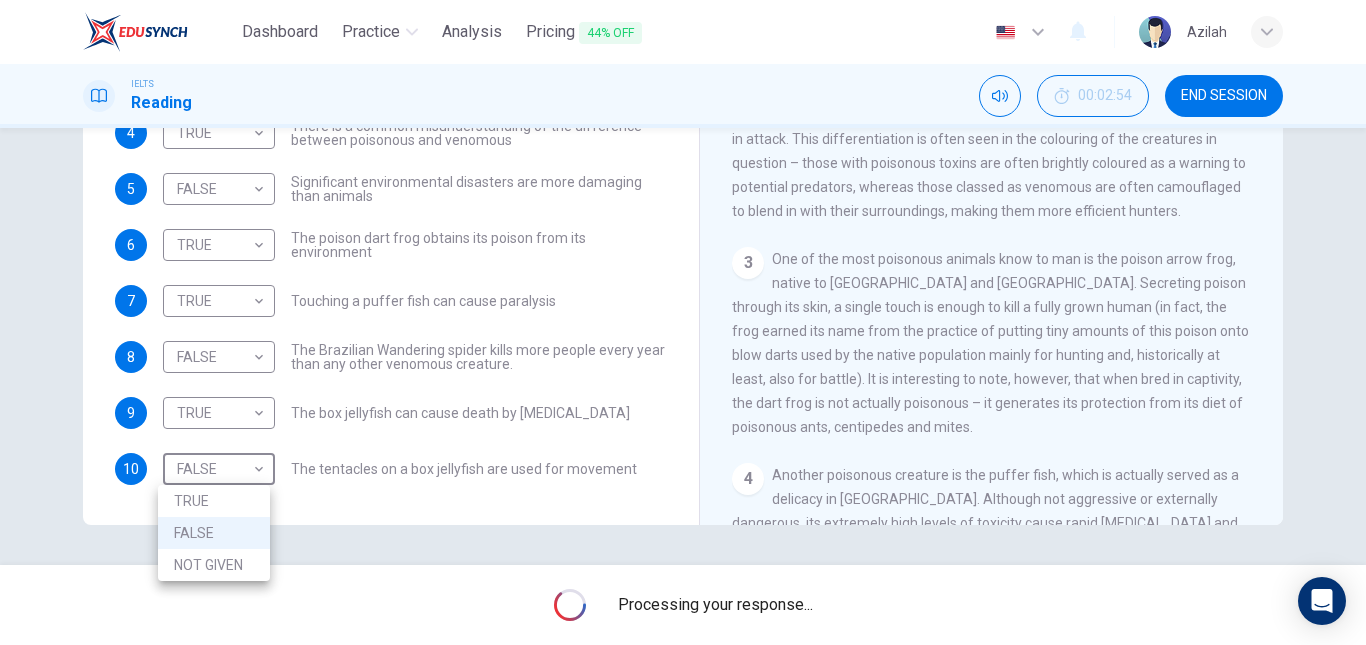 click on "NOT GIVEN" at bounding box center [214, 565] 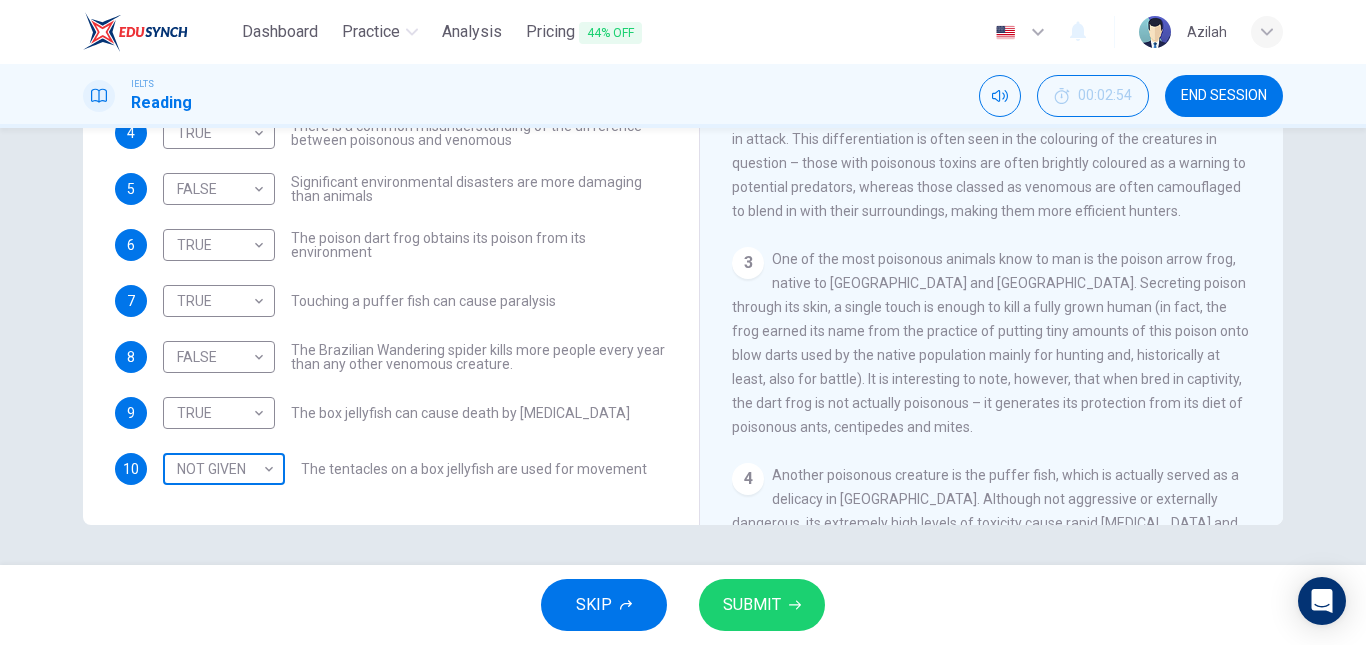 click on "Dashboard Practice Analysis Pricing 44% OFF English en ​ Azilah IELTS Reading 00:02:54 END SESSION Questions 4 - 10 Do the following statements agree with the information given in the Reading Passage?
In the boxes below, on your answer sheet write TRUE if the statement is true FALSE if the statement is false NOT GIVEN if the information is not given in the passage 4 TRUE TRUE ​ There is a common misunderstanding of the difference between poisonous and venomous 5 FALSE FALSE ​ Significant environmental disasters are more damaging than animals 6 TRUE TRUE ​ The poison dart frog obtains its poison from its environment 7 TRUE TRUE ​ Touching a puffer fish can cause paralysis 8 FALSE FALSE ​ The Brazilian Wandering spider kills more people every year than any other venomous creature. 9 TRUE TRUE ​ The box jellyfish can cause death by drowning 10 NOT GIVEN NOT GIVEN ​ The tentacles on a box jellyfish are used for movement Poisonous Animals CLICK TO ZOOM Click to Zoom 1 2 3 4 5 6 SKIP SUBMIT" at bounding box center (683, 322) 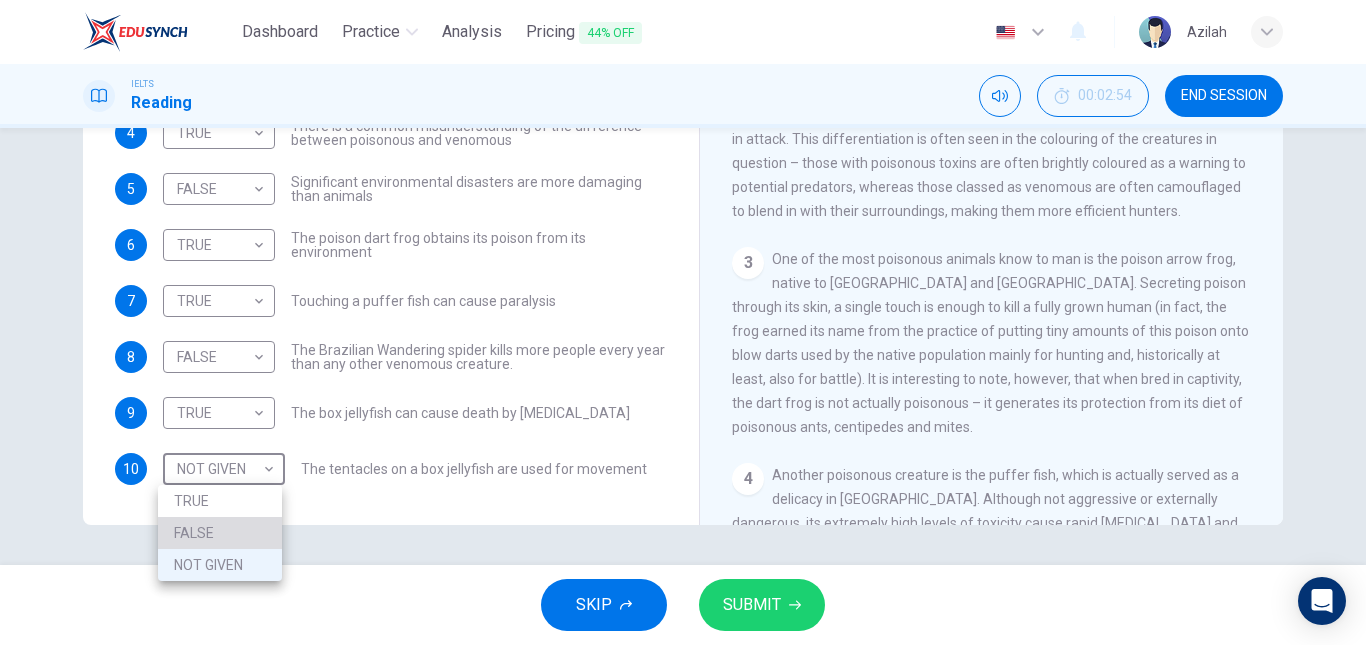 click on "FALSE" at bounding box center [220, 533] 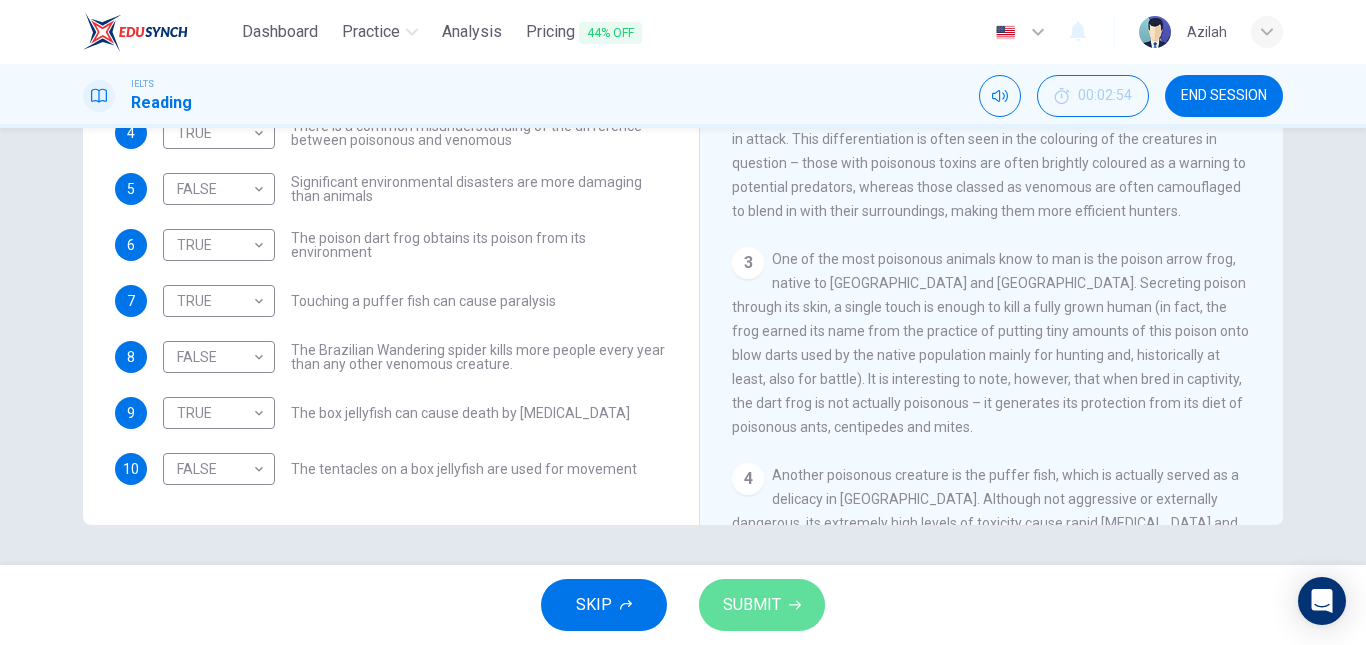 click on "SUBMIT" at bounding box center (752, 605) 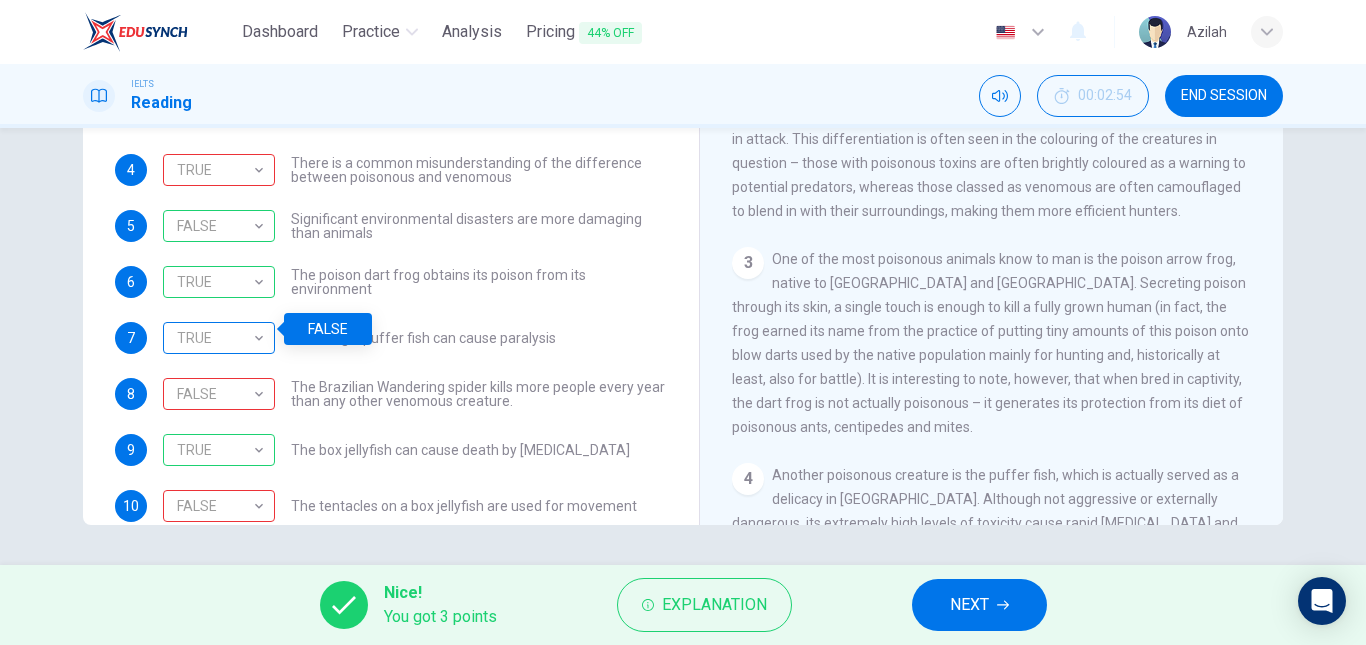 scroll, scrollTop: 137, scrollLeft: 0, axis: vertical 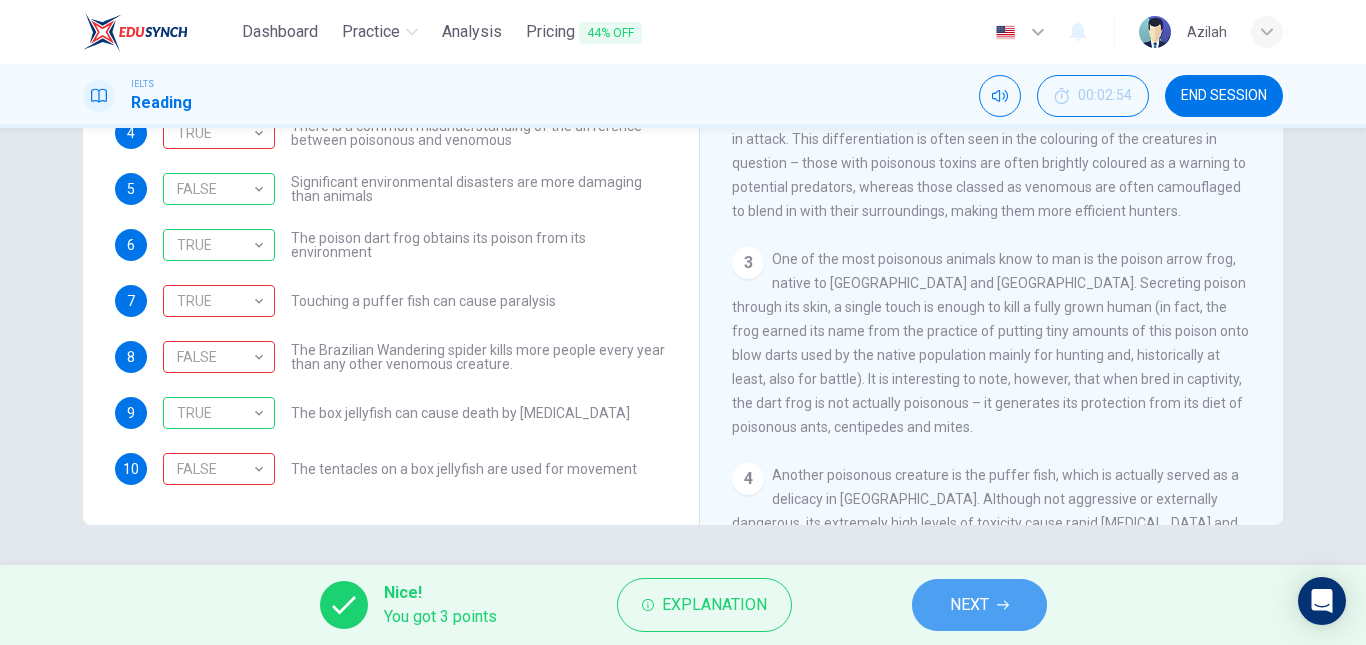 click on "NEXT" at bounding box center [969, 605] 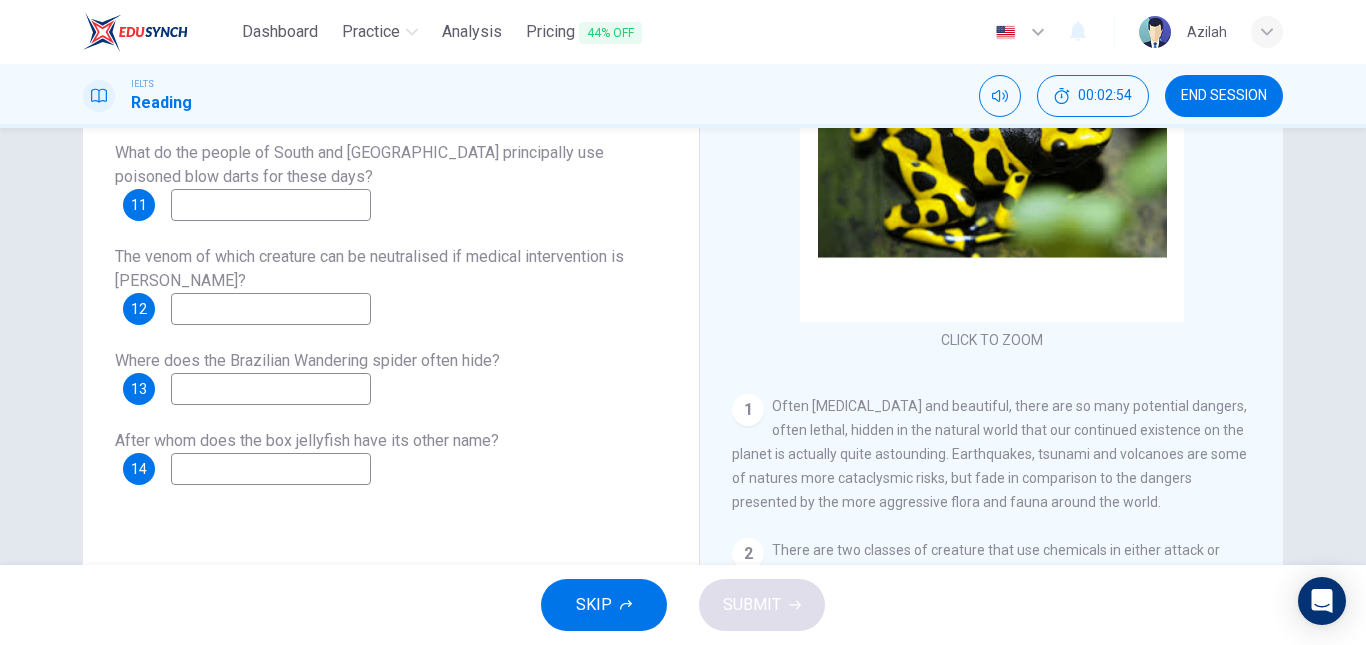 scroll, scrollTop: 238, scrollLeft: 0, axis: vertical 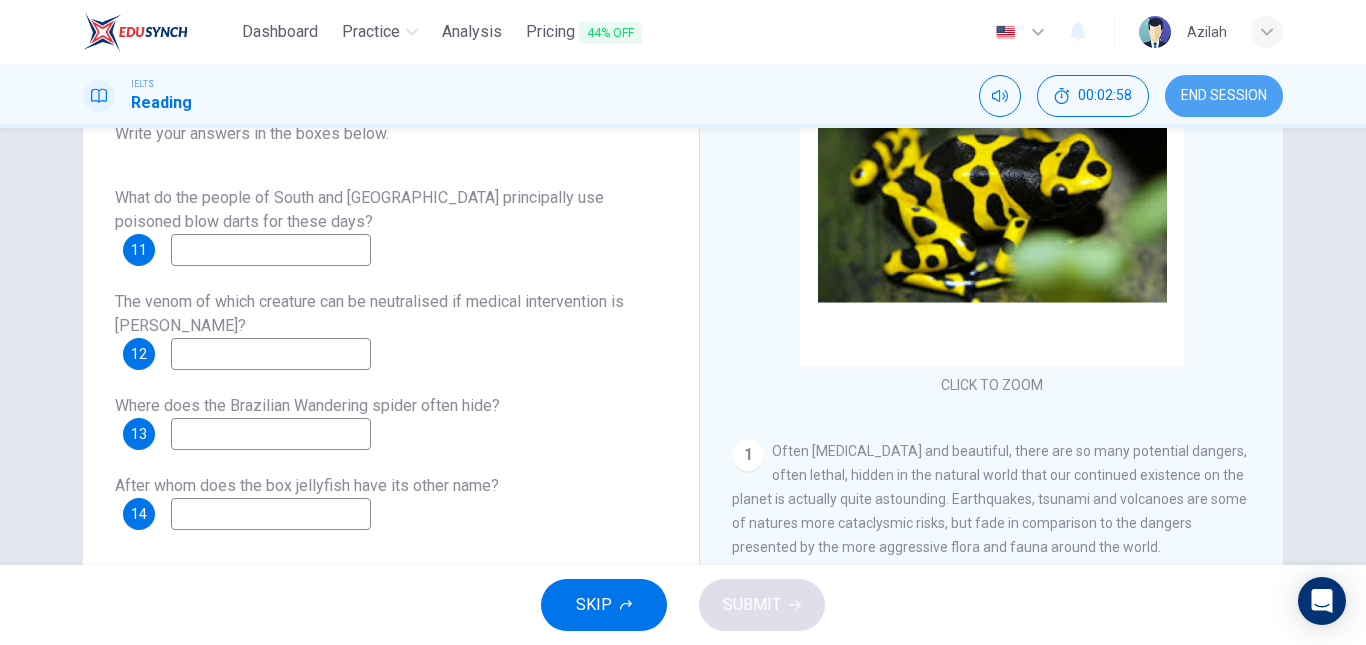 click on "END SESSION" at bounding box center [1224, 96] 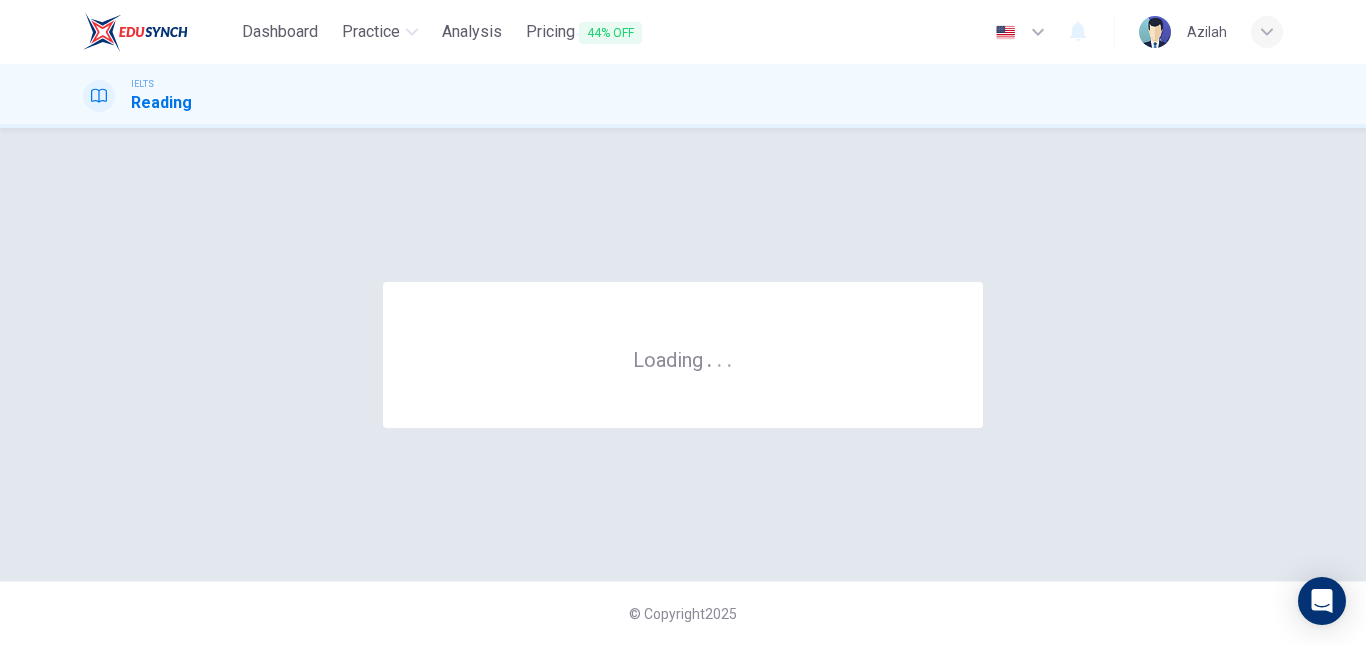 scroll, scrollTop: 0, scrollLeft: 0, axis: both 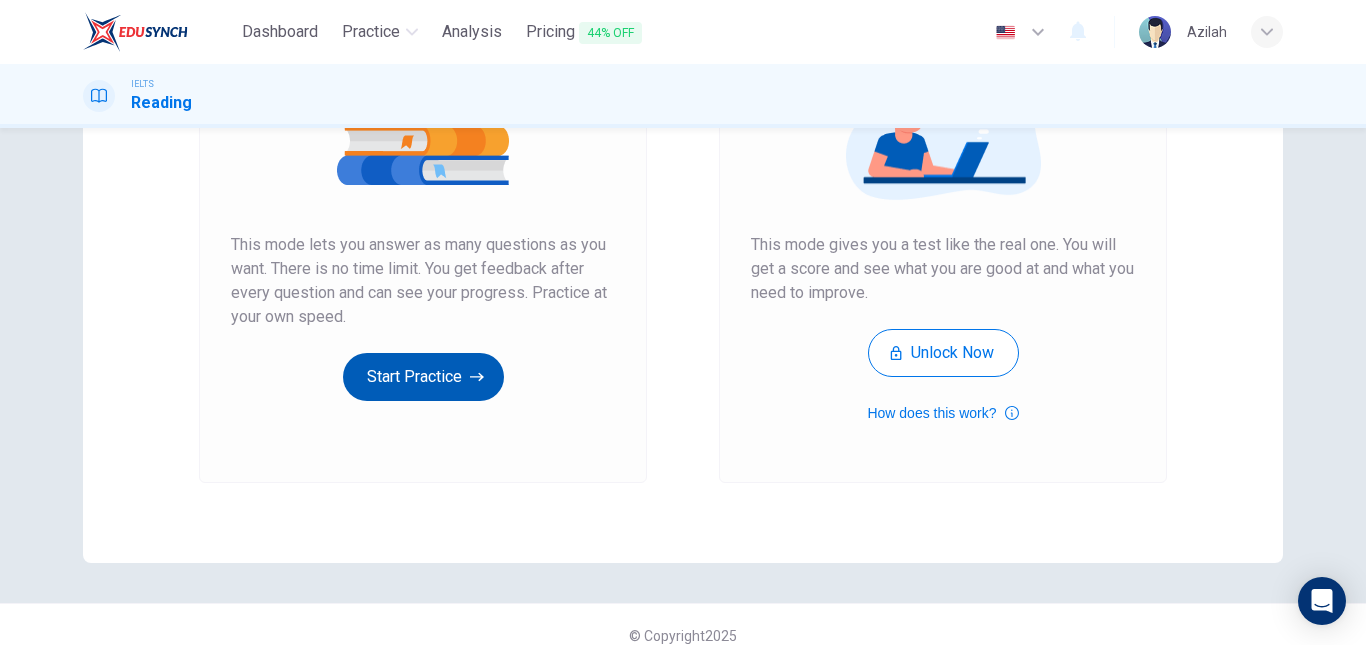 click on "Start Practice" at bounding box center [423, 377] 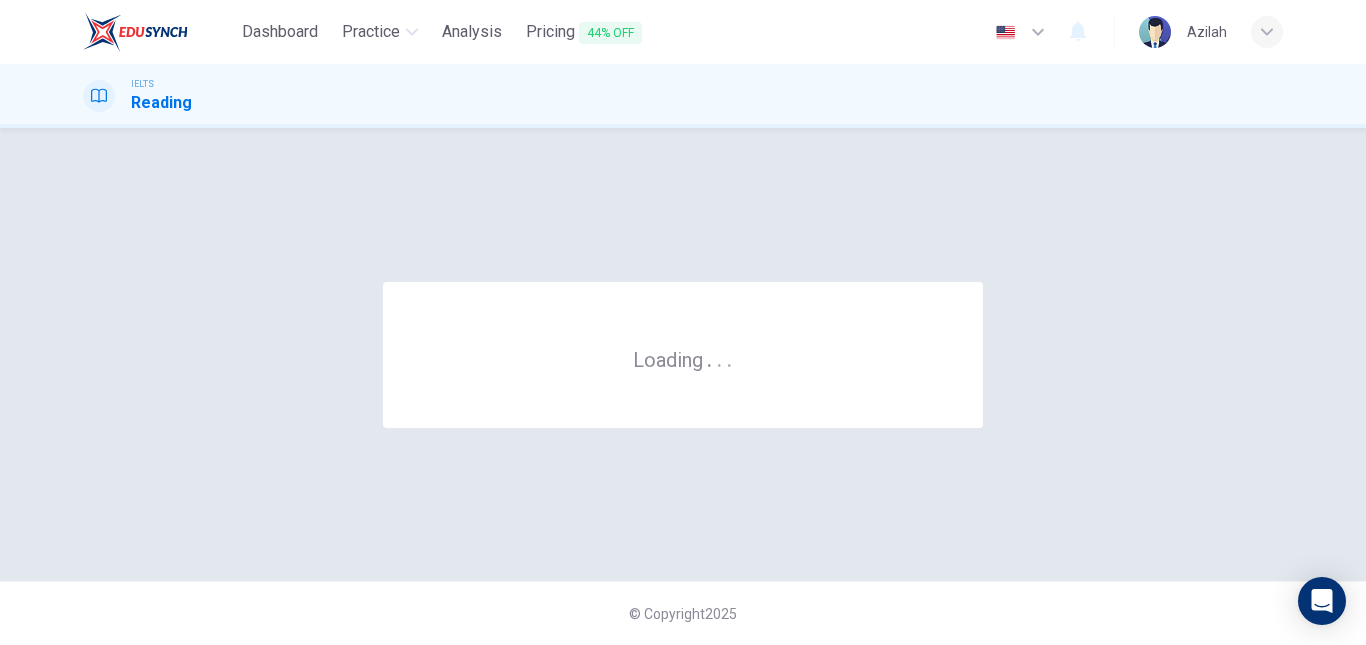 scroll, scrollTop: 0, scrollLeft: 0, axis: both 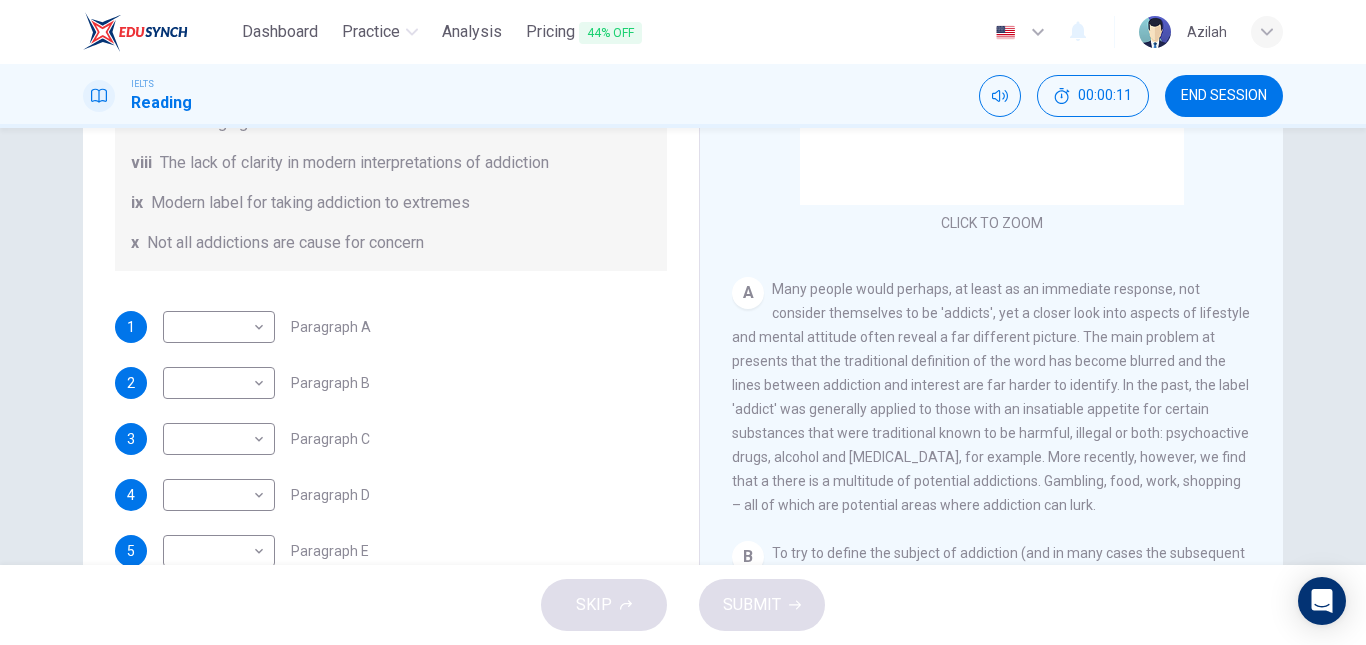 click on "END SESSION" at bounding box center (1224, 96) 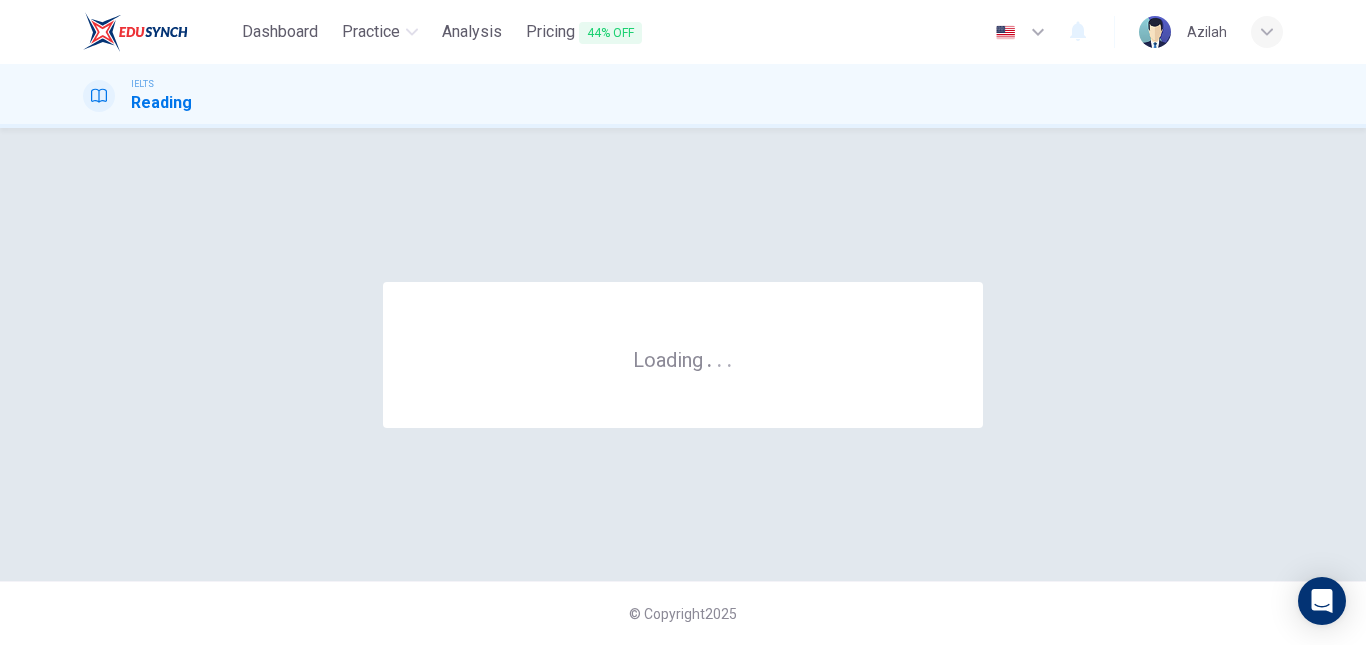 scroll, scrollTop: 0, scrollLeft: 0, axis: both 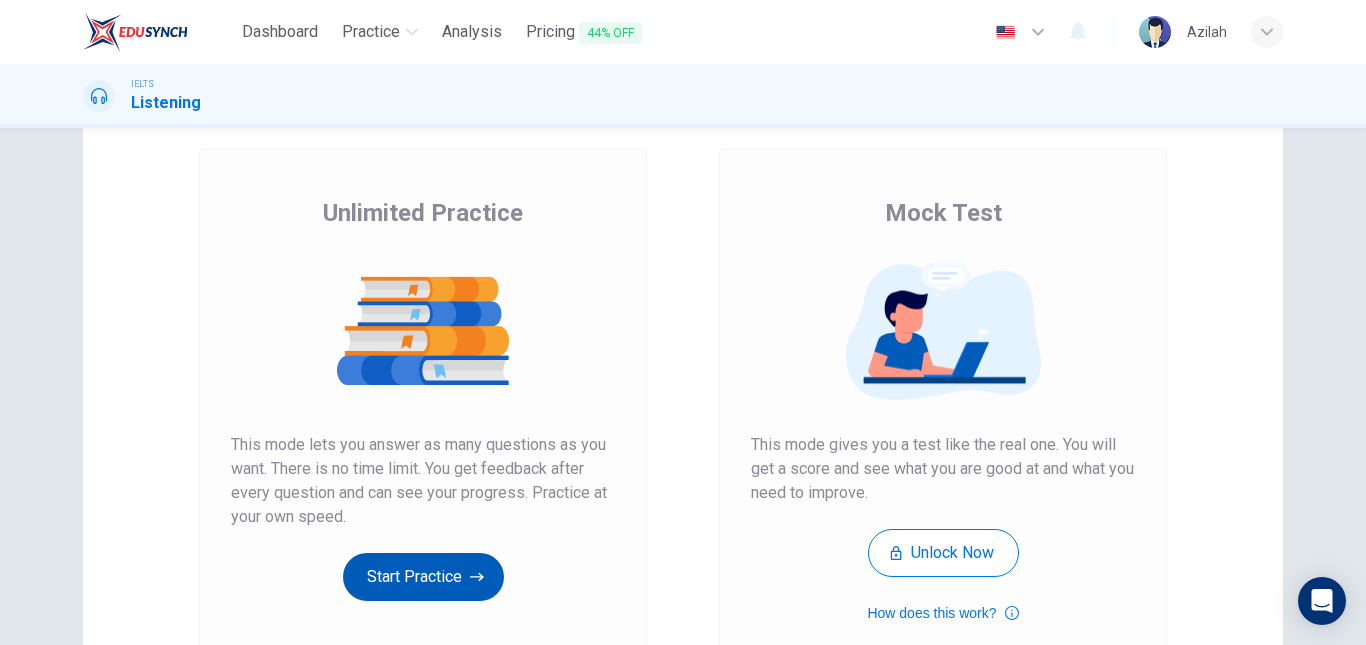 click on "Start Practice" at bounding box center [423, 577] 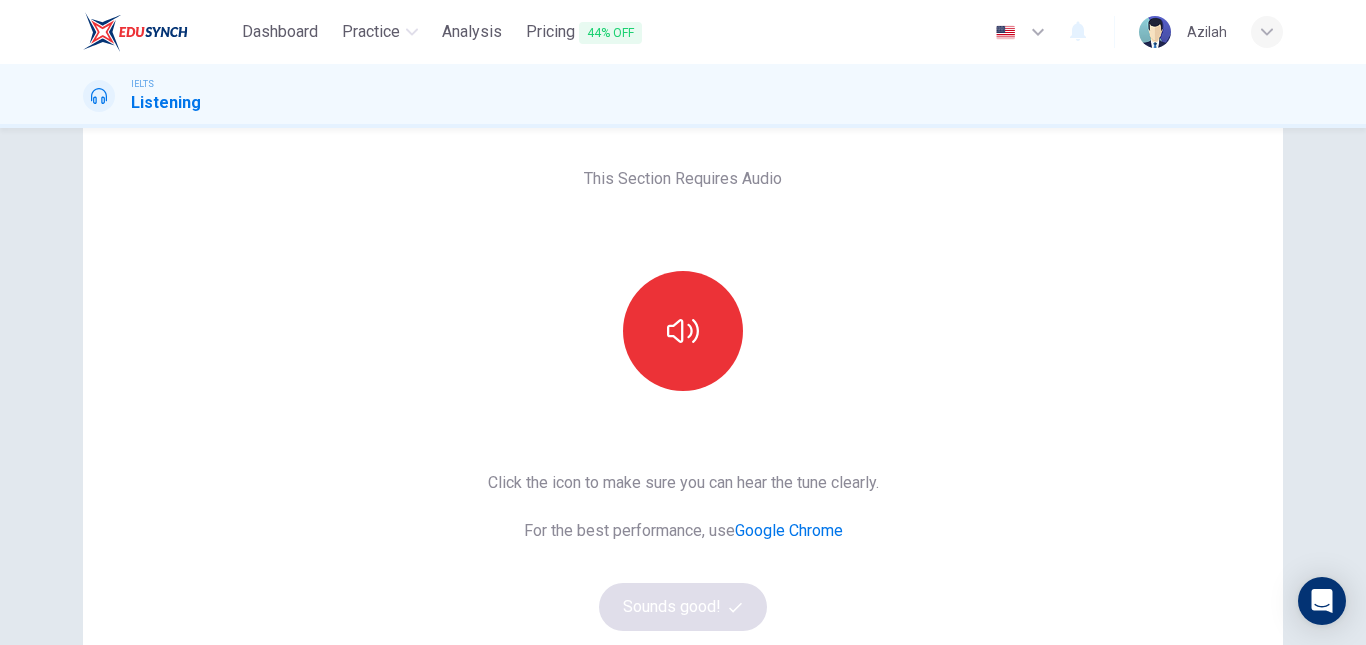 scroll, scrollTop: 200, scrollLeft: 0, axis: vertical 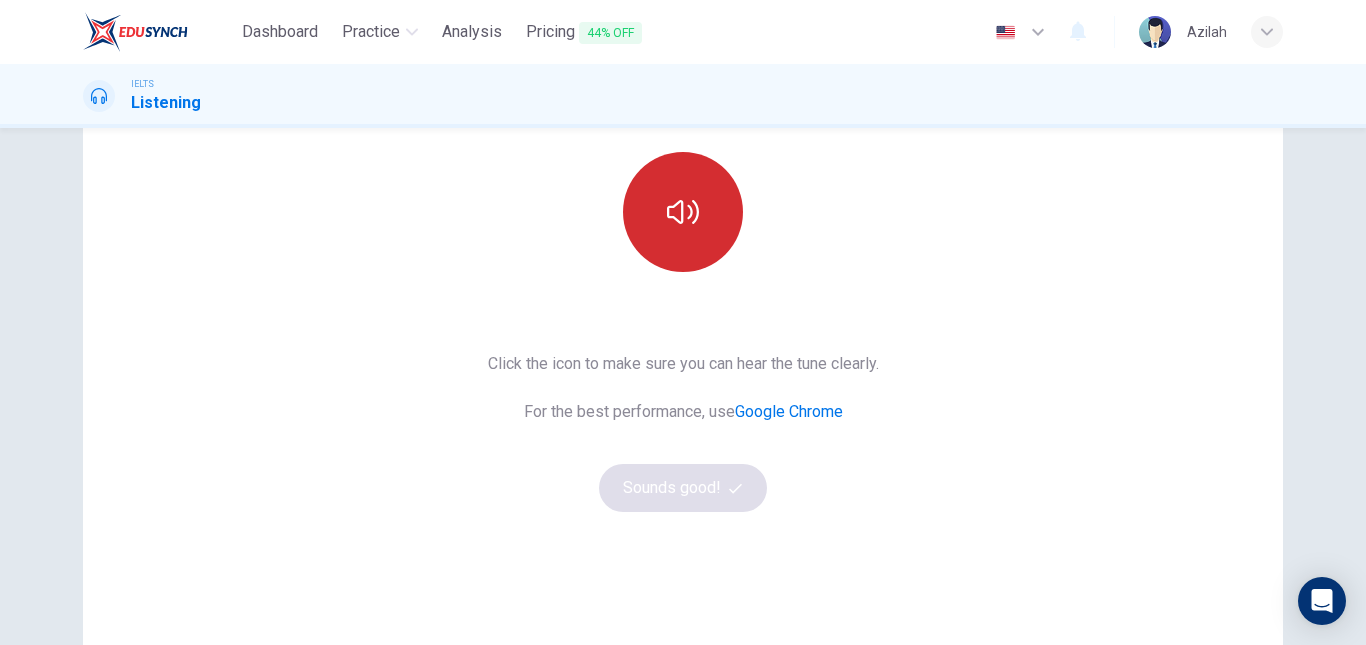 click at bounding box center (683, 212) 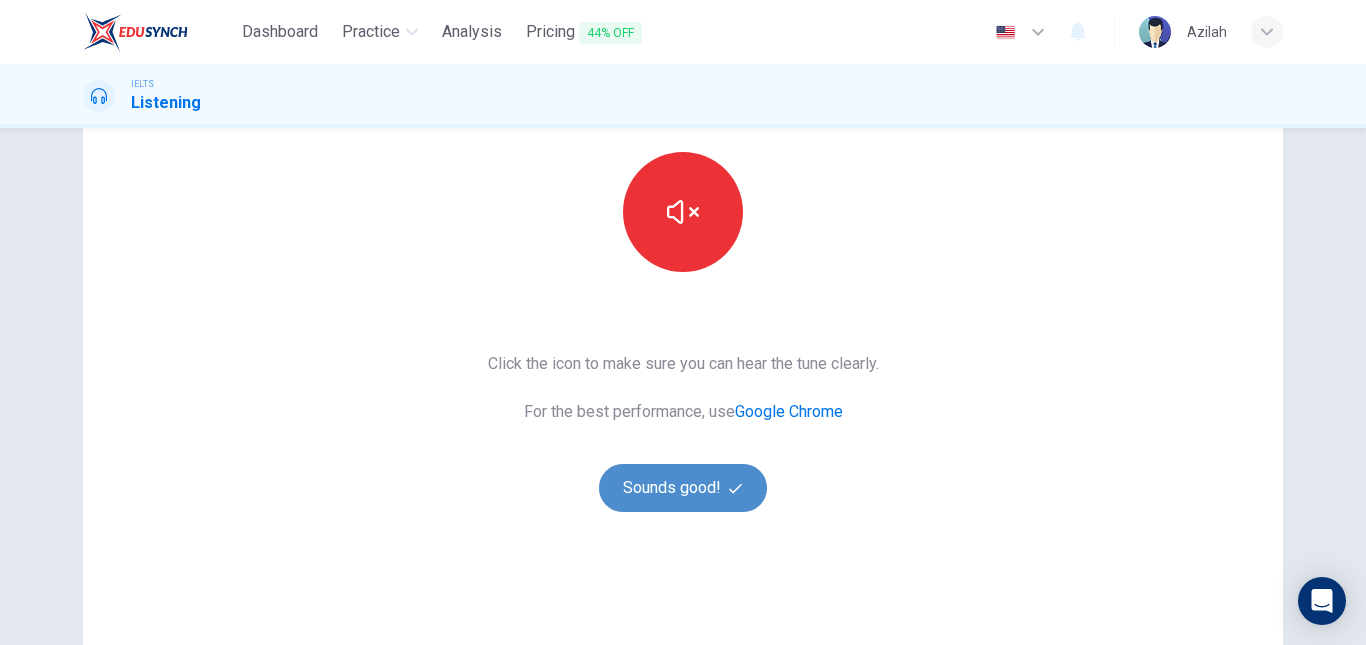click on "Sounds good!" at bounding box center (683, 488) 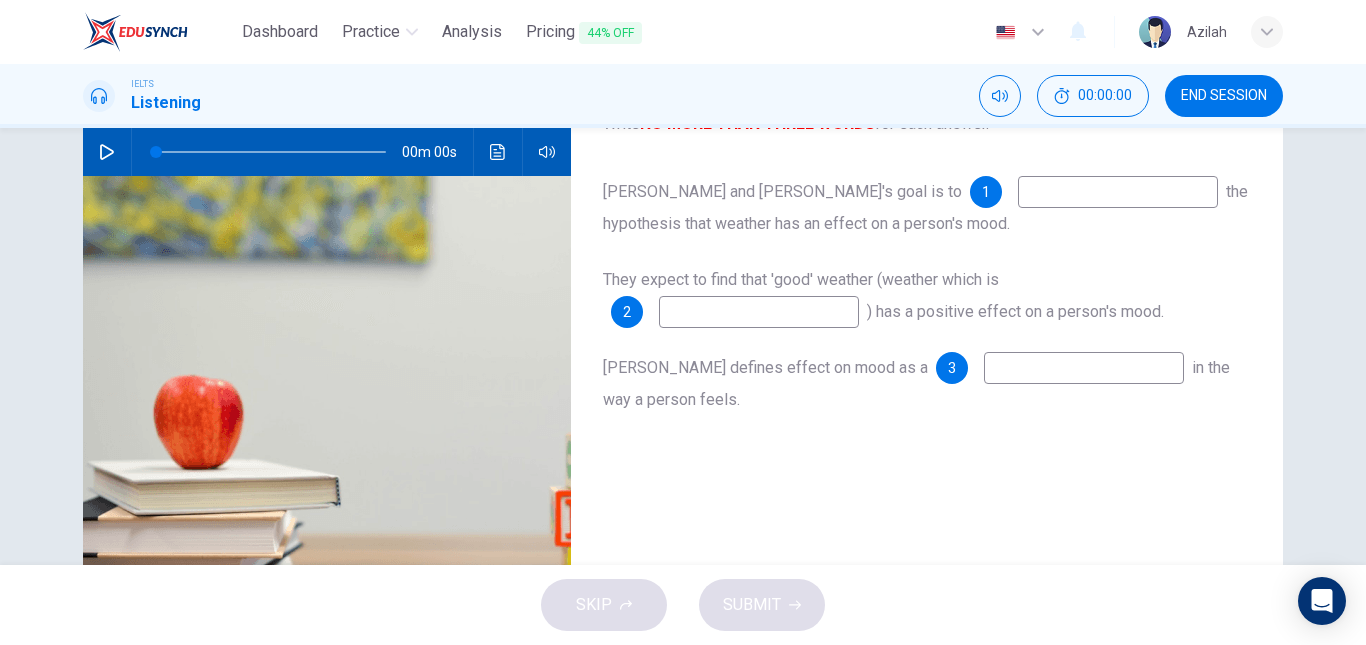 scroll, scrollTop: 100, scrollLeft: 0, axis: vertical 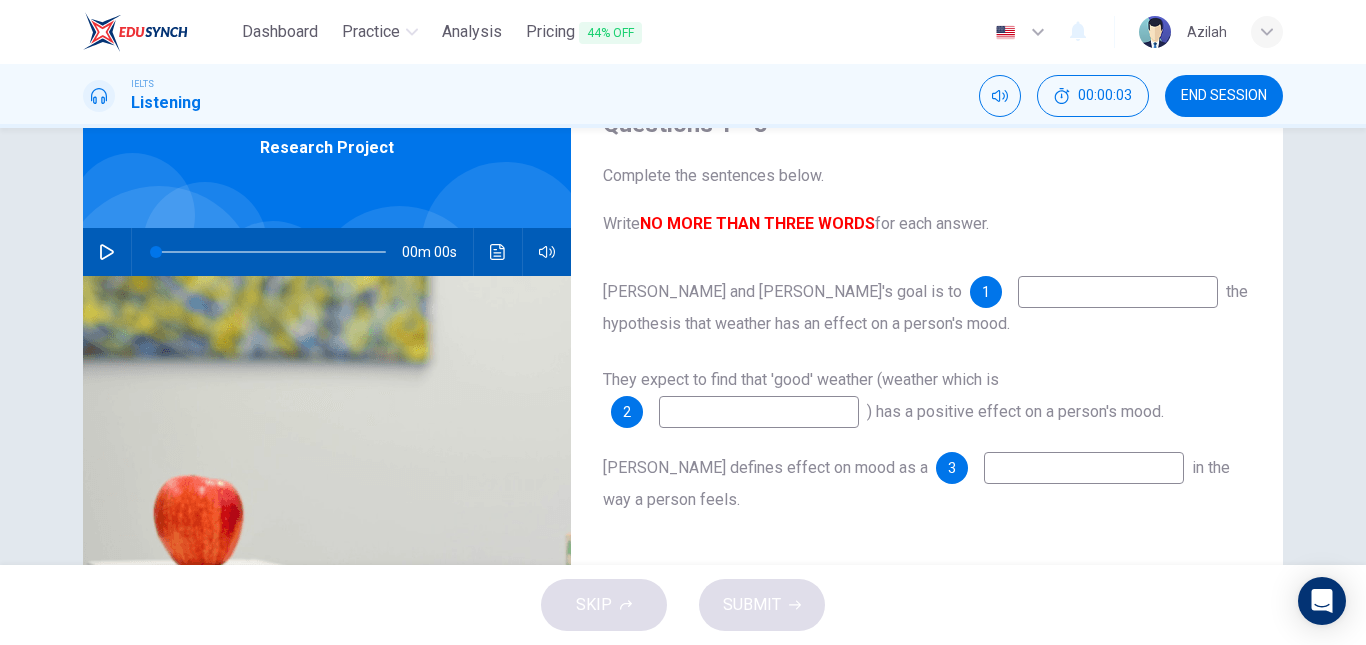 drag, startPoint x: 134, startPoint y: 225, endPoint x: 124, endPoint y: 238, distance: 16.40122 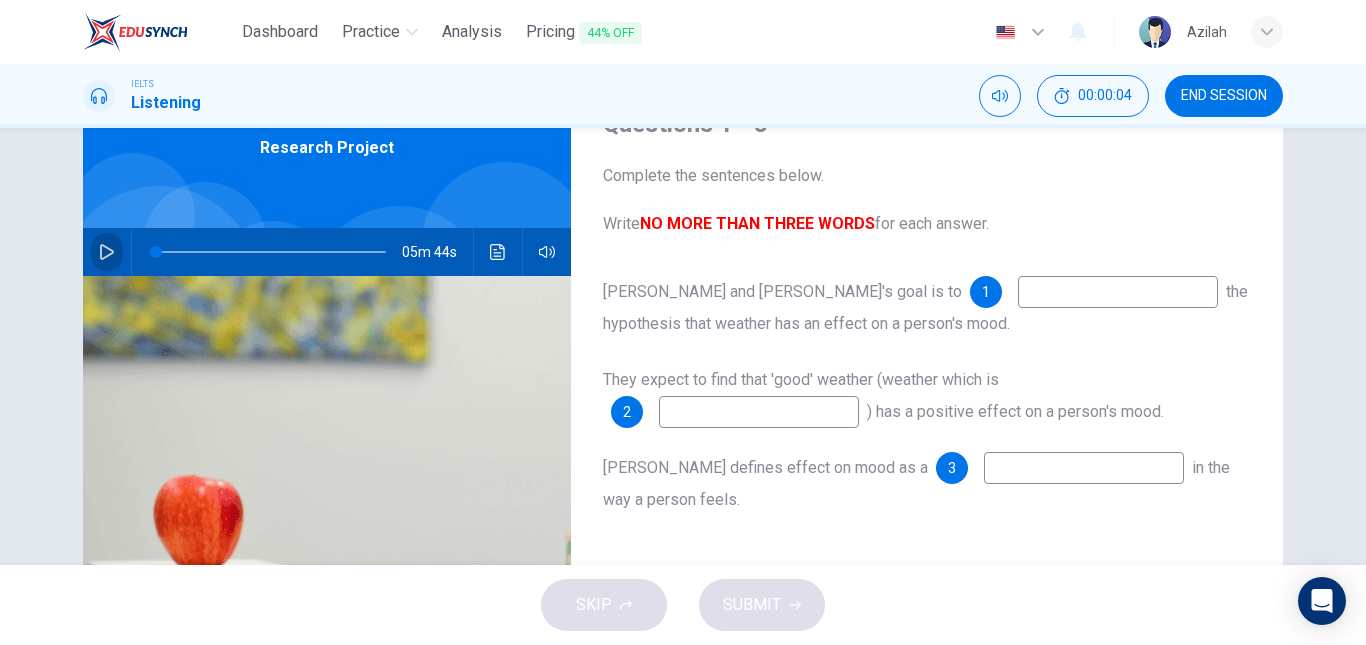 click 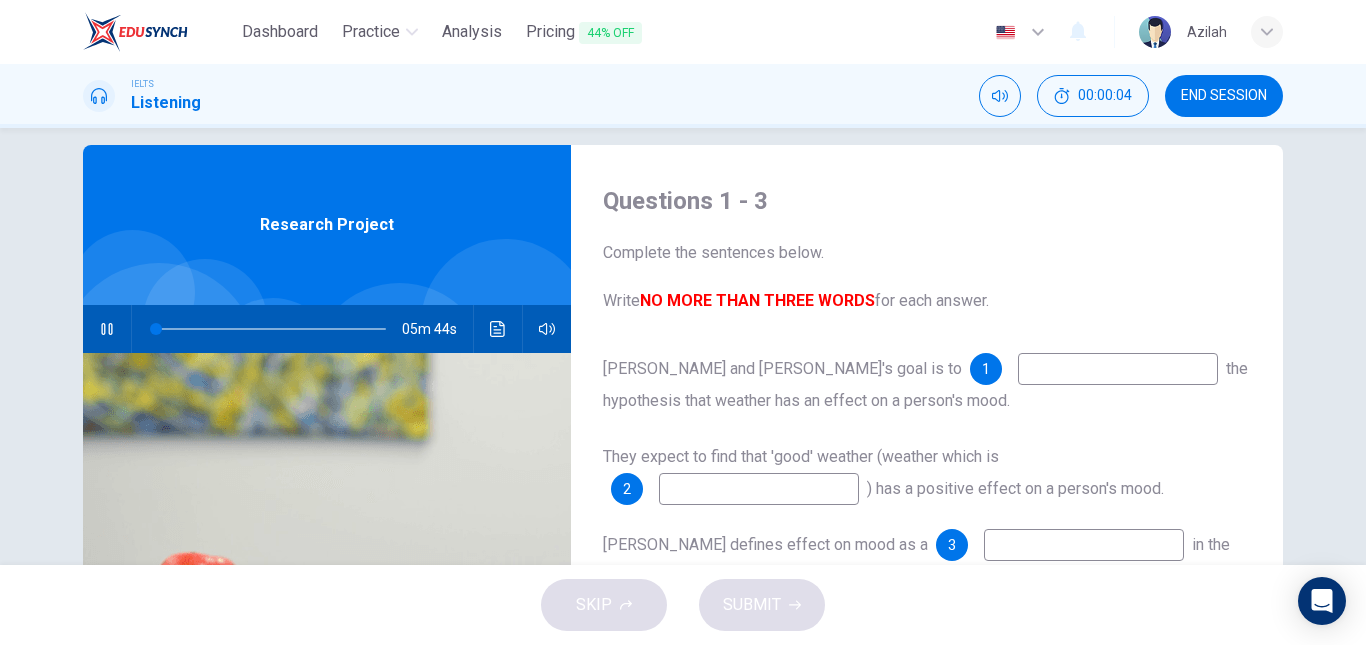 scroll, scrollTop: 0, scrollLeft: 0, axis: both 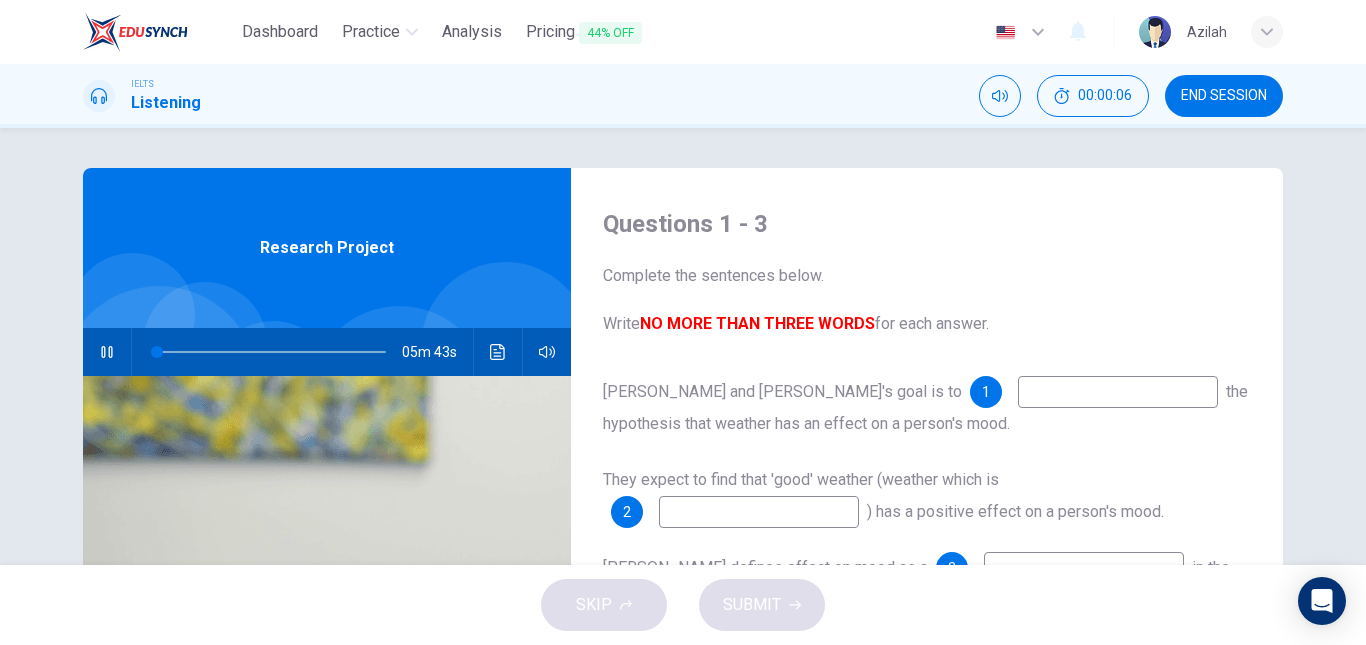 type on "1" 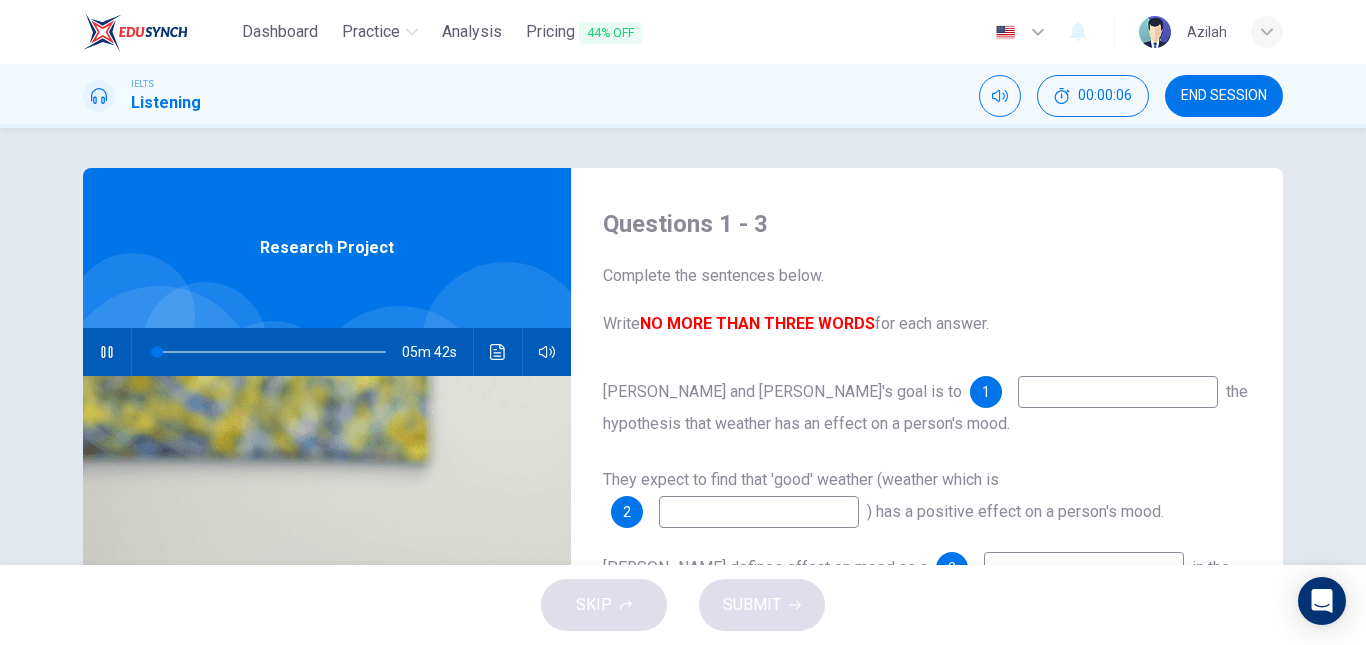 type 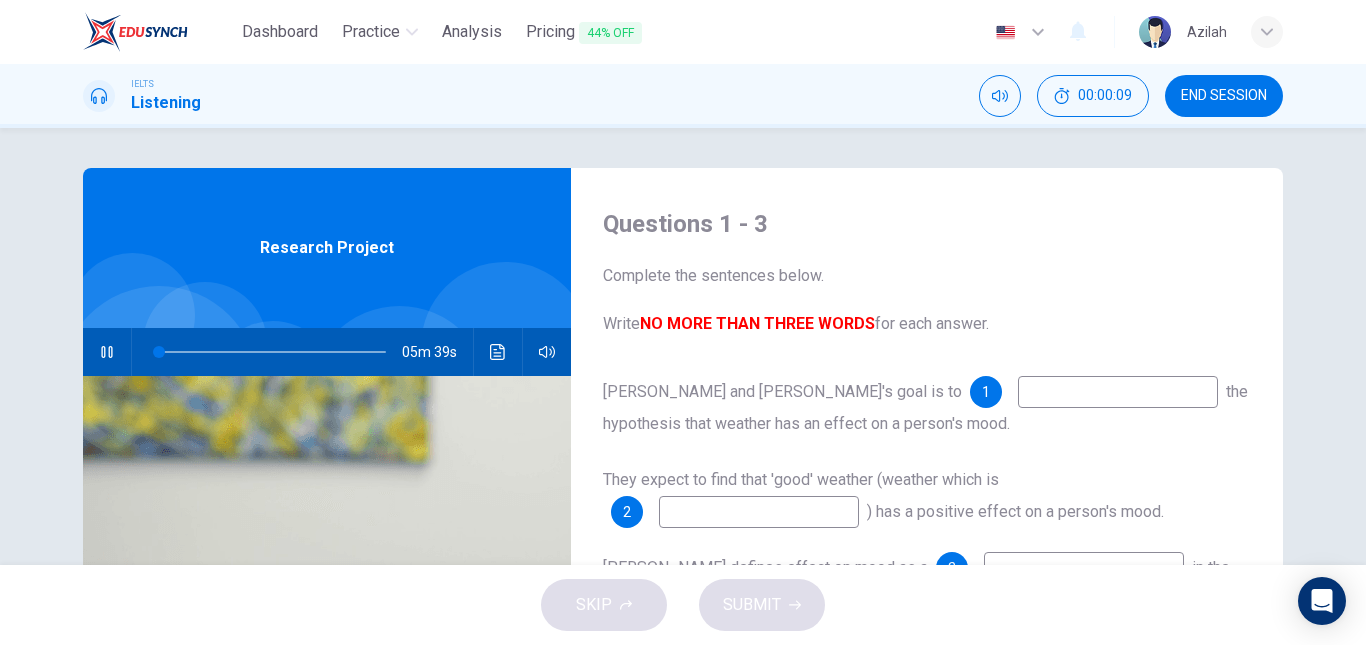 click at bounding box center (1118, 392) 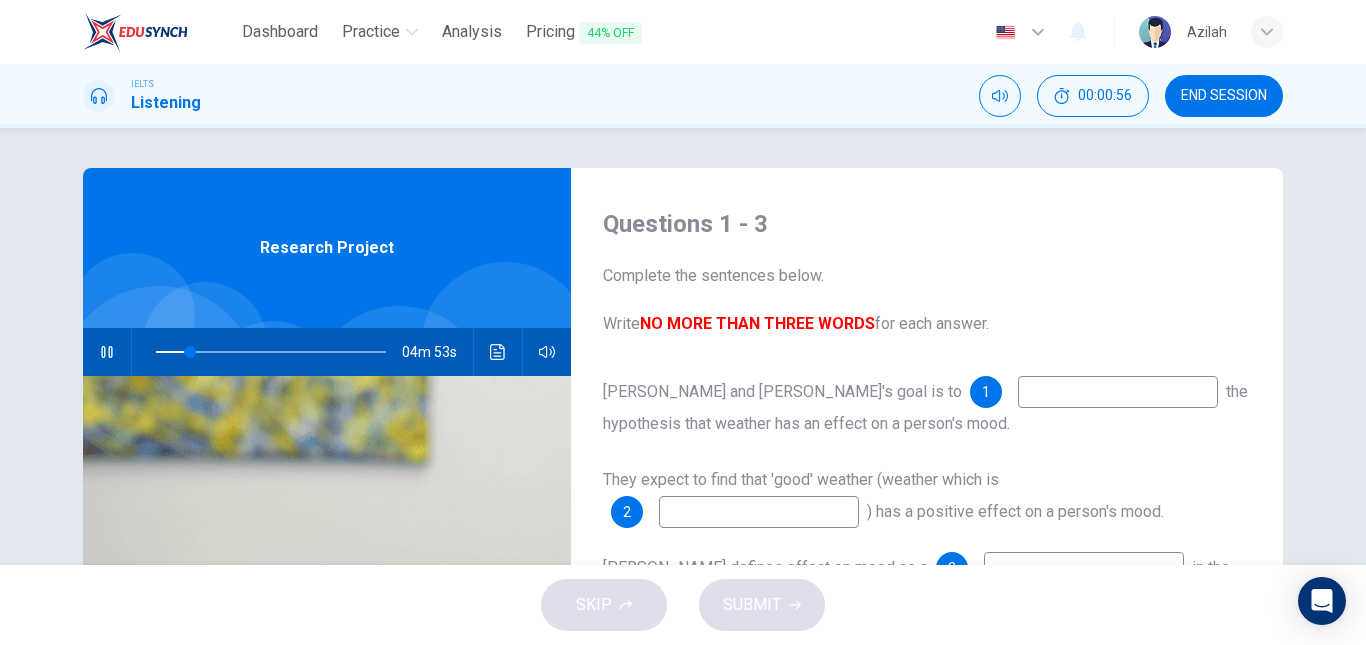 type on "15" 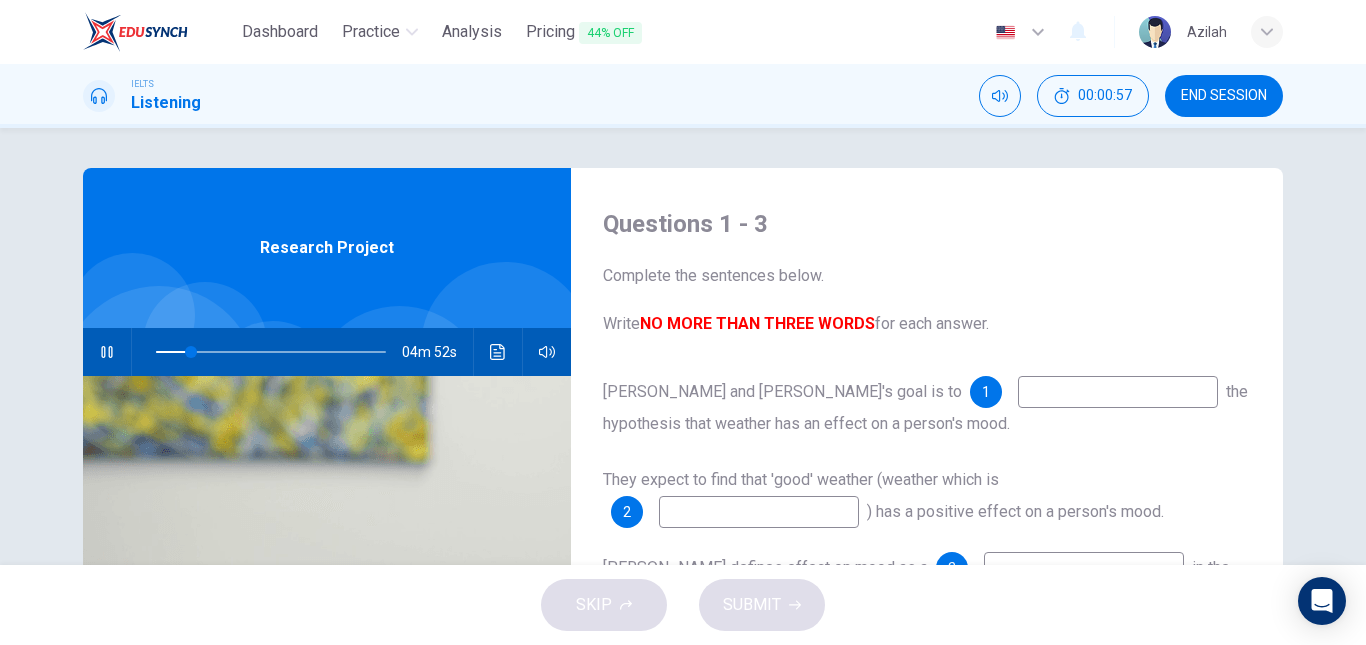 type on "i" 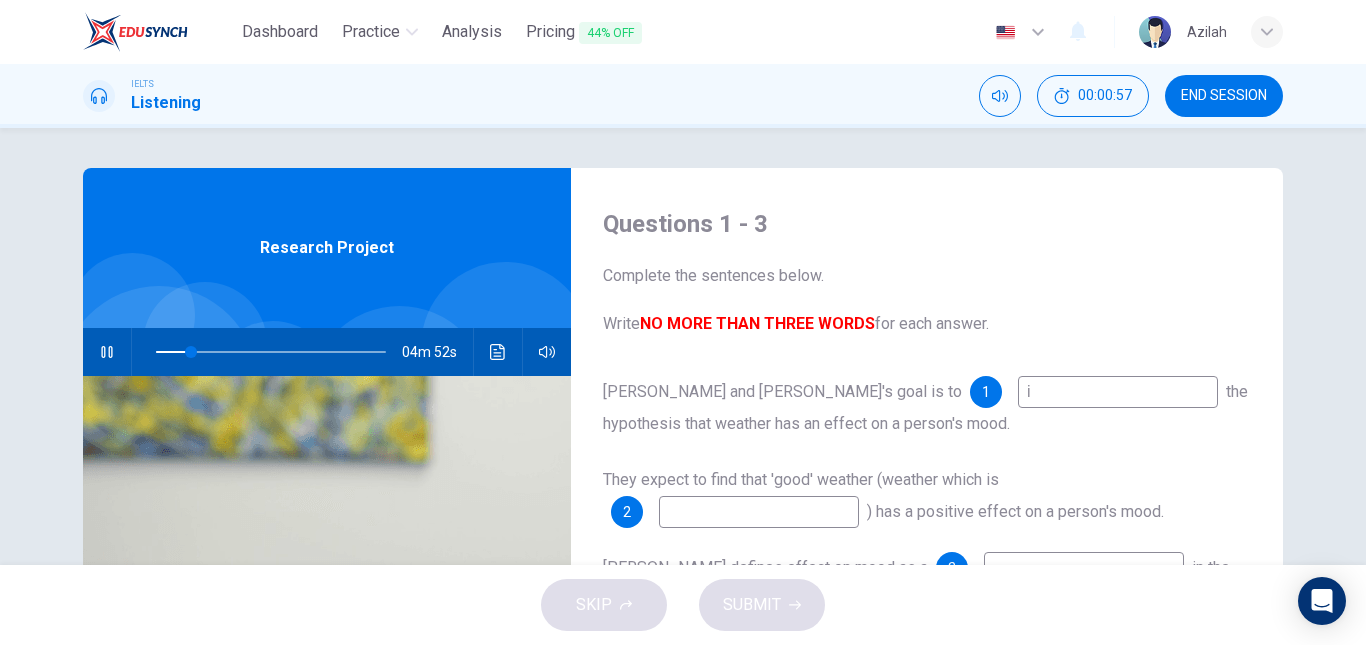 type on "15" 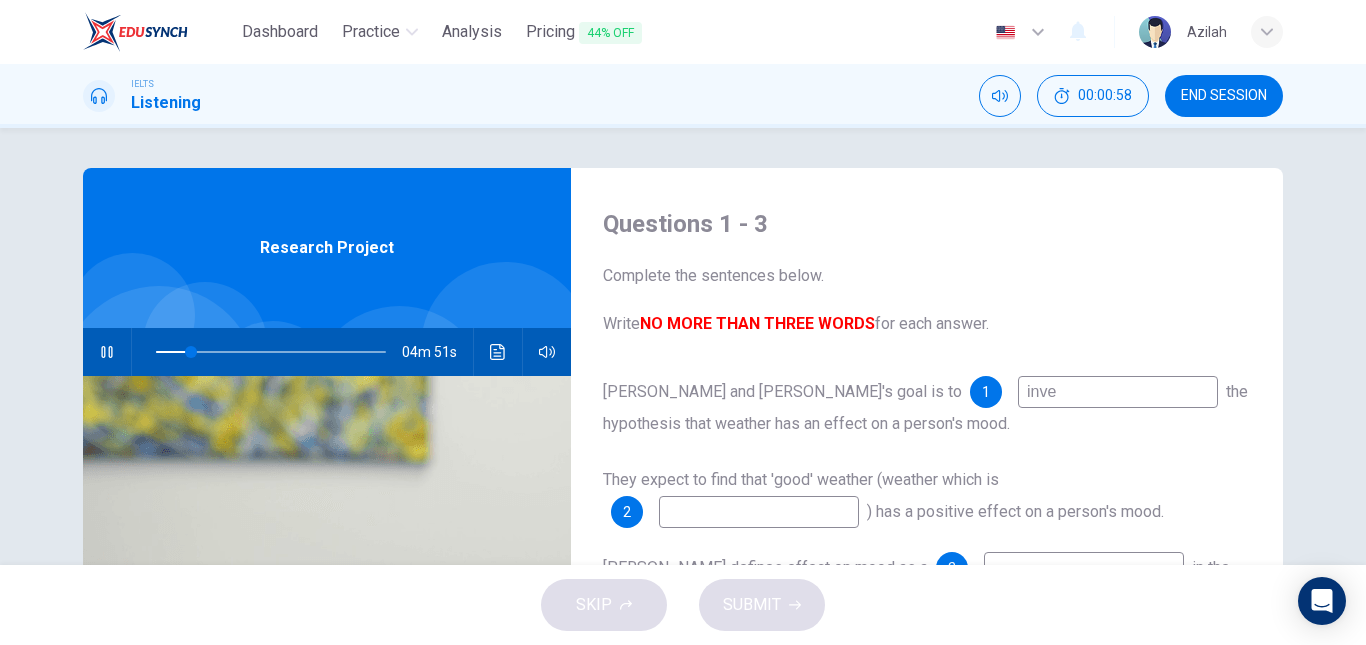 type on "inves" 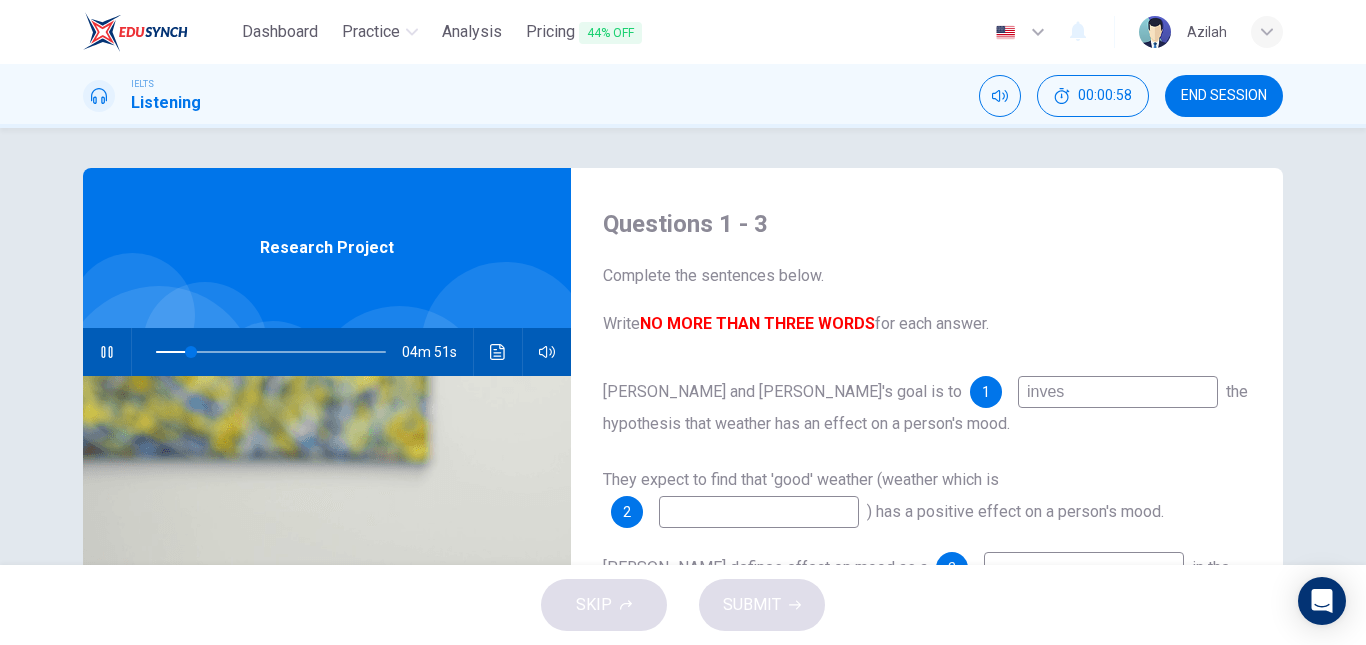 type on "16" 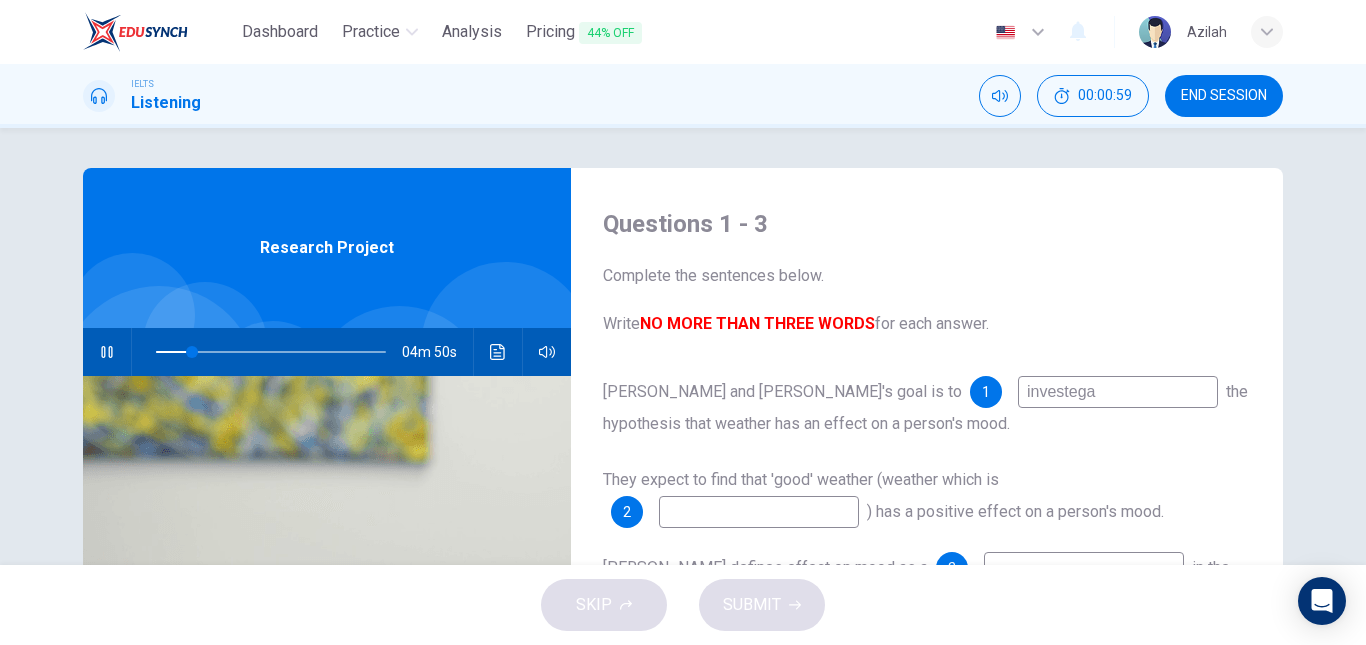 type on "investegas" 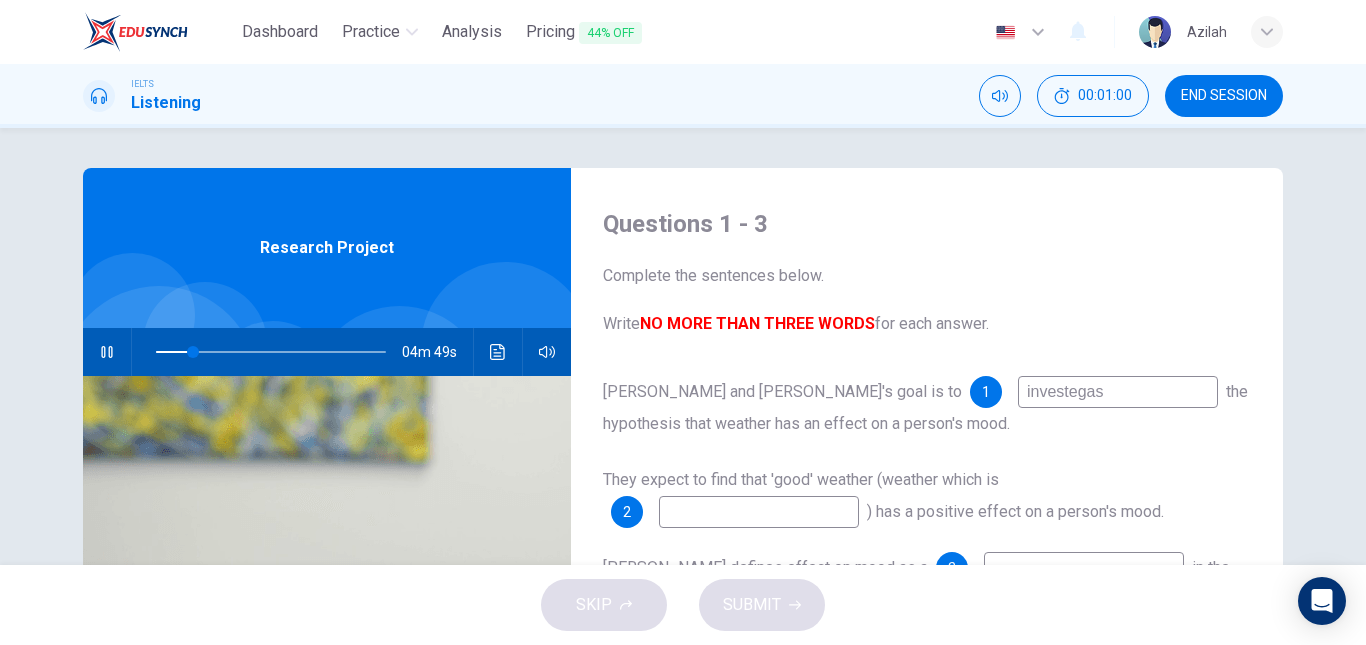 type on "16" 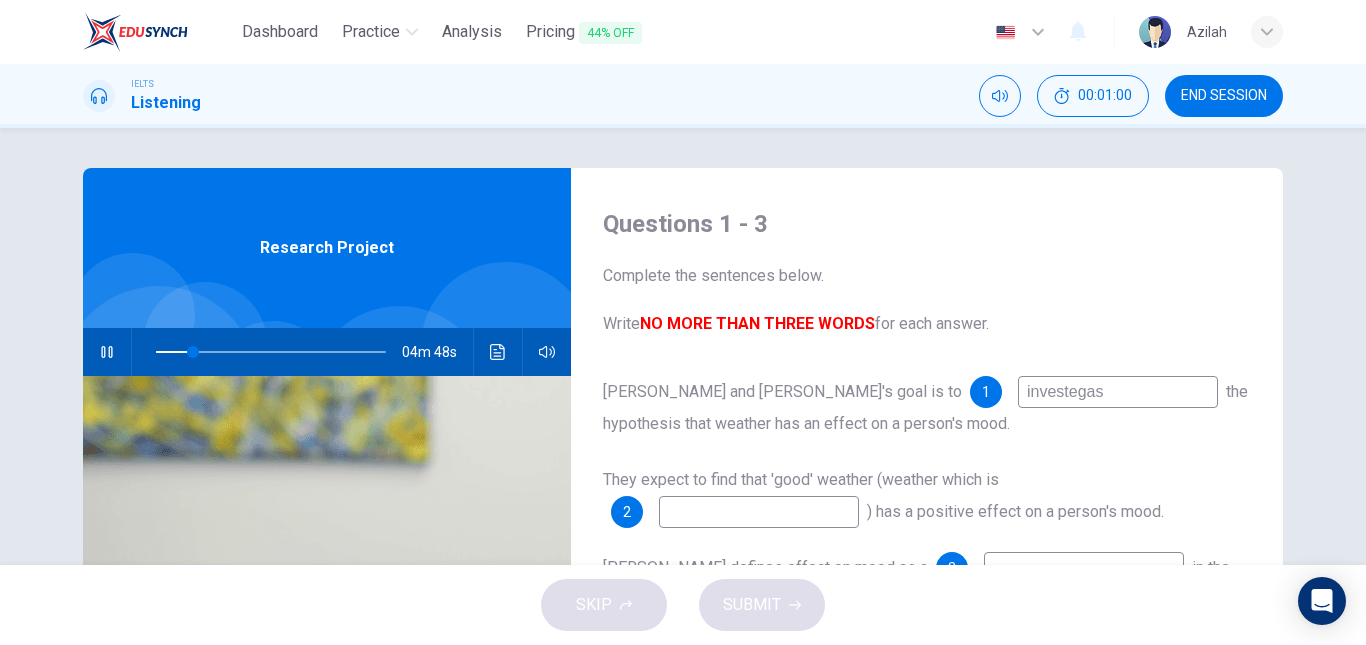 click on "investegas" at bounding box center (1118, 392) 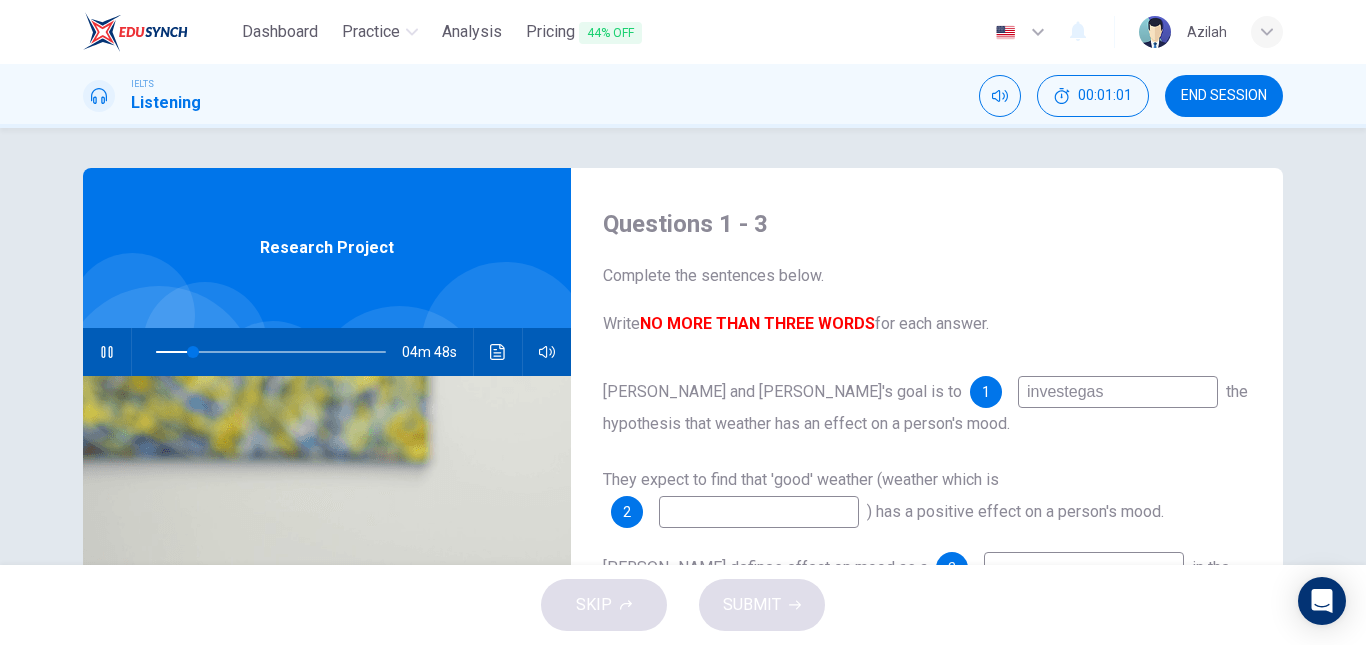 type on "investegs" 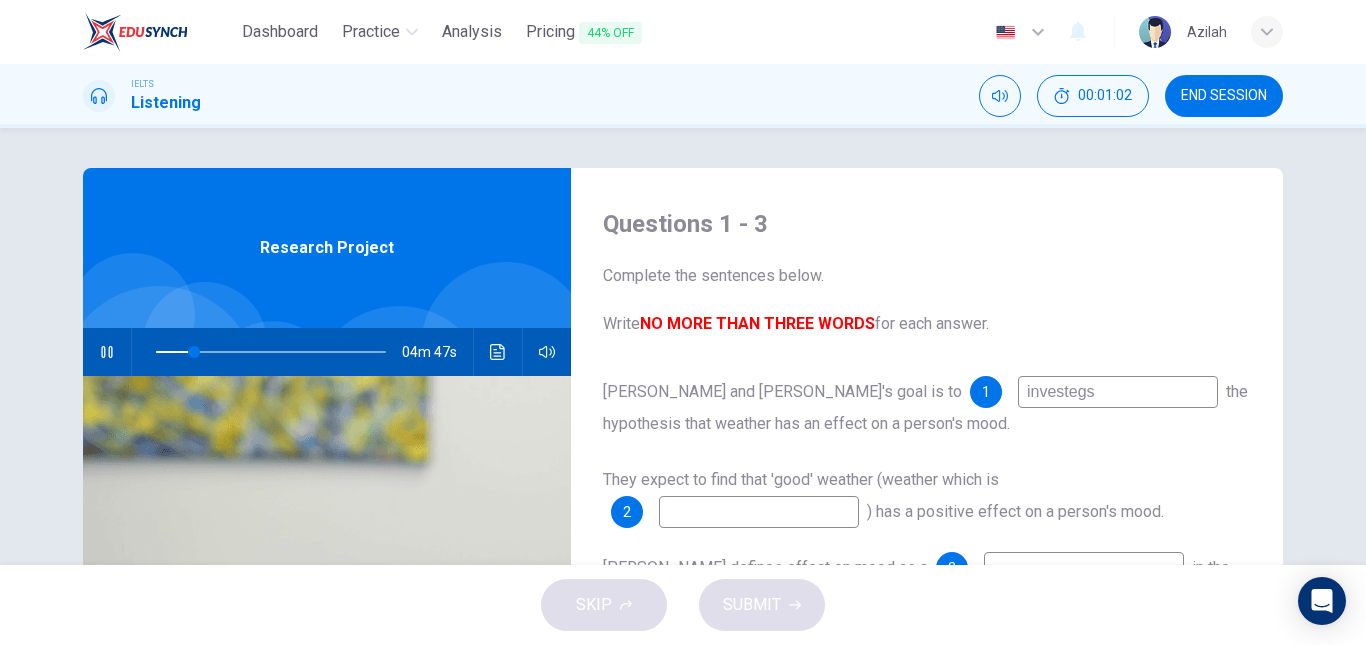 type on "17" 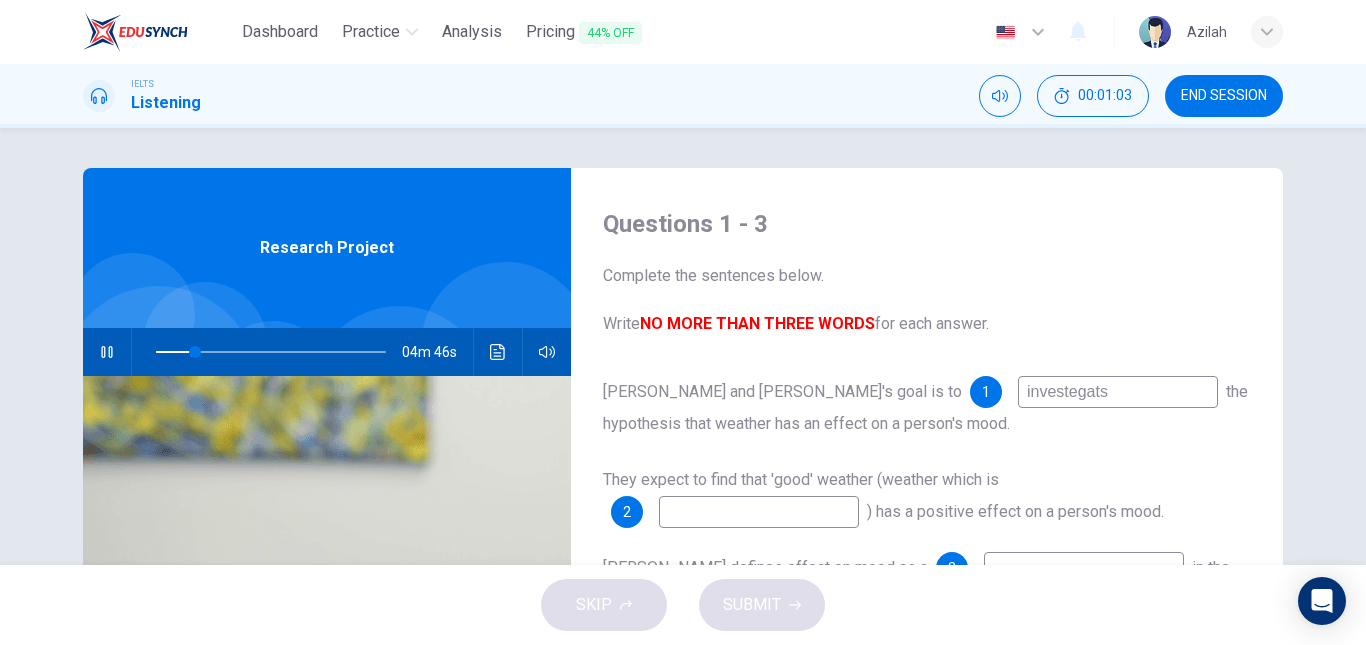 type on "investegates" 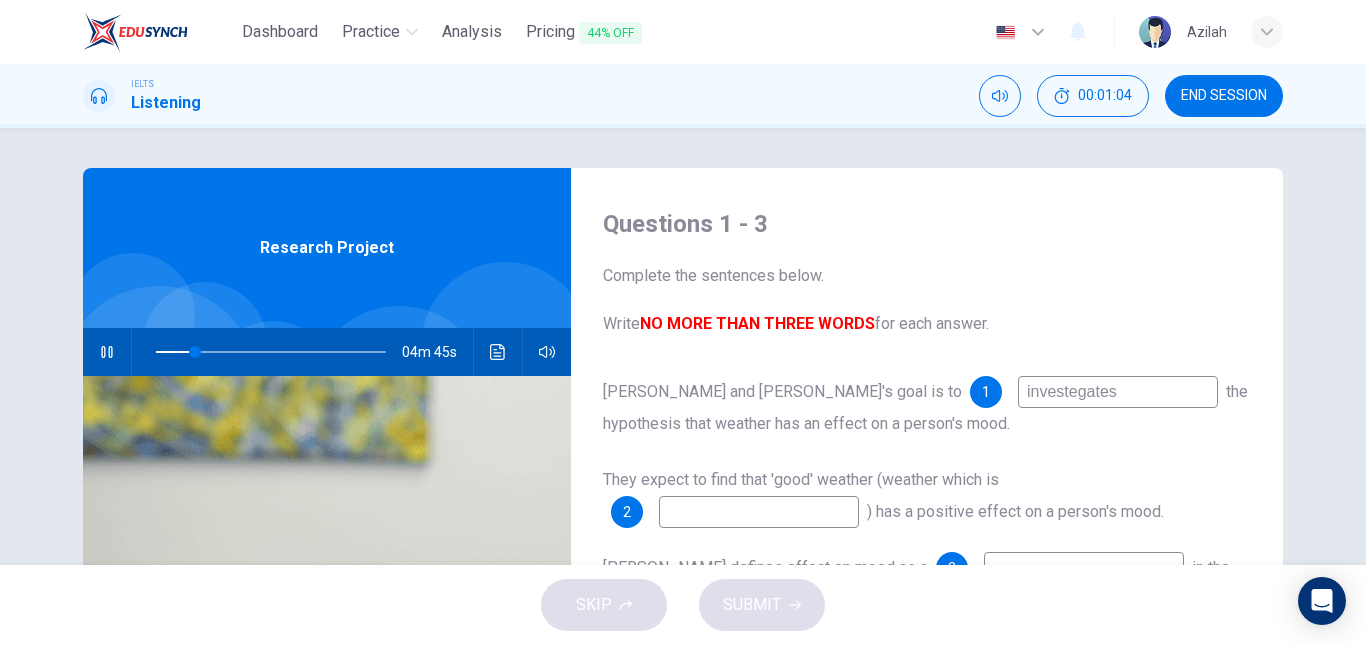 click on "investegates" at bounding box center [1118, 392] 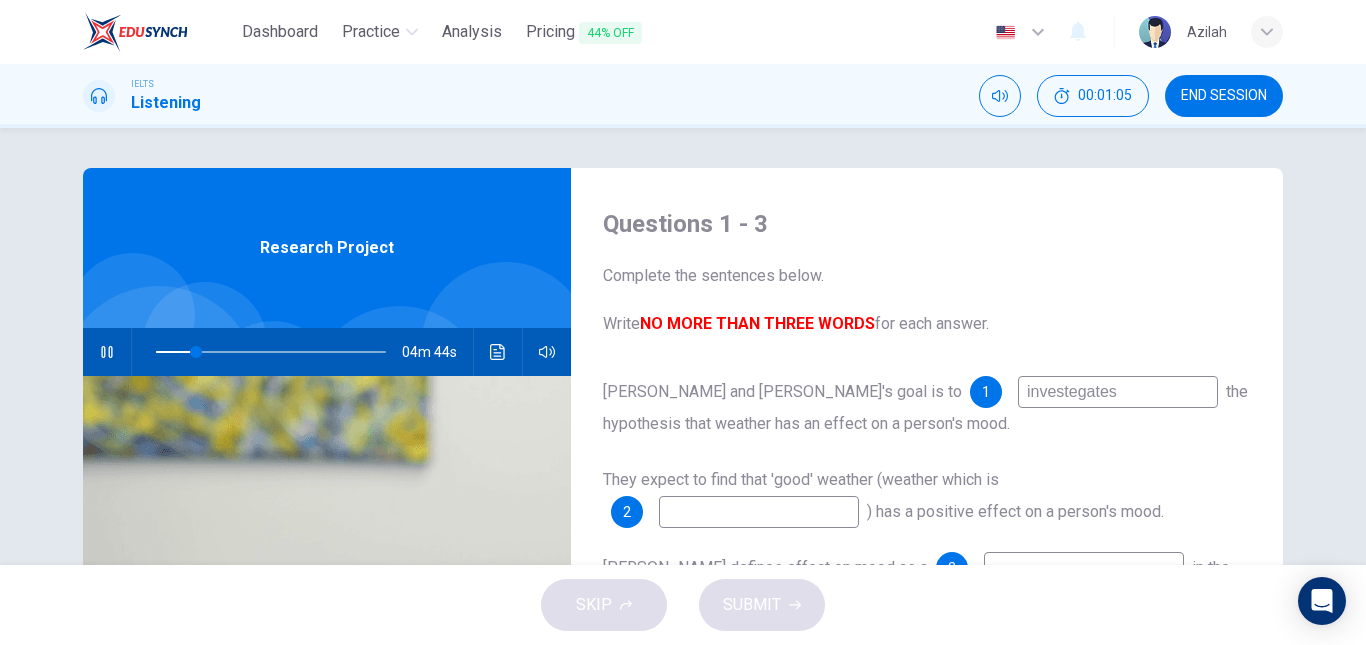 click on "investegates" at bounding box center [1118, 392] 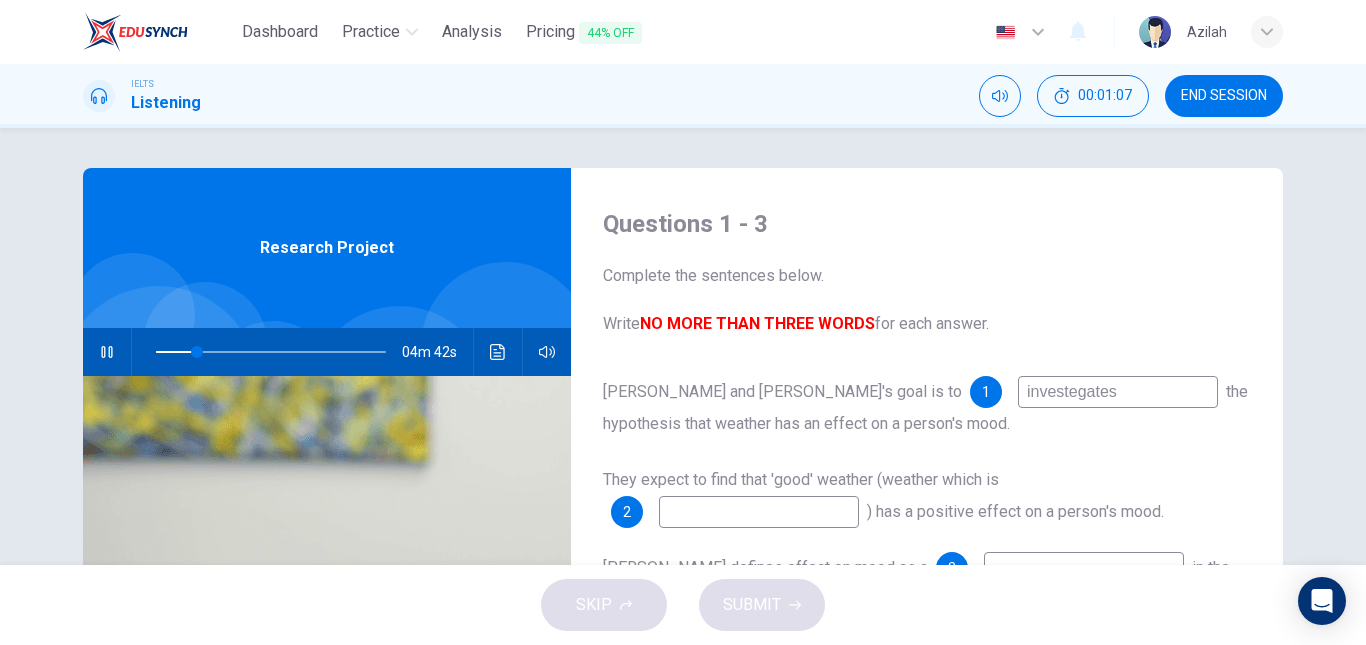 click on "investegates" at bounding box center [1118, 392] 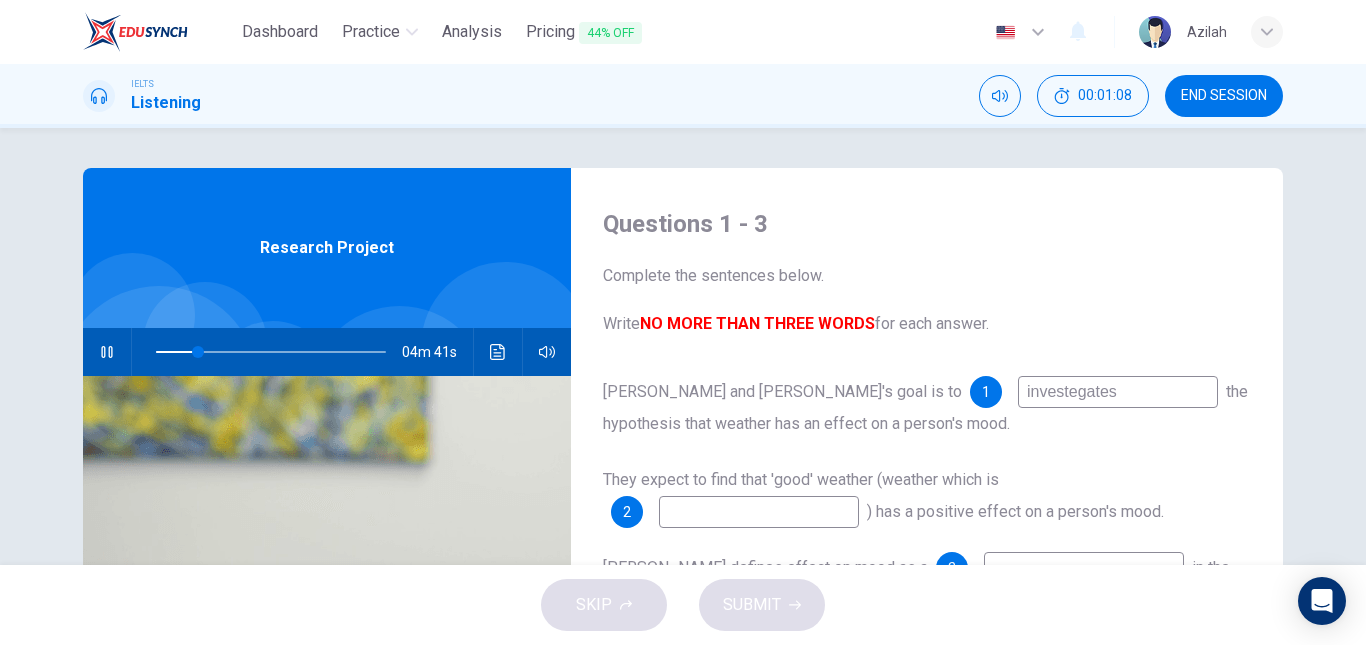 type on "19" 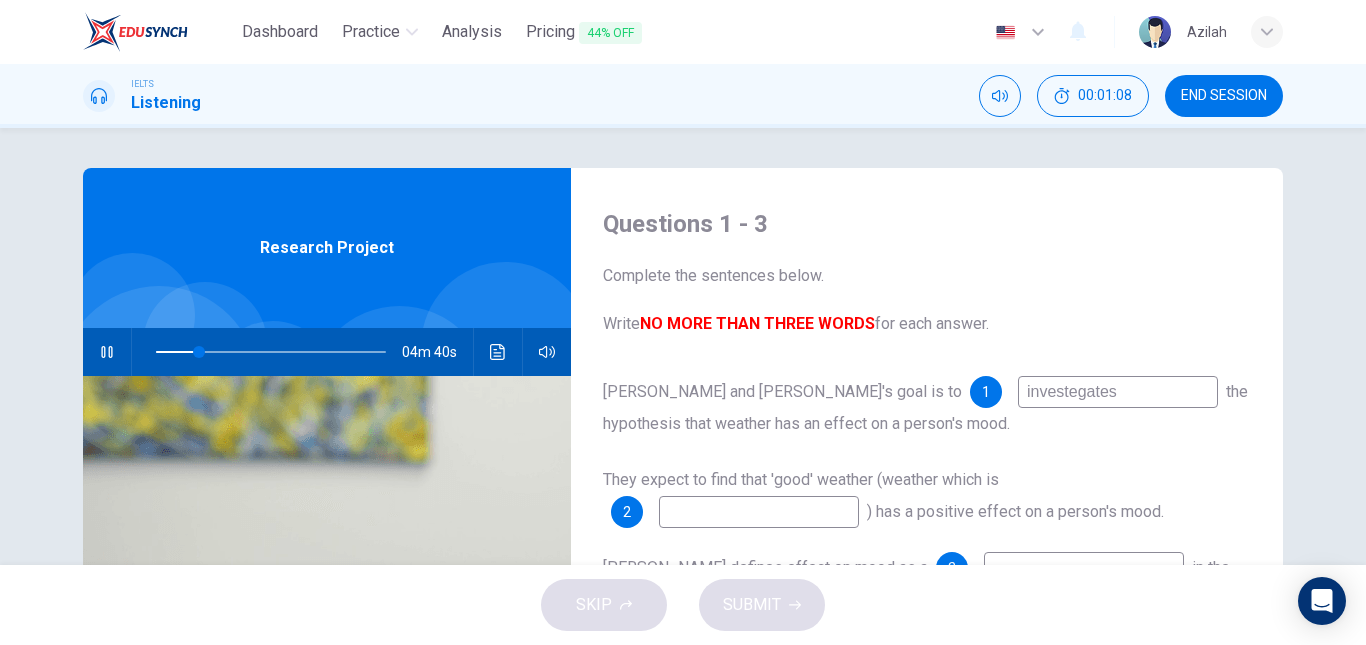 click on "investegates" at bounding box center (1118, 392) 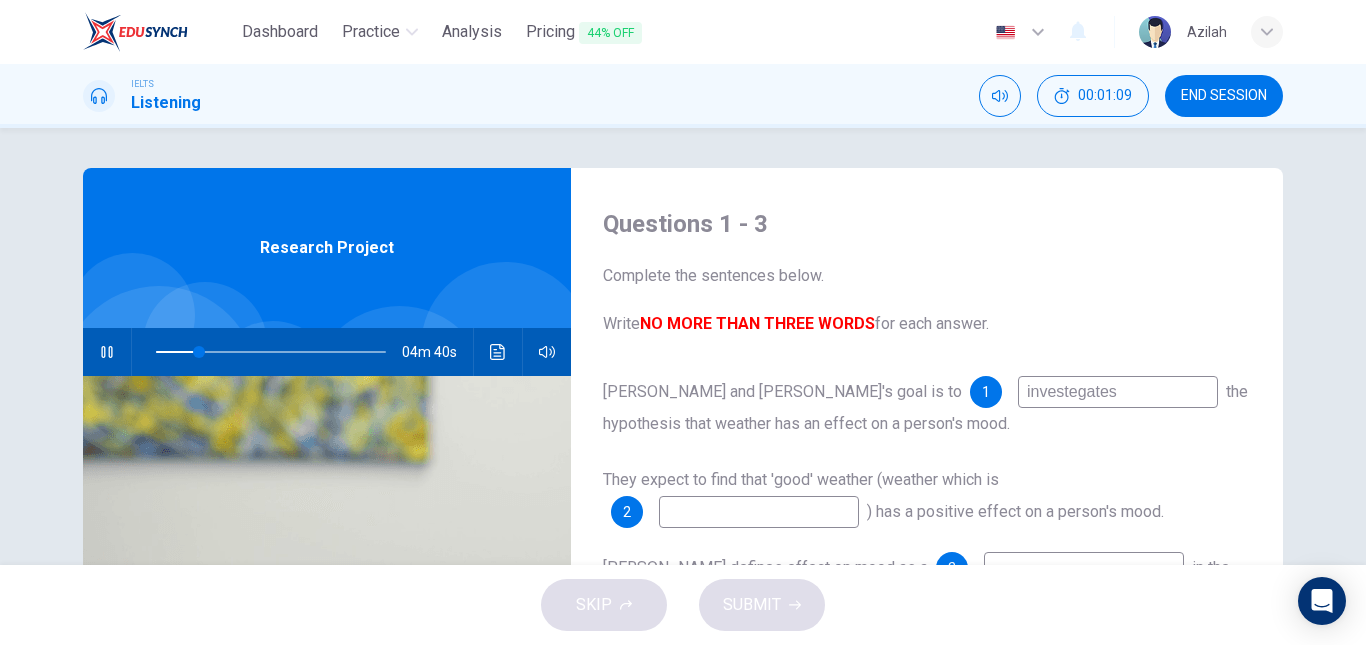type on "investgates" 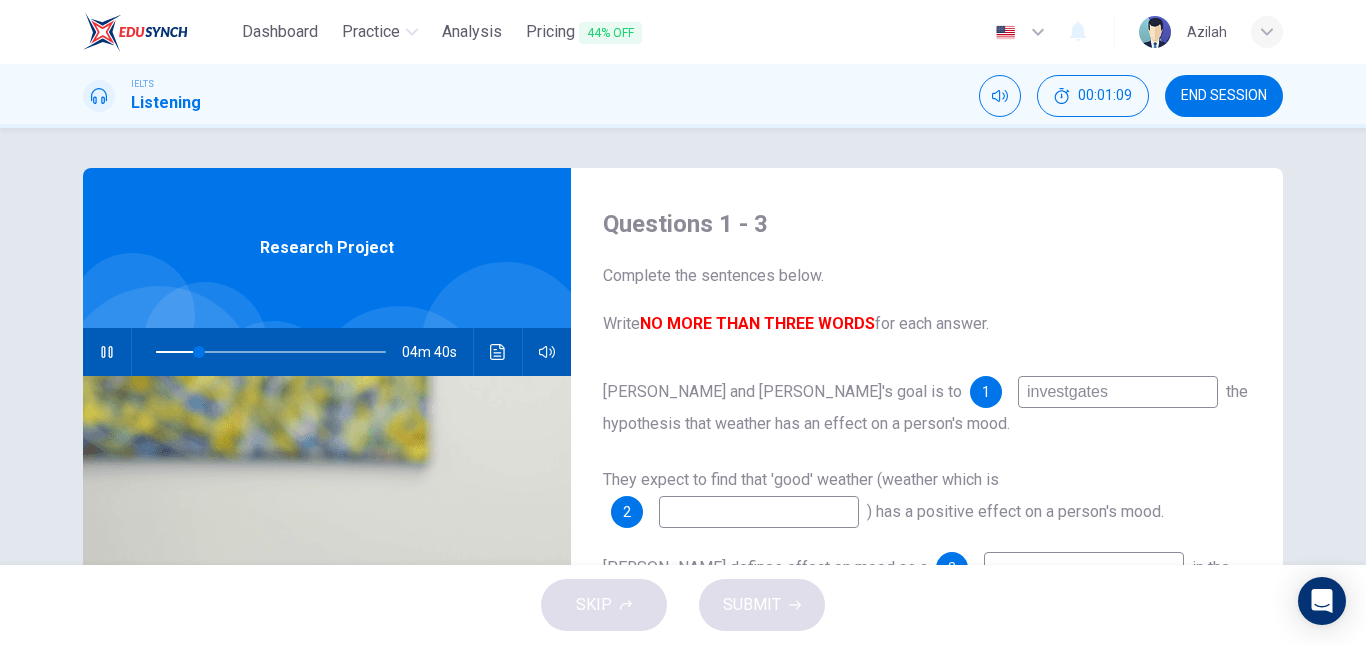 type on "19" 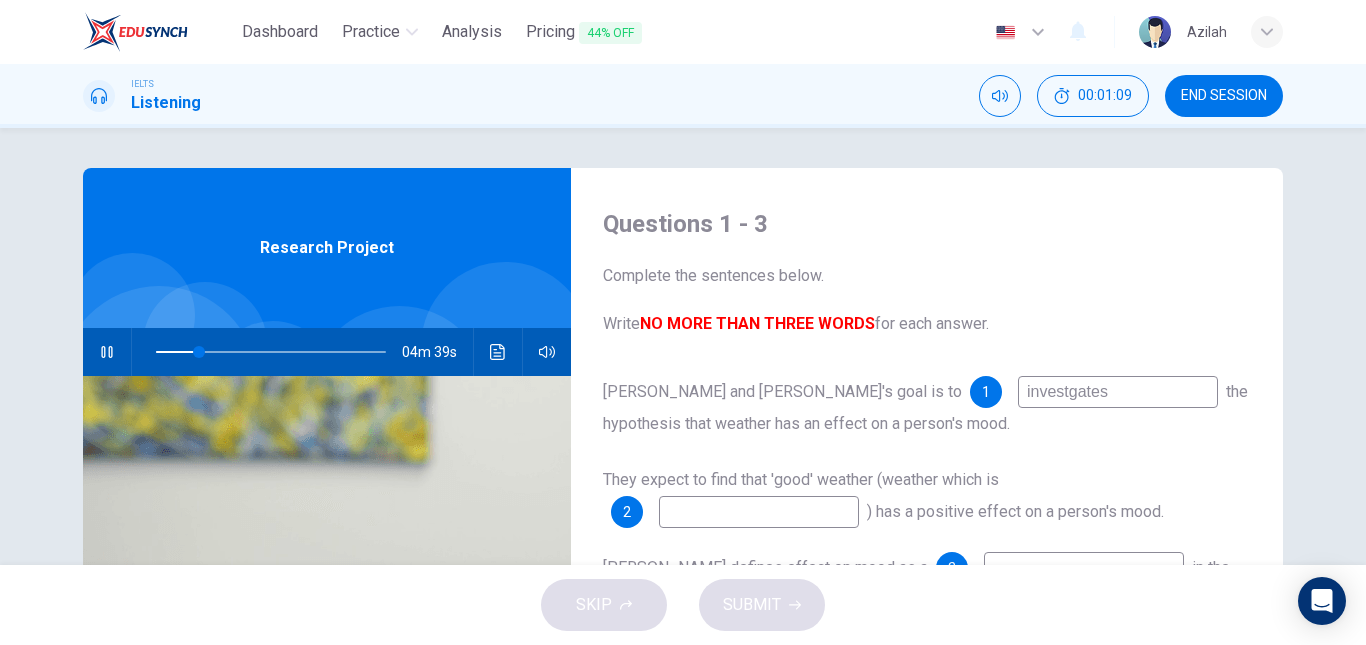 type on "investigates" 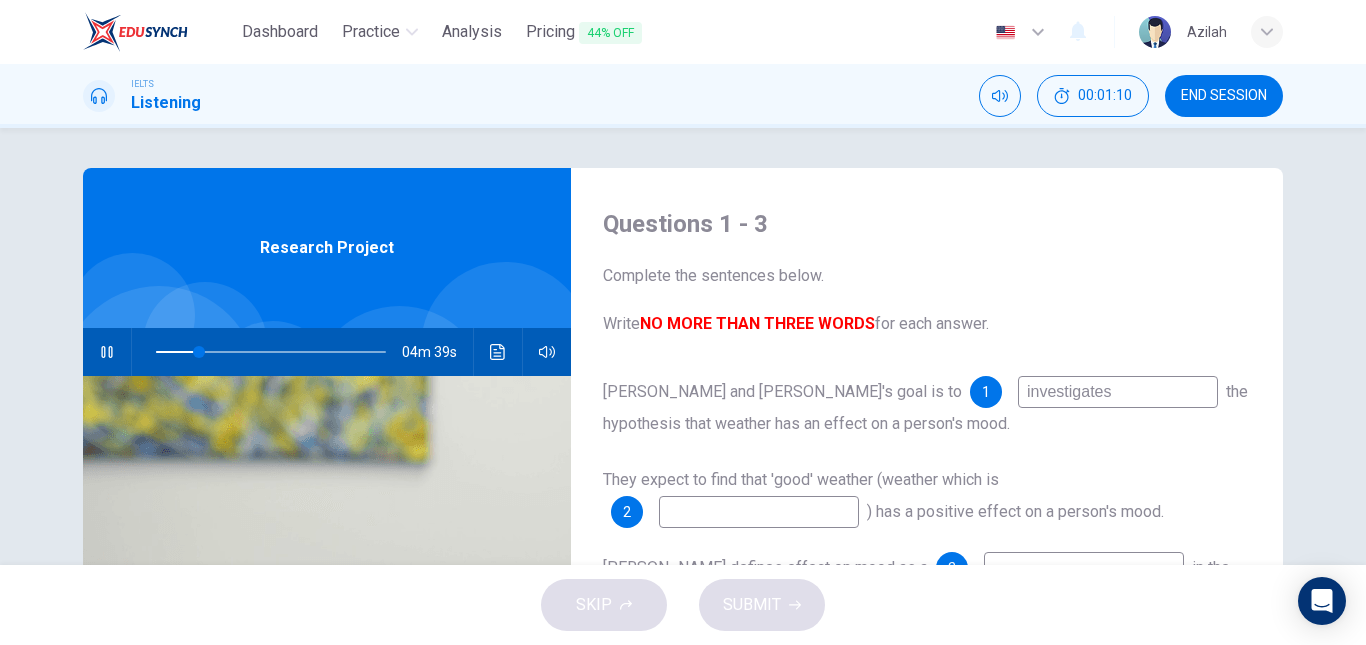 type on "19" 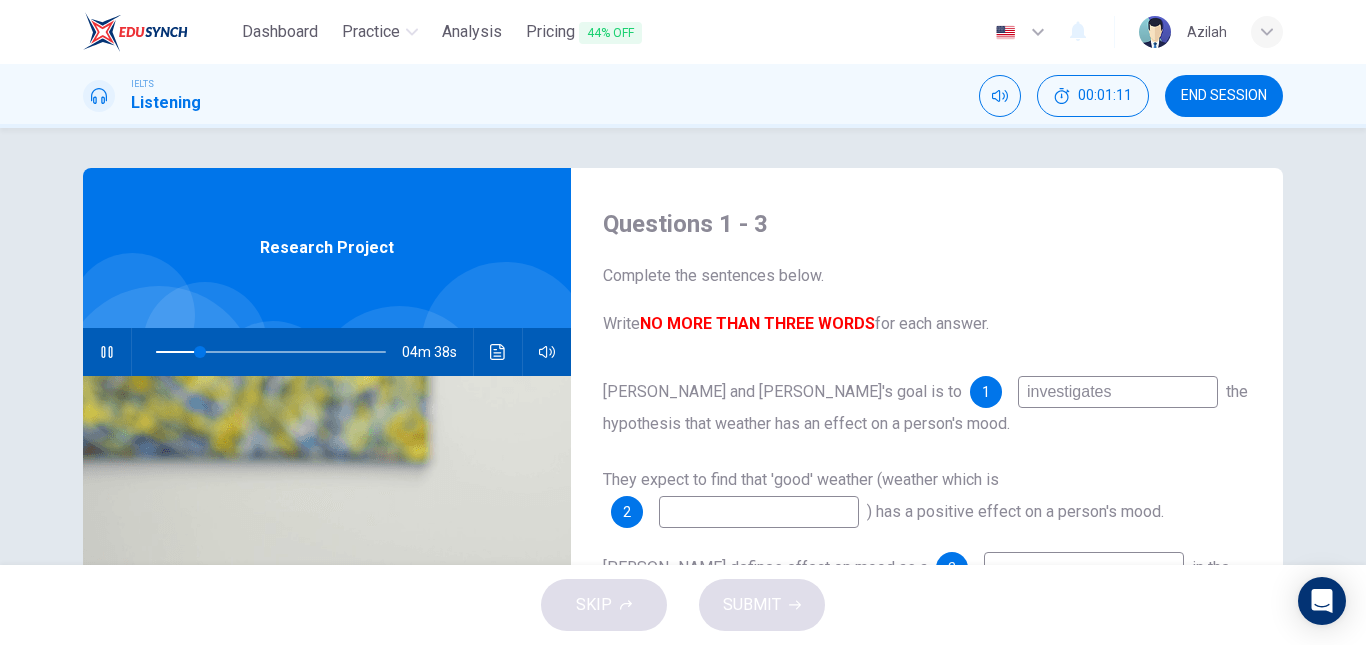type on "investigates" 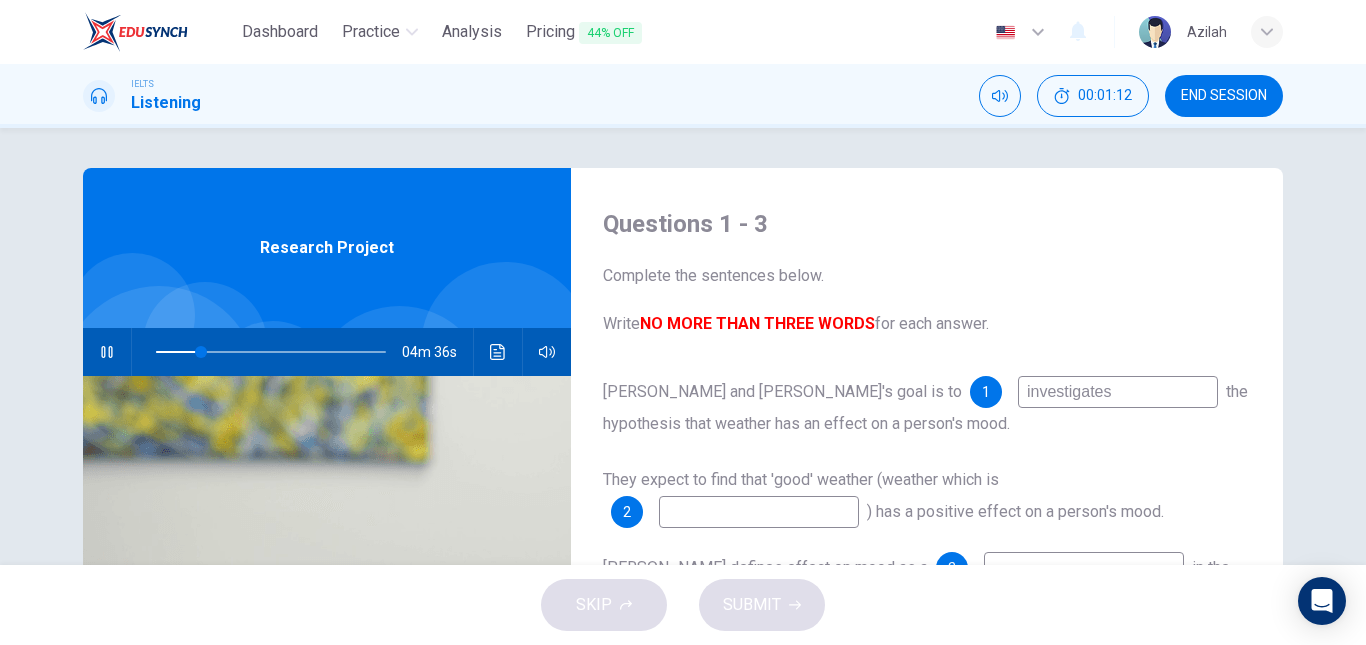 click on "investigates" at bounding box center (1118, 392) 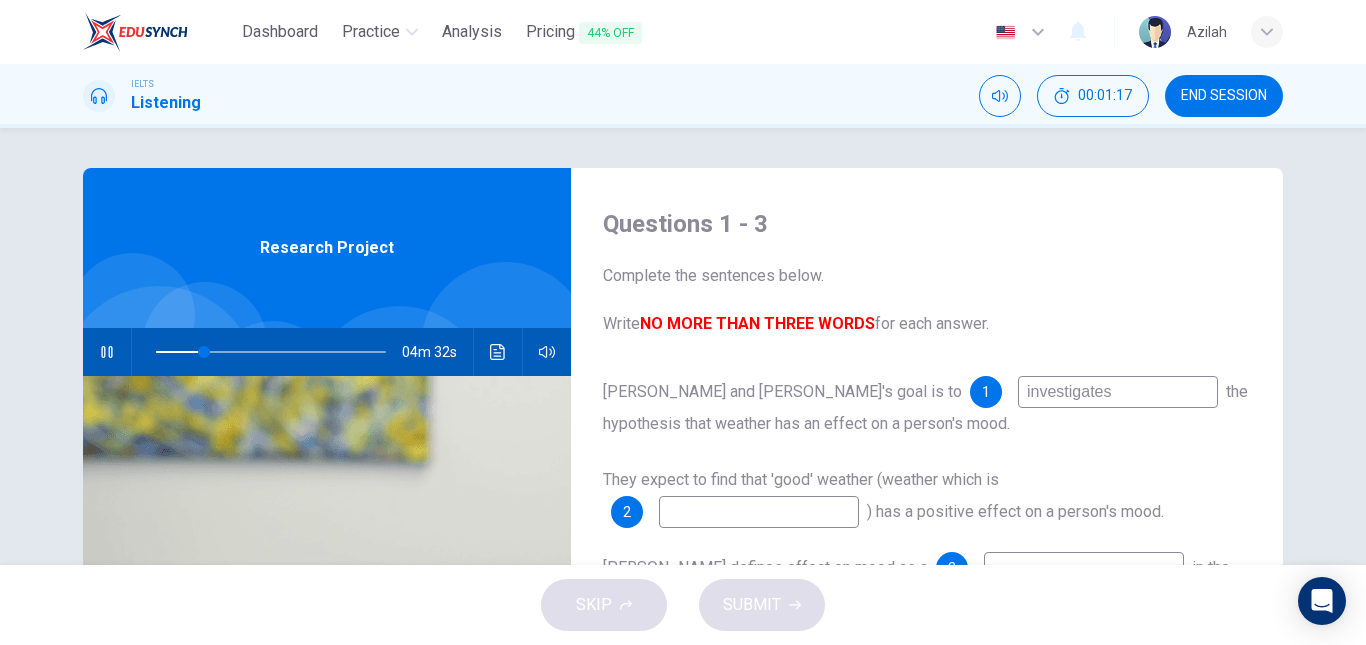 type on "21" 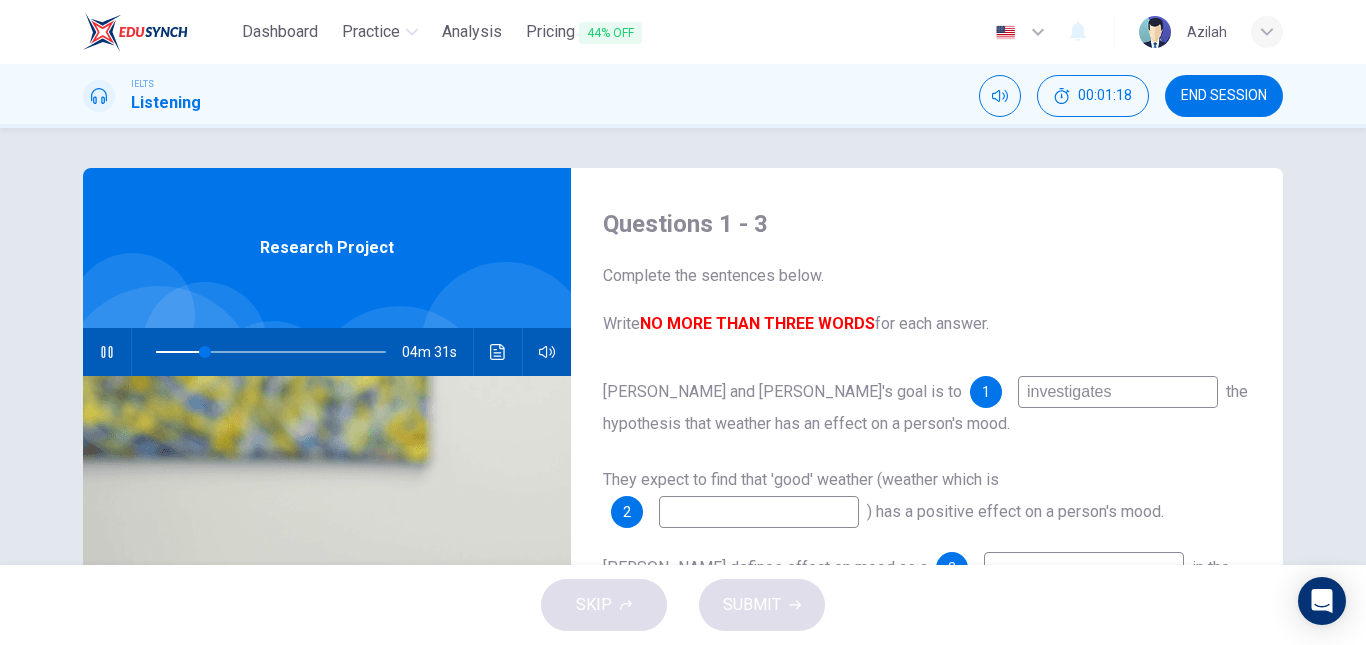 type on "investigate" 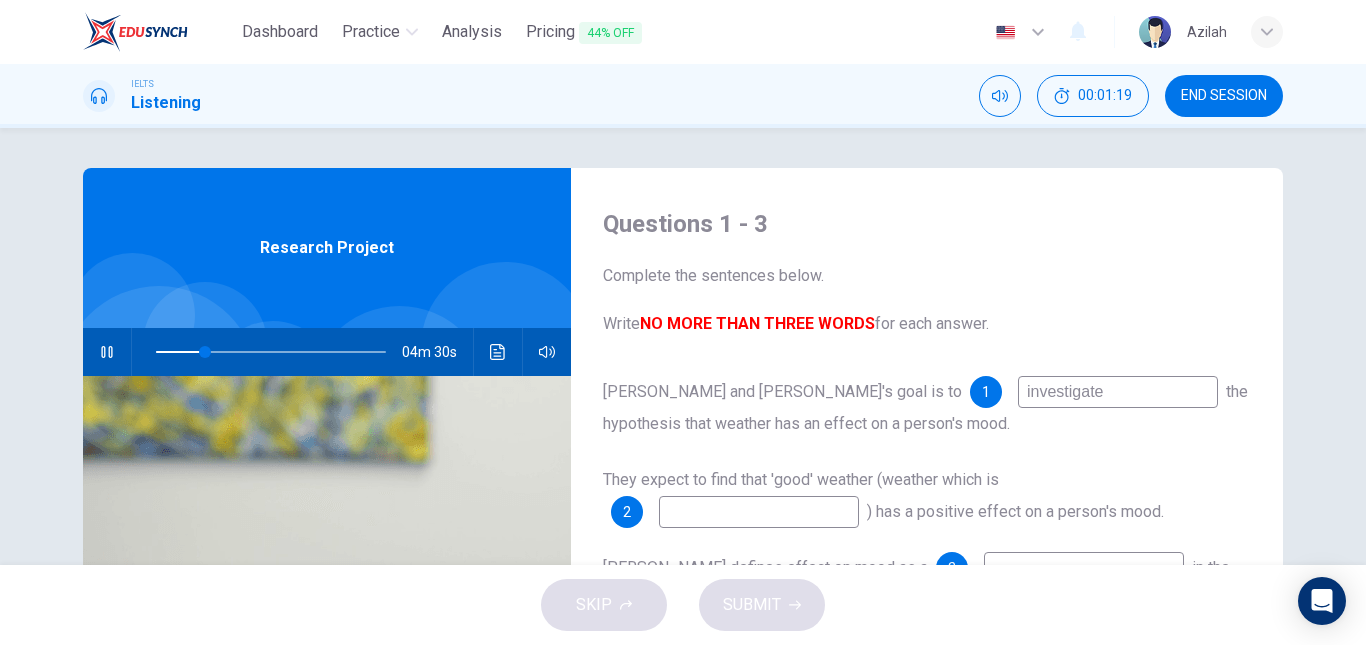 type on "22" 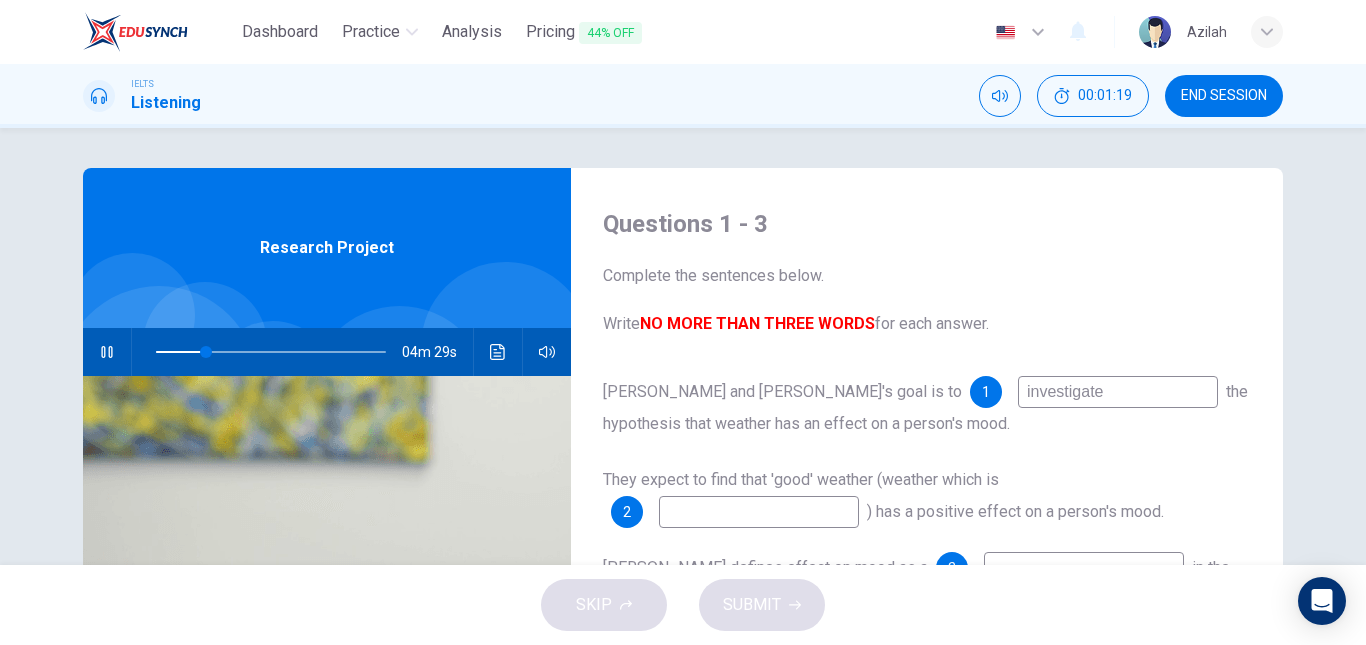 type on "investigate" 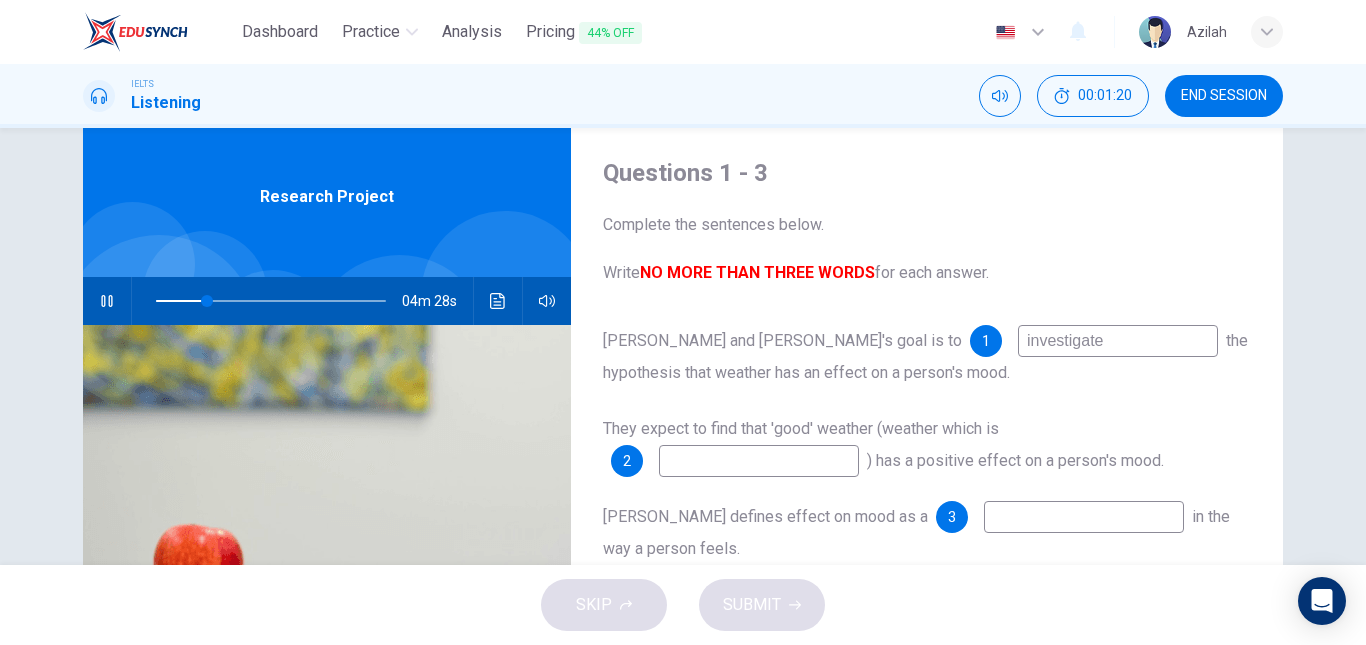 scroll, scrollTop: 200, scrollLeft: 0, axis: vertical 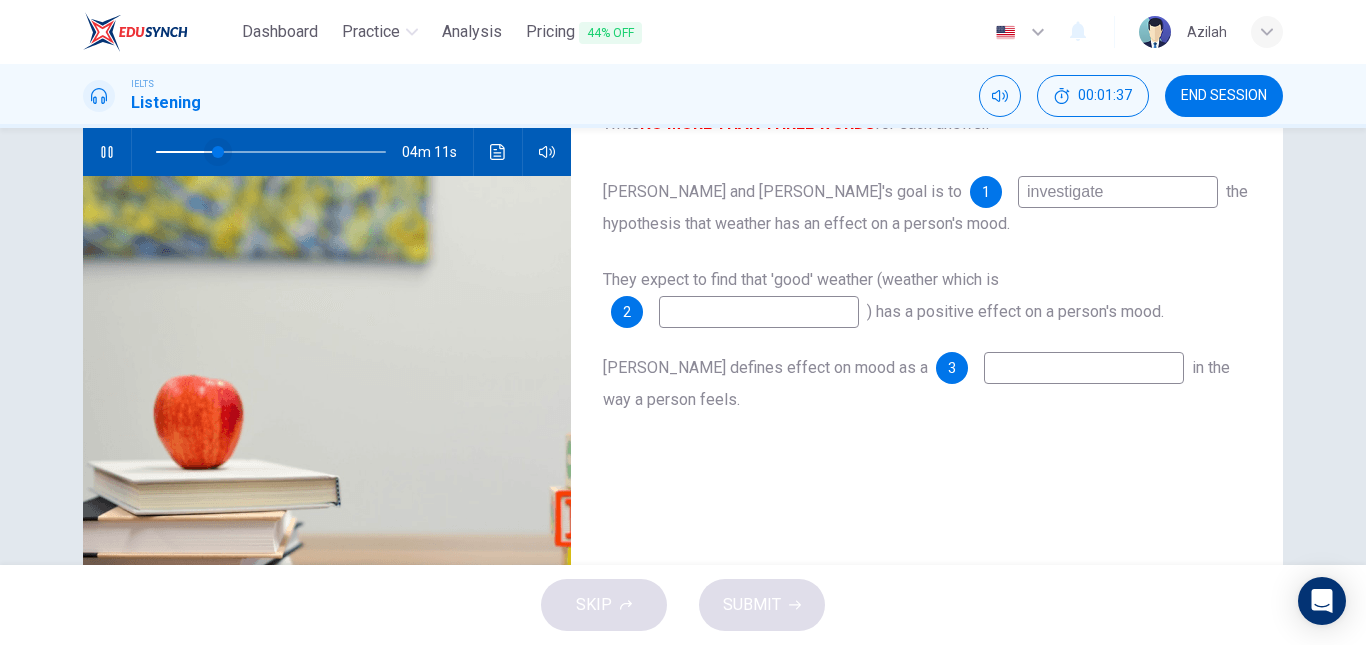 click at bounding box center (218, 152) 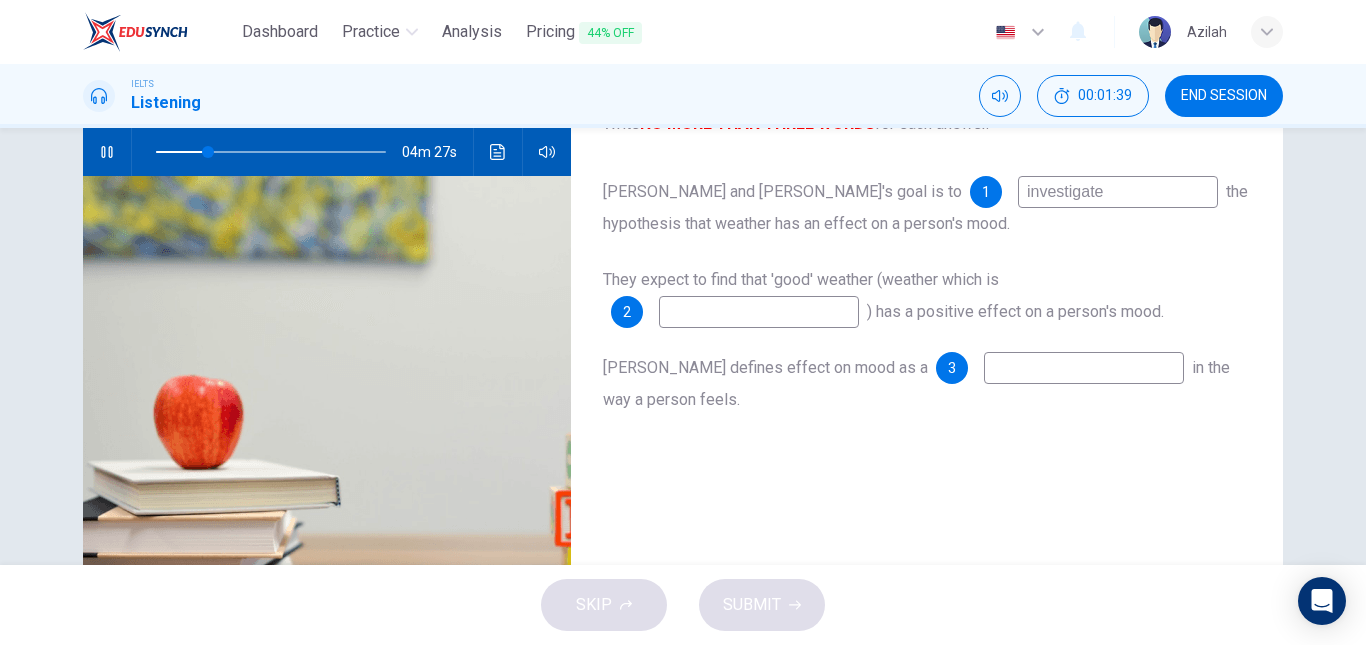 click at bounding box center [759, 312] 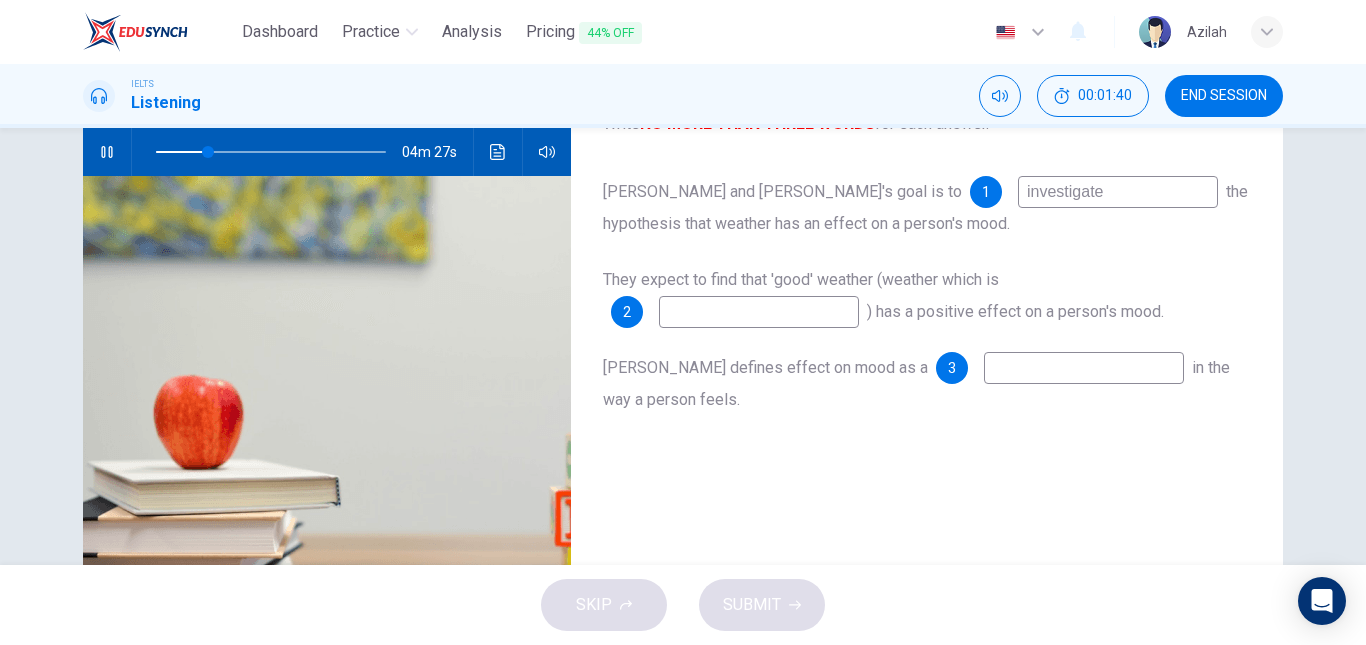 type on "23" 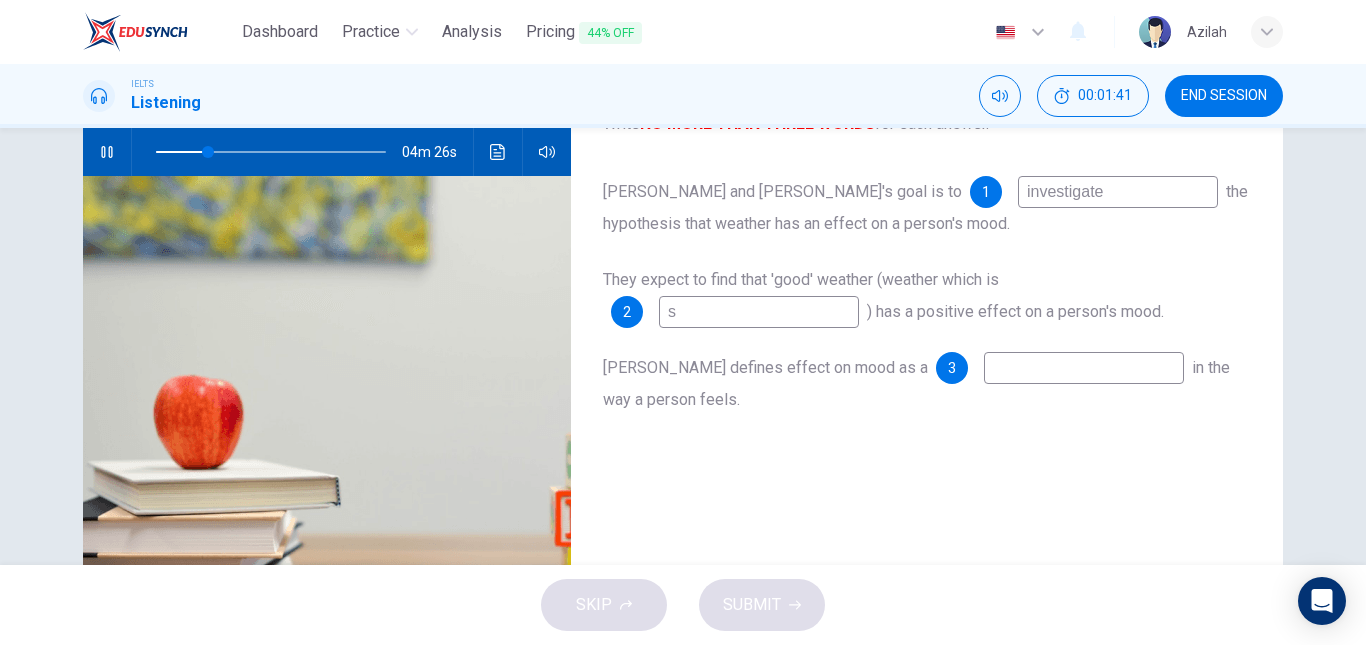 type on "su" 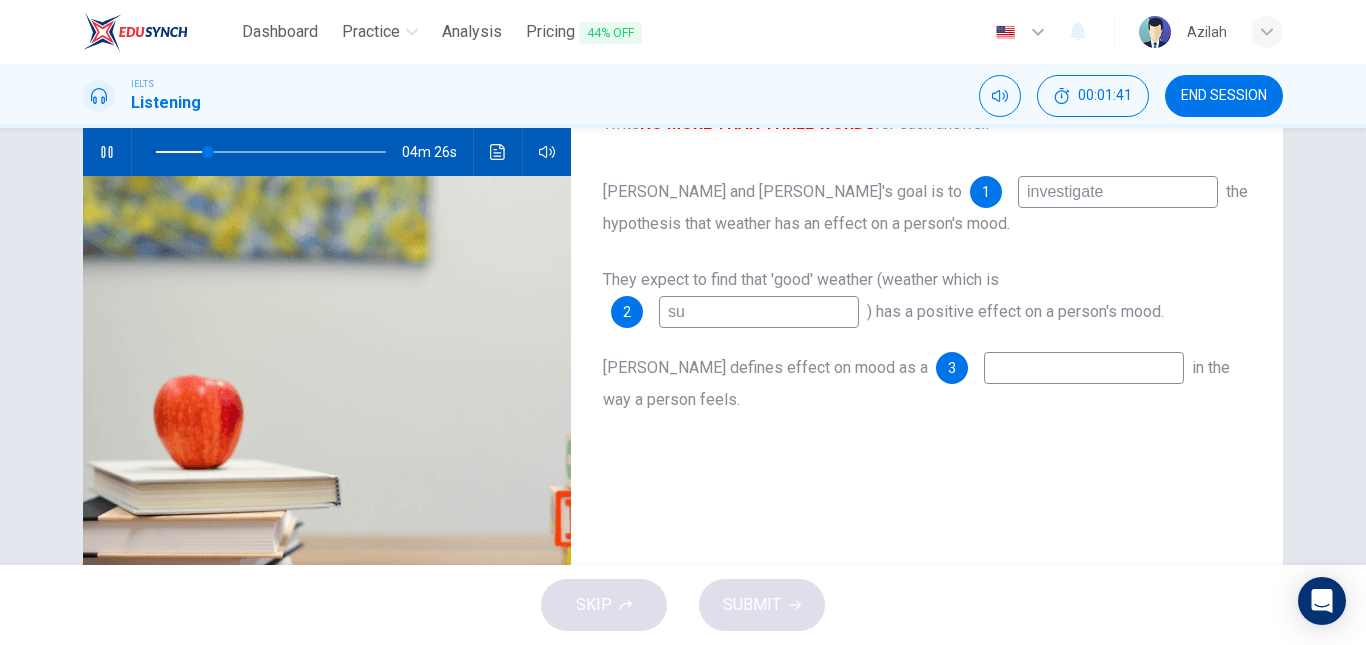 type on "23" 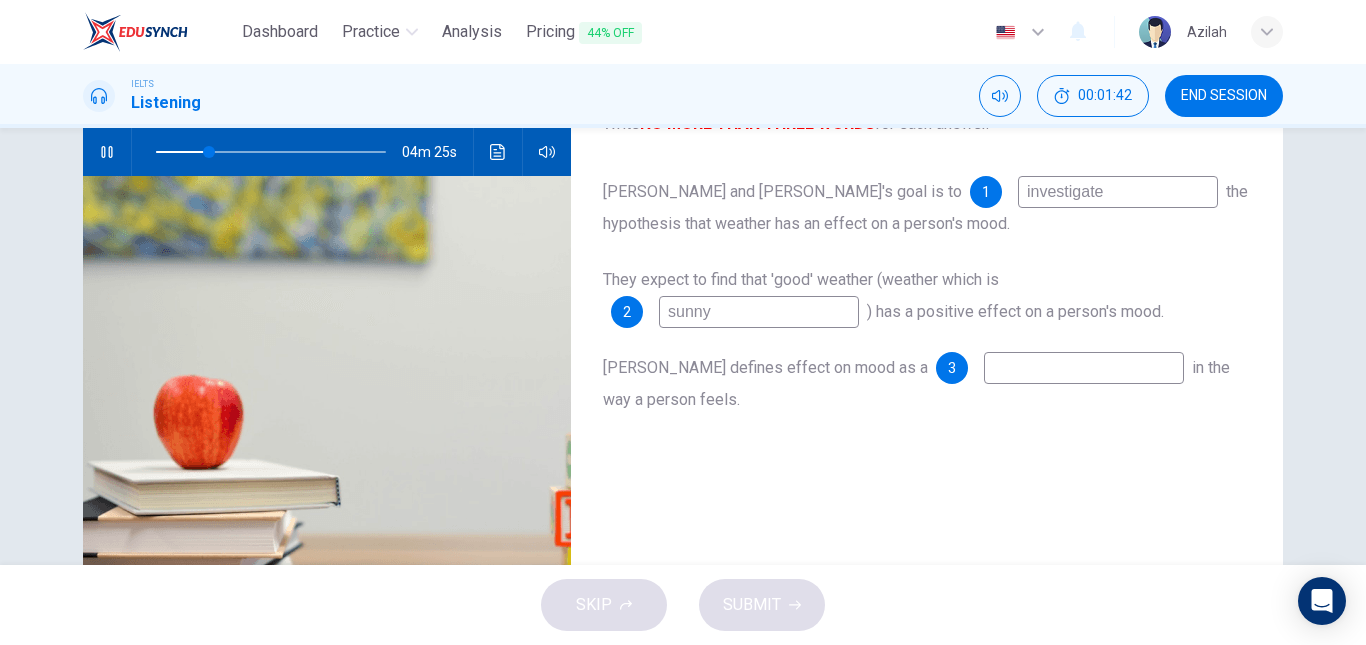 type on "sunny" 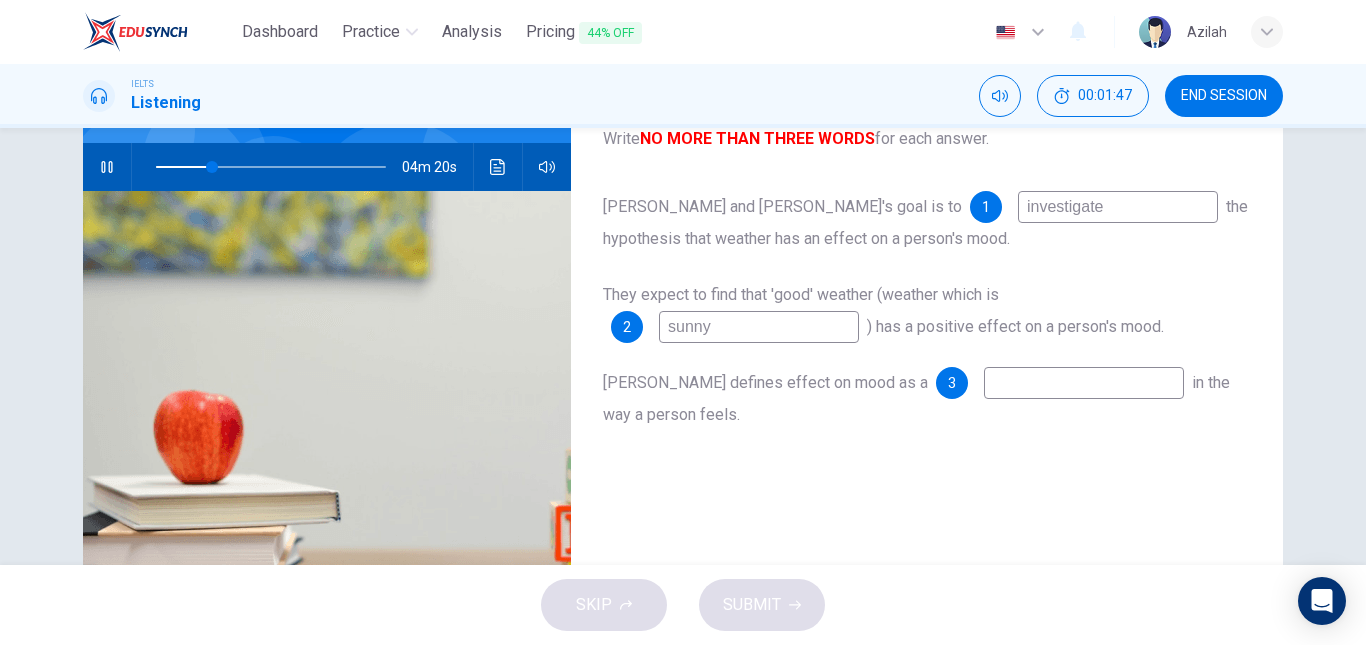 scroll, scrollTop: 200, scrollLeft: 0, axis: vertical 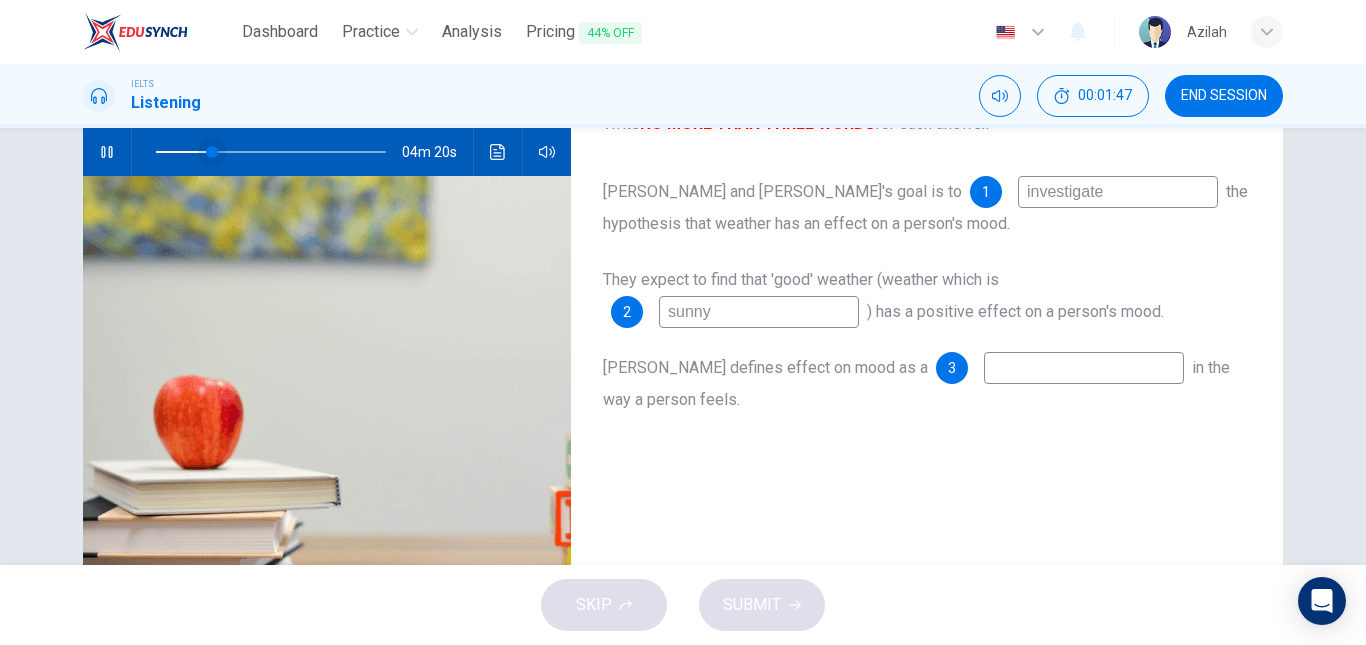 type on "25" 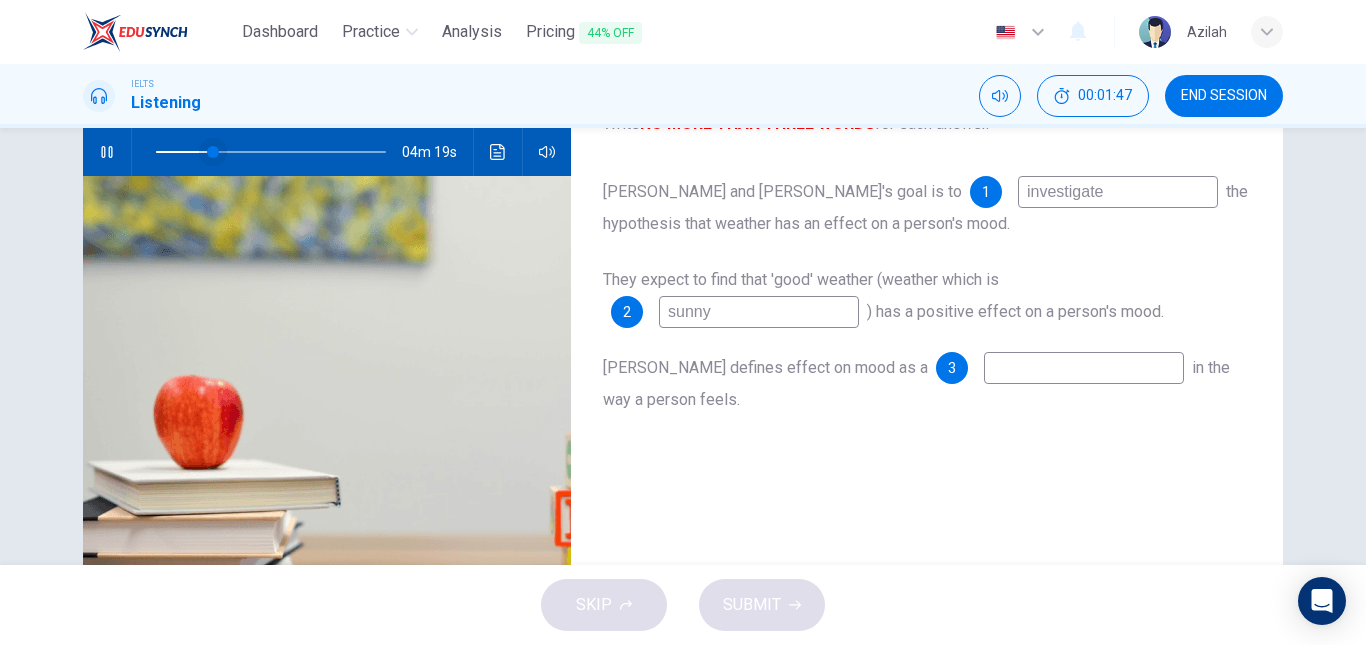 type on "sunny" 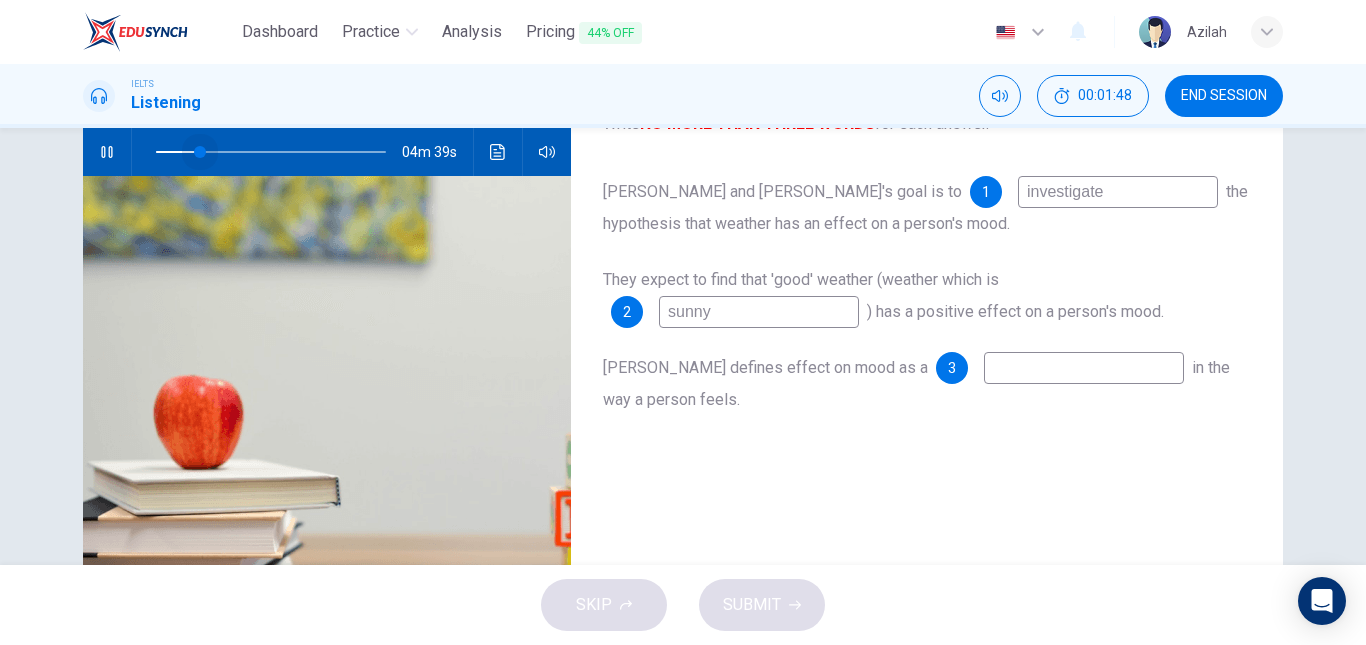 click at bounding box center (200, 152) 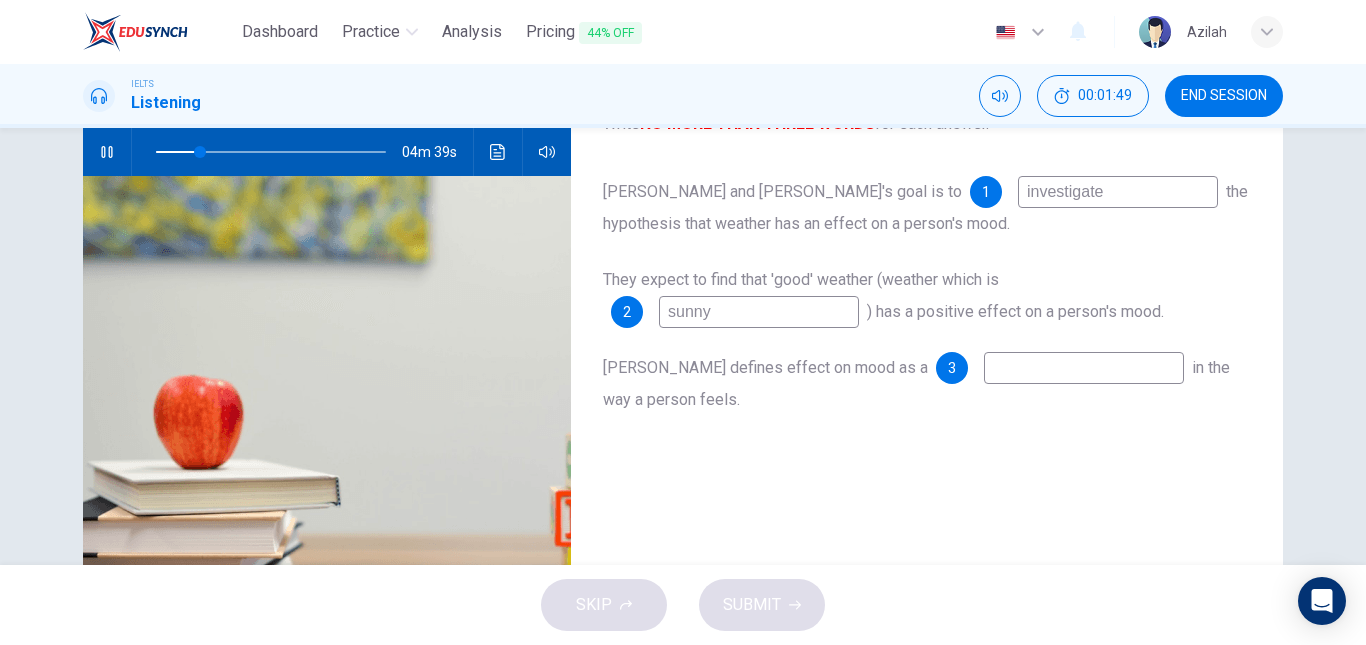 type on "19" 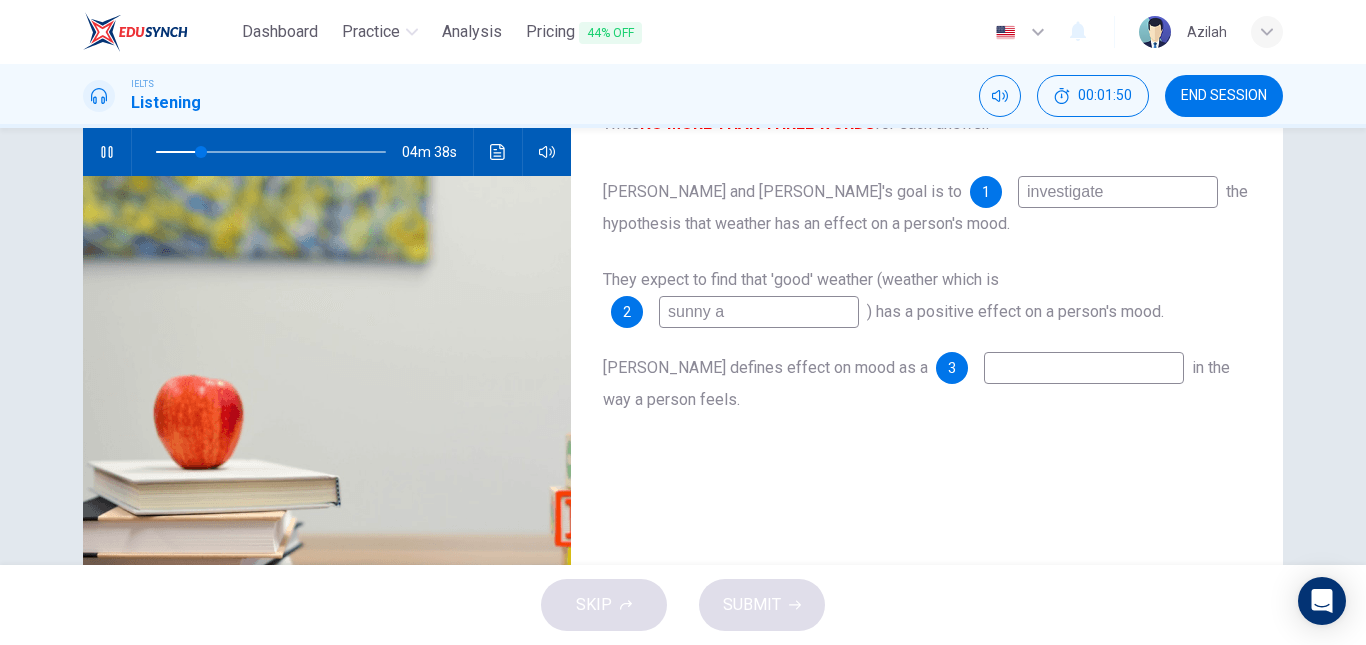 type on "sunny an" 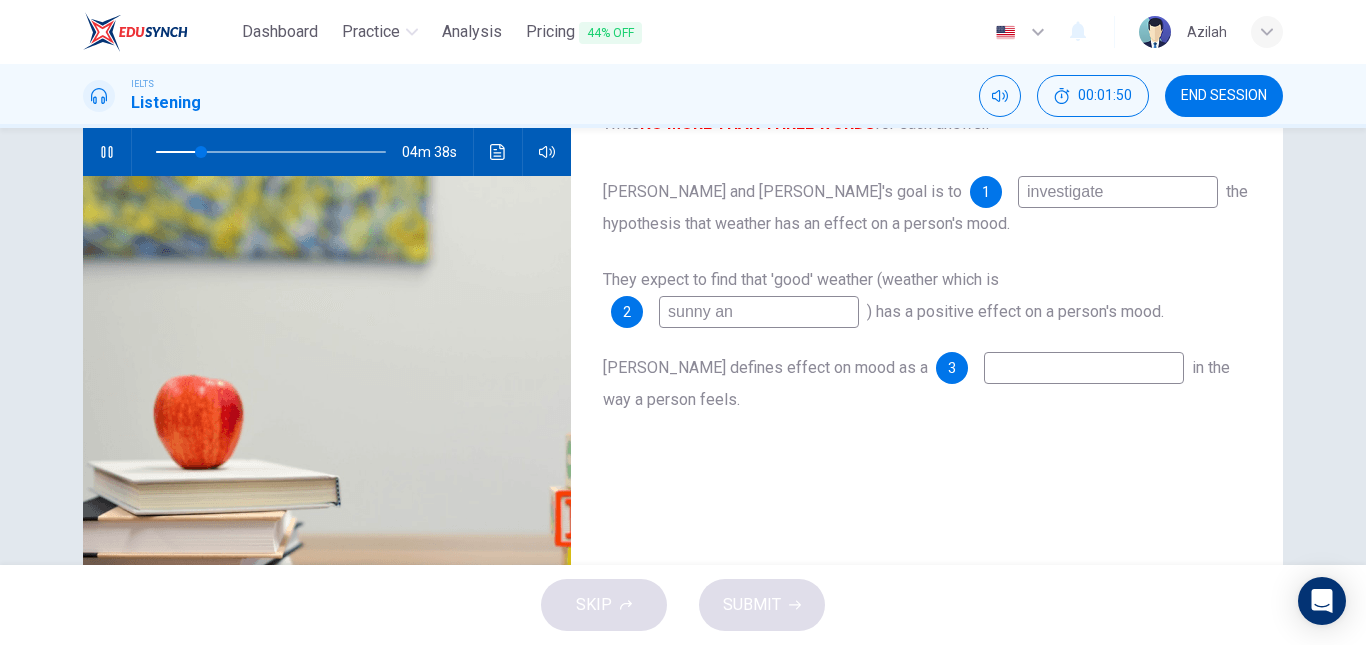 type on "20" 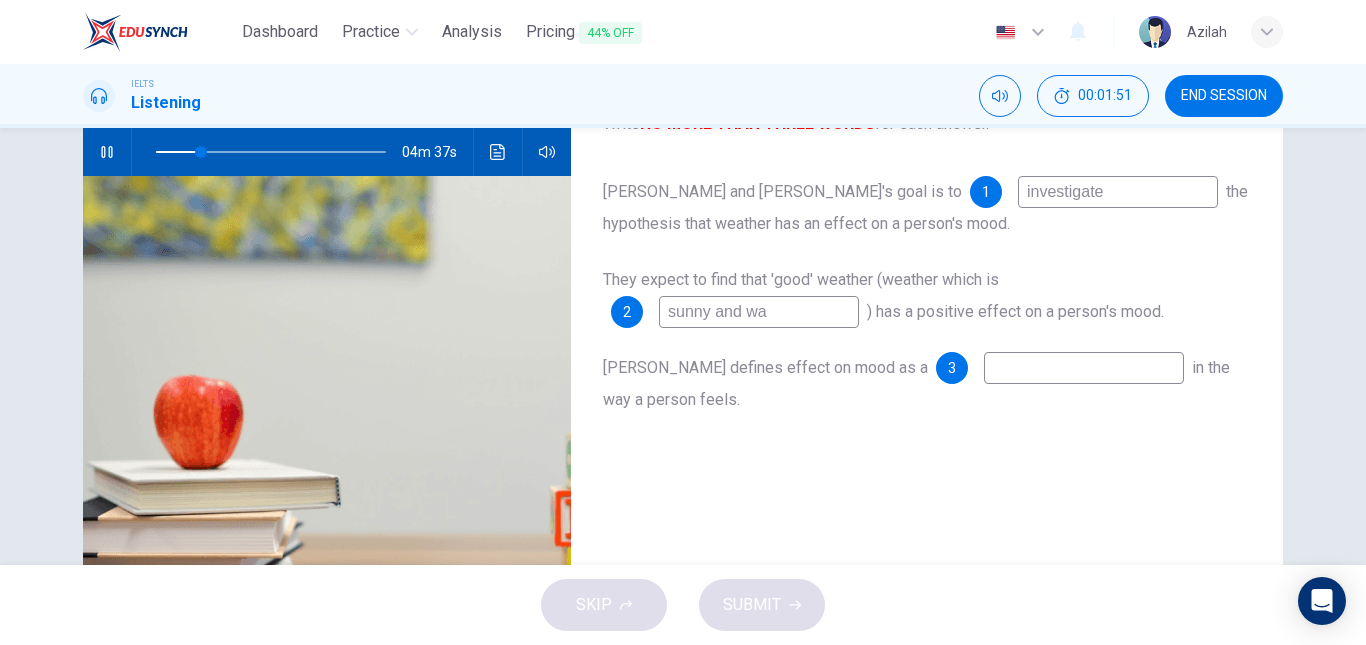type on "sunny and war" 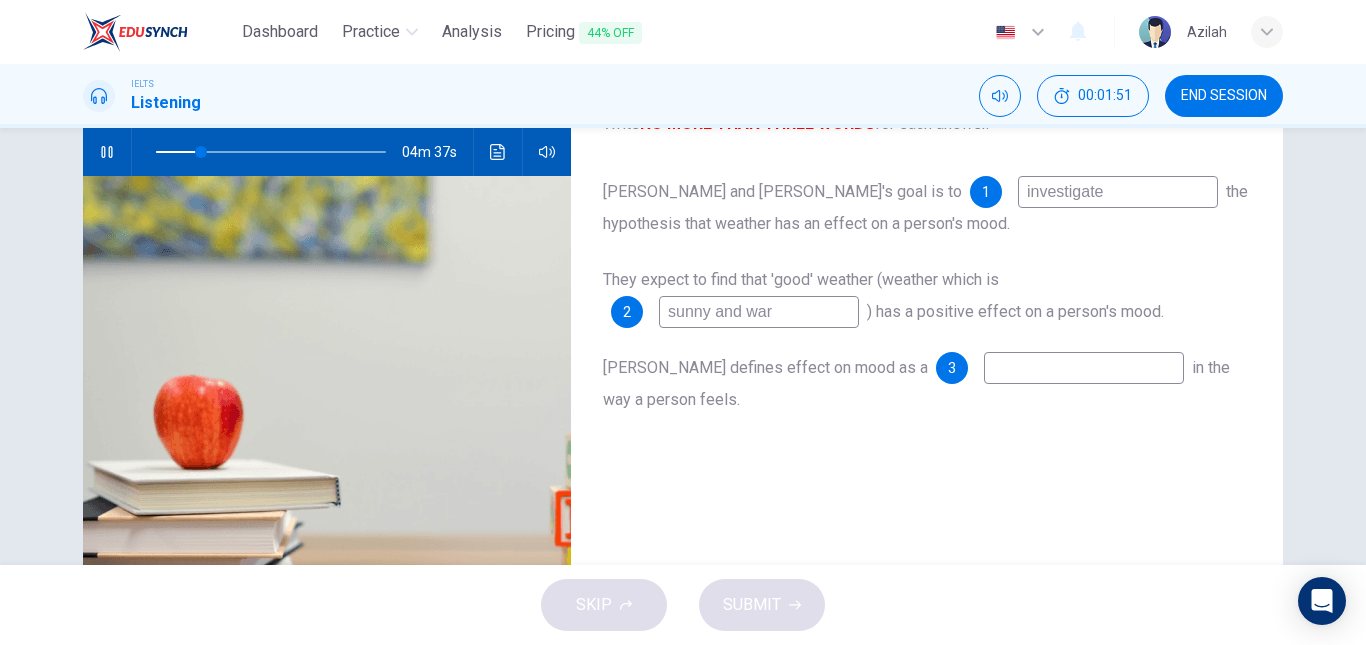 type on "20" 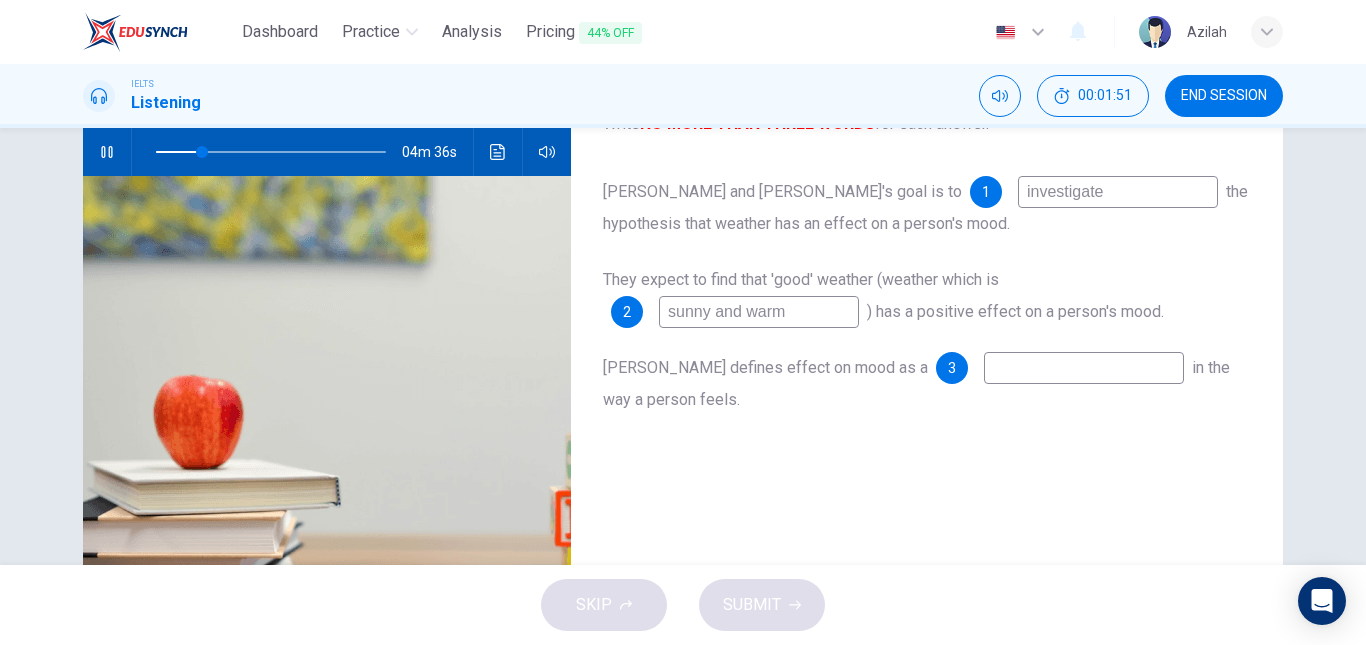 type on "sunny and warm" 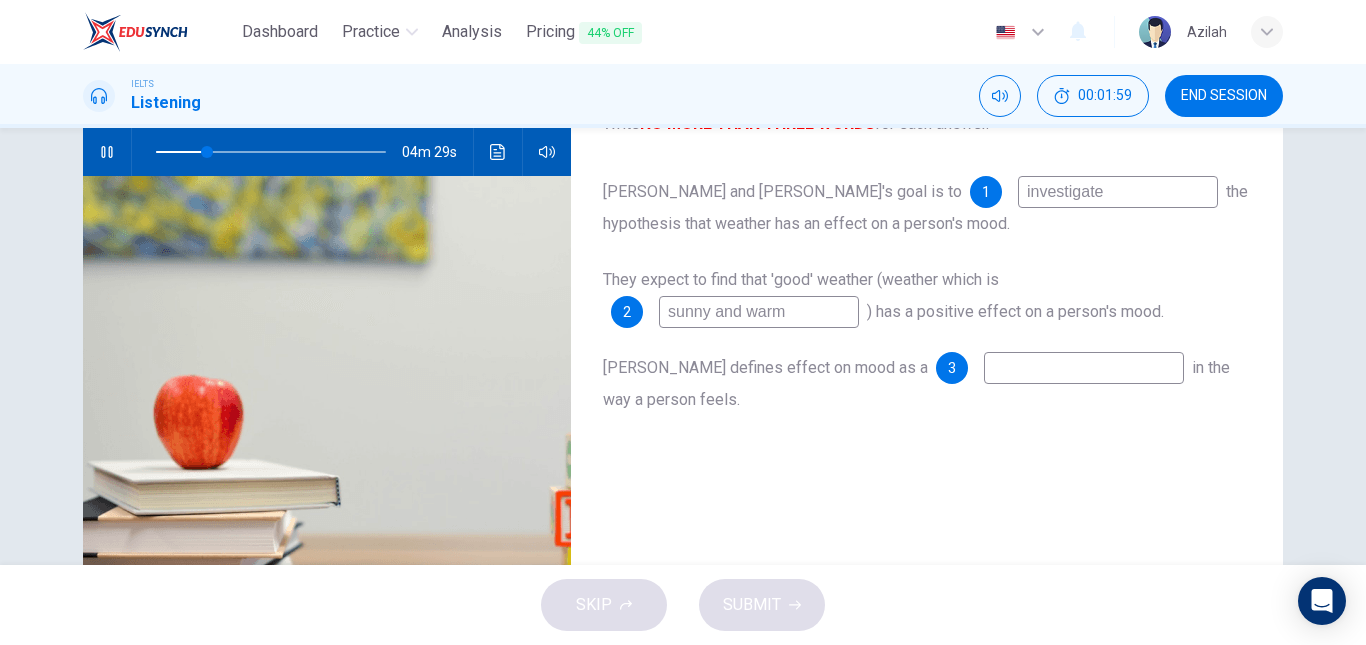 click on "sunny and warm" at bounding box center (759, 312) 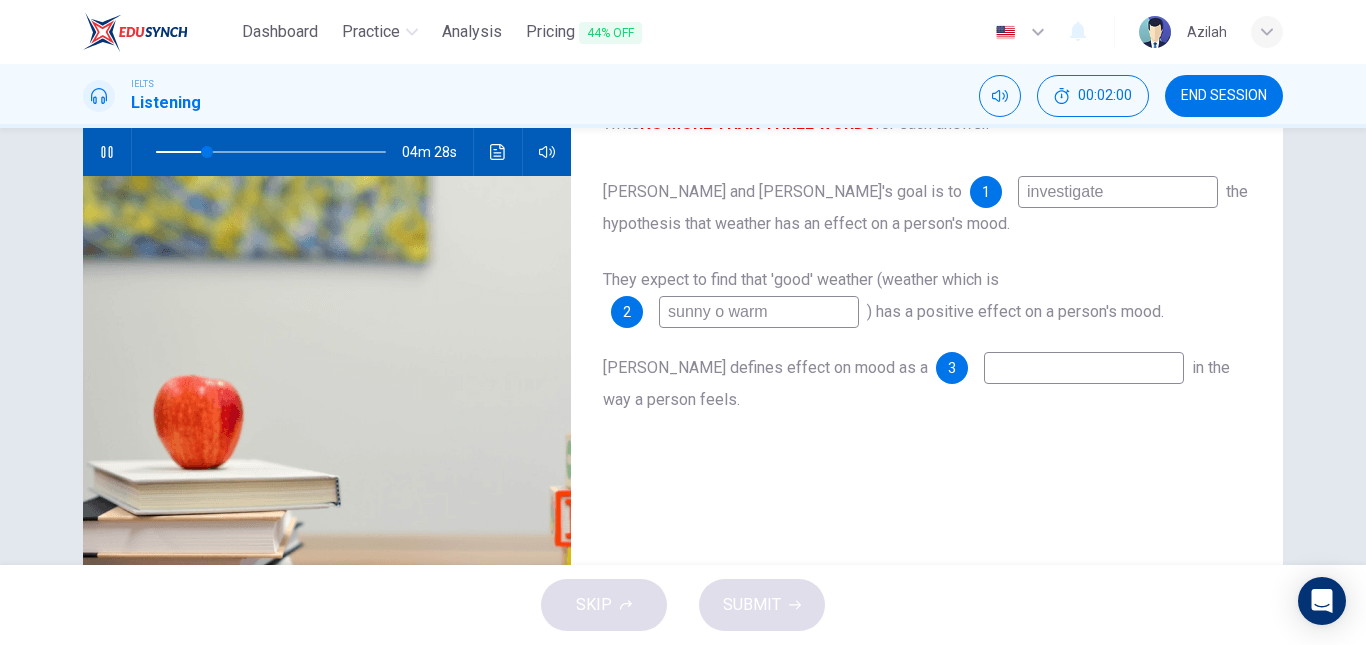 type on "sunny or warm" 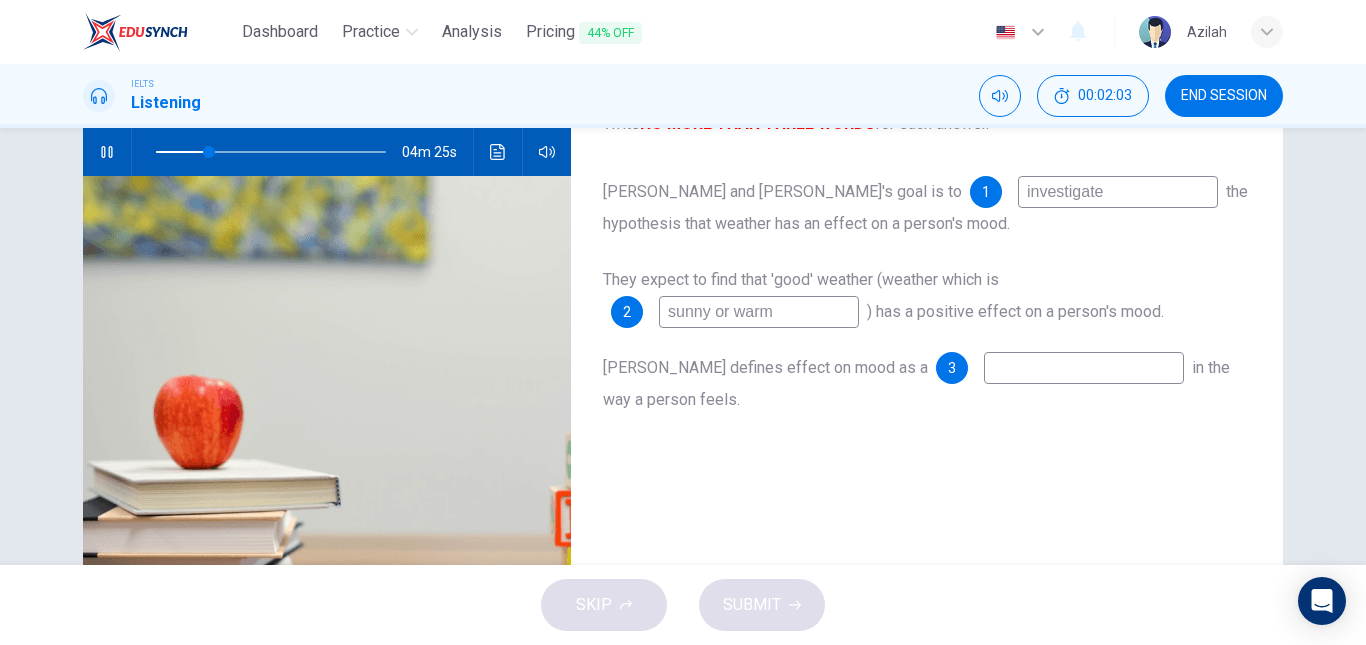type on "23" 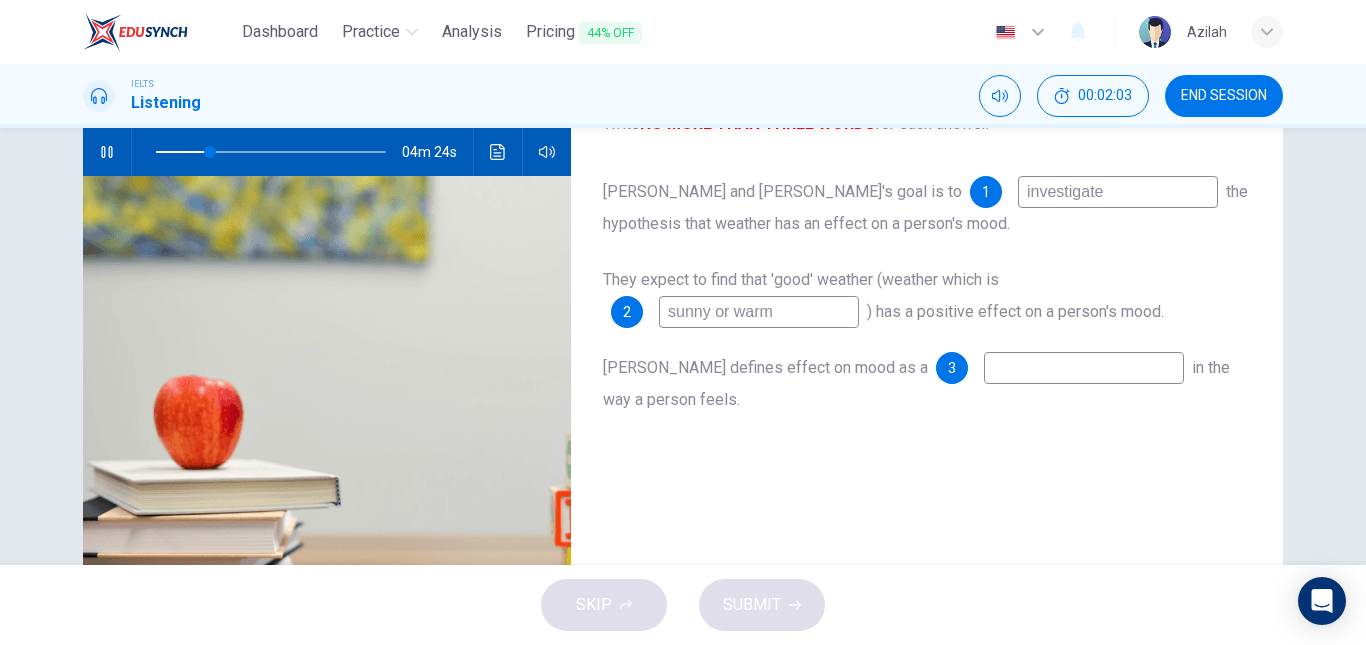 click on "sunny or warm" at bounding box center (759, 312) 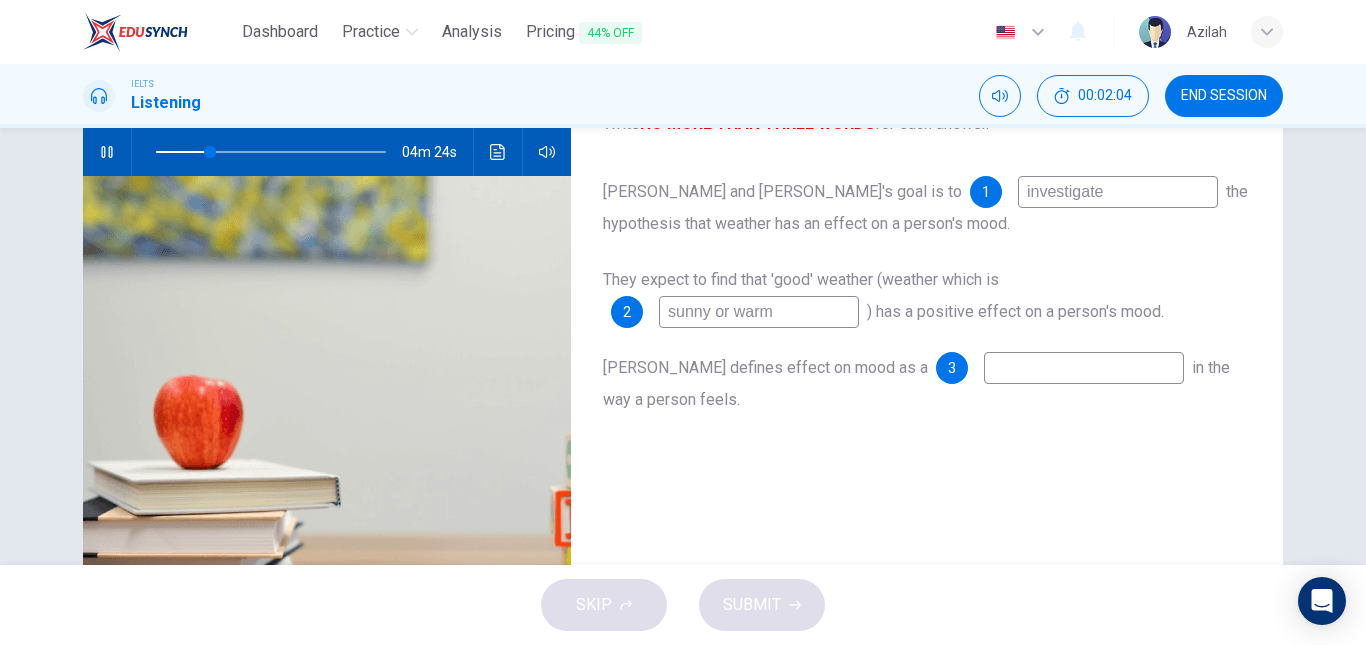 type on "sunny warm" 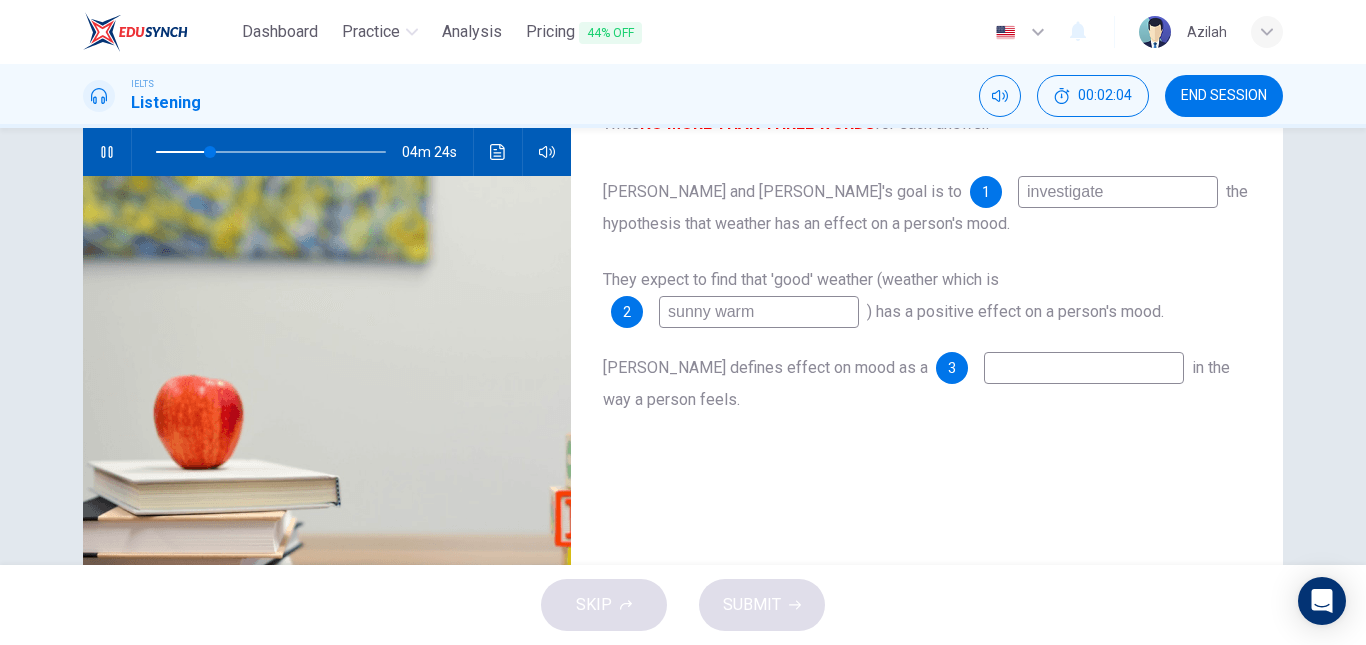 type on "24" 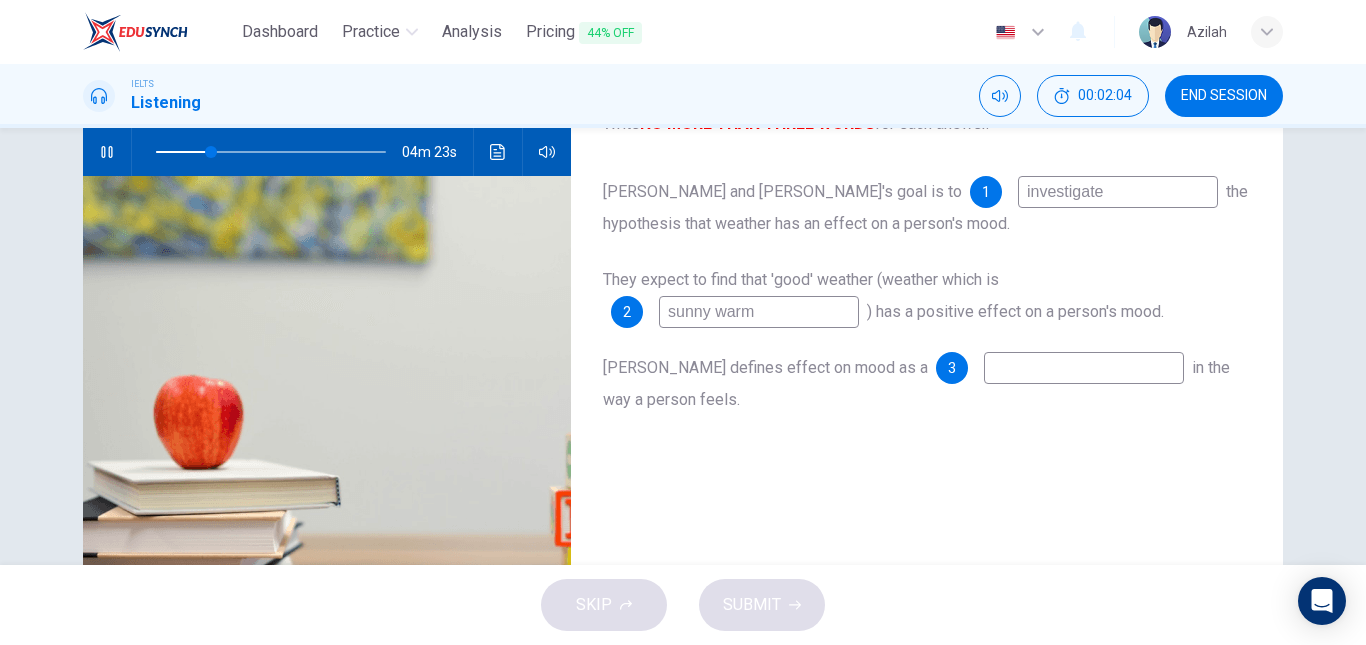 type on "sunnywarm" 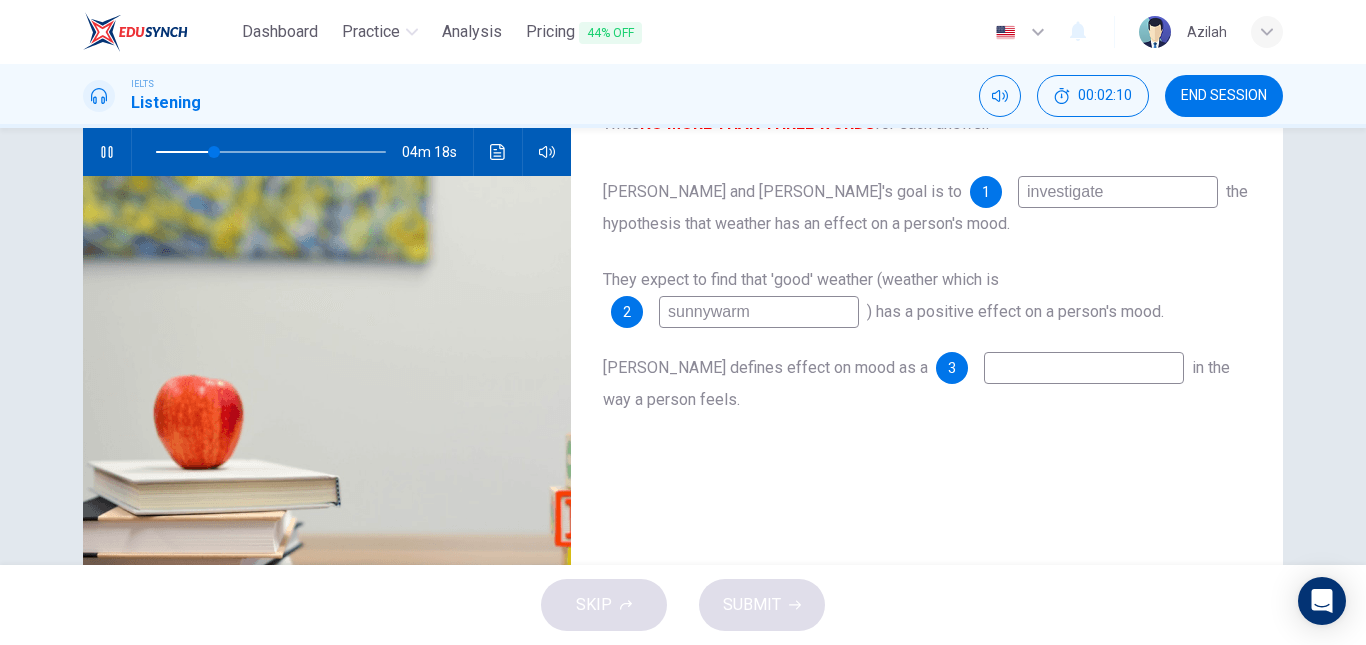 type on "25" 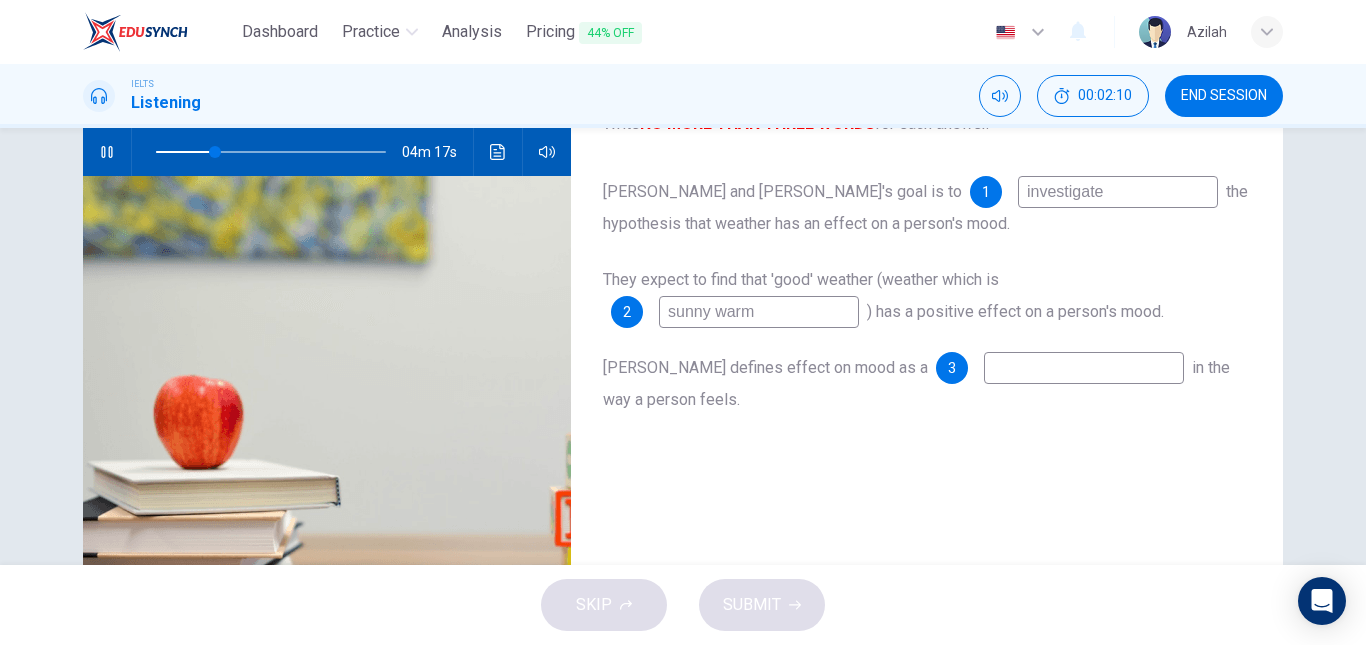 type on "sunnywarm" 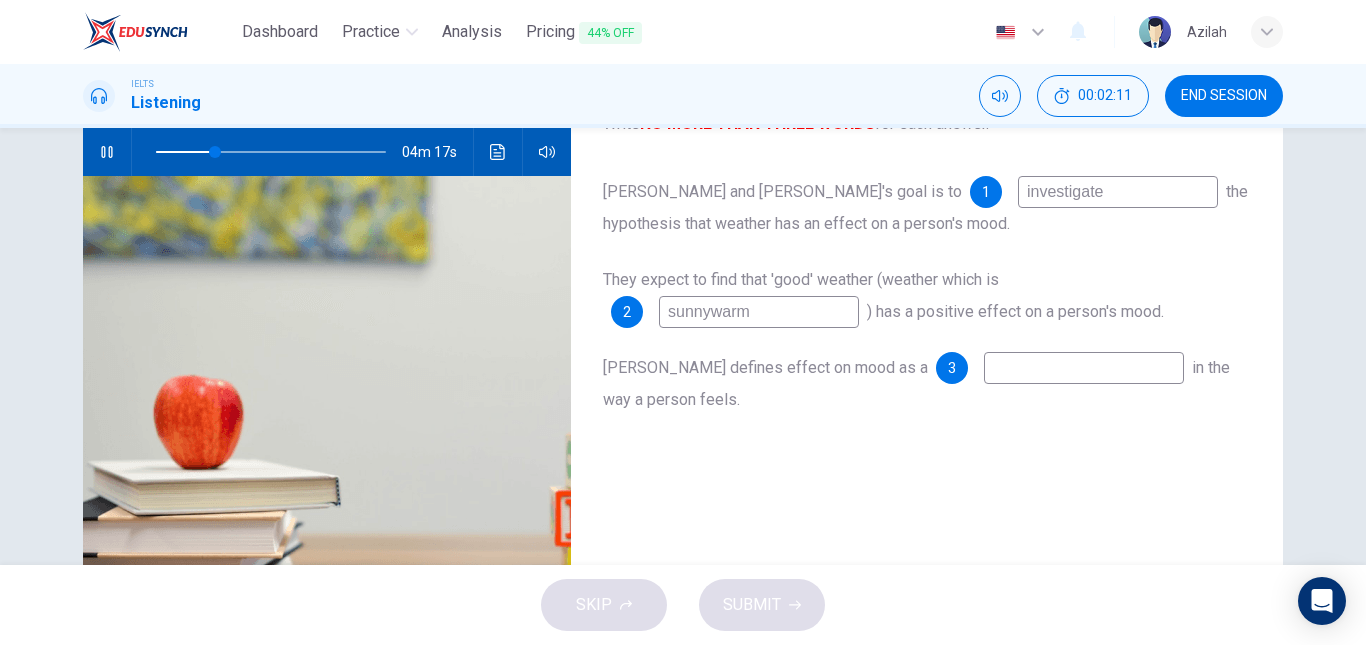 type on "26" 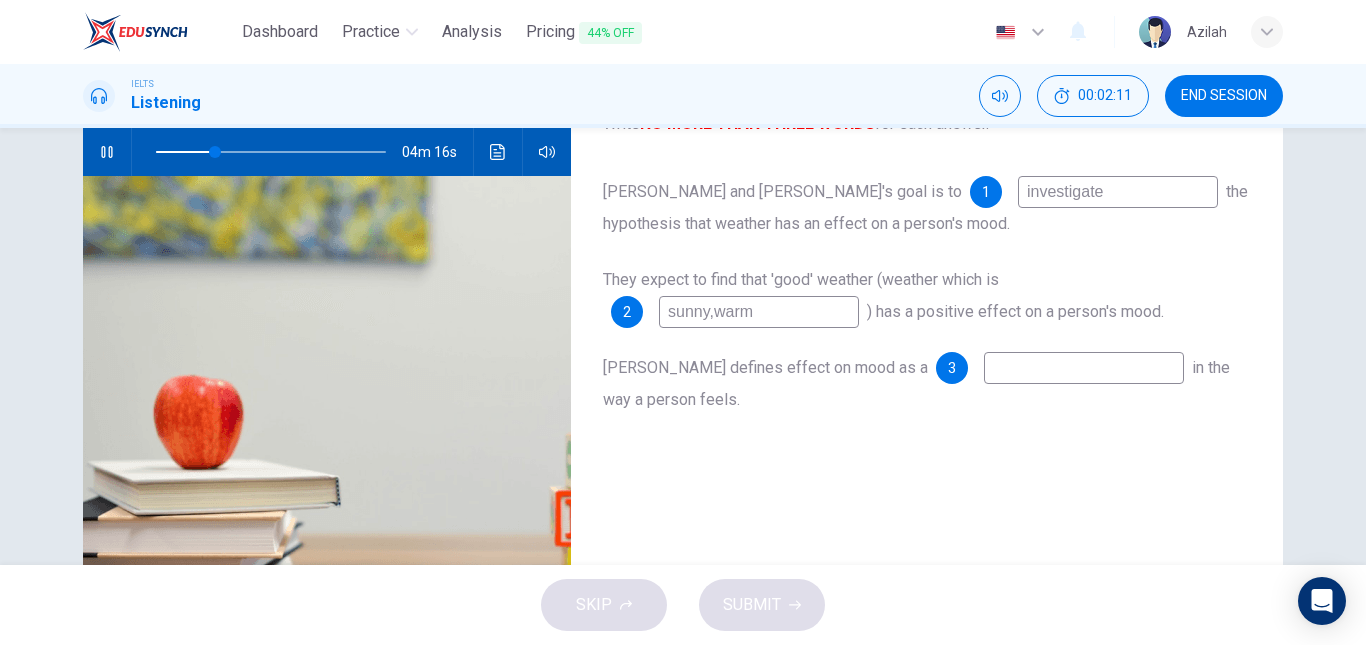 type on "sunny, warm" 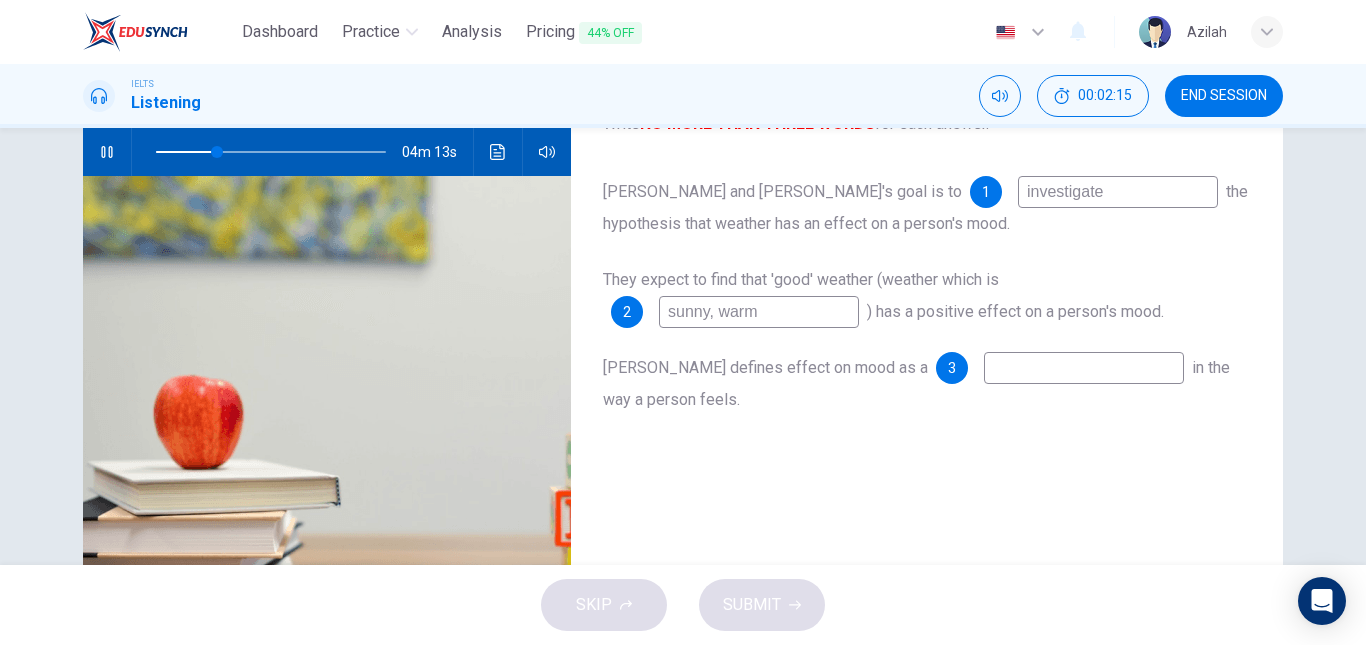 type on "27" 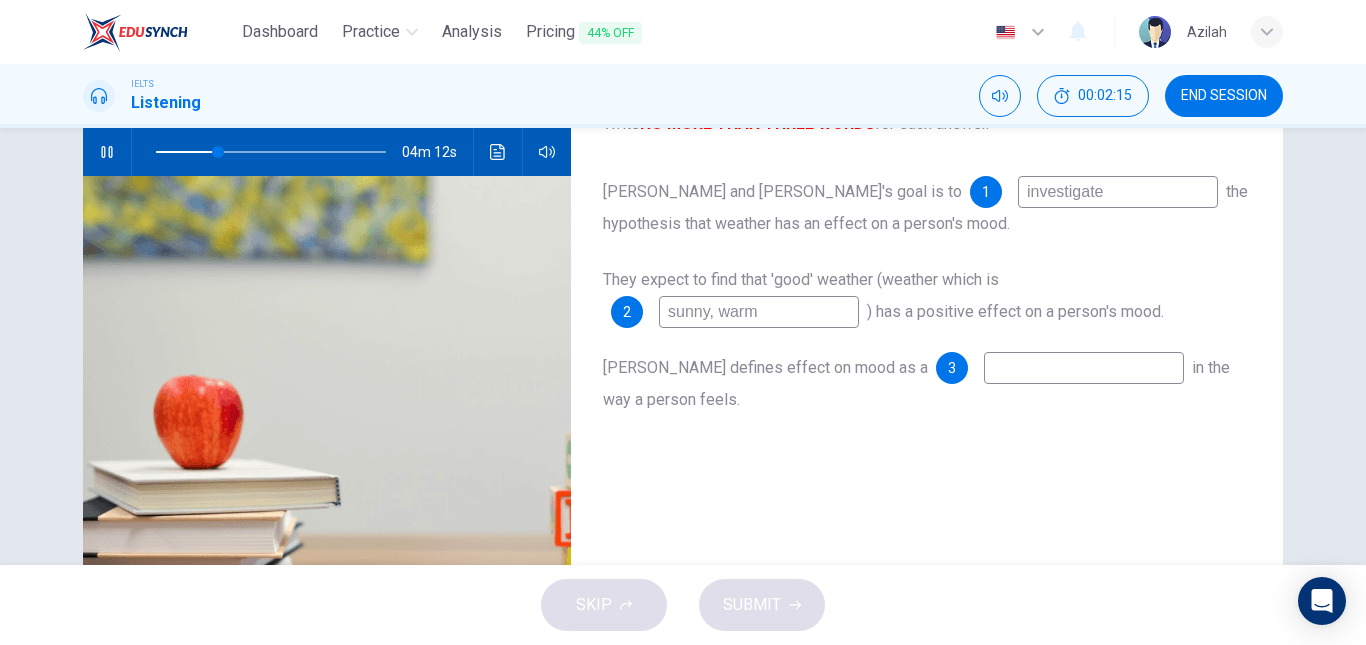 type on "sunny, warm" 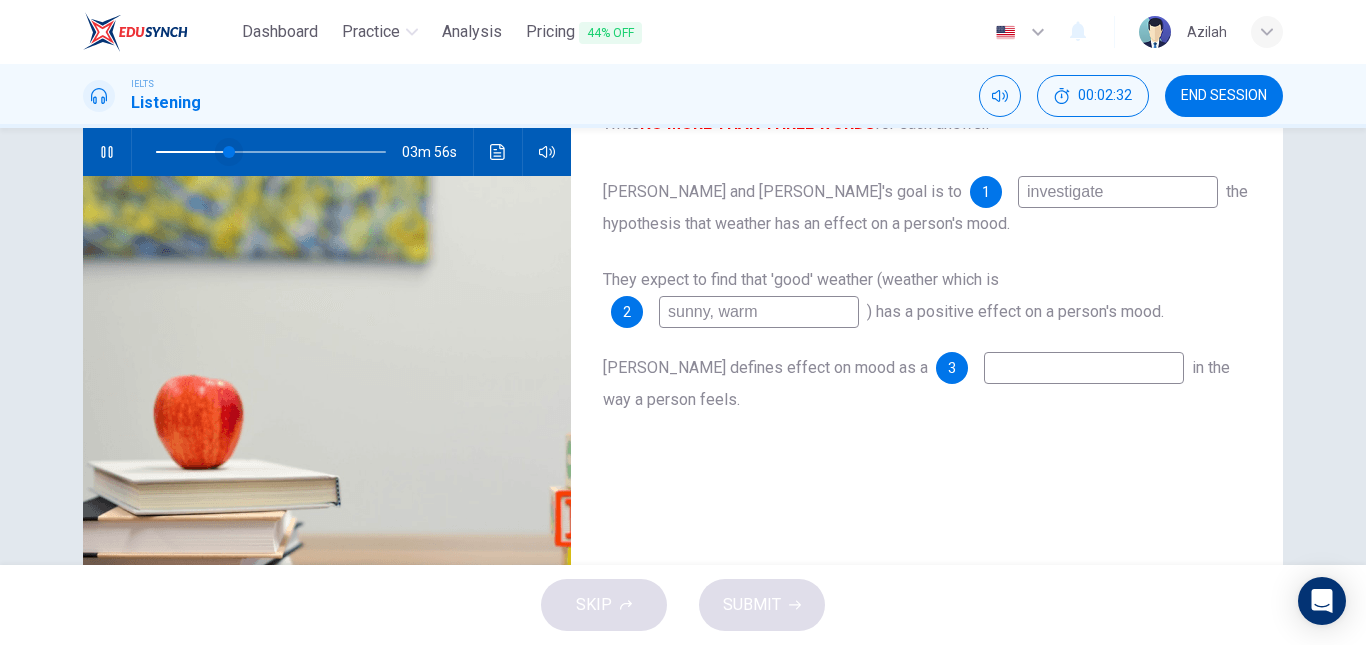 click at bounding box center [229, 152] 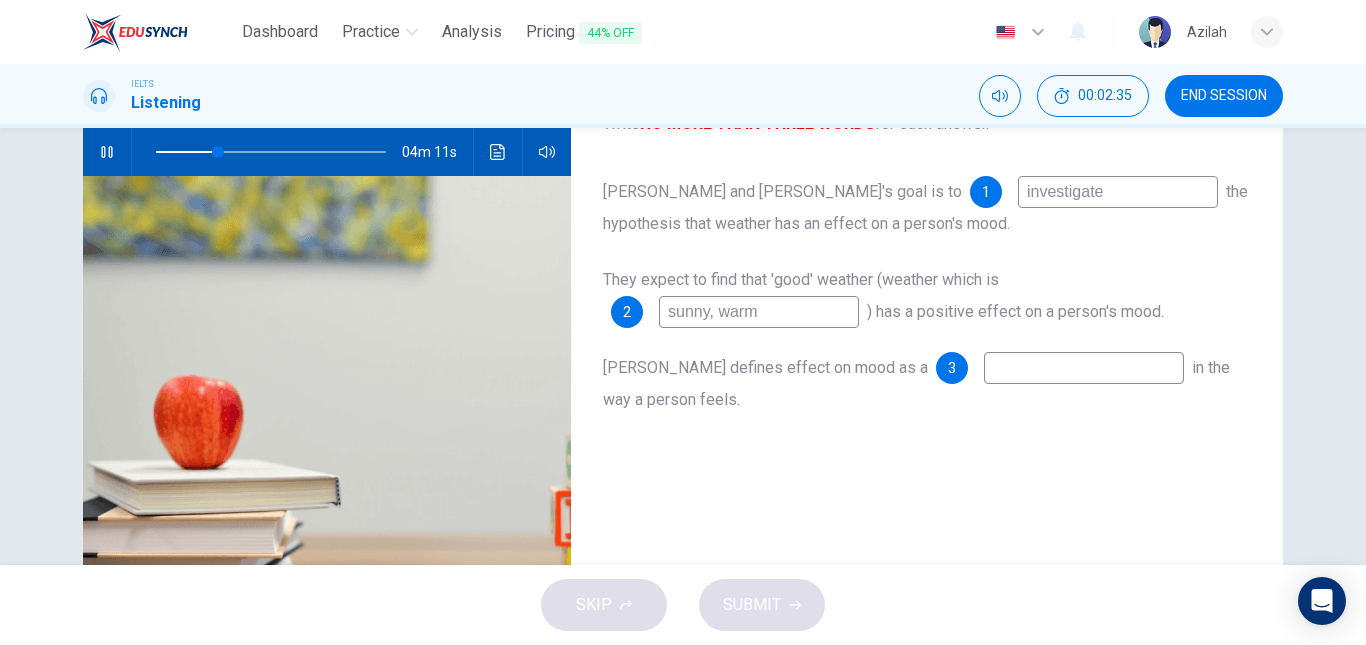 click at bounding box center [1084, 368] 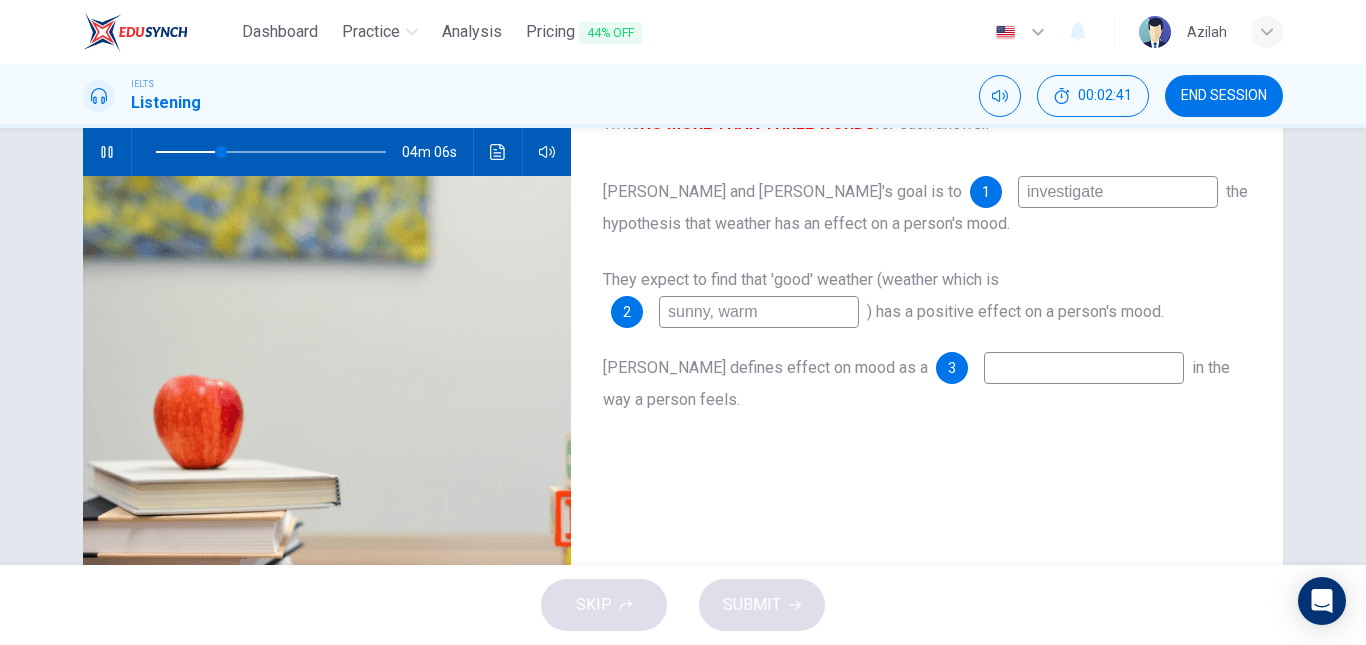type on "29" 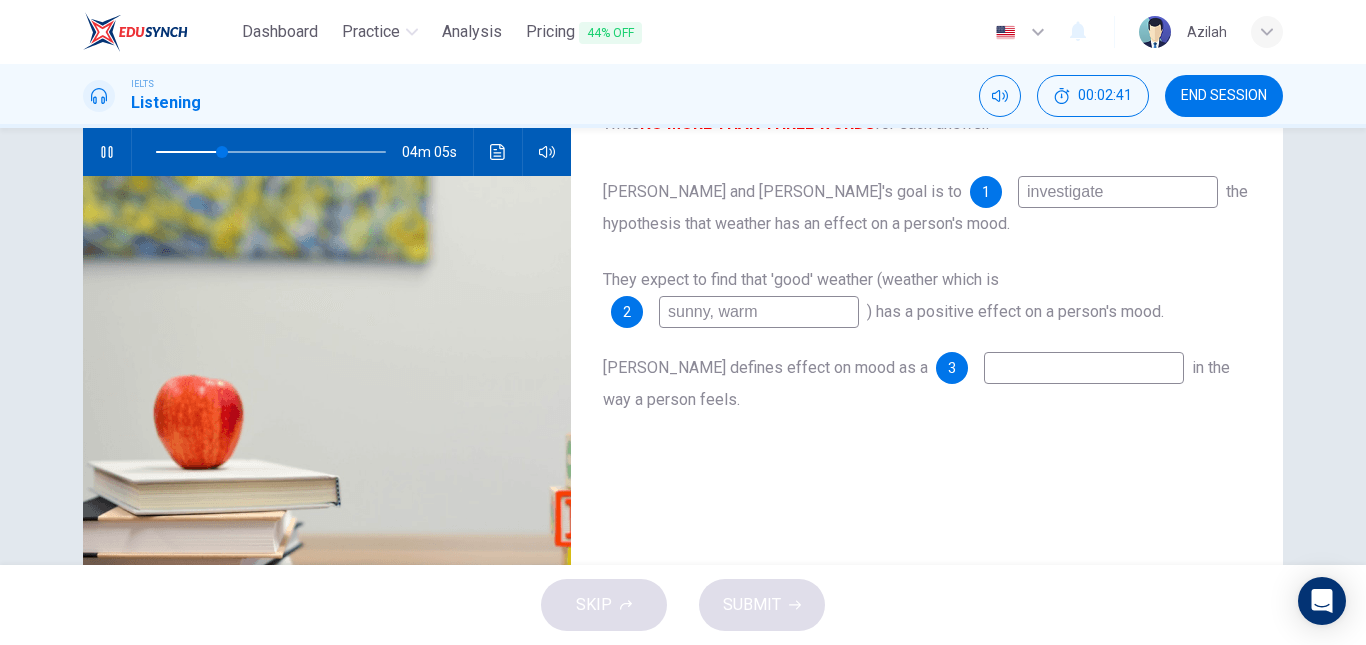type on "a" 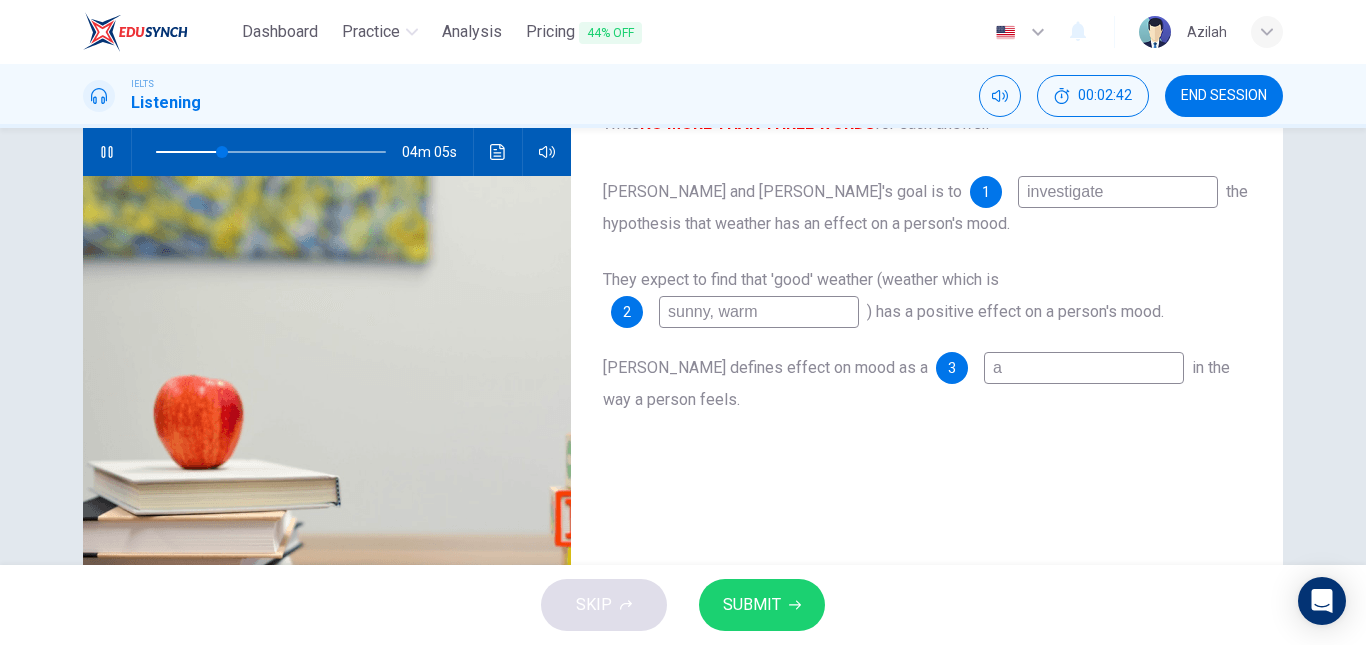 type on "a" 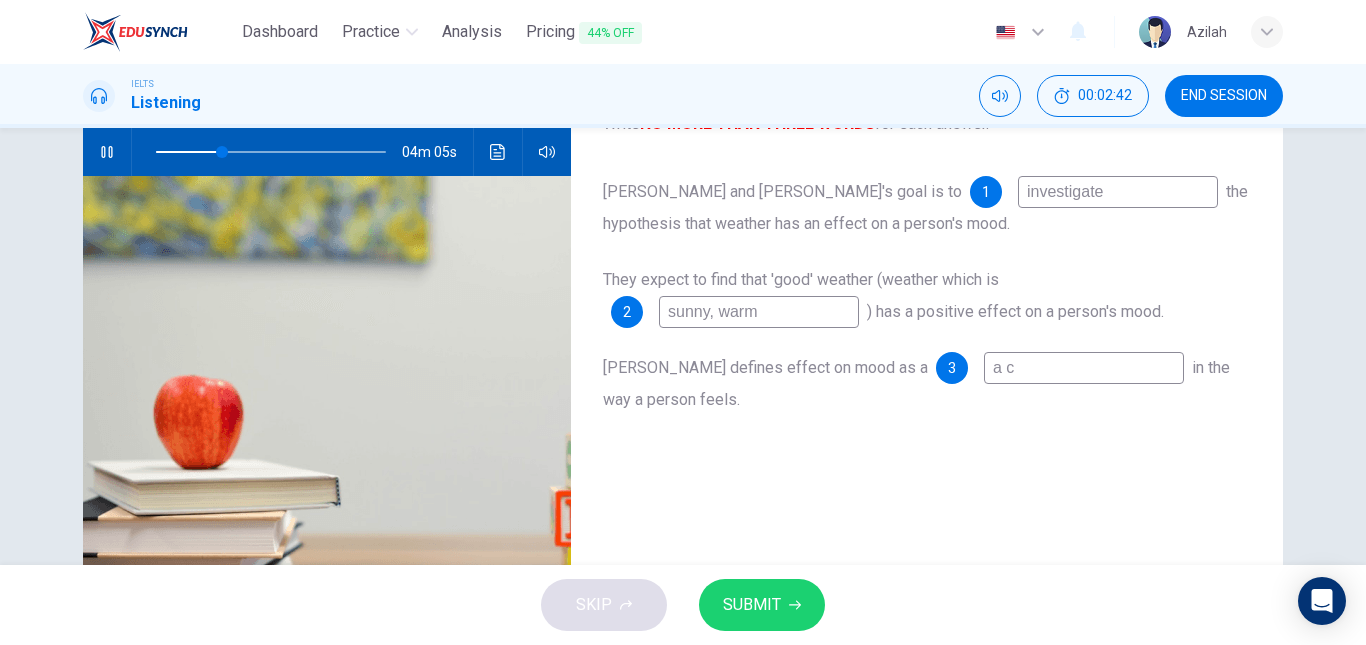 type on "29" 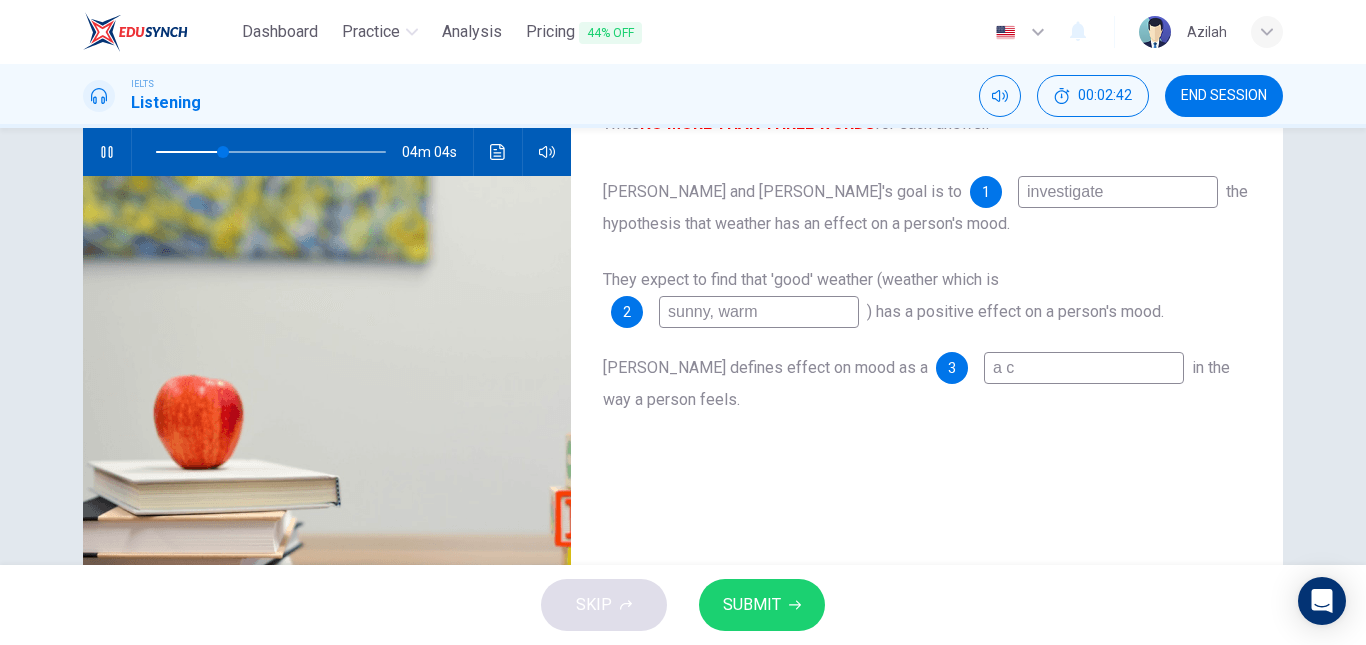 type on "a ch" 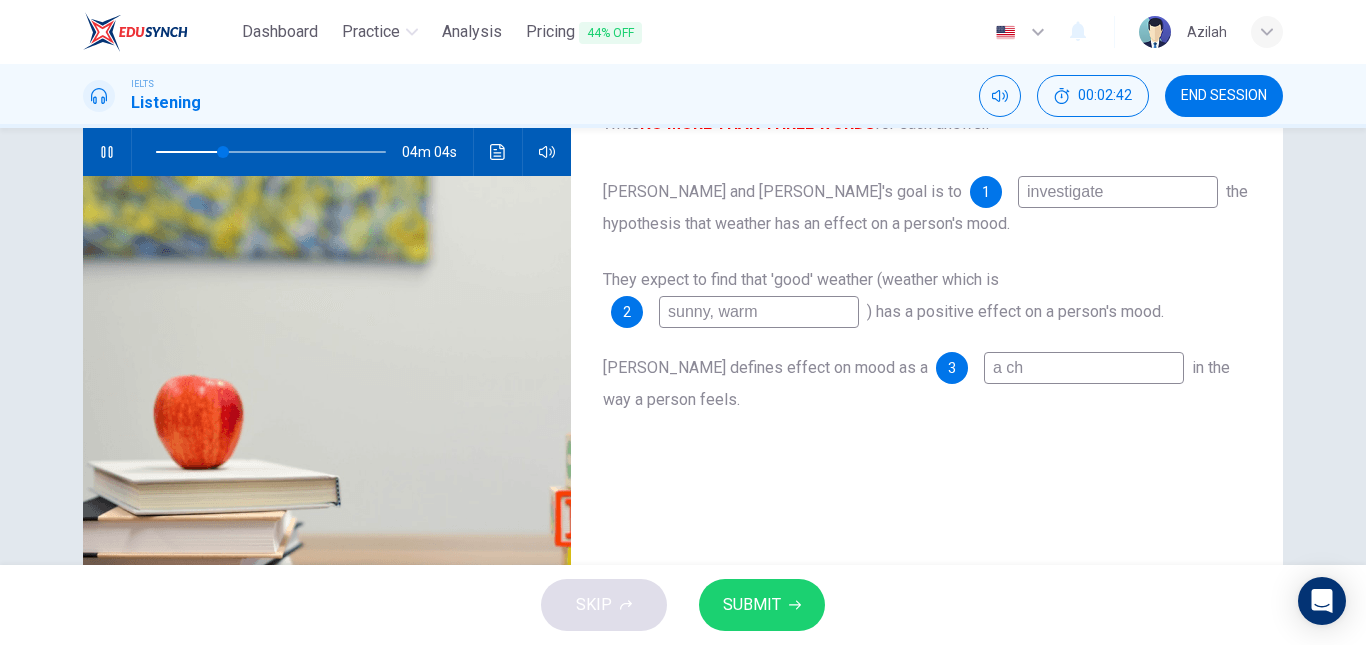 type on "29" 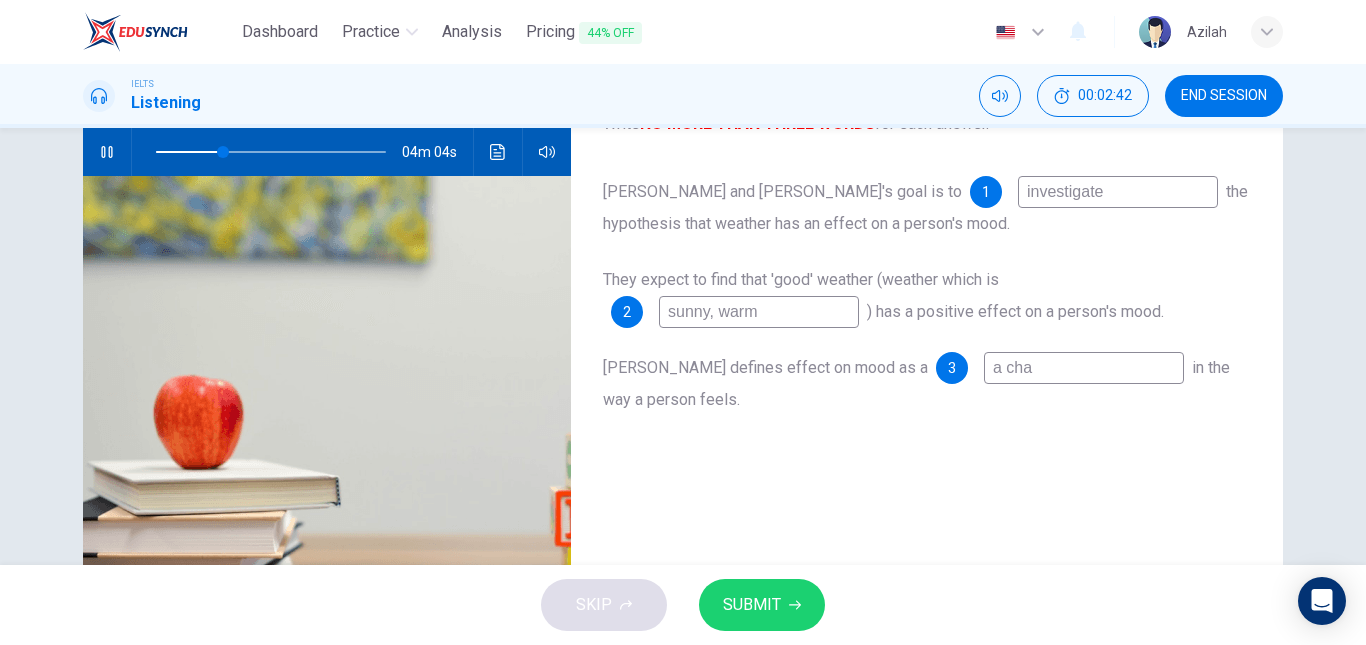 type on "29" 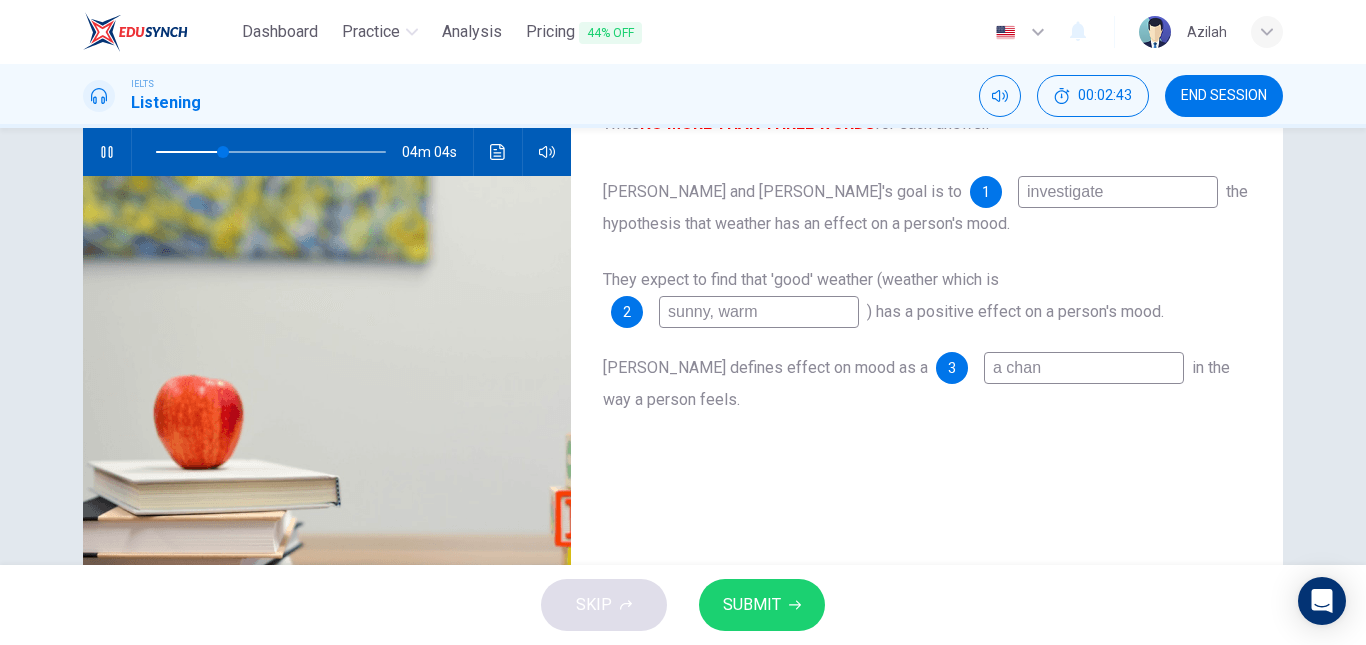 type on "29" 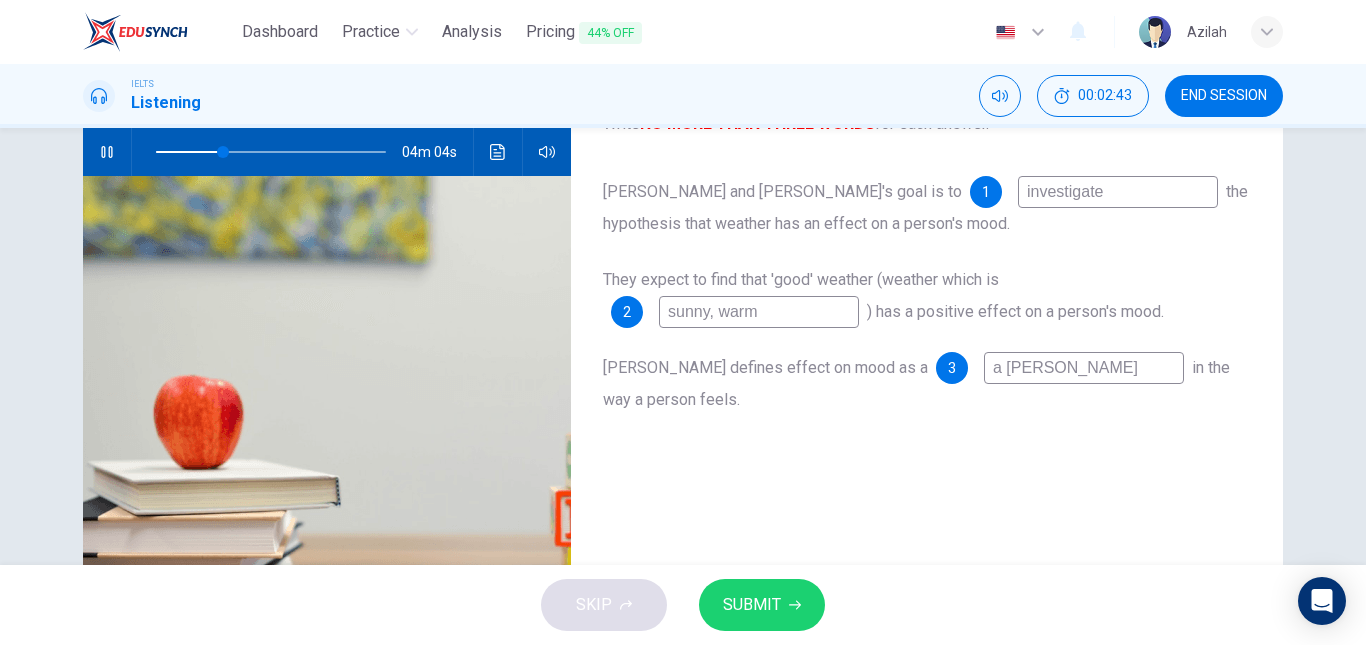 type on "29" 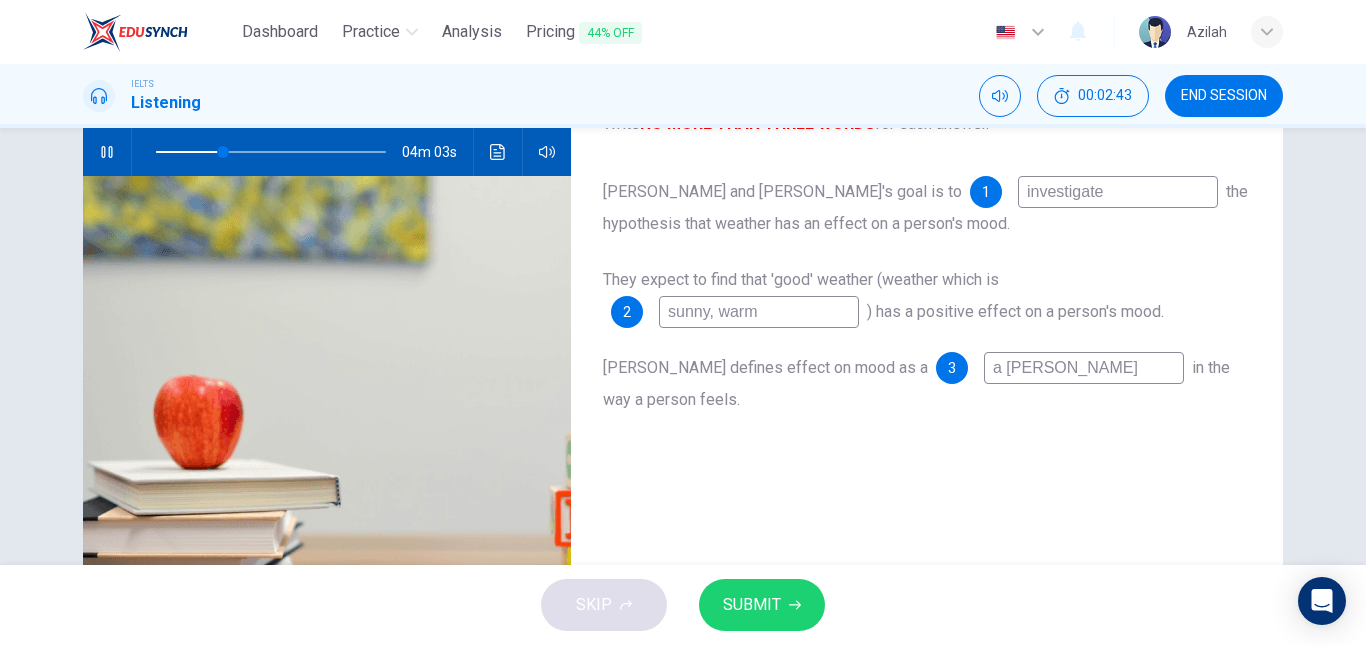 type on "a change" 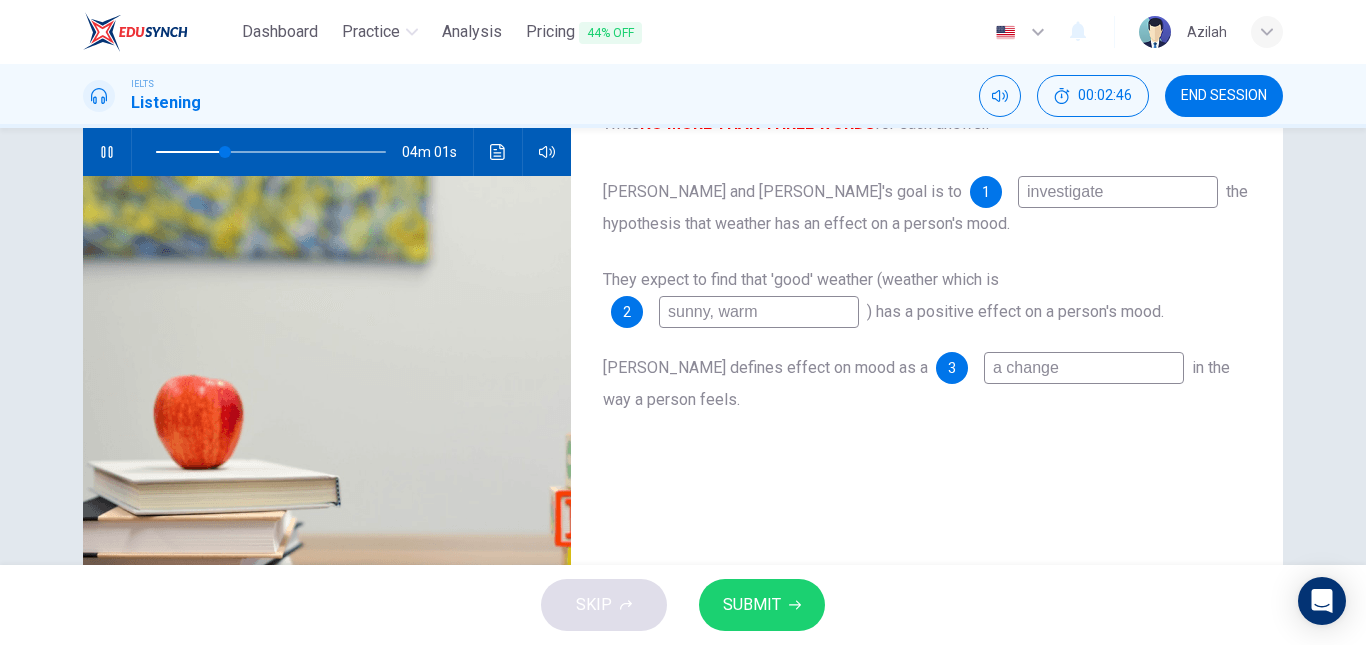 type on "30" 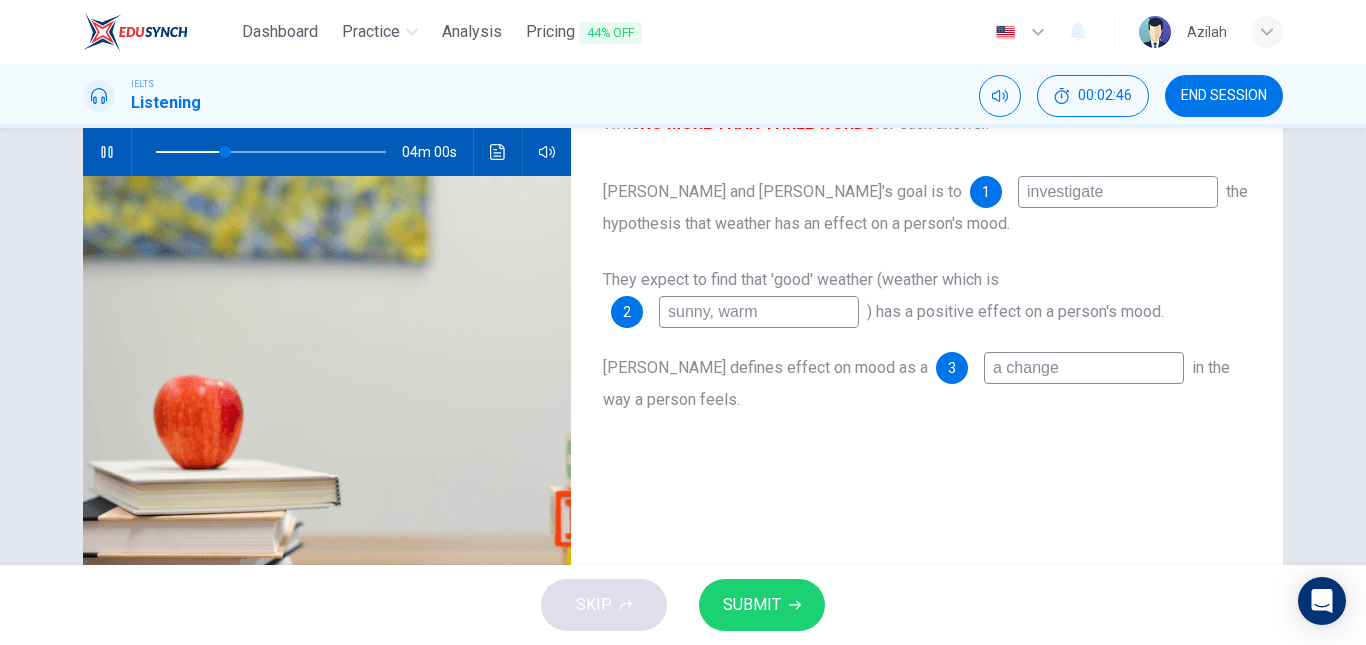 type on "a change" 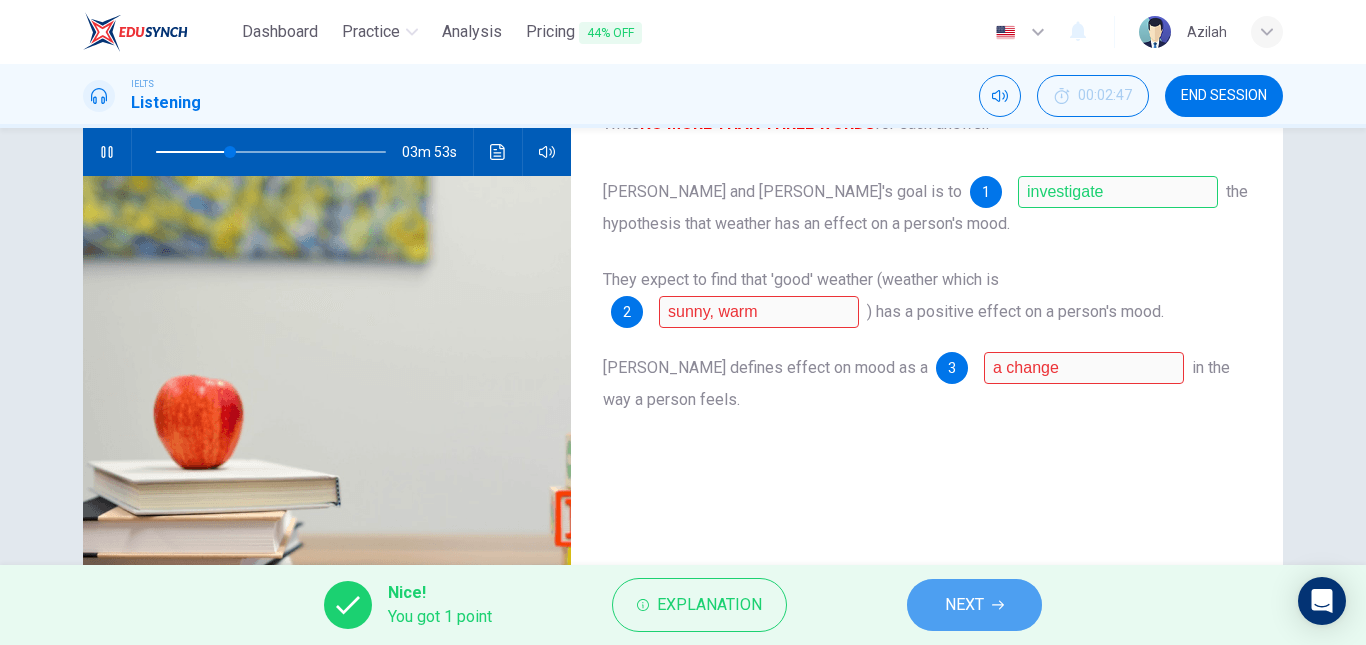 click on "NEXT" at bounding box center [974, 605] 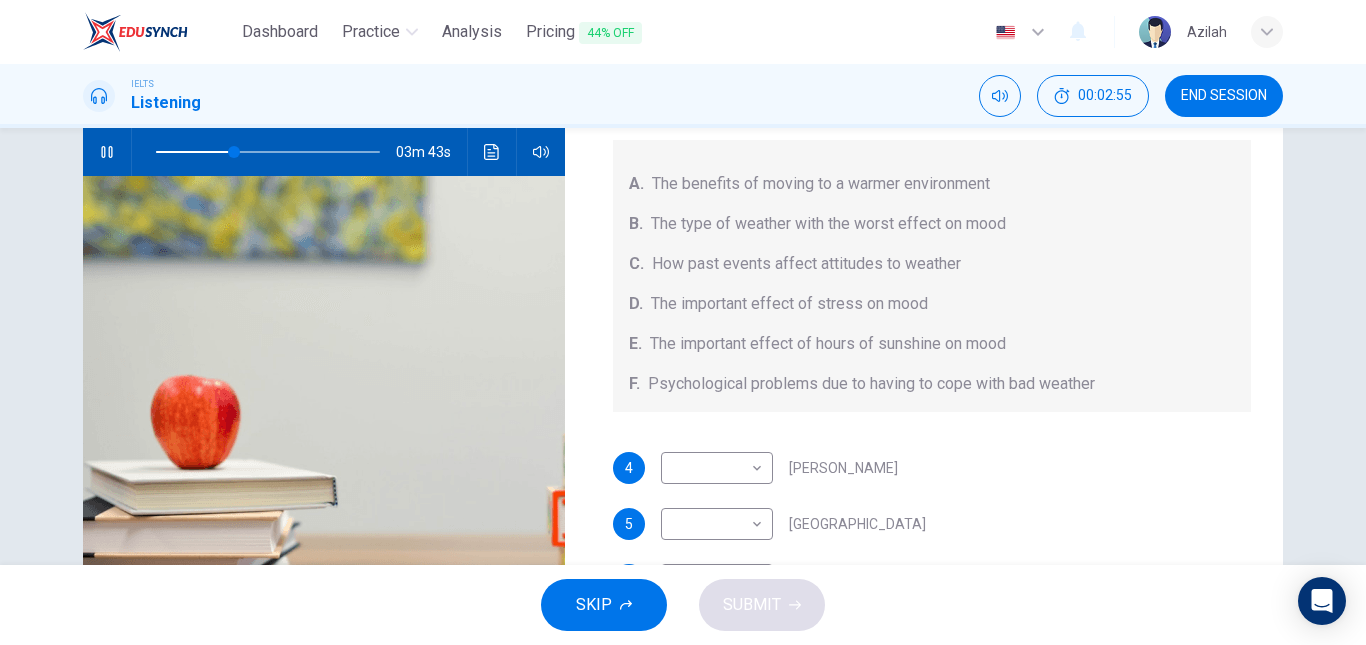 scroll, scrollTop: 65, scrollLeft: 0, axis: vertical 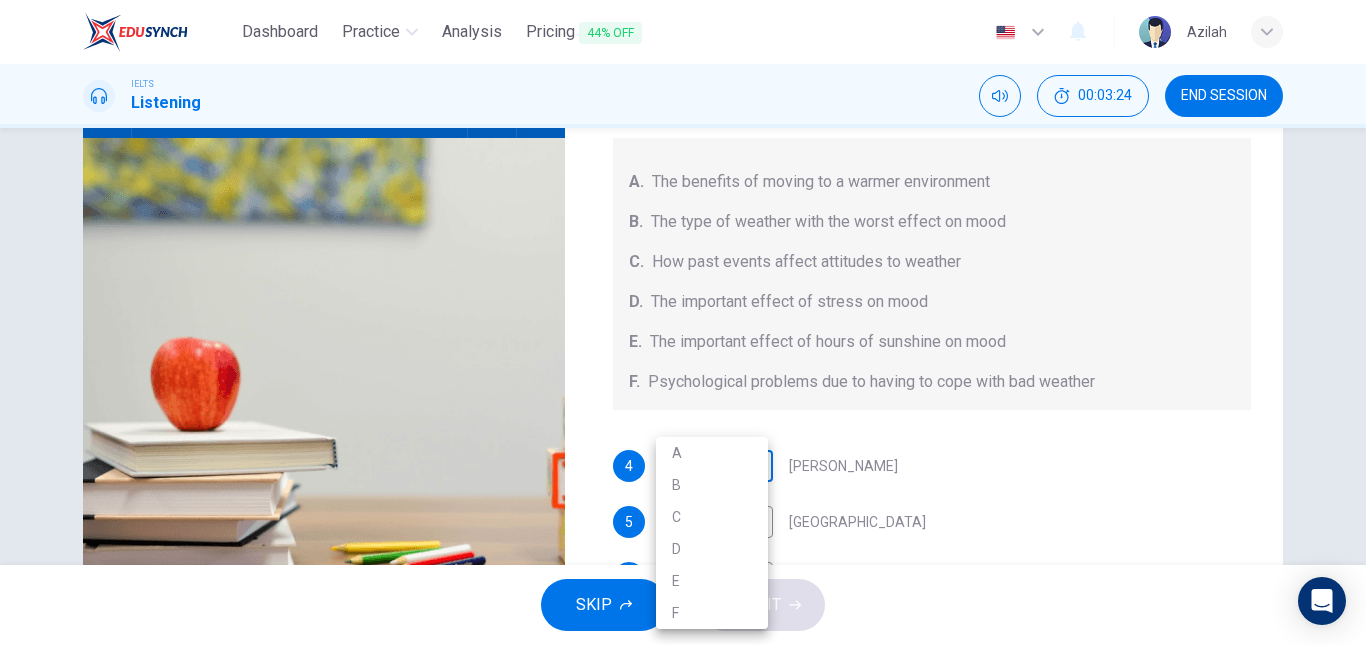 click on "Dashboard Practice Analysis Pricing 44% OFF English en ​ Azilah IELTS Listening 00:03:24 END SESSION Questions 4 - 7 Choose your answers from the box and write the letters  A-F  next to the questions below. What information was given by each writer? A. The benefits of moving to a warmer environment B. The type of weather with the worst effect on mood C. How past events affect attitudes to weather D. The important effect of stress on mood E. The important effect of hours of sunshine on mood F. Psychological problems due to having to cope with bad weather 4 ​ ​ Vickers 5 ​ ​ Whitebourne 6 ​ ​ Haverton 7 ​ ​ Stanfield Research Project 03m 15s SKIP SUBMIT EduSynch - Online Language Proficiency Testing
Dashboard Practice Analysis Pricing   44% OFF Notifications © Copyright  2025 A B C D E F" at bounding box center (683, 322) 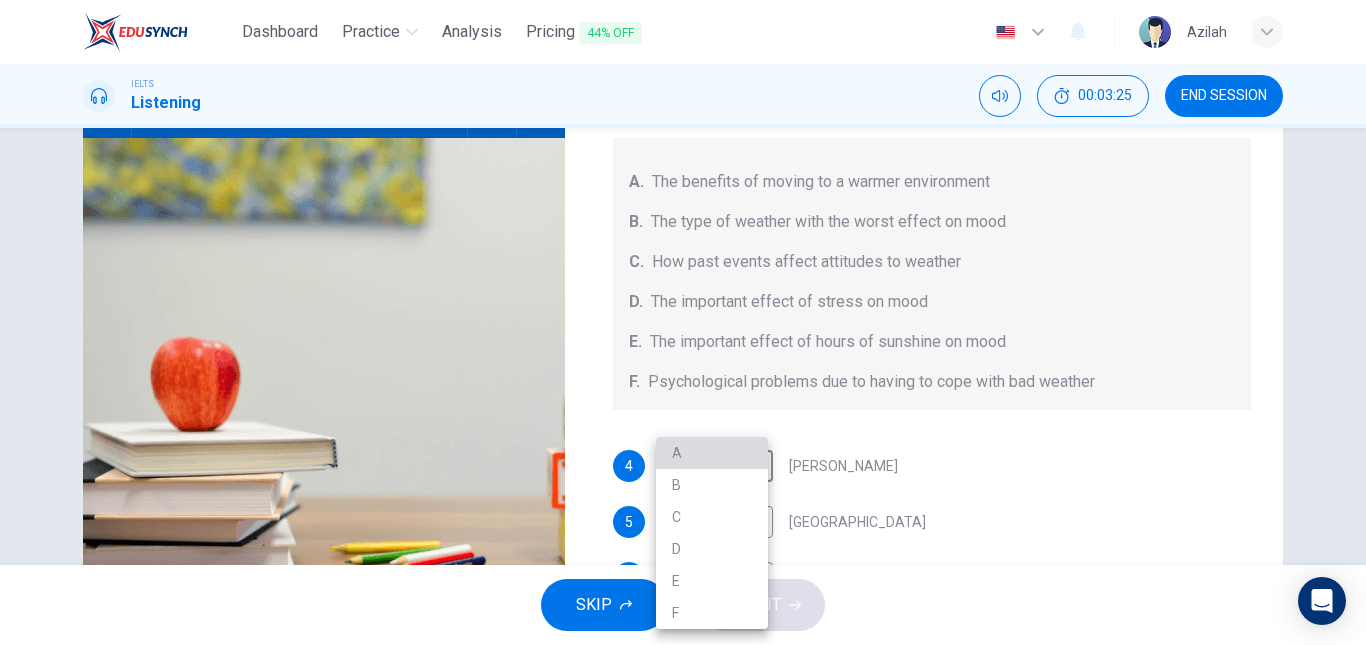 click on "A" at bounding box center (712, 453) 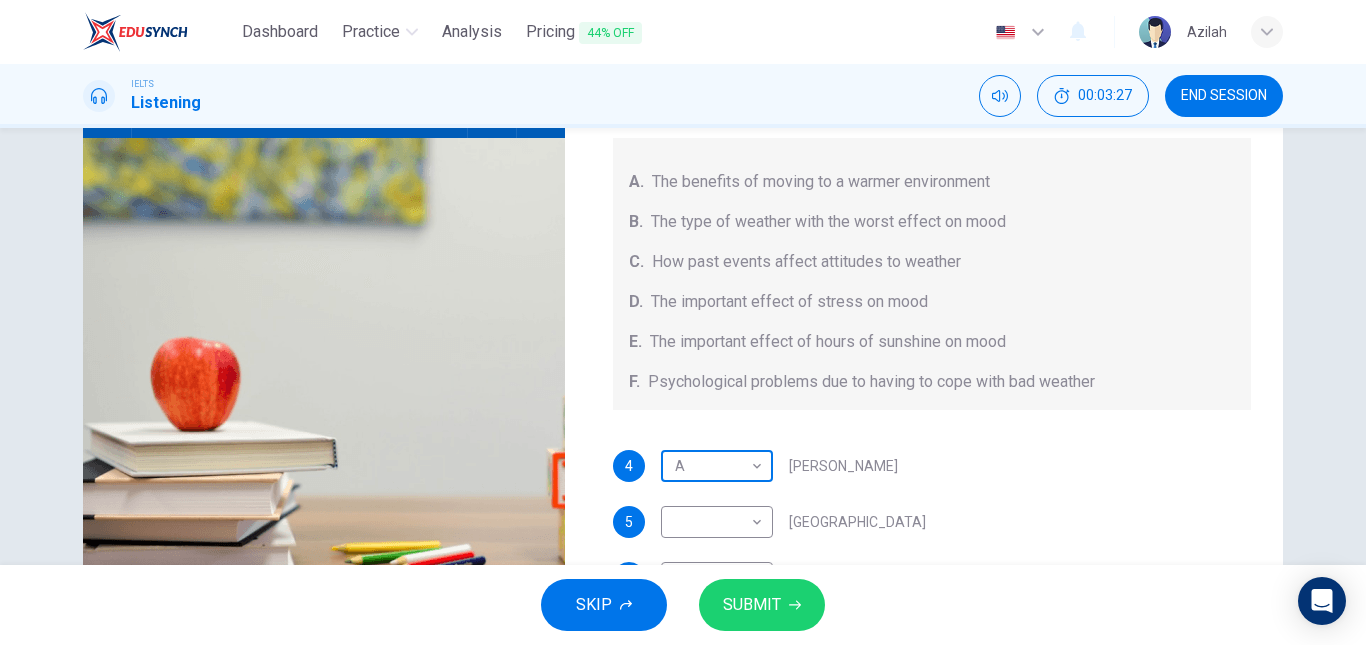 click on "Dashboard Practice Analysis Pricing 44% OFF English en ​ Azilah IELTS Listening 00:03:27 END SESSION Questions 4 - 7 Choose your answers from the box and write the letters  A-F  next to the questions below. What information was given by each writer? A. The benefits of moving to a warmer environment B. The type of weather with the worst effect on mood C. How past events affect attitudes to weather D. The important effect of stress on mood E. The important effect of hours of sunshine on mood F. Psychological problems due to having to cope with bad weather 4 A A ​ Vickers 5 ​ ​ Whitebourne 6 ​ ​ Haverton 7 ​ ​ Stanfield Research Project 03m 12s SKIP SUBMIT EduSynch - Online Language Proficiency Testing
Dashboard Practice Analysis Pricing   44% OFF Notifications © Copyright  2025" at bounding box center (683, 322) 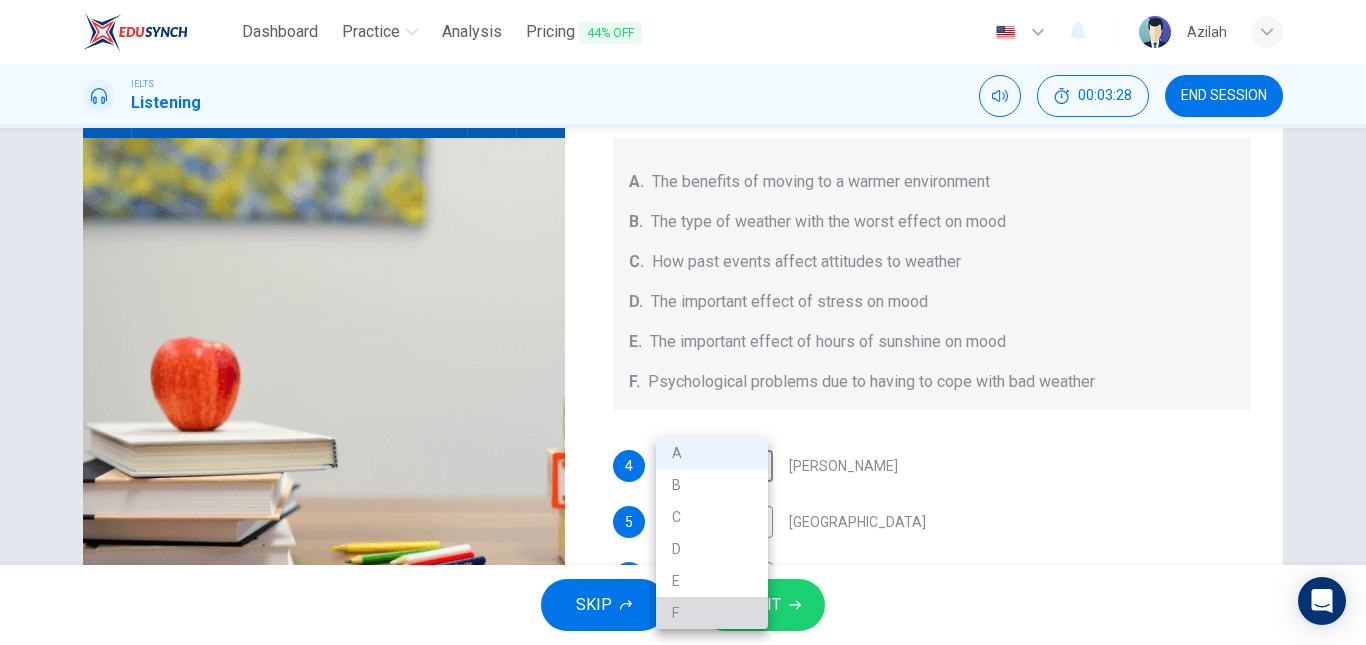 click on "F" at bounding box center [712, 613] 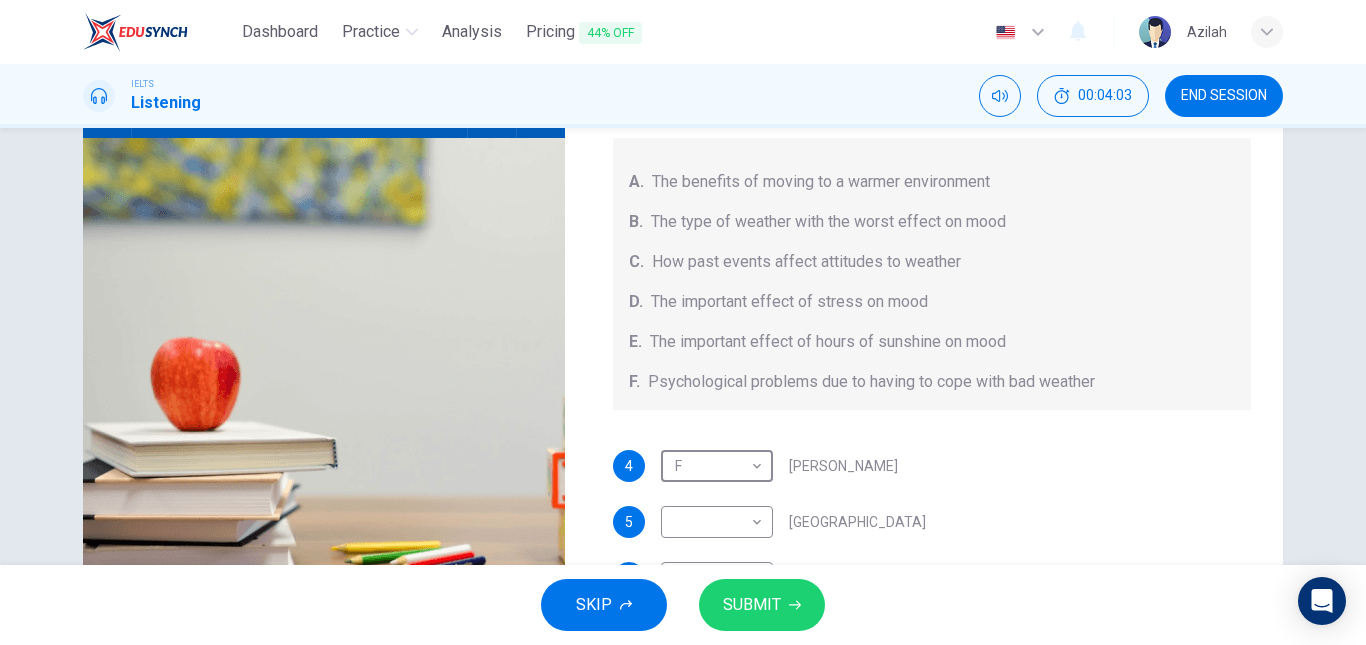 scroll, scrollTop: 65, scrollLeft: 0, axis: vertical 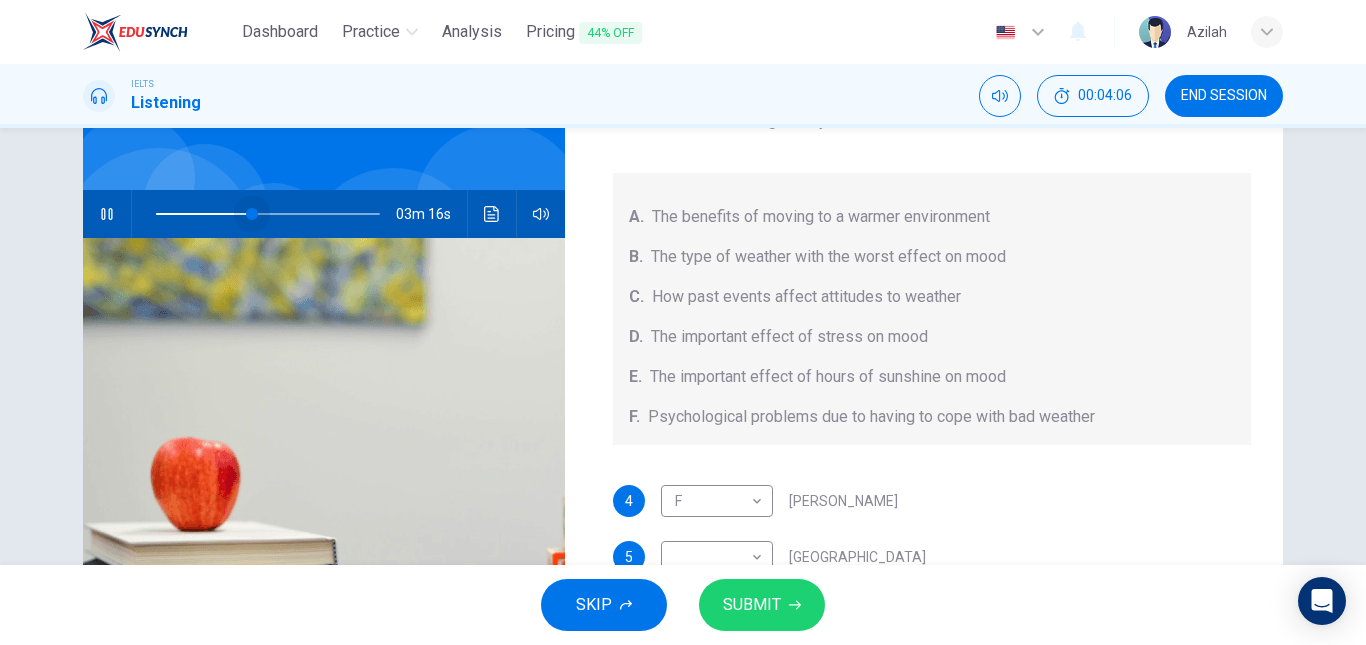 click at bounding box center (268, 214) 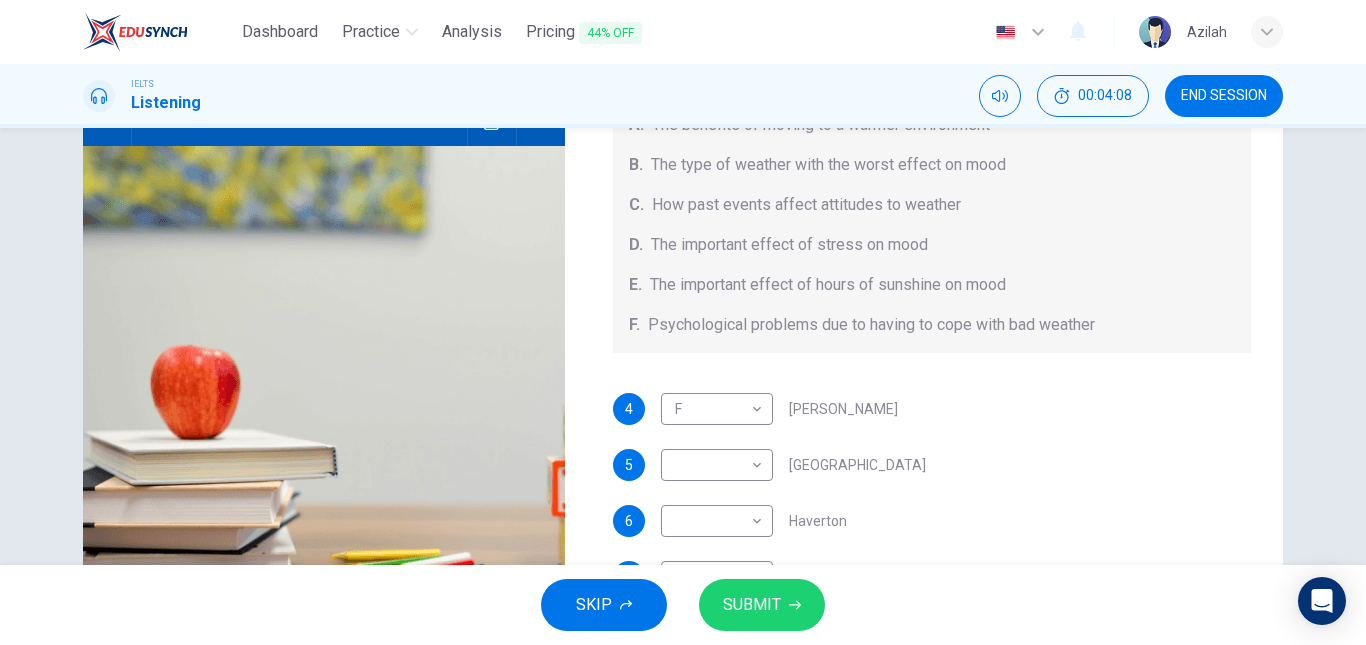 scroll, scrollTop: 238, scrollLeft: 0, axis: vertical 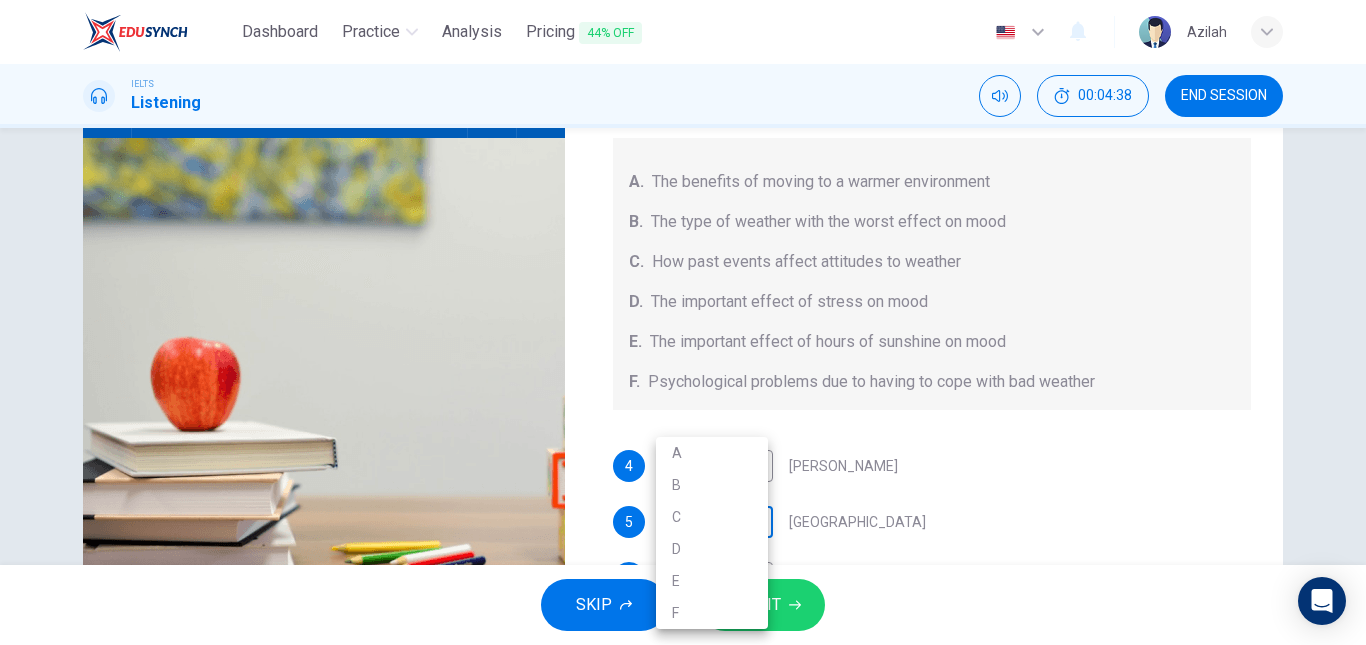 click on "Dashboard Practice Analysis Pricing 44% OFF English en ​ Azilah IELTS Listening 00:04:38 END SESSION Questions 4 - 7 Choose your answers from the box and write the letters  A-F  next to the questions below. What information was given by each writer? A. The benefits of moving to a warmer environment B. The type of weather with the worst effect on mood C. How past events affect attitudes to weather D. The important effect of stress on mood E. The important effect of hours of sunshine on mood F. Psychological problems due to having to cope with bad weather 4 F F ​ Vickers 5 ​ ​ Whitebourne 6 ​ ​ Haverton 7 ​ ​ Stanfield Research Project 02m 45s SKIP SUBMIT EduSynch - Online Language Proficiency Testing
Dashboard Practice Analysis Pricing   44% OFF Notifications © Copyright  2025 A B C D E F" at bounding box center (683, 322) 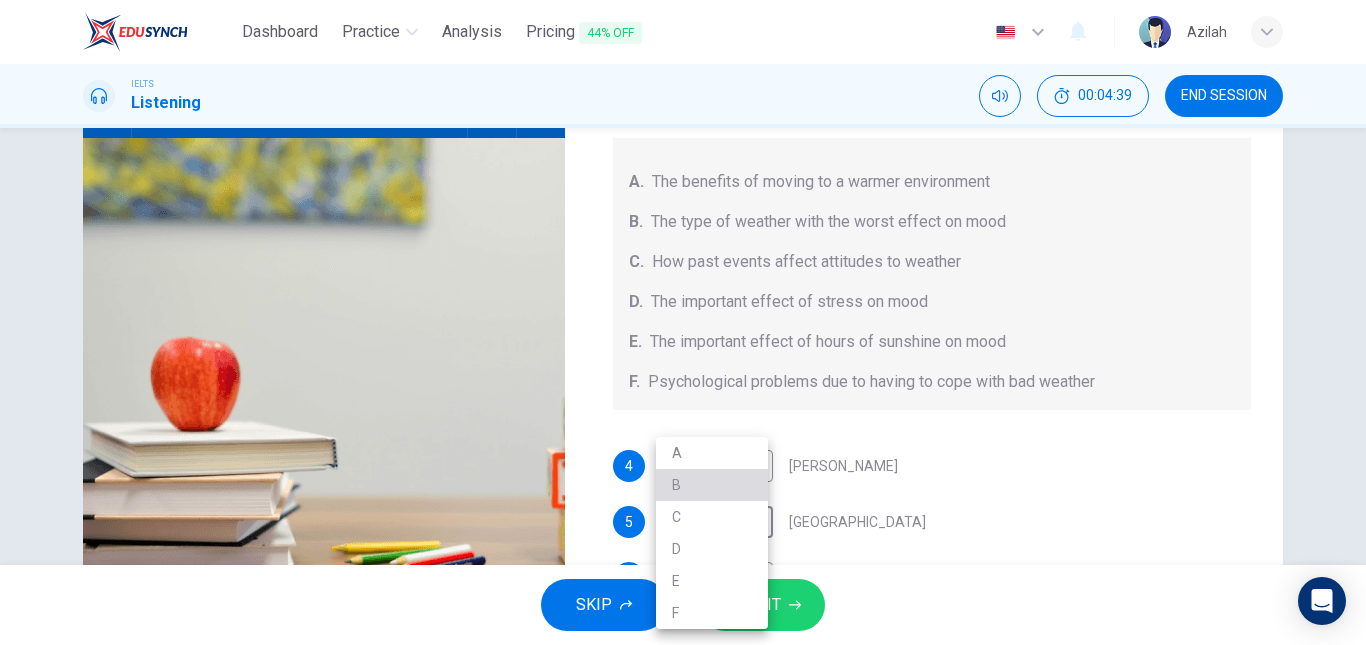 click on "B" at bounding box center [712, 485] 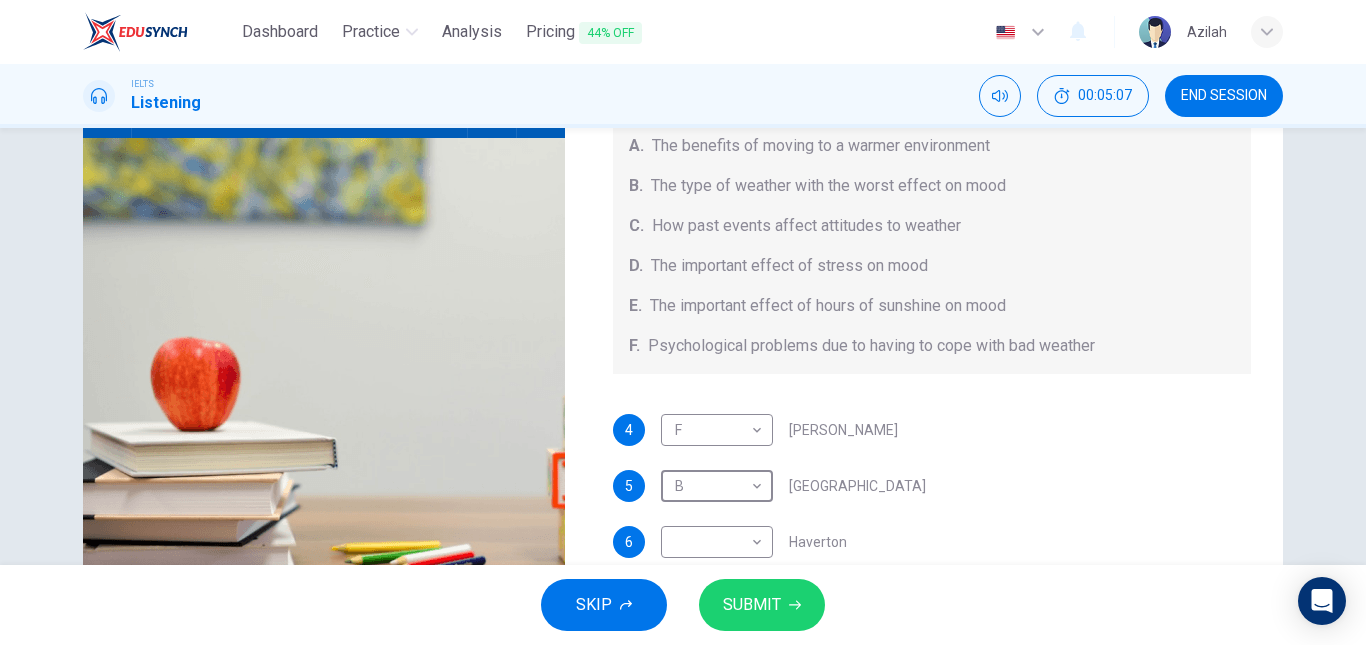 scroll, scrollTop: 65, scrollLeft: 0, axis: vertical 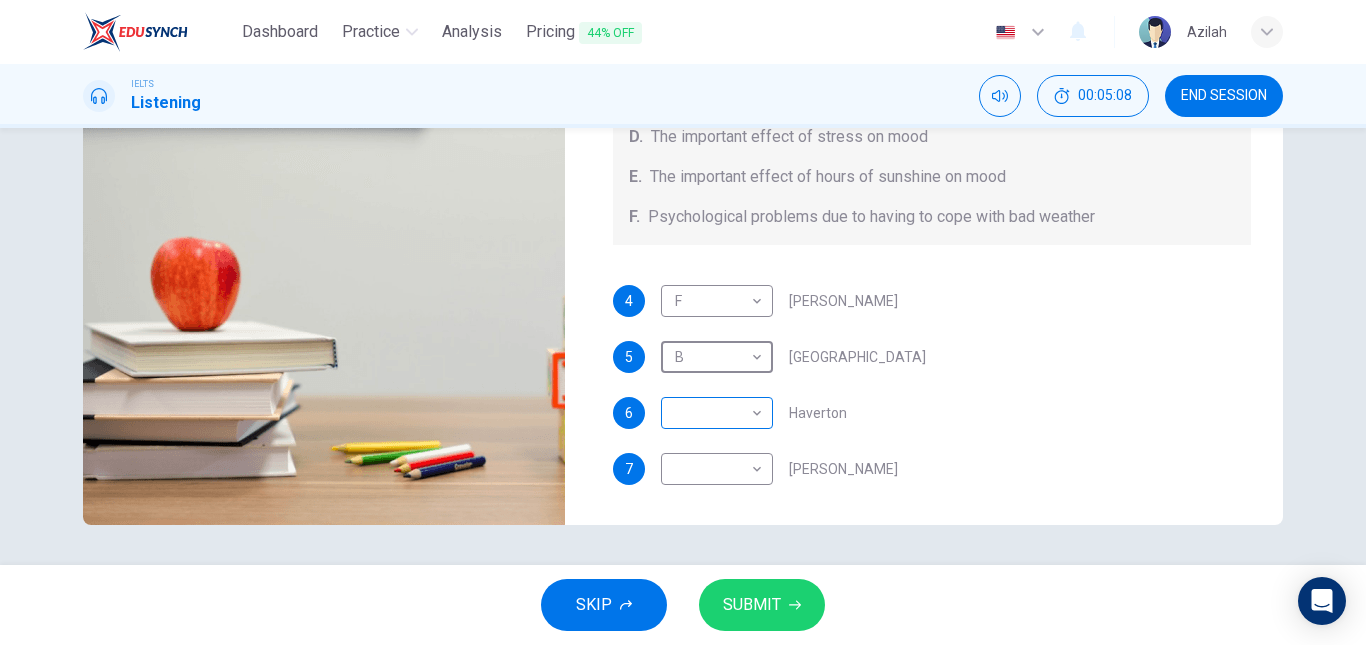 click on "Dashboard Practice Analysis Pricing 44% OFF English en ​ Azilah IELTS Listening 00:05:08 END SESSION Questions 4 - 7 Choose your answers from the box and write the letters  A-F  next to the questions below. What information was given by each writer? A. The benefits of moving to a warmer environment B. The type of weather with the worst effect on mood C. How past events affect attitudes to weather D. The important effect of stress on mood E. The important effect of hours of sunshine on mood F. Psychological problems due to having to cope with bad weather 4 F F ​ Vickers 5 B B ​ Whitebourne 6 ​ ​ Haverton 7 ​ ​ Stanfield Research Project 02m 15s SKIP SUBMIT EduSynch - Online Language Proficiency Testing
Dashboard Practice Analysis Pricing   44% OFF Notifications © Copyright  2025" at bounding box center [683, 322] 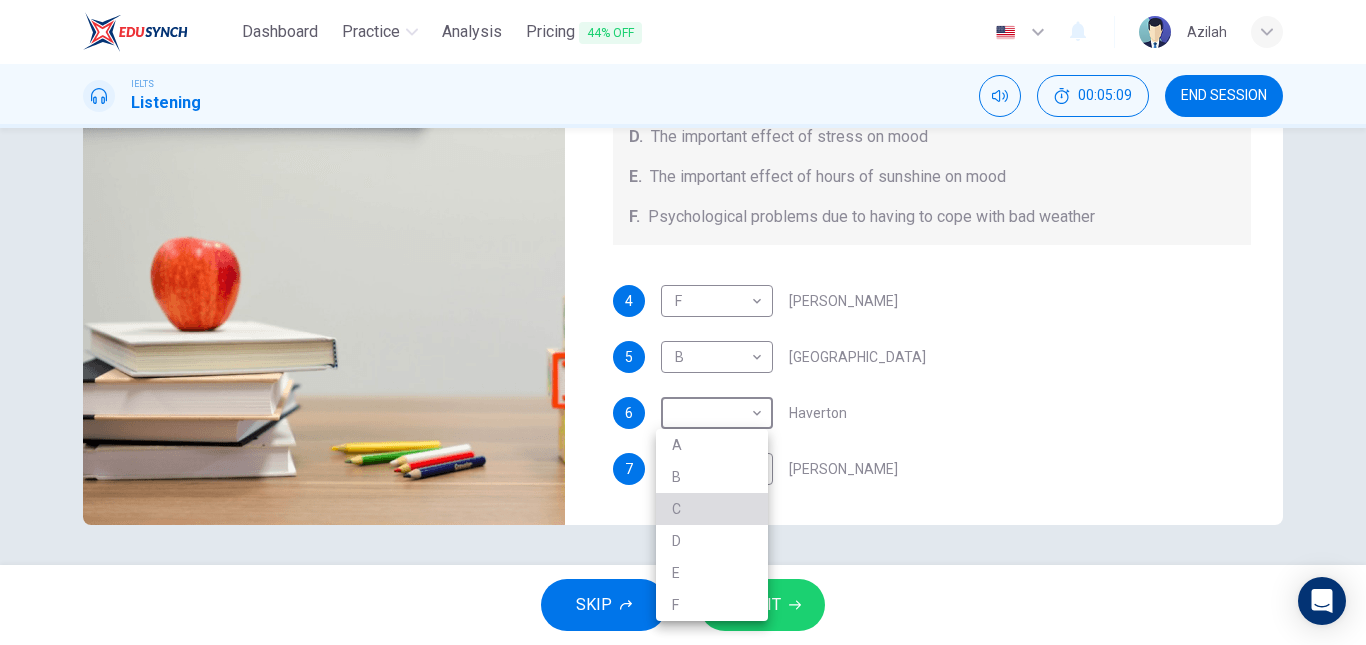 click on "C" at bounding box center (712, 509) 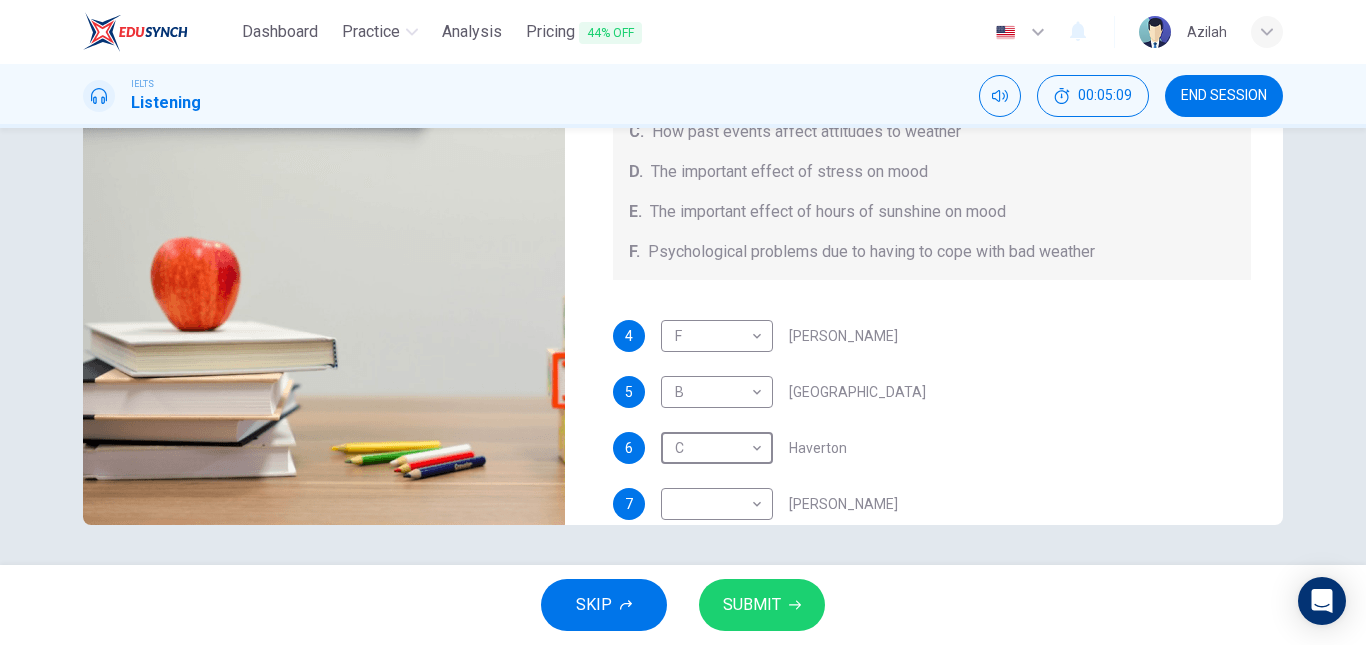 scroll, scrollTop: 0, scrollLeft: 0, axis: both 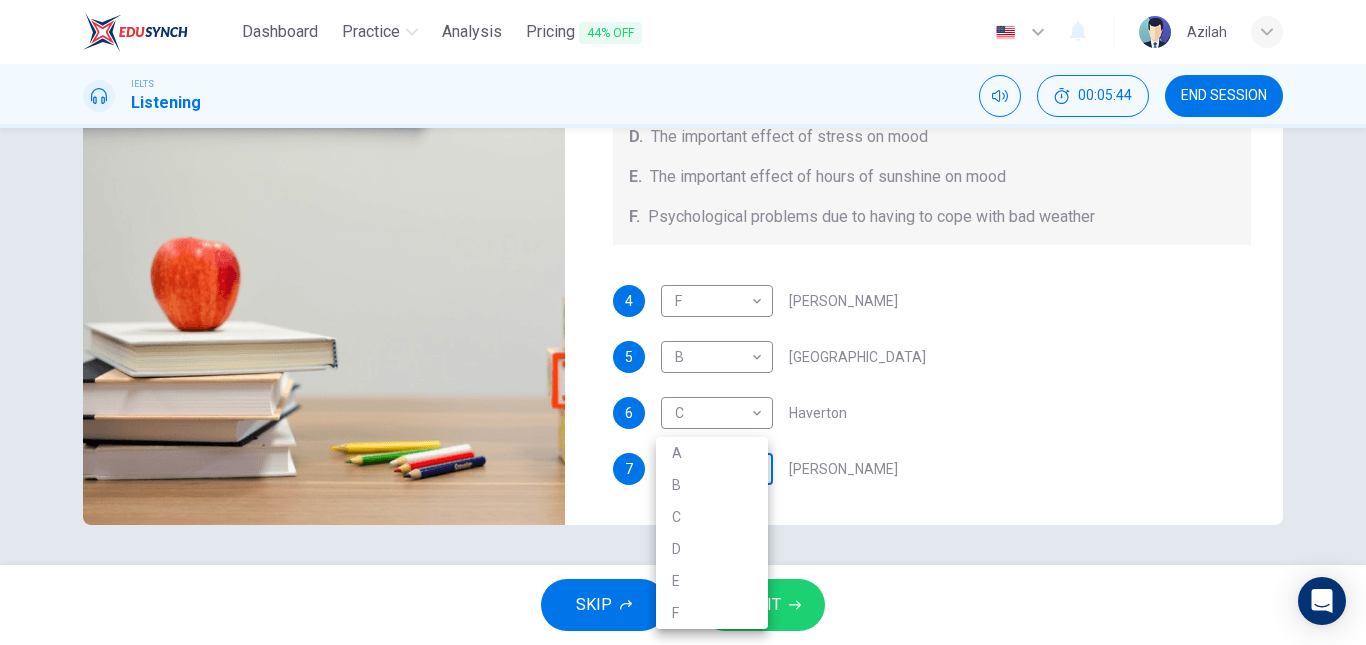 click on "Dashboard Practice Analysis Pricing 44% OFF English en ​ Azilah IELTS Listening 00:05:44 END SESSION Questions 4 - 7 Choose your answers from the box and write the letters  A-F  next to the questions below. What information was given by each writer? A. The benefits of moving to a warmer environment B. The type of weather with the worst effect on mood C. How past events affect attitudes to weather D. The important effect of stress on mood E. The important effect of hours of sunshine on mood F. Psychological problems due to having to cope with bad weather 4 F F ​ Vickers 5 B B ​ Whitebourne 6 C C ​ Haverton 7 ​ ​ Stanfield Research Project 01m 38s SKIP SUBMIT EduSynch - Online Language Proficiency Testing
Dashboard Practice Analysis Pricing   44% OFF Notifications © Copyright  2025 A B C D E F" at bounding box center (683, 322) 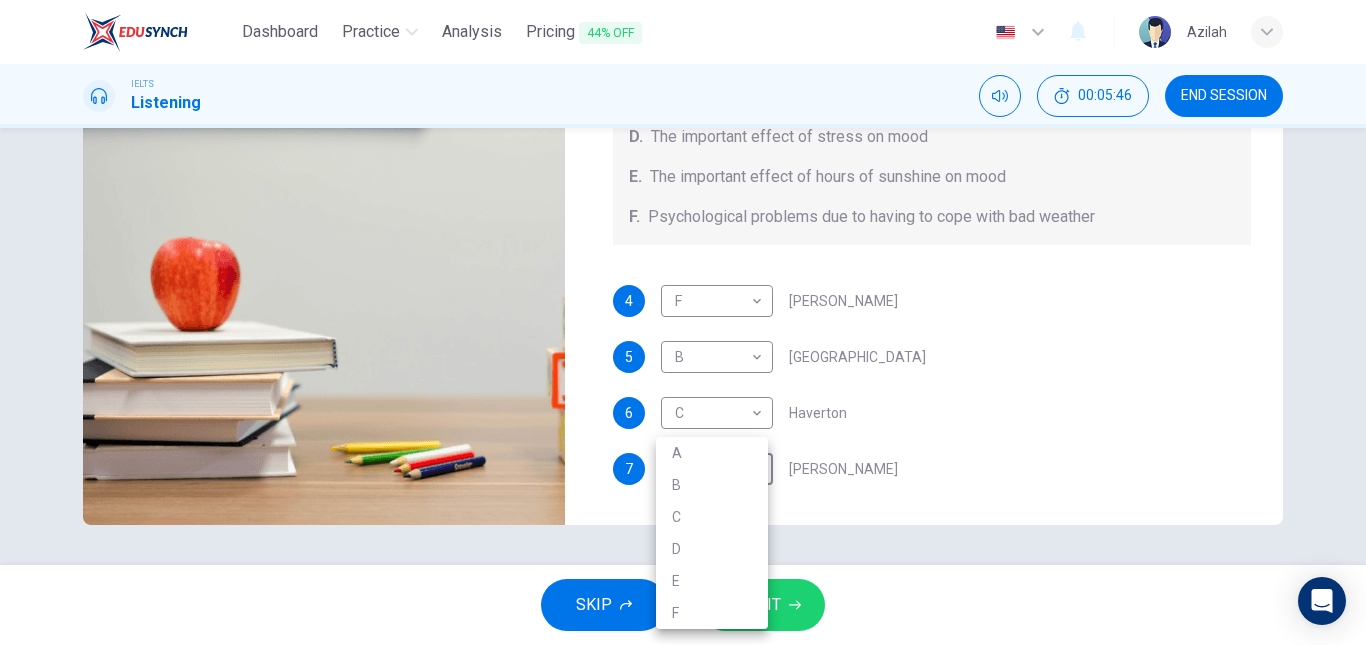 click on "D" at bounding box center [712, 549] 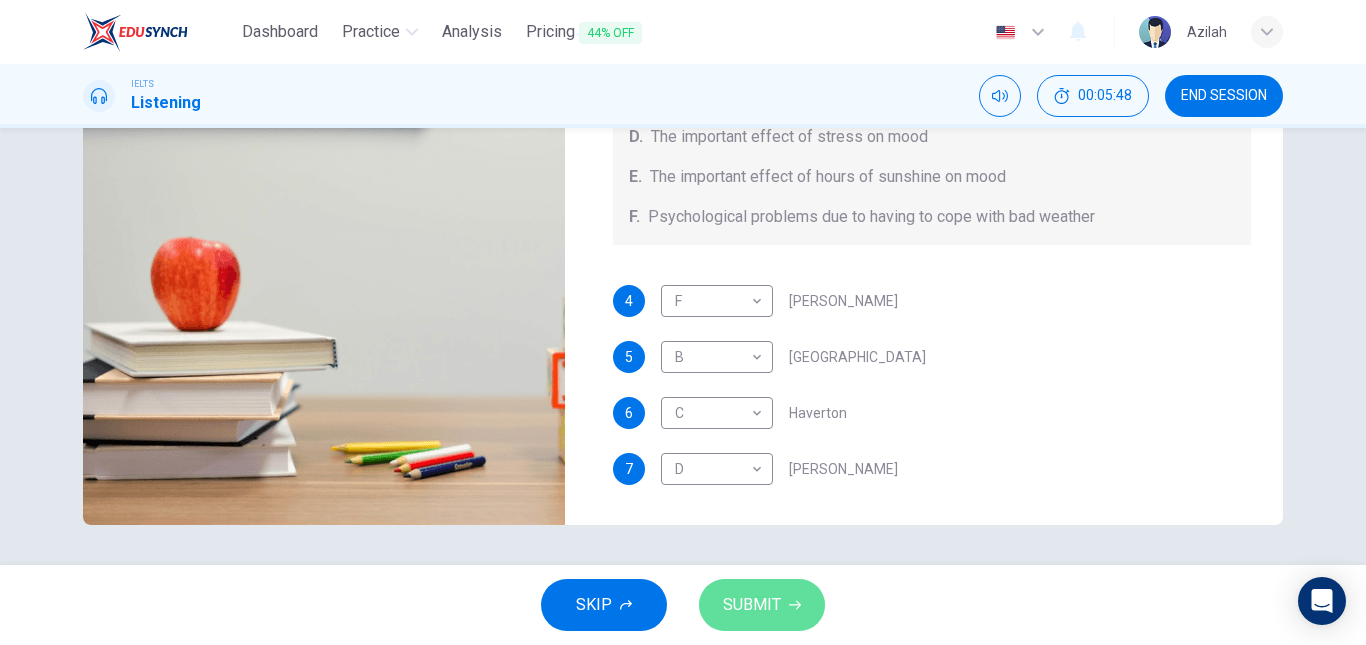 click on "SUBMIT" at bounding box center (762, 605) 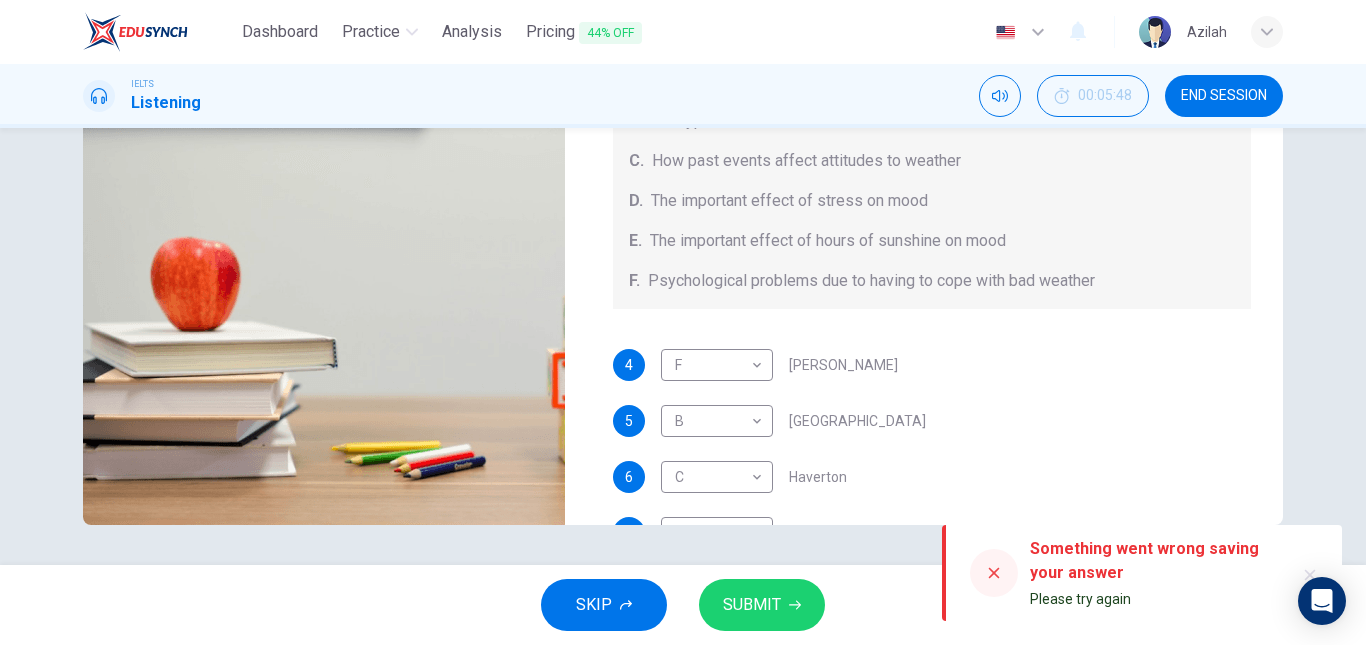 scroll, scrollTop: 0, scrollLeft: 0, axis: both 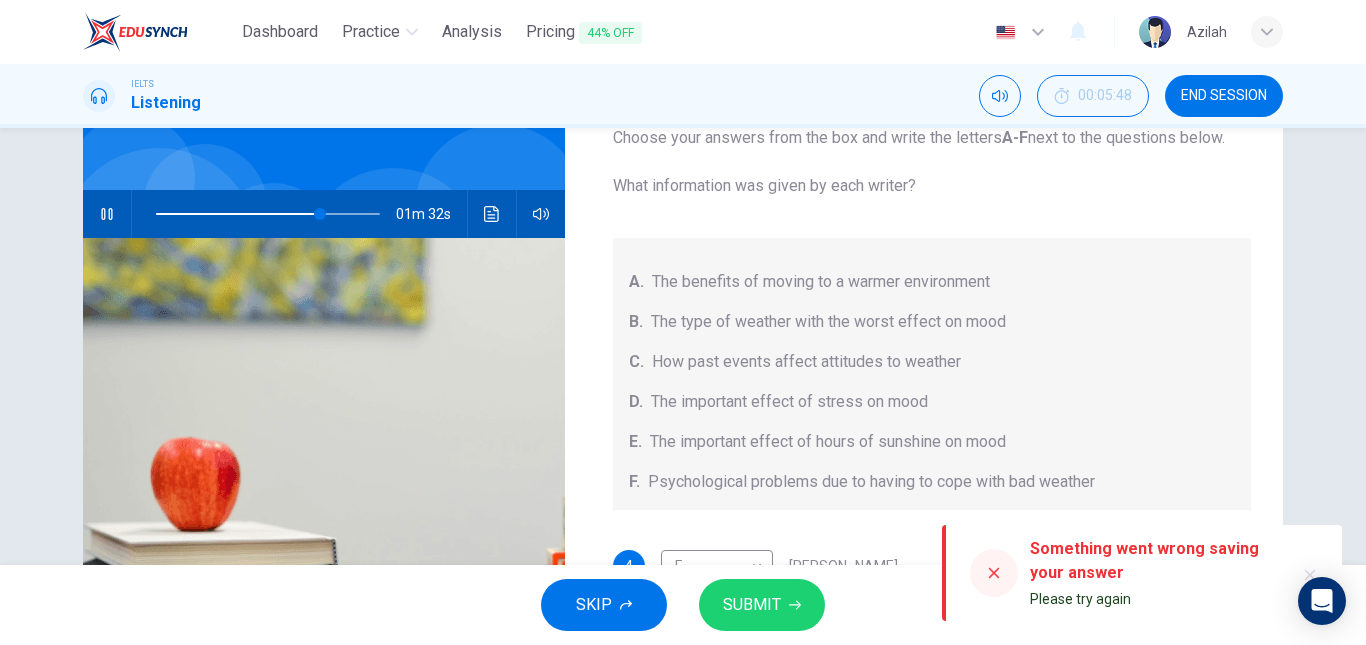 click at bounding box center [268, 214] 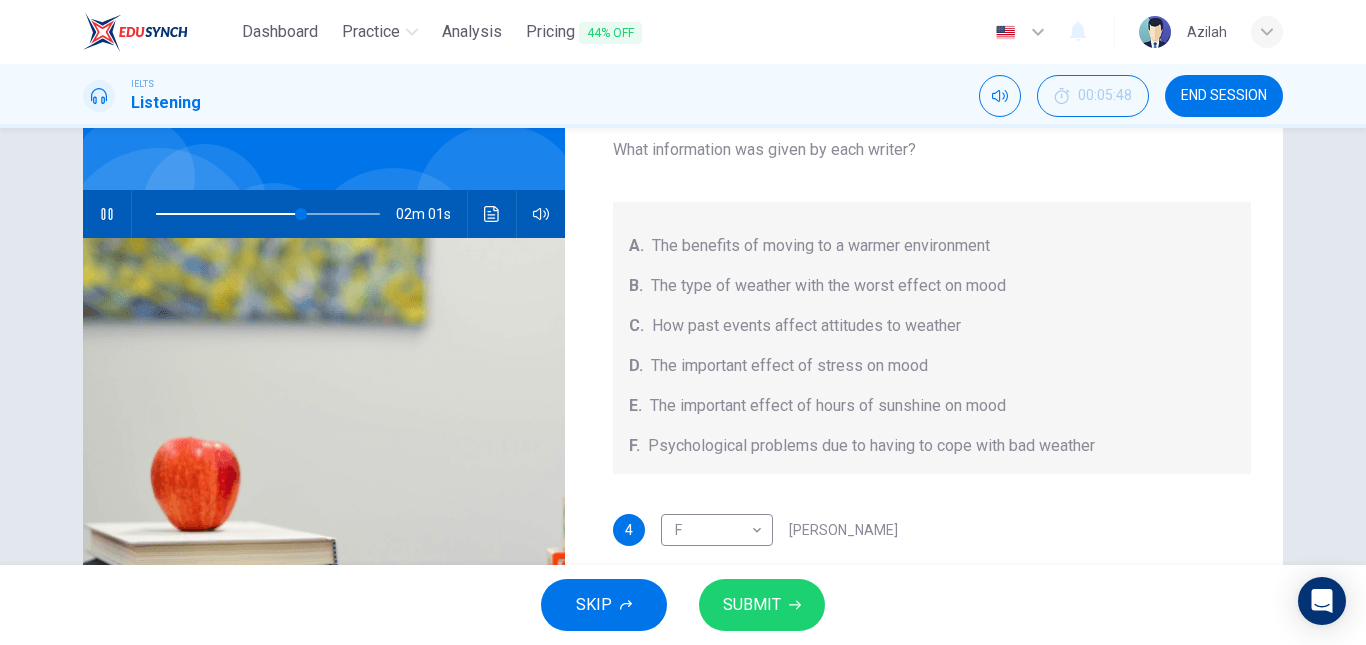 scroll, scrollTop: 65, scrollLeft: 0, axis: vertical 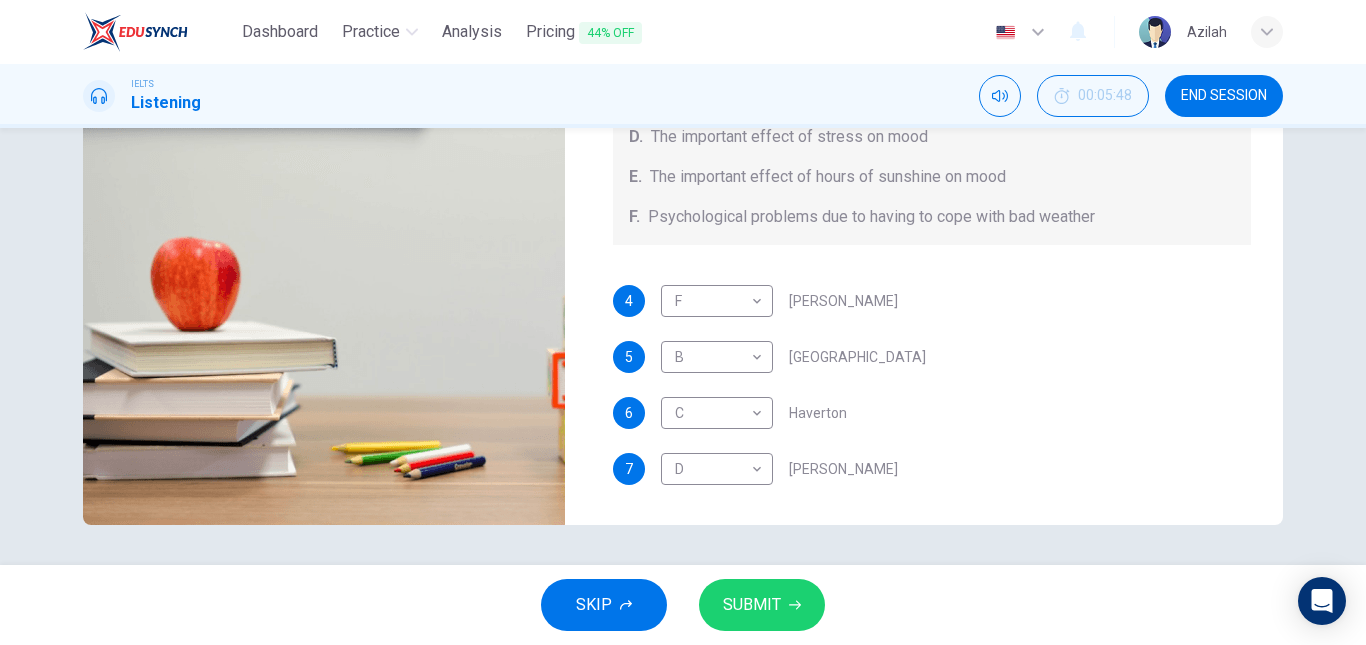 click on "SUBMIT" at bounding box center [752, 605] 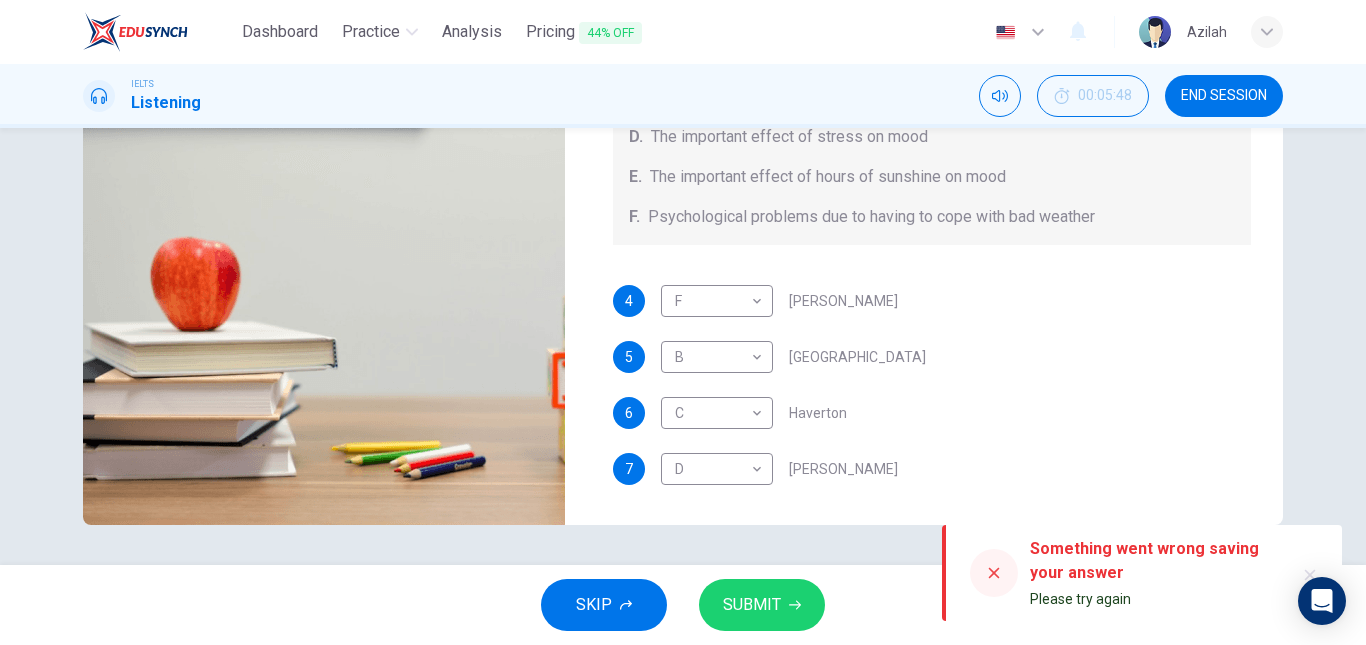 click on "SUBMIT" at bounding box center (752, 605) 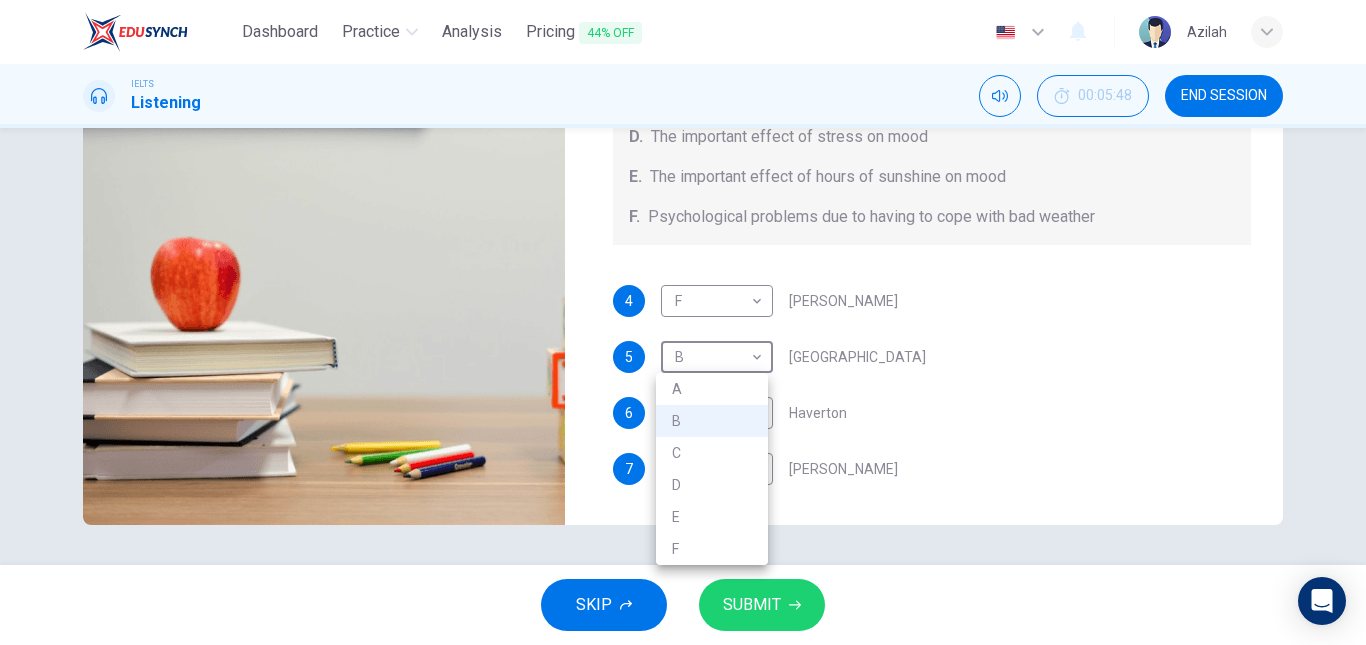 drag, startPoint x: 684, startPoint y: 352, endPoint x: 720, endPoint y: 375, distance: 42.72002 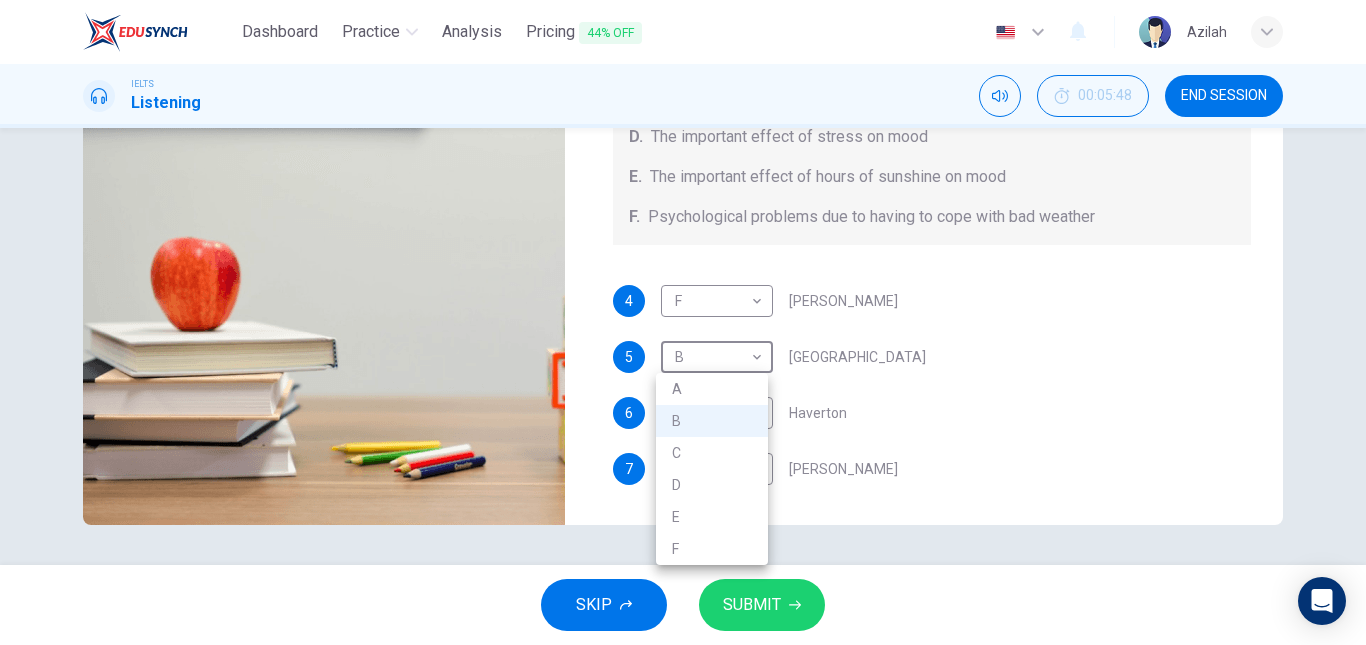 click at bounding box center (683, 322) 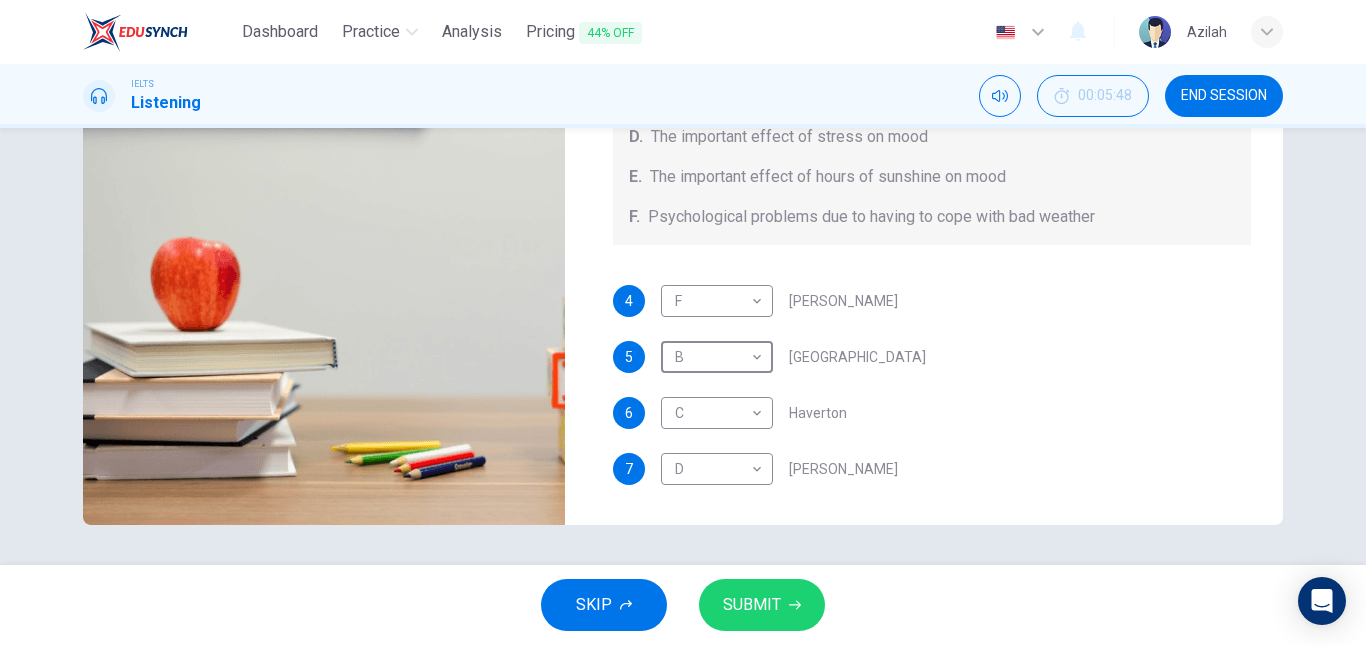click on "SUBMIT" at bounding box center [752, 605] 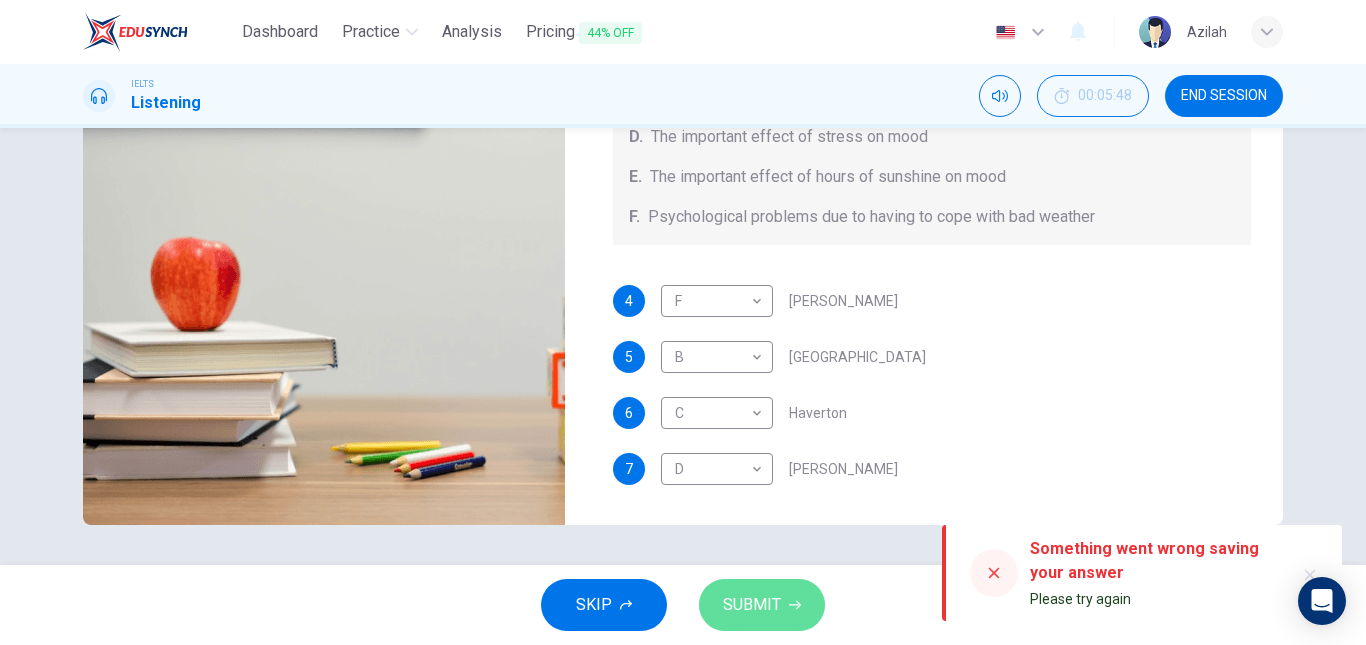 click on "SUBMIT" at bounding box center [752, 605] 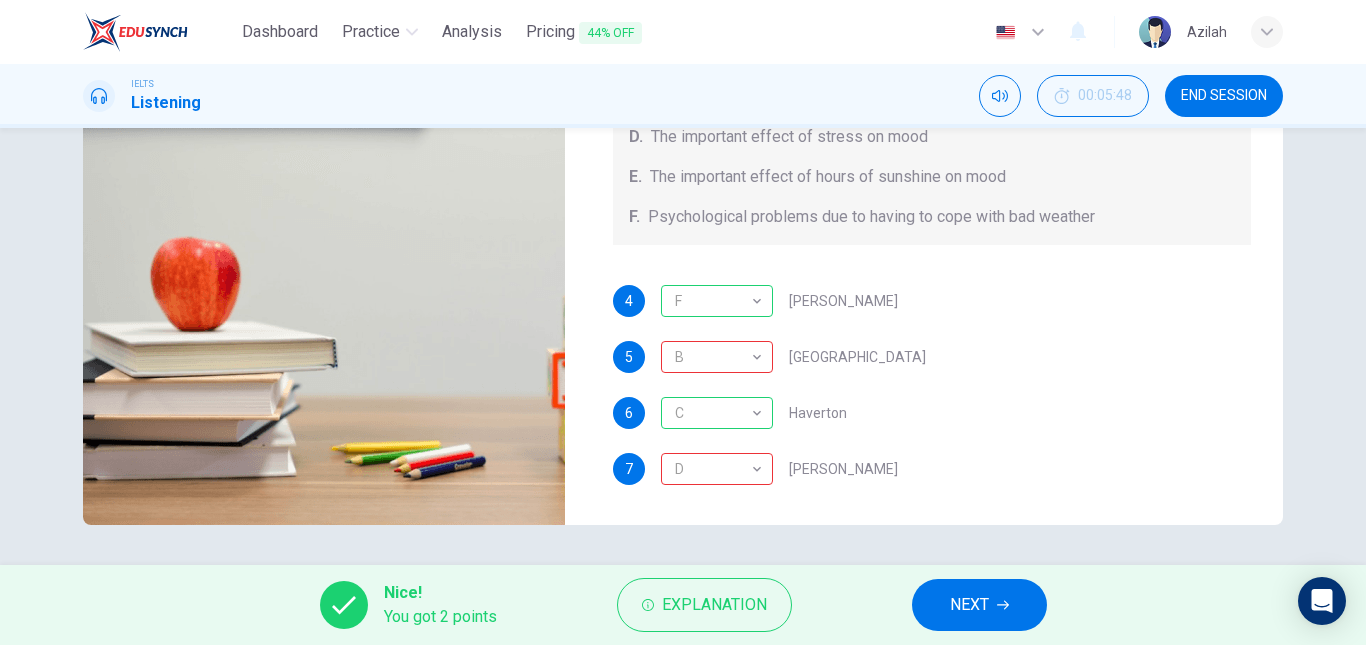 type on "77" 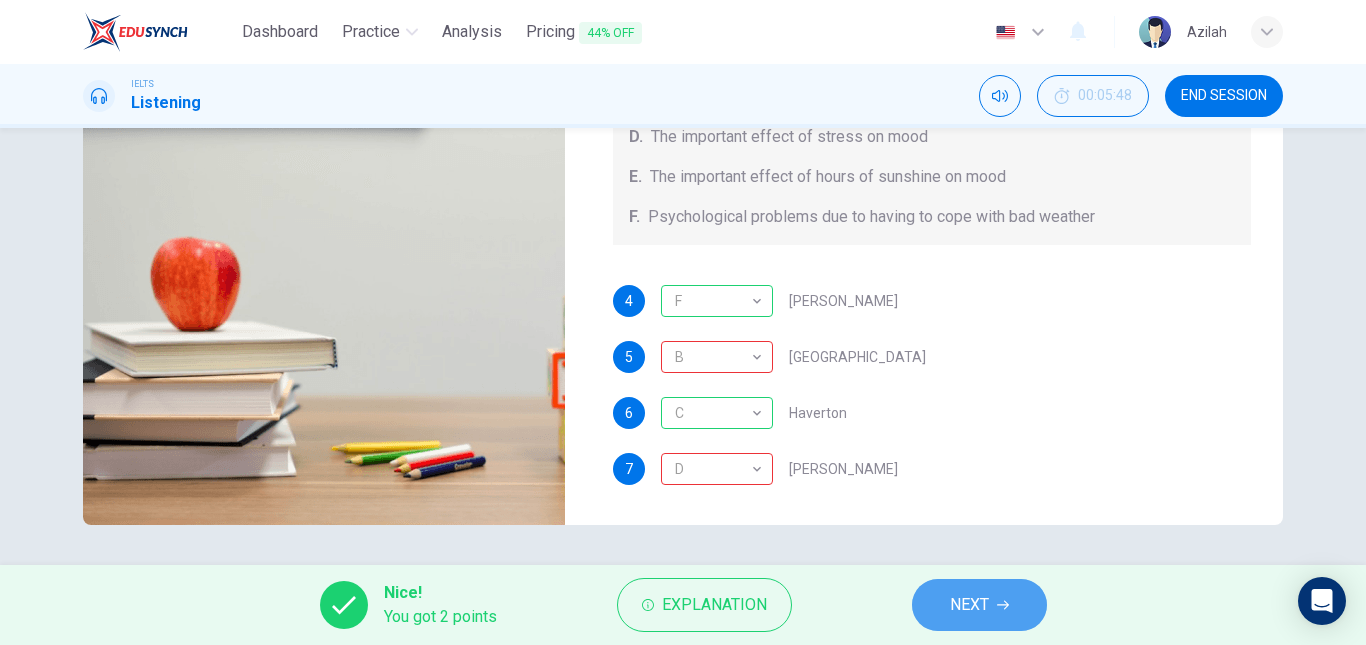 click on "NEXT" at bounding box center (979, 605) 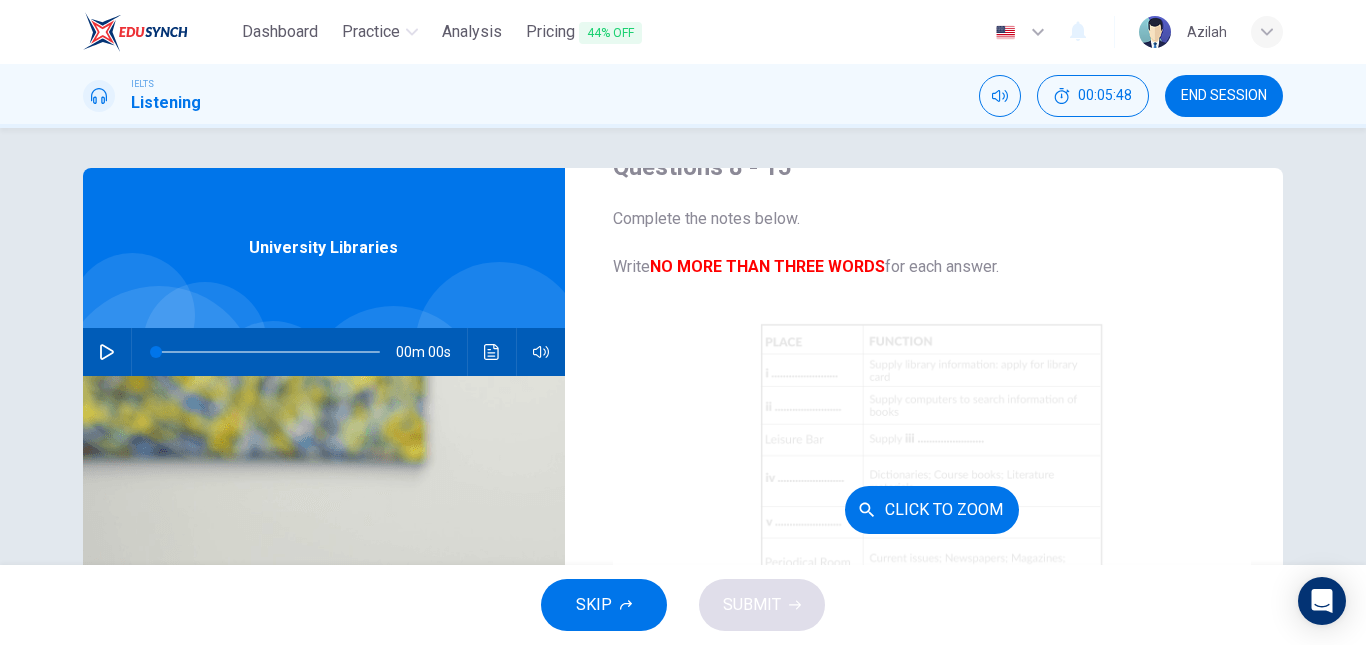 scroll, scrollTop: 100, scrollLeft: 0, axis: vertical 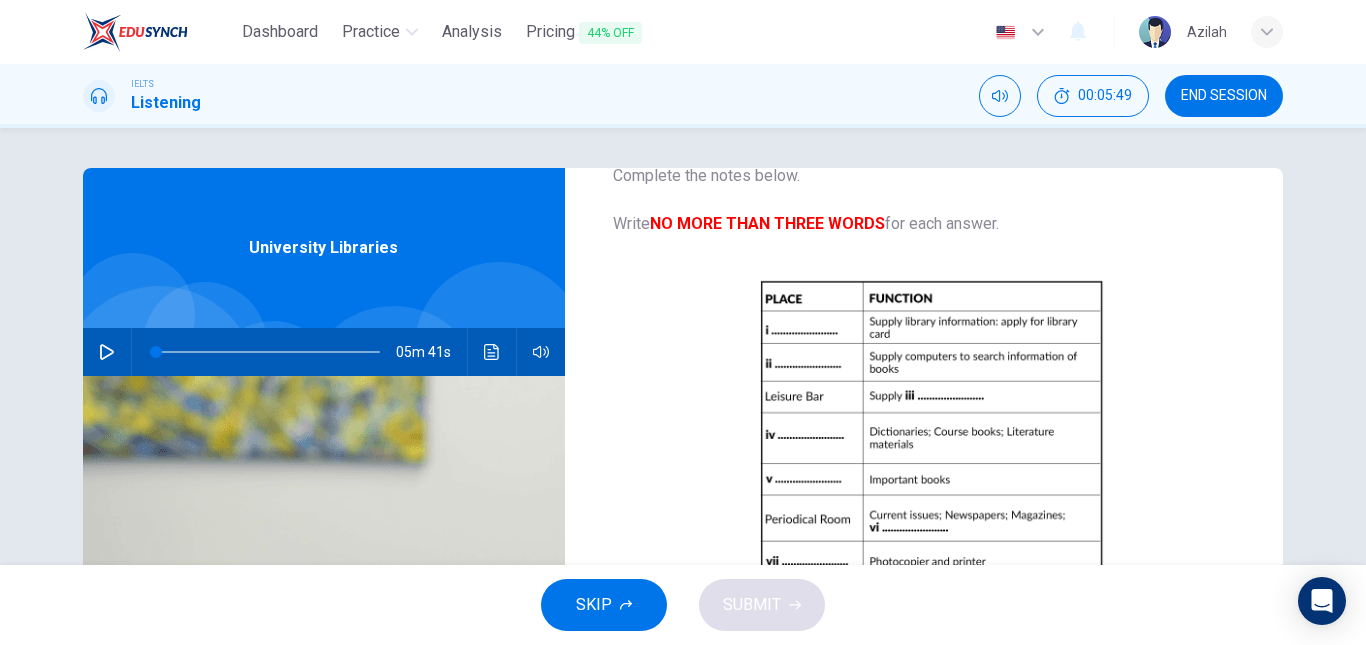 click on "END SESSION" at bounding box center [1224, 96] 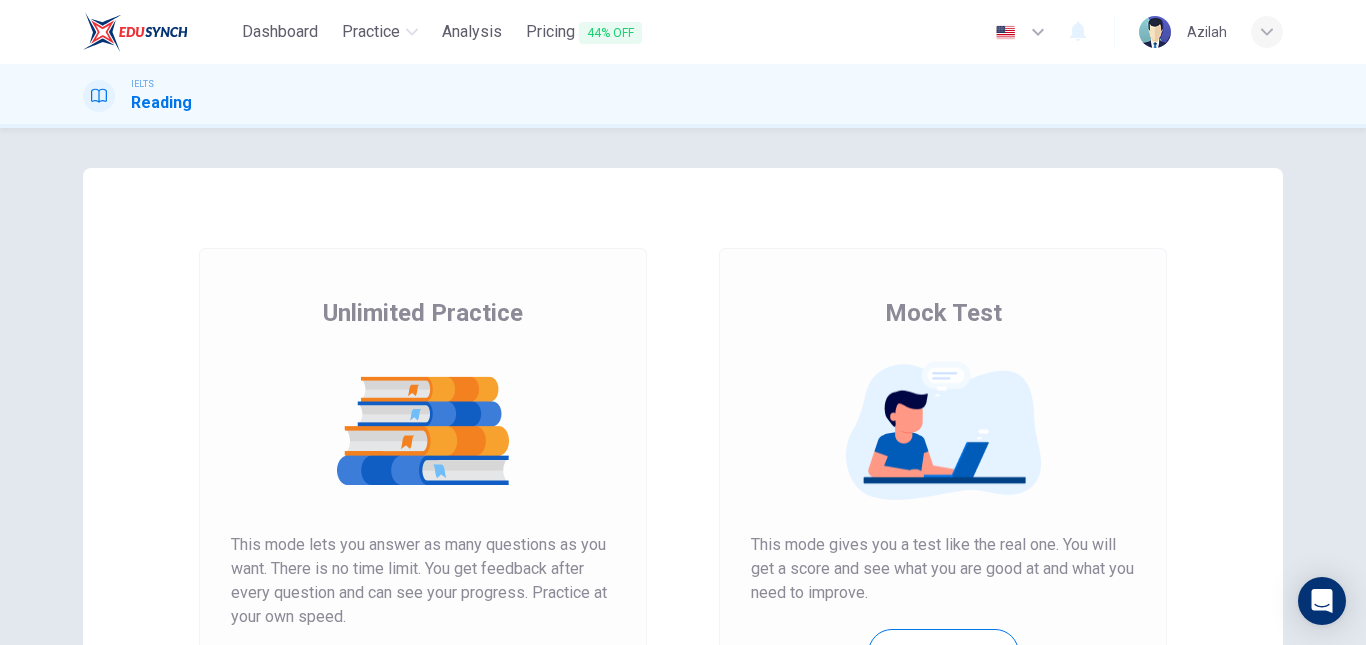 scroll, scrollTop: 0, scrollLeft: 0, axis: both 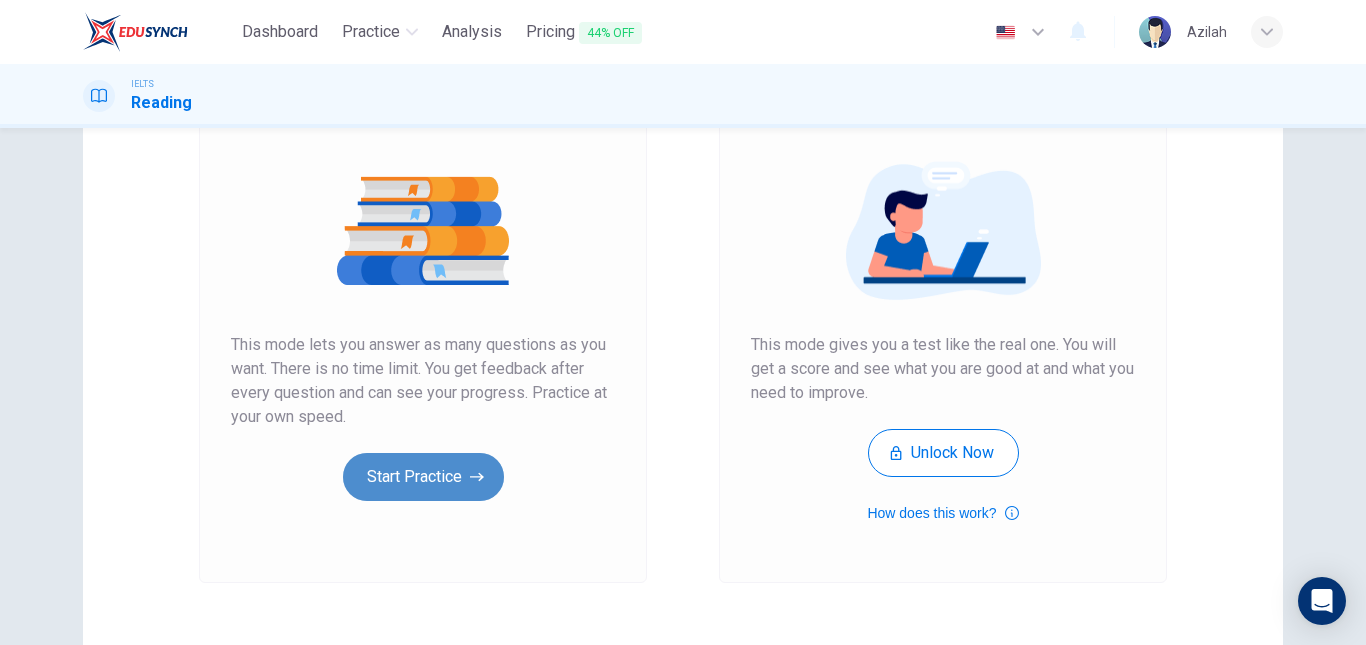click on "Start Practice" at bounding box center (423, 477) 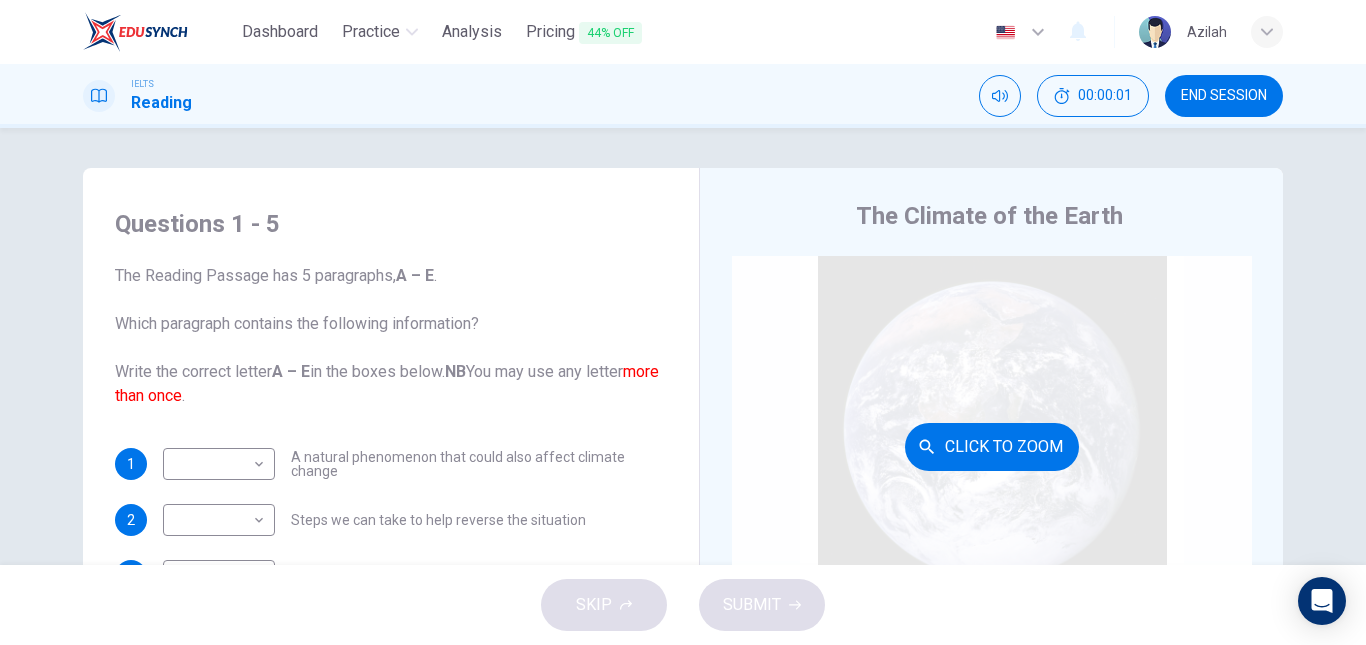 scroll, scrollTop: 100, scrollLeft: 0, axis: vertical 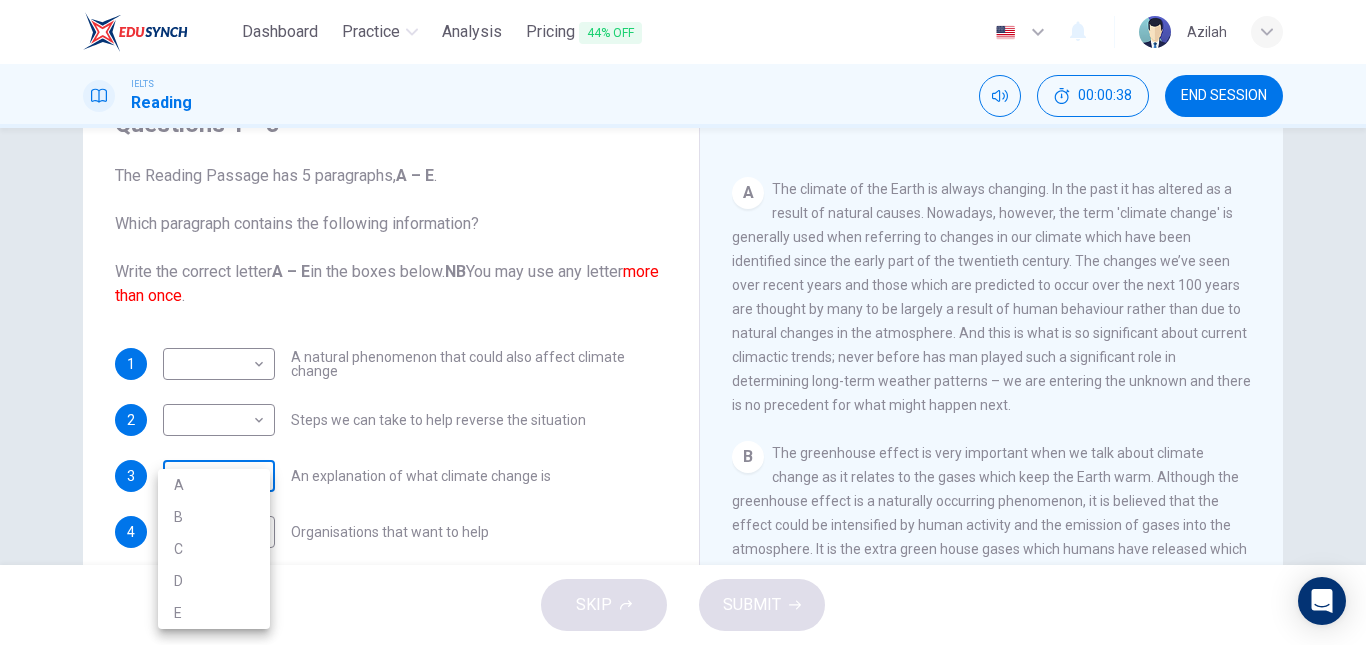 click on "Dashboard Practice Analysis Pricing 44% OFF English en ​ Azilah IELTS Reading 00:00:38 END SESSION Questions 1 - 5 The Reading Passage has 5 paragraphs,  A – E . Which paragraph contains the following information?  Write the correct letter  A – E  in the boxes below.
NB  You may use any letter  more than once . 1 ​ ​ A natural phenomenon that could also affect climate change 2 ​ ​ Steps we can take to help reverse the situation 3 ​ ​ An explanation of what climate change is 4 ​ ​ Organisations that want to help 5 ​ ​ Possible effects of climate change The Climate of the Earth CLICK TO ZOOM Click to Zoom A B C D E SKIP SUBMIT EduSynch - Online Language Proficiency Testing
Dashboard Practice Analysis Pricing   44% OFF Notifications © Copyright  2025 A B C D E" at bounding box center (683, 322) 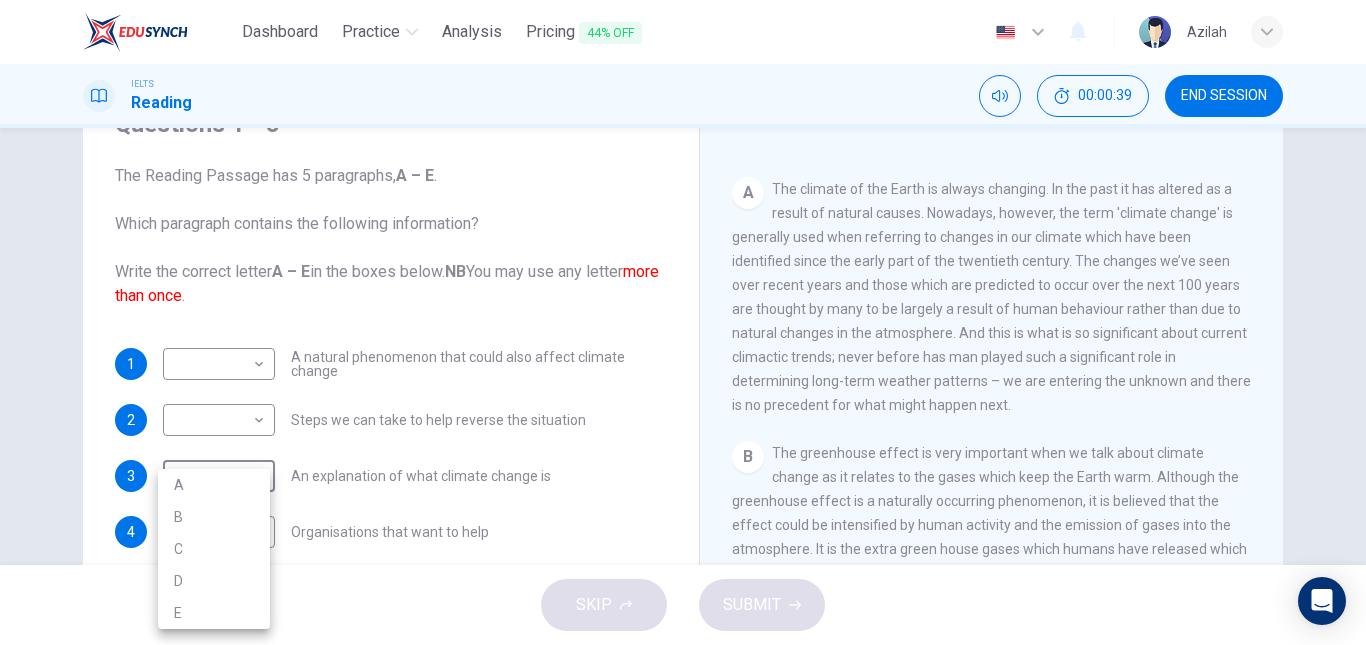 drag, startPoint x: 213, startPoint y: 478, endPoint x: 225, endPoint y: 476, distance: 12.165525 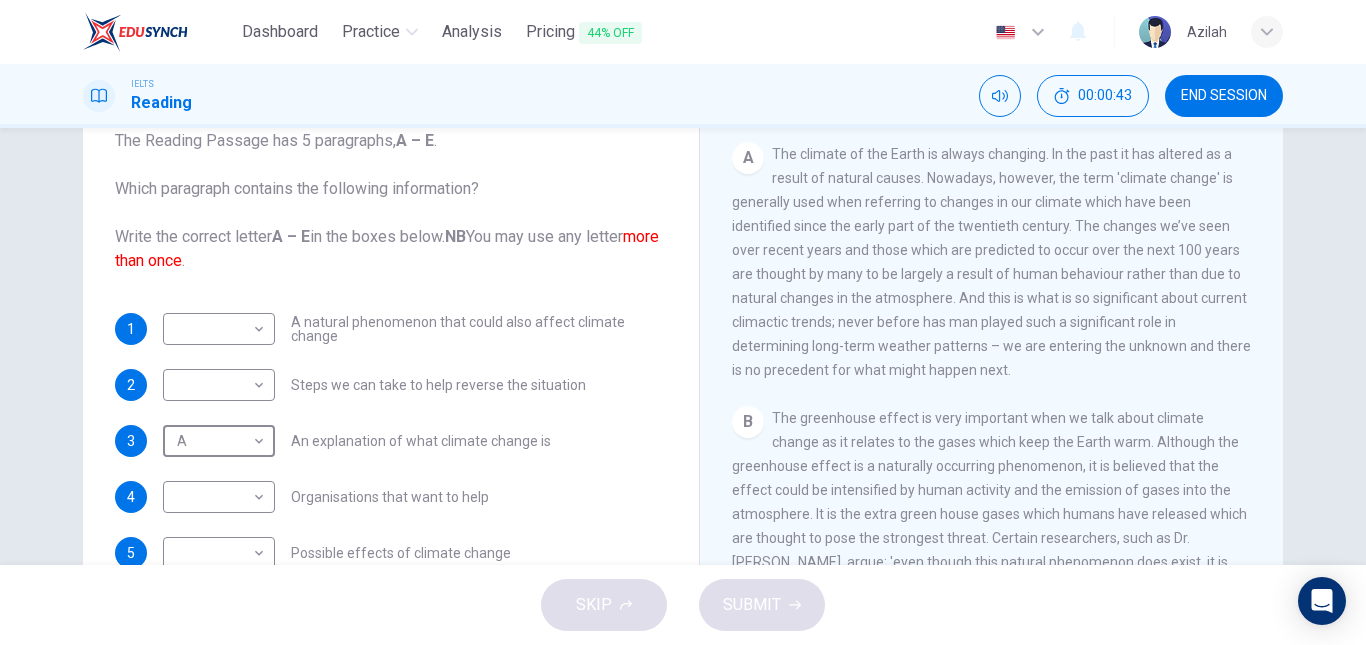 scroll, scrollTop: 100, scrollLeft: 0, axis: vertical 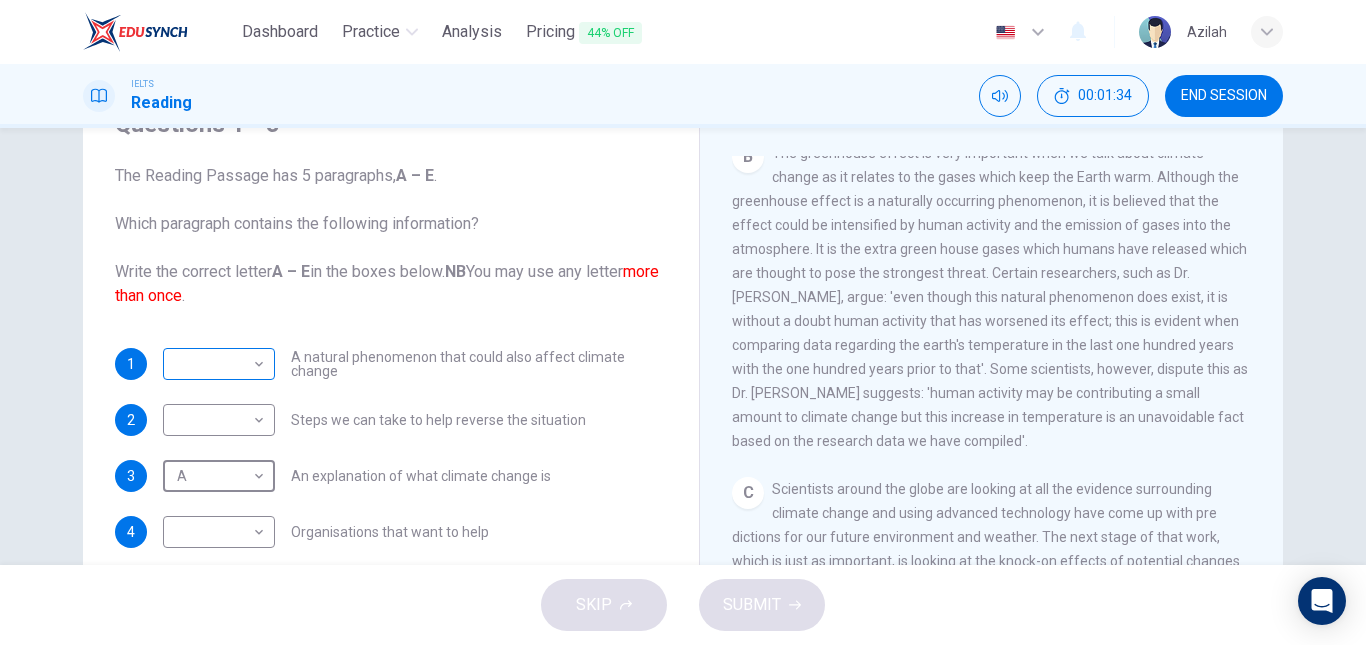 click on "Dashboard Practice Analysis Pricing 44% OFF English en ​ Azilah IELTS Reading 00:01:34 END SESSION Questions 1 - 5 The Reading Passage has 5 paragraphs,  A – E . Which paragraph contains the following information?  Write the correct letter  A – E  in the boxes below.
NB  You may use any letter  more than once . 1 ​ ​ A natural phenomenon that could also affect climate change 2 ​ ​ Steps we can take to help reverse the situation 3 A A ​ An explanation of what climate change is 4 ​ ​ Organisations that want to help 5 ​ ​ Possible effects of climate change The Climate of the Earth CLICK TO ZOOM Click to Zoom A B C D E SKIP SUBMIT EduSynch - Online Language Proficiency Testing
Dashboard Practice Analysis Pricing   44% OFF Notifications © Copyright  2025" at bounding box center (683, 322) 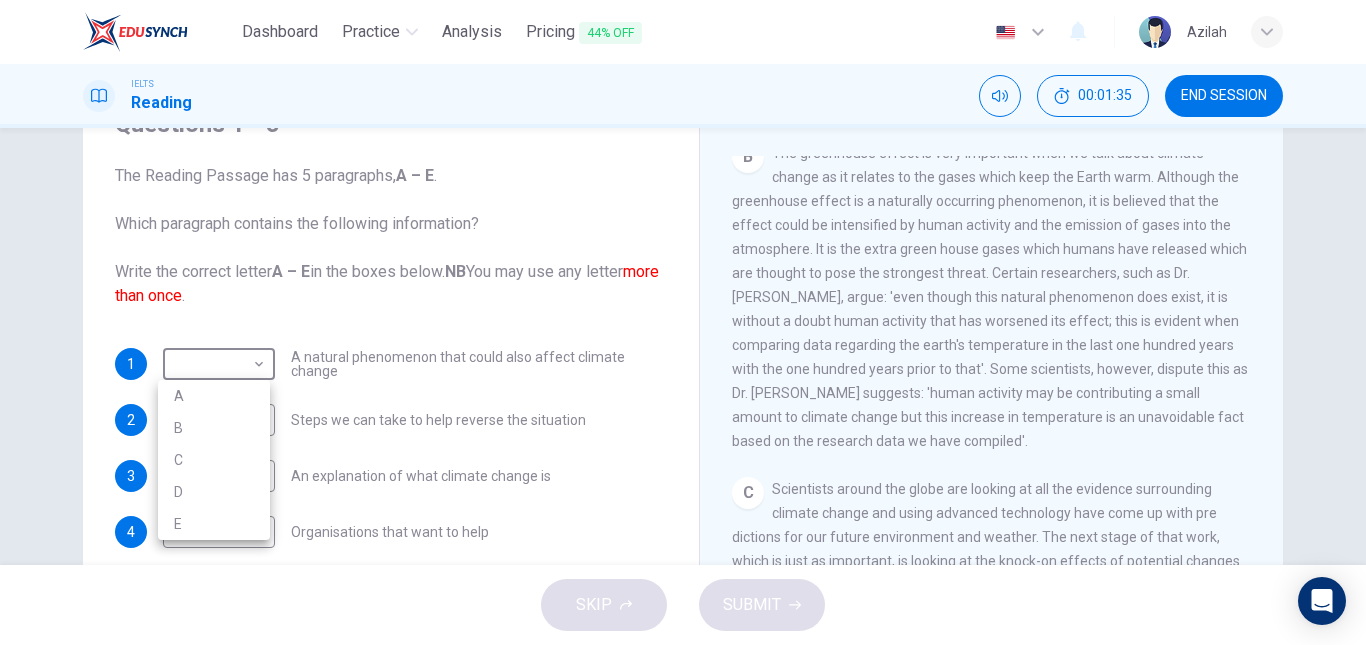 click on "B" at bounding box center (214, 428) 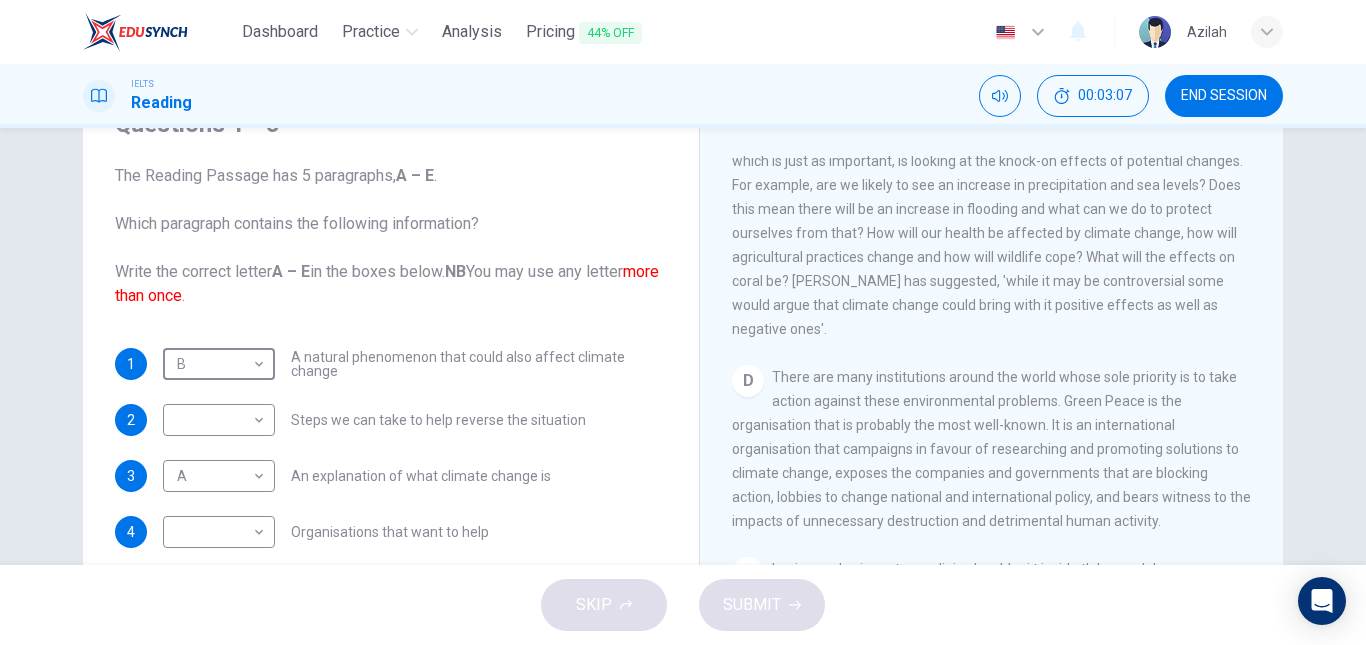 scroll, scrollTop: 1000, scrollLeft: 0, axis: vertical 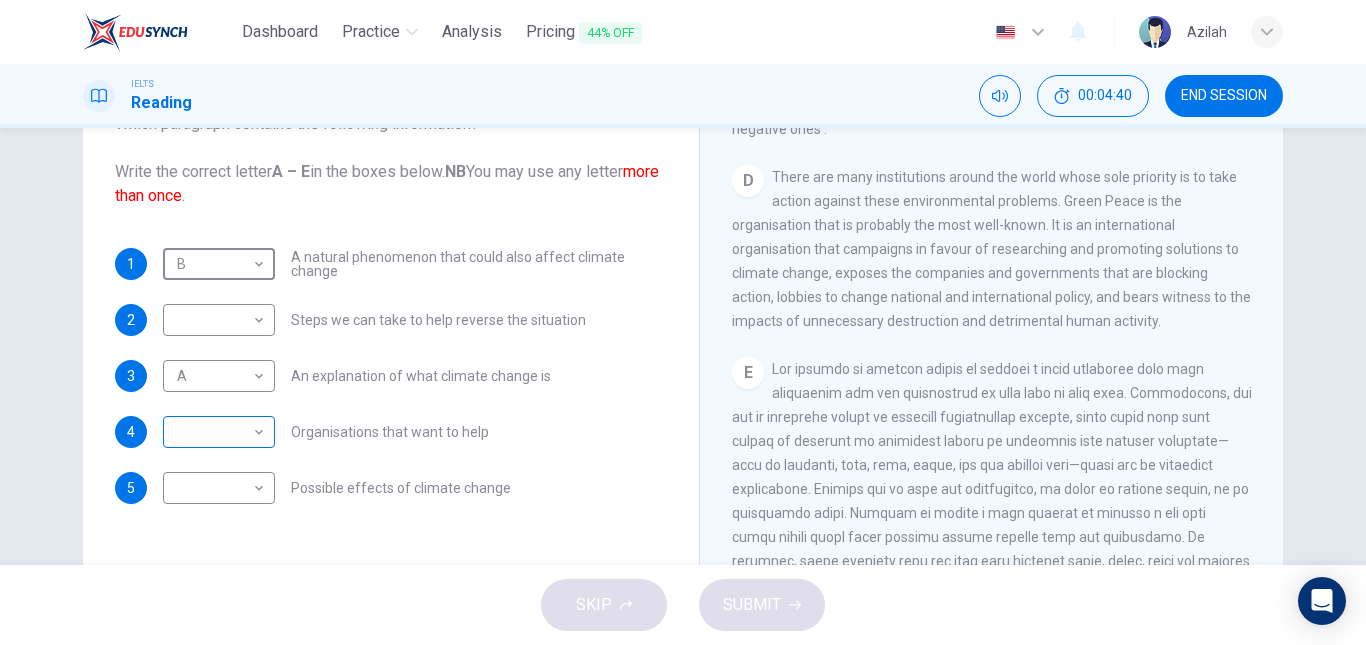 click on "Dashboard Practice Analysis Pricing 44% OFF English en ​ Azilah IELTS Reading 00:04:40 END SESSION Questions 1 - 5 The Reading Passage has 5 paragraphs,  A – E . Which paragraph contains the following information?  Write the correct letter  A – E  in the boxes below.
NB  You may use any letter  more than once . 1 B B ​ A natural phenomenon that could also affect climate change 2 ​ ​ Steps we can take to help reverse the situation 3 A A ​ An explanation of what climate change is 4 ​ ​ Organisations that want to help 5 ​ ​ Possible effects of climate change The Climate of the Earth CLICK TO ZOOM Click to Zoom A B C D E SKIP SUBMIT EduSynch - Online Language Proficiency Testing
Dashboard Practice Analysis Pricing   44% OFF Notifications © Copyright  2025" at bounding box center [683, 322] 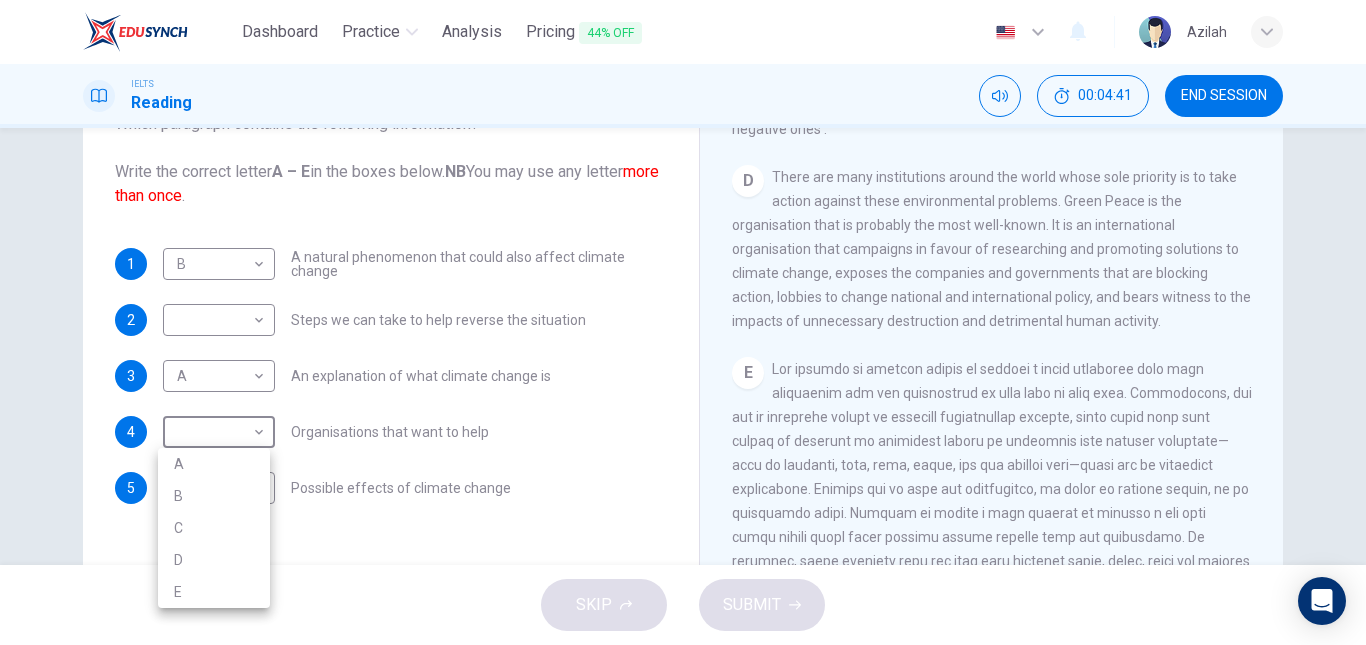 click on "D" at bounding box center [214, 560] 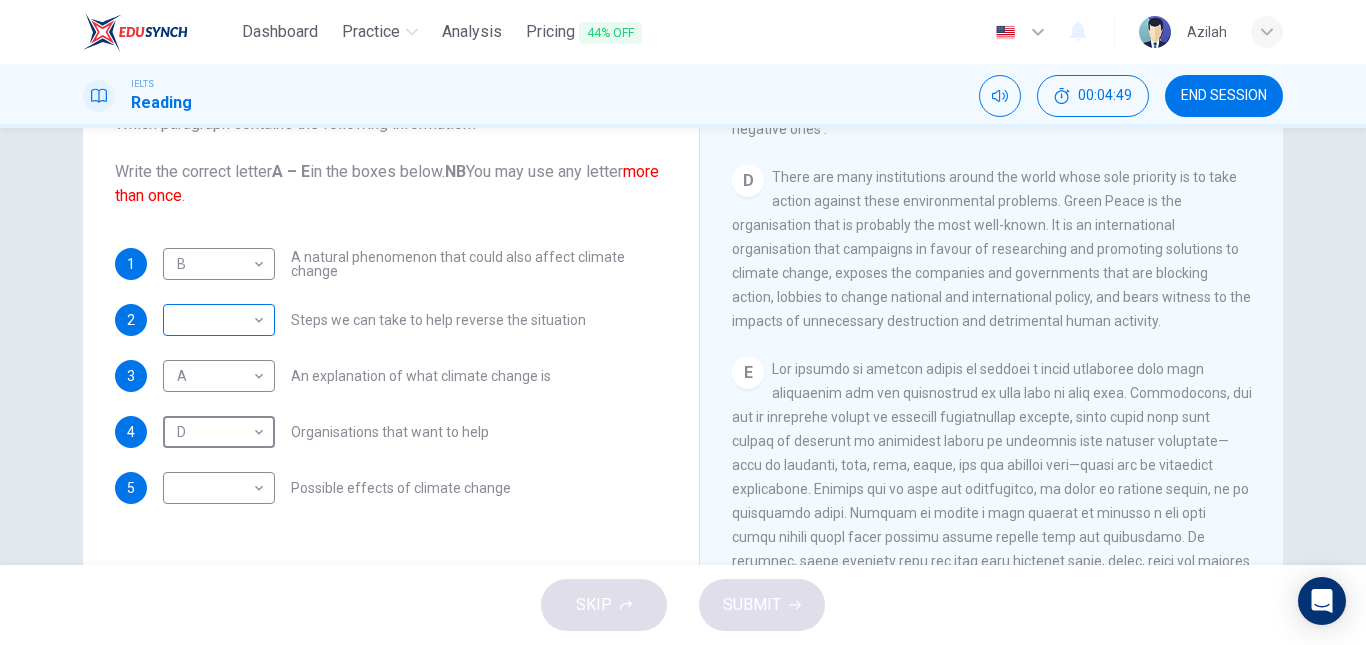 click on "Dashboard Practice Analysis Pricing 44% OFF English en ​ Azilah IELTS Reading 00:04:49 END SESSION Questions 1 - 5 The Reading Passage has 5 paragraphs,  A – E . Which paragraph contains the following information?  Write the correct letter  A – E  in the boxes below.
NB  You may use any letter  more than once . 1 B B ​ A natural phenomenon that could also affect climate change 2 ​ ​ Steps we can take to help reverse the situation 3 A A ​ An explanation of what climate change is 4 D D ​ Organisations that want to help 5 ​ ​ Possible effects of climate change The Climate of the Earth CLICK TO ZOOM Click to Zoom A B C D E SKIP SUBMIT EduSynch - Online Language Proficiency Testing
Dashboard Practice Analysis Pricing   44% OFF Notifications © Copyright  2025" at bounding box center (683, 322) 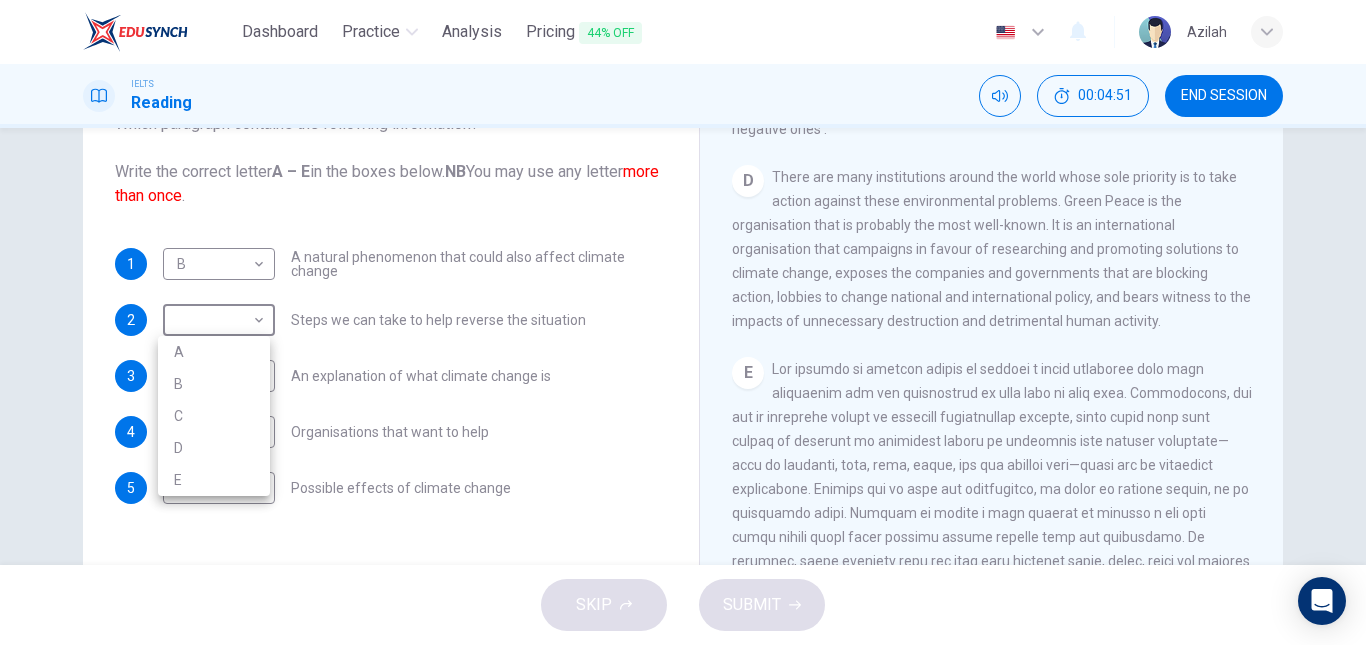 click on "C" at bounding box center (214, 416) 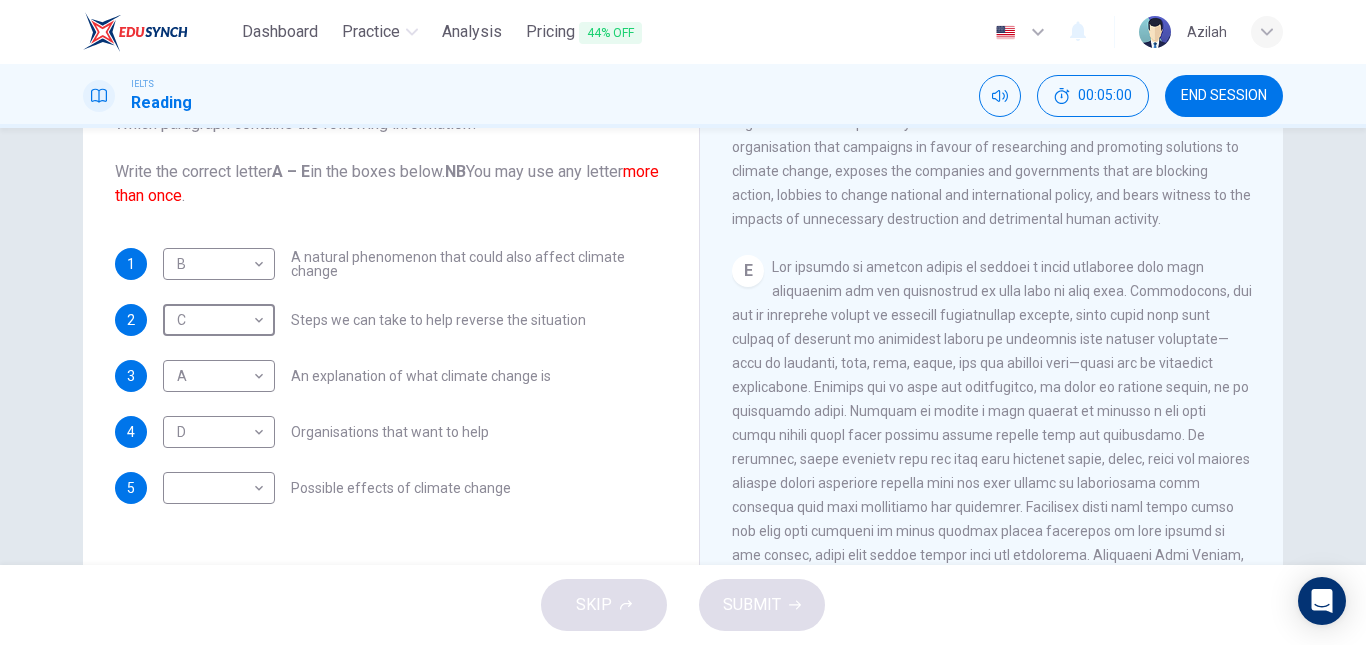 scroll, scrollTop: 1359, scrollLeft: 0, axis: vertical 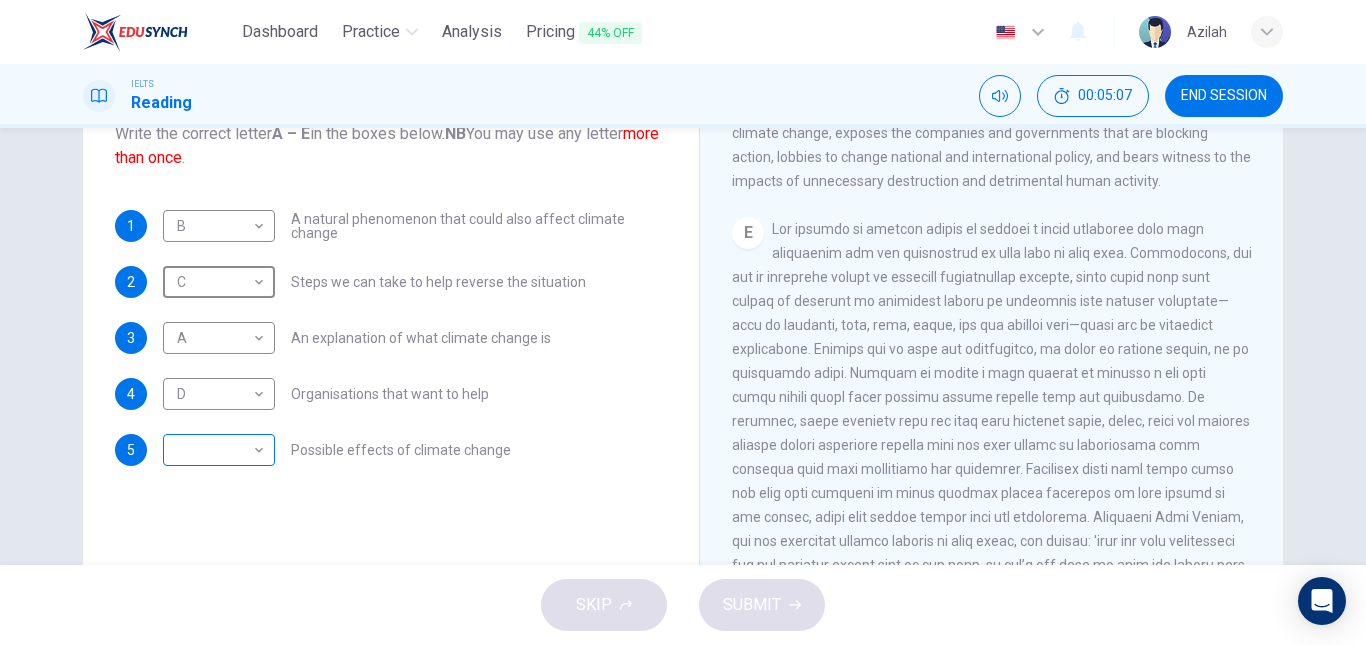 click on "Dashboard Practice Analysis Pricing 44% OFF English en ​ Azilah IELTS Reading 00:05:07 END SESSION Questions 1 - 5 The Reading Passage has 5 paragraphs,  A – E . Which paragraph contains the following information?  Write the correct letter  A – E  in the boxes below.
NB  You may use any letter  more than once . 1 B B ​ A natural phenomenon that could also affect climate change 2 C C ​ Steps we can take to help reverse the situation 3 A A ​ An explanation of what climate change is 4 D D ​ Organisations that want to help 5 ​ ​ Possible effects of climate change The Climate of the Earth CLICK TO ZOOM Click to Zoom A B C D E SKIP SUBMIT EduSynch - Online Language Proficiency Testing
Dashboard Practice Analysis Pricing   44% OFF Notifications © Copyright  2025" at bounding box center [683, 322] 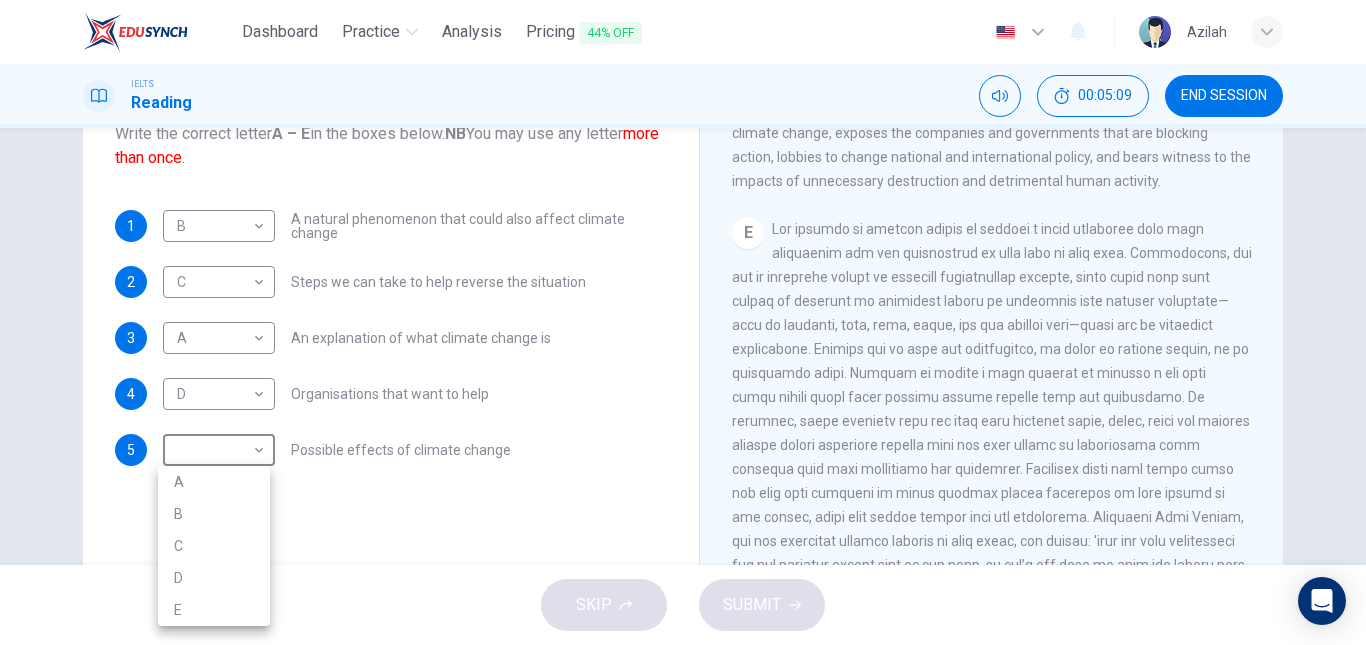 click on "E" at bounding box center [214, 610] 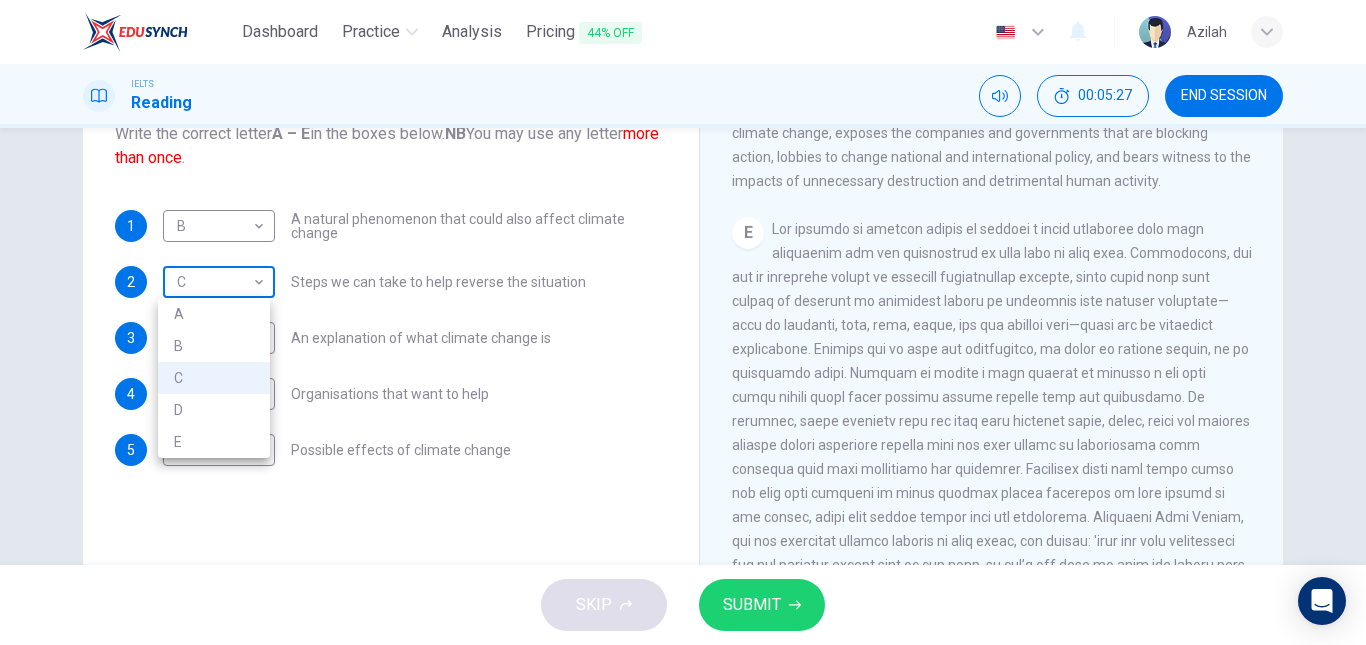 click on "Dashboard Practice Analysis Pricing 44% OFF English en ​ Azilah IELTS Reading 00:05:27 END SESSION Questions 1 - 5 The Reading Passage has 5 paragraphs,  A – E . Which paragraph contains the following information?  Write the correct letter  A – E  in the boxes below.
NB  You may use any letter  more than once . 1 B B ​ A natural phenomenon that could also affect climate change 2 C C ​ Steps we can take to help reverse the situation 3 A A ​ An explanation of what climate change is 4 D D ​ Organisations that want to help 5 E E ​ Possible effects of climate change The Climate of the Earth CLICK TO ZOOM Click to Zoom A B C D E SKIP SUBMIT EduSynch - Online Language Proficiency Testing
Dashboard Practice Analysis Pricing   44% OFF Notifications © Copyright  2025 A B C D E" at bounding box center (683, 322) 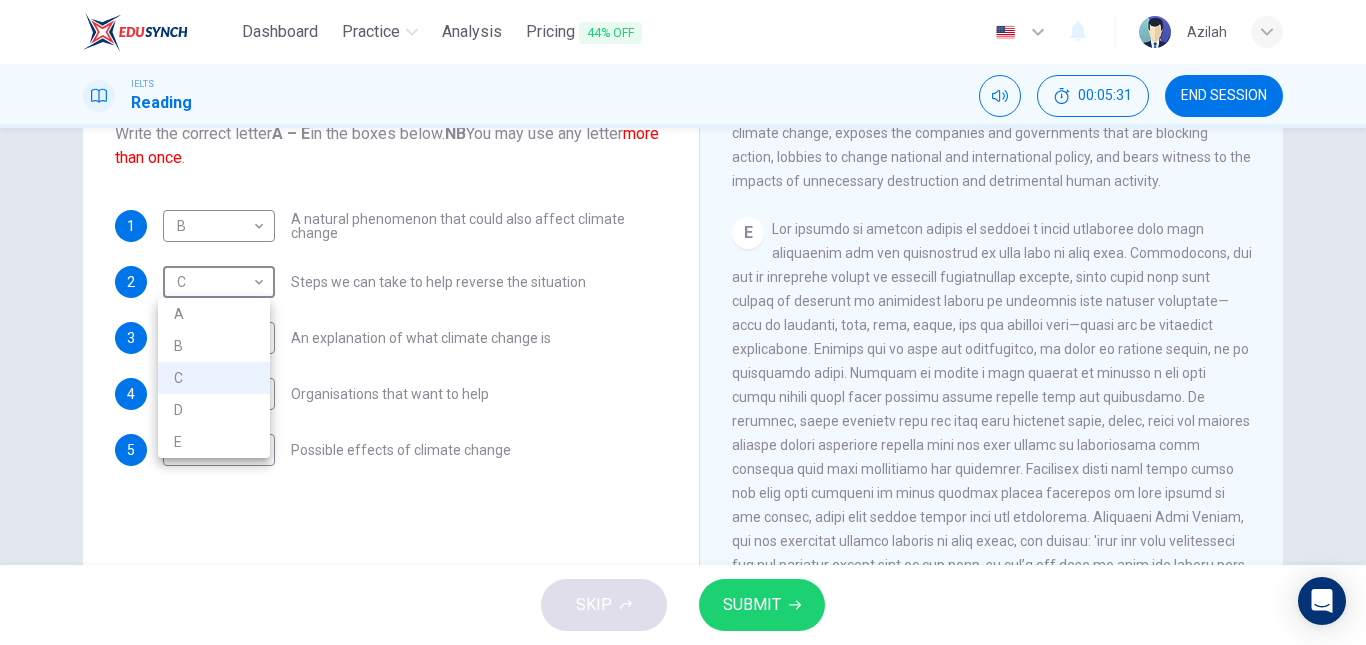 click at bounding box center (683, 322) 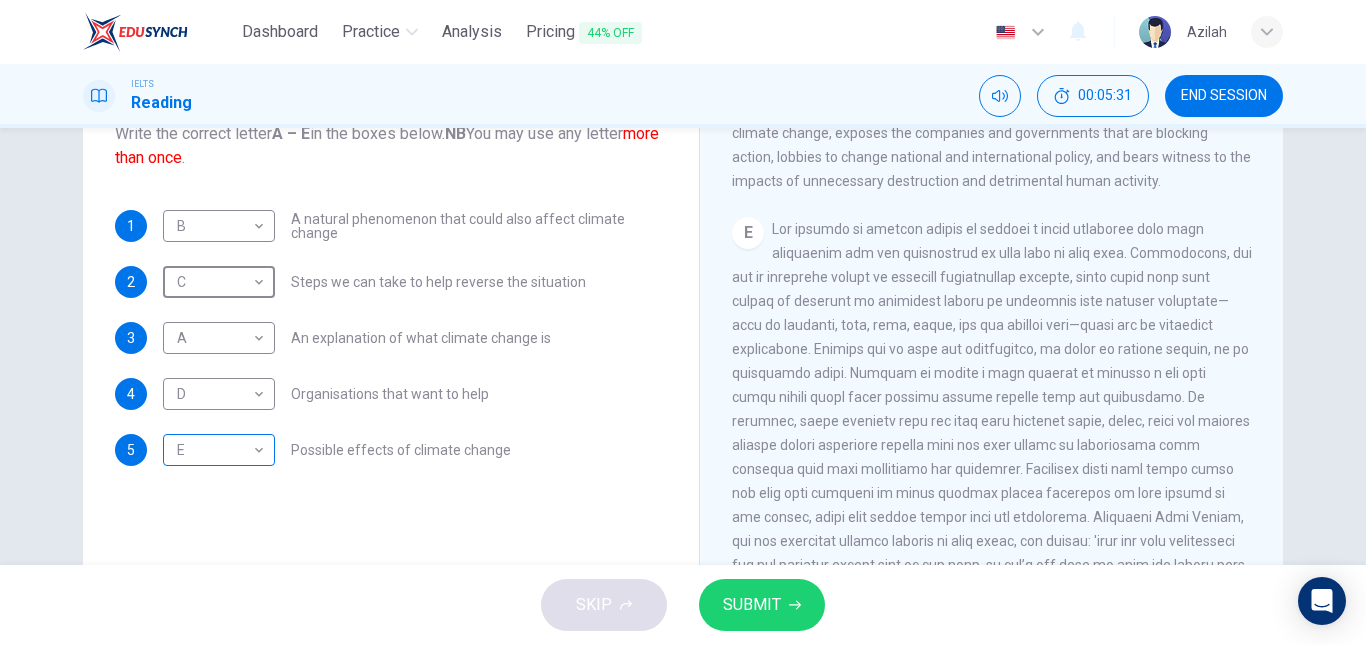 click on "Dashboard Practice Analysis Pricing 44% OFF English en ​ Azilah IELTS Reading 00:05:31 END SESSION Questions 1 - 5 The Reading Passage has 5 paragraphs,  A – E . Which paragraph contains the following information?  Write the correct letter  A – E  in the boxes below.
NB  You may use any letter  more than once . 1 B B ​ A natural phenomenon that could also affect climate change 2 C C ​ Steps we can take to help reverse the situation 3 A A ​ An explanation of what climate change is 4 D D ​ Organisations that want to help 5 E E ​ Possible effects of climate change The Climate of the Earth CLICK TO ZOOM Click to Zoom A B C D E SKIP SUBMIT EduSynch - Online Language Proficiency Testing
Dashboard Practice Analysis Pricing   44% OFF Notifications © Copyright  2025" at bounding box center (683, 322) 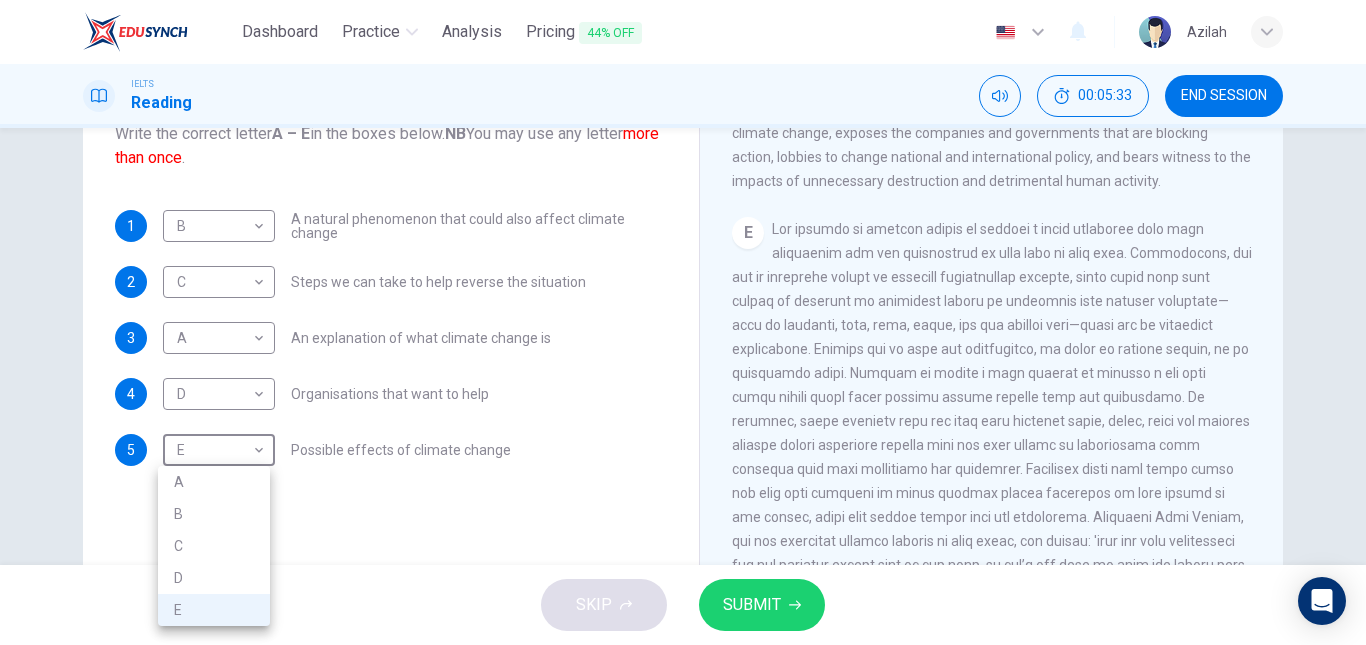 click at bounding box center (683, 322) 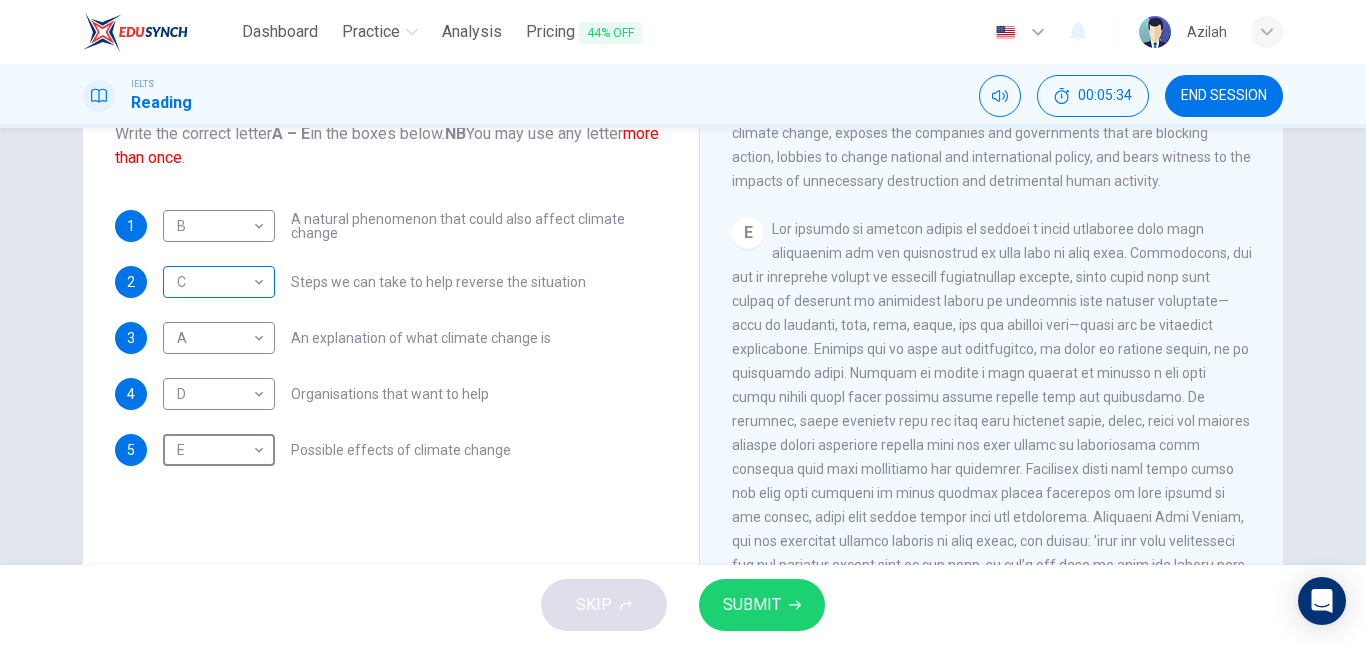 click on "Dashboard Practice Analysis Pricing 44% OFF English en ​ Azilah IELTS Reading 00:05:34 END SESSION Questions 1 - 5 The Reading Passage has 5 paragraphs,  A – E . Which paragraph contains the following information?  Write the correct letter  A – E  in the boxes below.
NB  You may use any letter  more than once . 1 B B ​ A natural phenomenon that could also affect climate change 2 C C ​ Steps we can take to help reverse the situation 3 A A ​ An explanation of what climate change is 4 D D ​ Organisations that want to help 5 E E ​ Possible effects of climate change The Climate of the Earth CLICK TO ZOOM Click to Zoom A B C D E SKIP SUBMIT EduSynch - Online Language Proficiency Testing
Dashboard Practice Analysis Pricing   44% OFF Notifications © Copyright  2025" at bounding box center (683, 322) 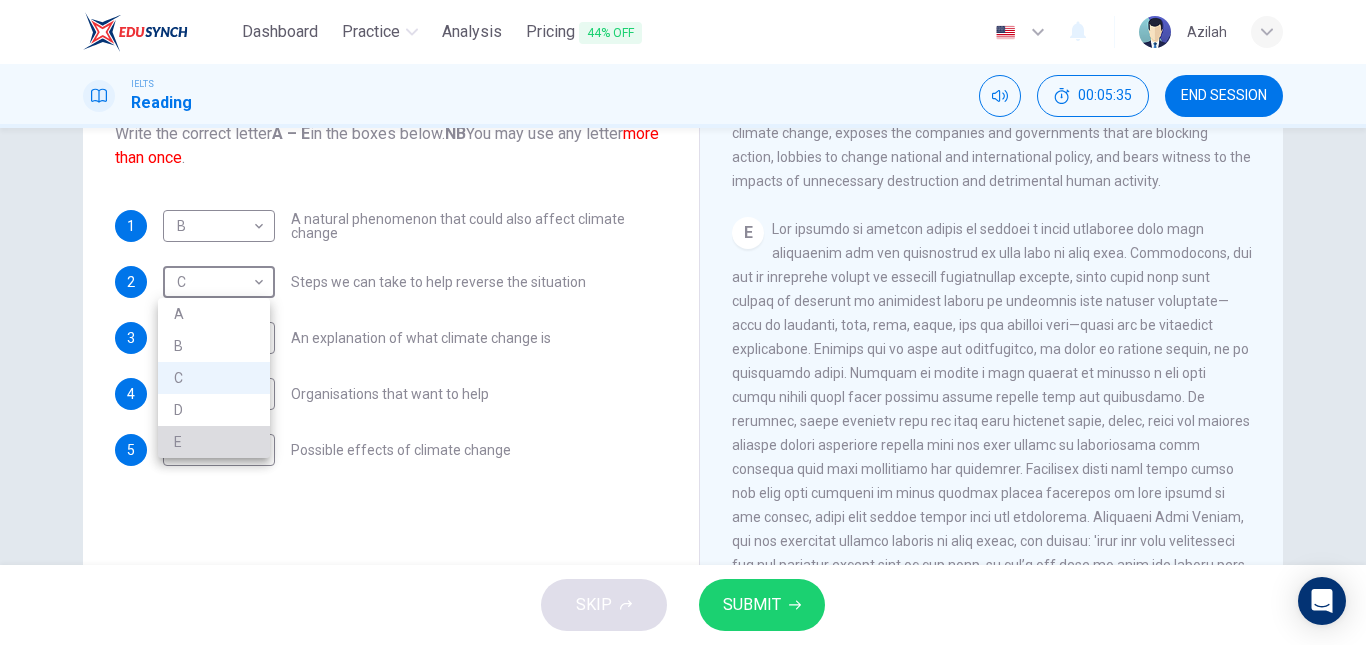 click on "E" at bounding box center (214, 442) 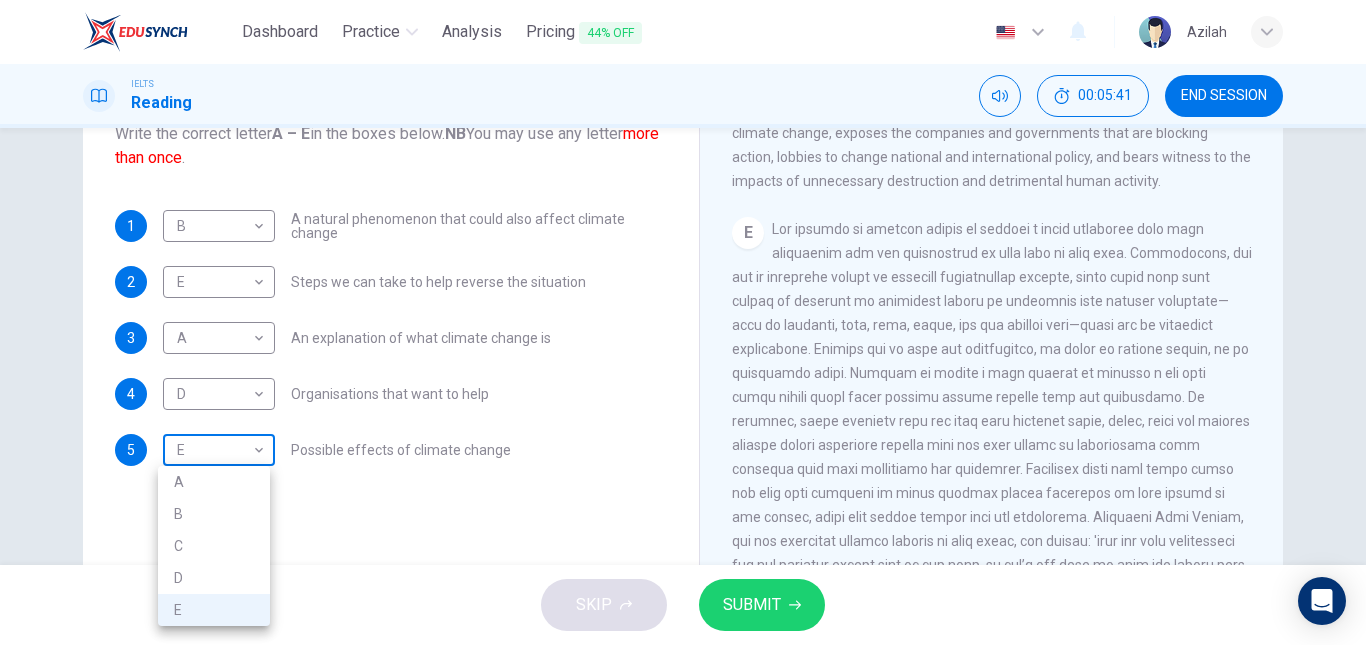 click on "Dashboard Practice Analysis Pricing 44% OFF English en ​ Azilah IELTS Reading 00:05:41 END SESSION Questions 1 - 5 The Reading Passage has 5 paragraphs,  A – E . Which paragraph contains the following information?  Write the correct letter  A – E  in the boxes below.
NB  You may use any letter  more than once . 1 B B ​ A natural phenomenon that could also affect climate change 2 E E ​ Steps we can take to help reverse the situation 3 A A ​ An explanation of what climate change is 4 D D ​ Organisations that want to help 5 E E ​ Possible effects of climate change The Climate of the Earth CLICK TO ZOOM Click to Zoom A B C D E SKIP SUBMIT EduSynch - Online Language Proficiency Testing
Dashboard Practice Analysis Pricing   44% OFF Notifications © Copyright  2025 A B C D E" at bounding box center (683, 322) 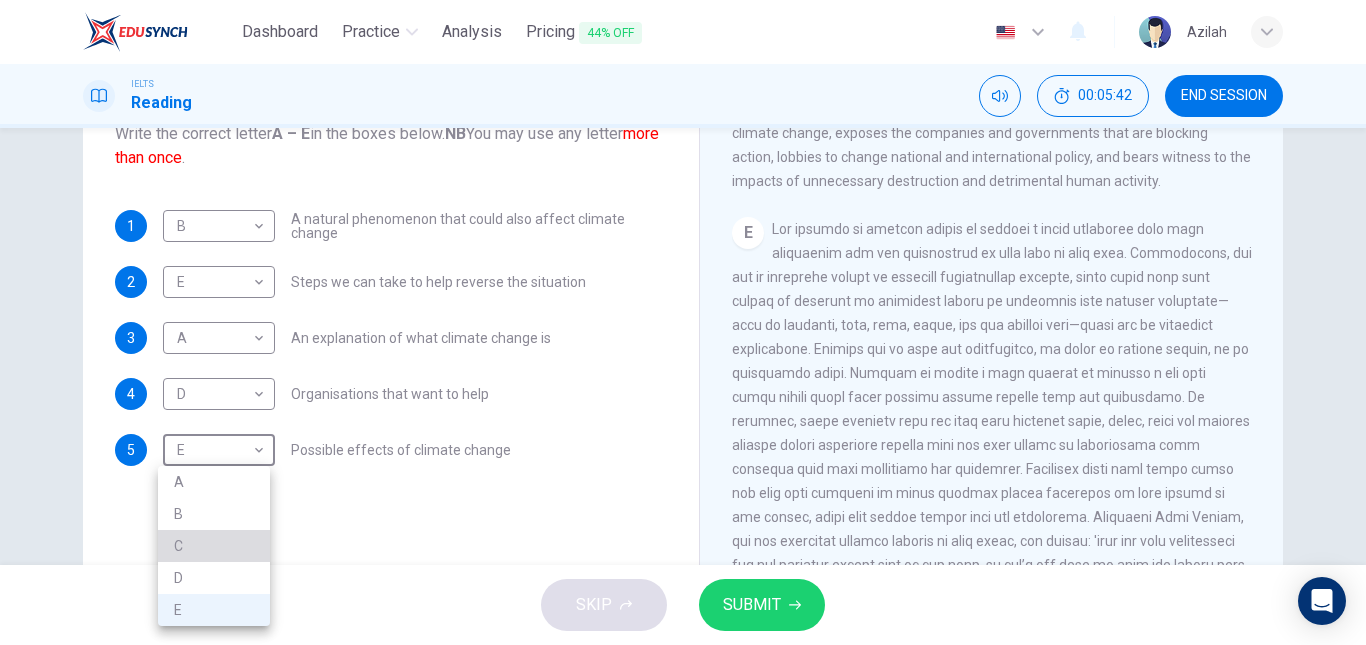 click on "C" at bounding box center (214, 546) 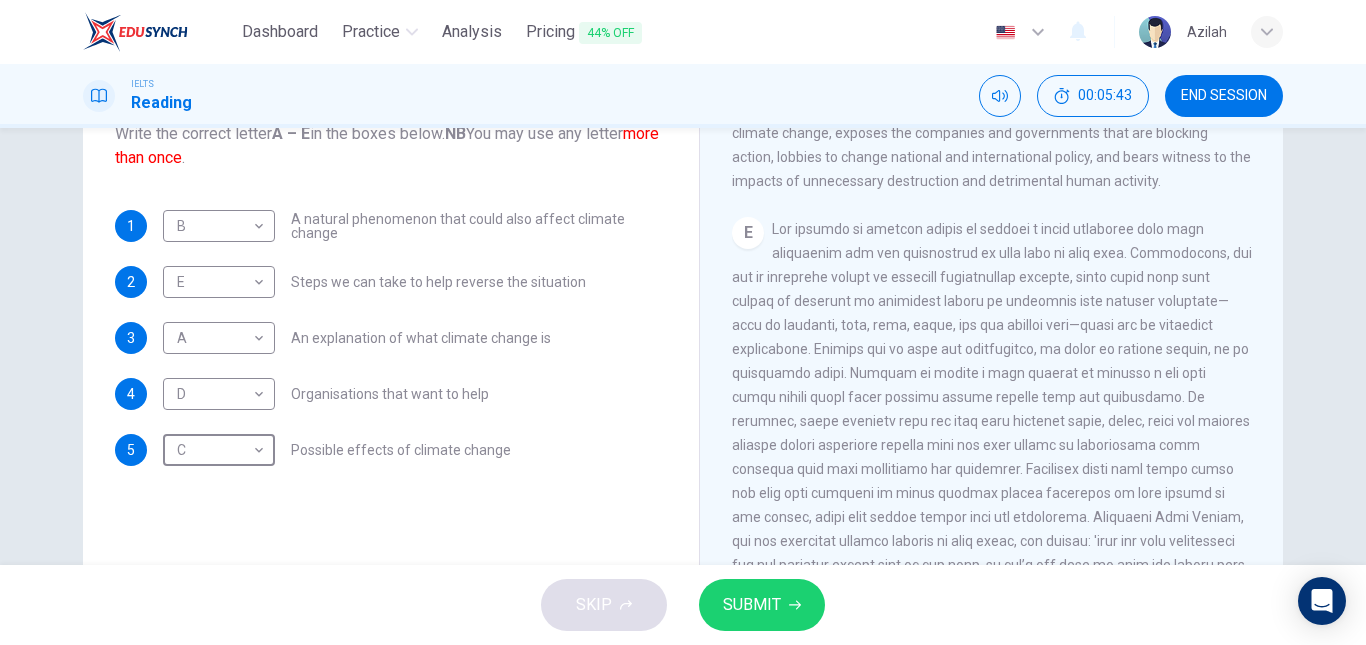 scroll, scrollTop: 338, scrollLeft: 0, axis: vertical 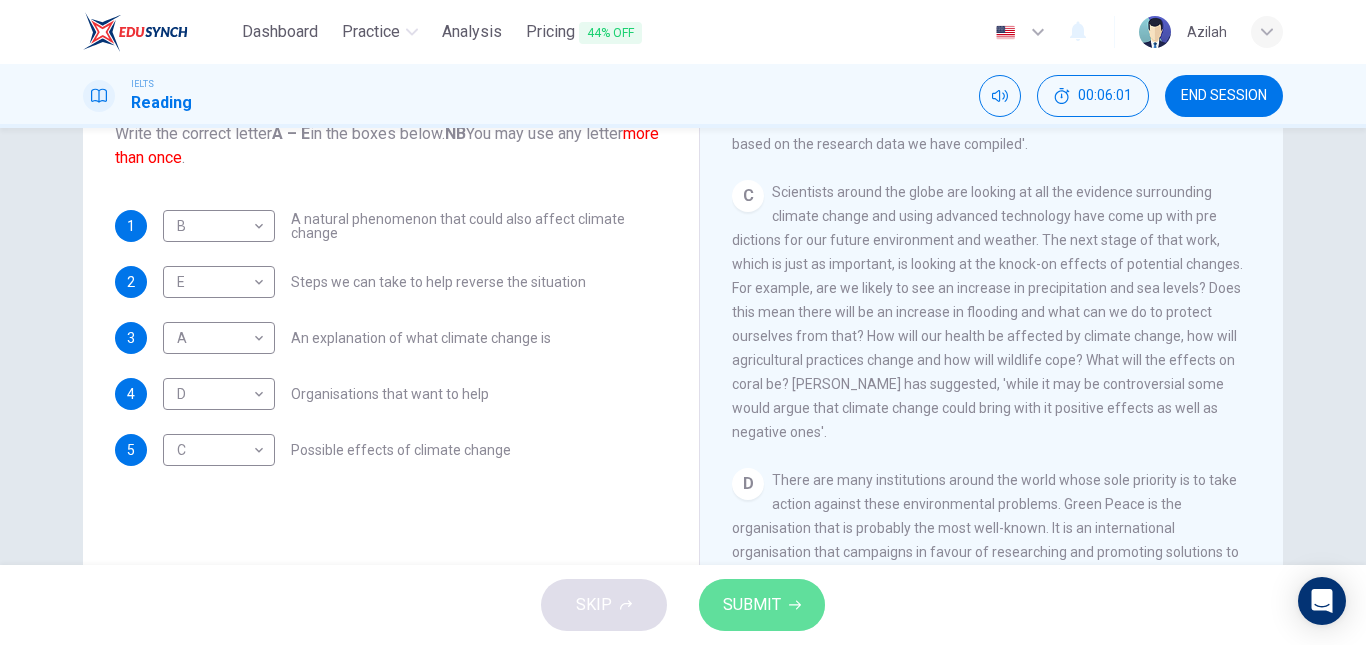 drag, startPoint x: 761, startPoint y: 606, endPoint x: 755, endPoint y: 582, distance: 24.738634 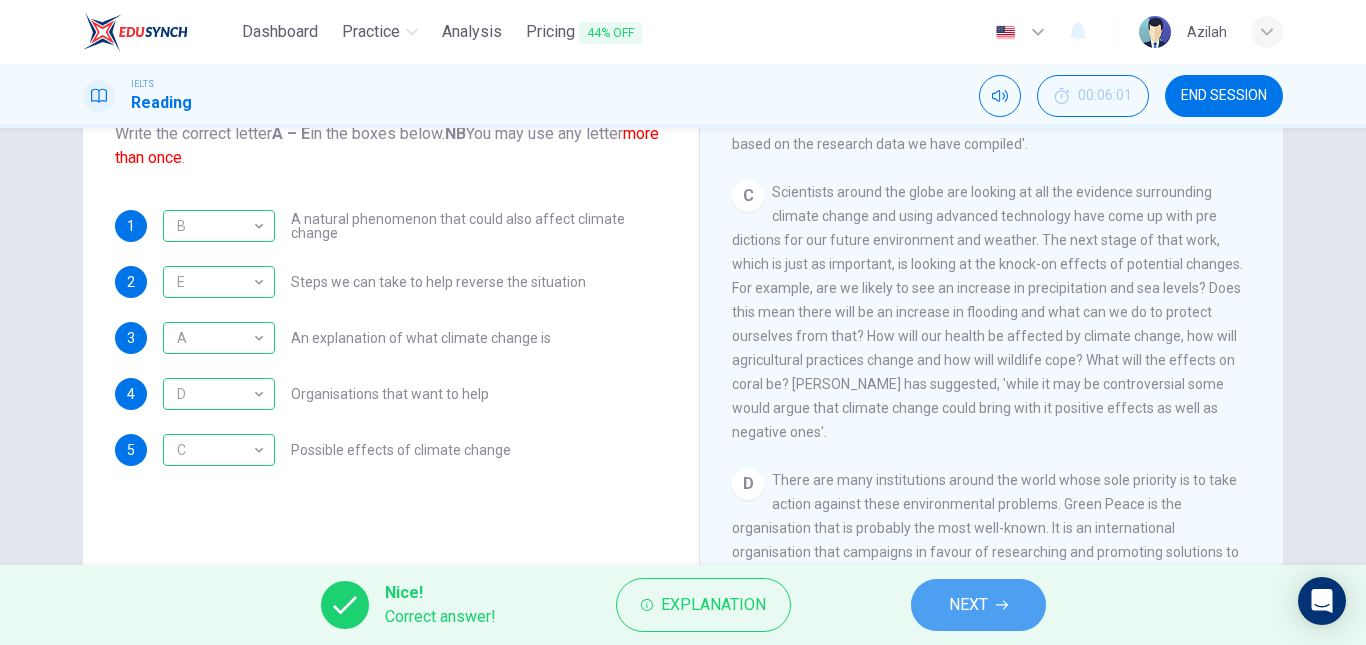 click on "NEXT" at bounding box center [978, 605] 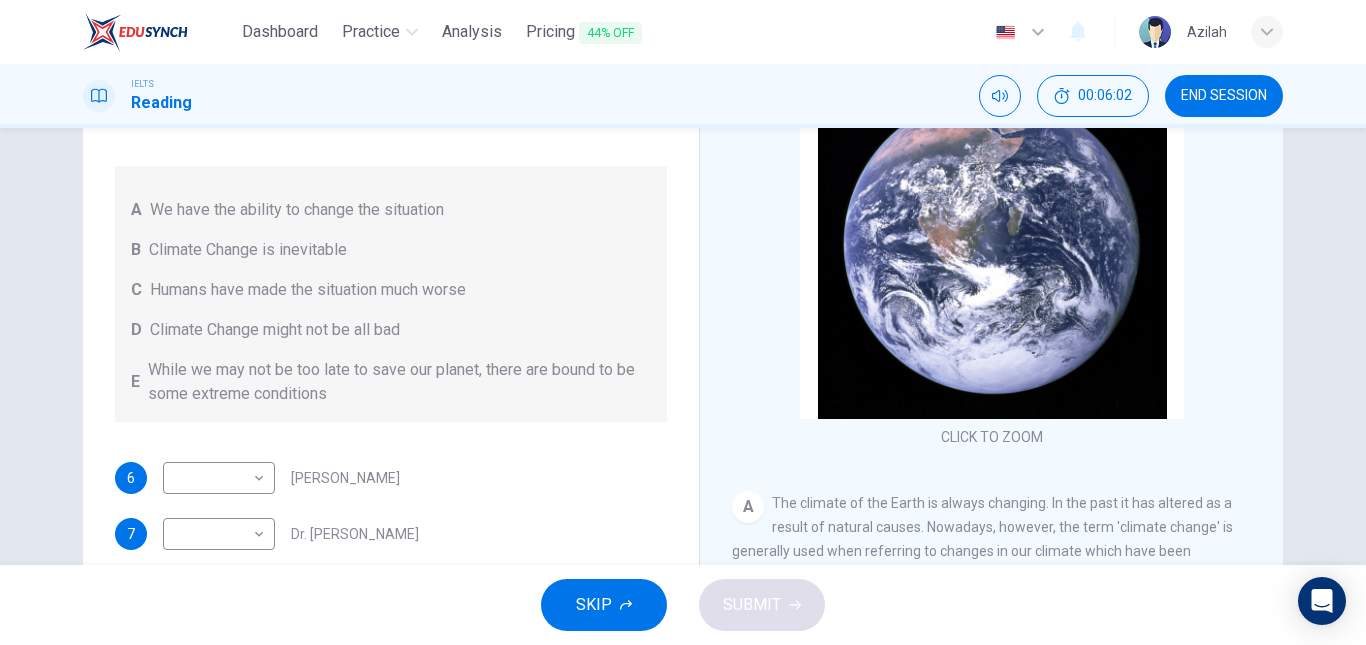 scroll, scrollTop: 138, scrollLeft: 0, axis: vertical 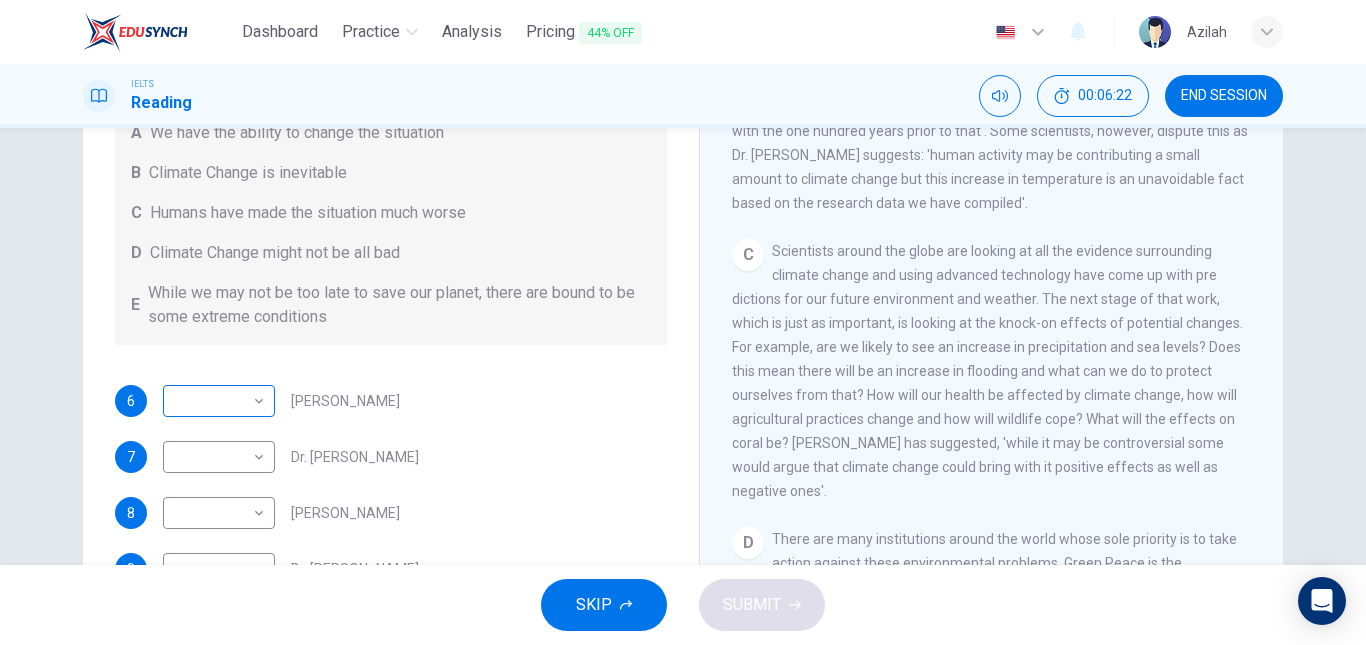 click on "Dashboard Practice Analysis Pricing 44% OFF English en ​ Azilah IELTS Reading 00:06:22 END SESSION Questions 6 - 9 Look at the following people and the list of statements below. Match each person with the correct statement,  A – E . A We have the ability to change the situation B Climate Change is inevitable C Humans have made the situation much worse D Climate Change might not be all bad E While we may not be too late to save our planet, there are bound to be some extreme conditions 6 ​ ​ Professor Max Leonard 7 ​ ​ Dr. Michael Crawley 8 ​ ​ Professor Mark Halton 9 ​ ​ Dr. Ray Ellis The Climate of the Earth CLICK TO ZOOM Click to Zoom A B C D E SKIP SUBMIT EduSynch - Online Language Proficiency Testing
Dashboard Practice Analysis Pricing   44% OFF Notifications © Copyright  2025" at bounding box center [683, 322] 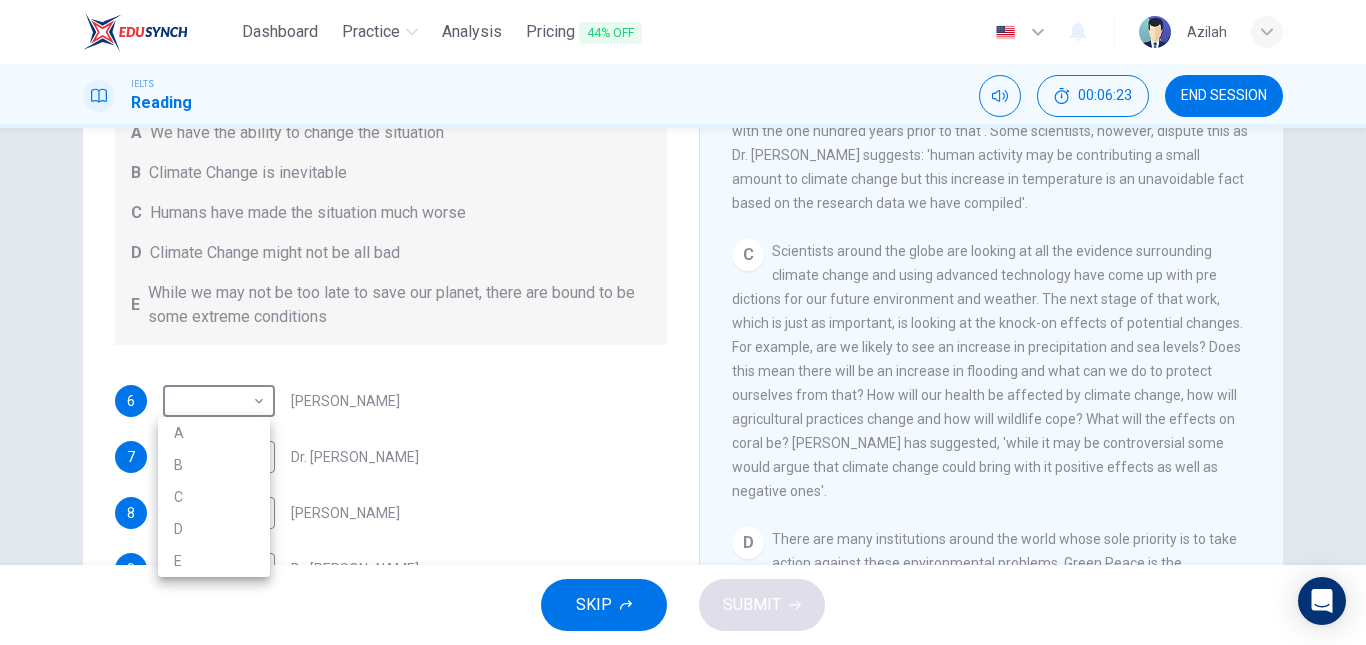 click on "D" at bounding box center (214, 529) 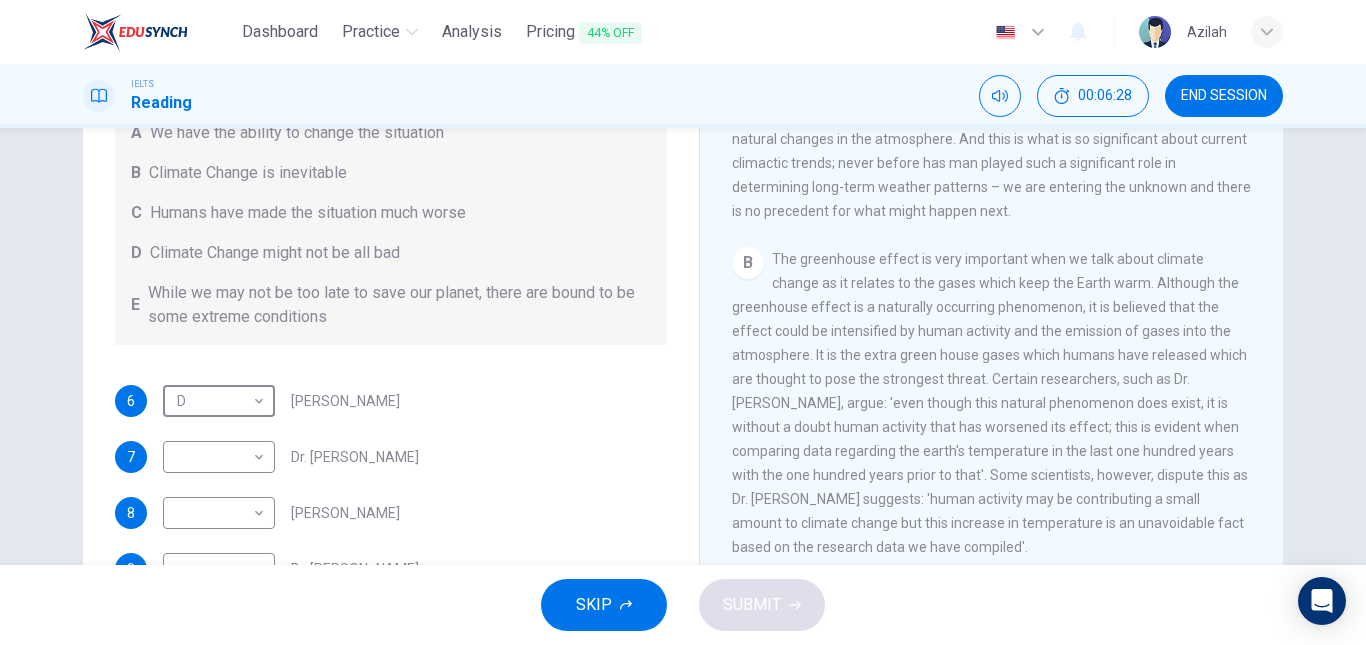 scroll, scrollTop: 500, scrollLeft: 0, axis: vertical 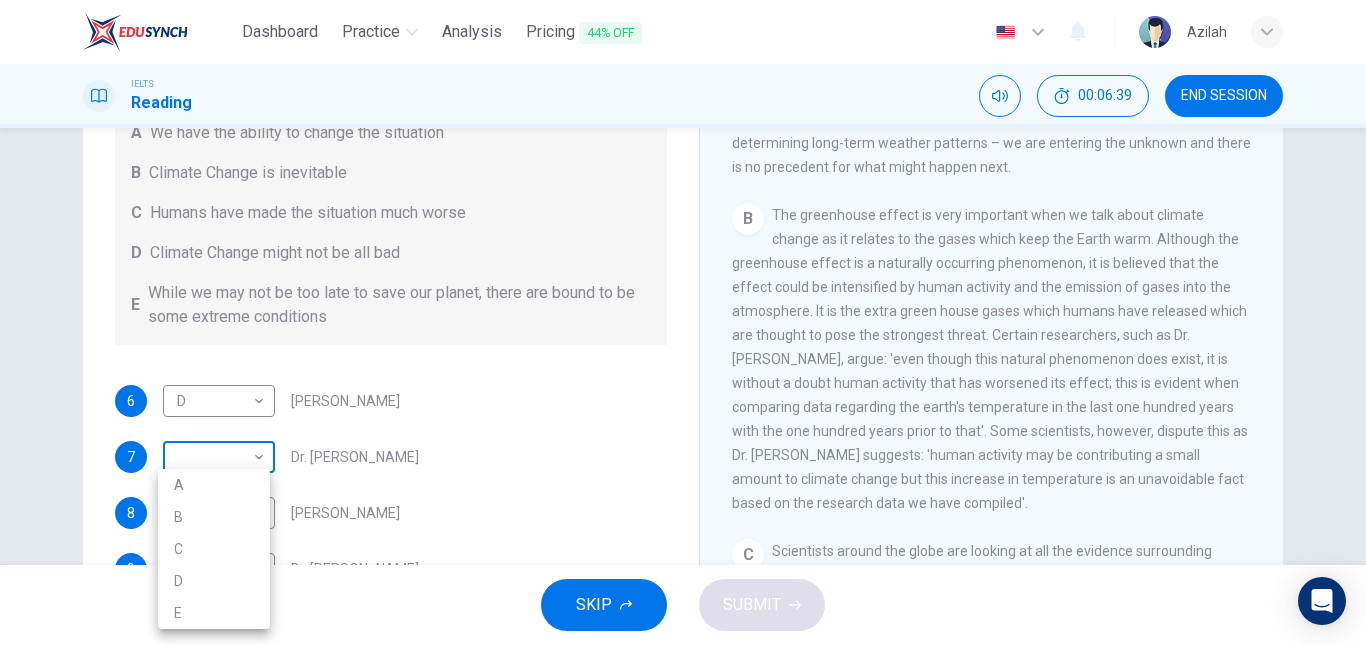 click on "Dashboard Practice Analysis Pricing 44% OFF English en ​ Azilah IELTS Reading 00:06:39 END SESSION Questions 6 - 9 Look at the following people and the list of statements below. Match each person with the correct statement,  A – E . A We have the ability to change the situation B Climate Change is inevitable C Humans have made the situation much worse D Climate Change might not be all bad E While we may not be too late to save our planet, there are bound to be some extreme conditions 6 D D ​ Professor Max Leonard 7 ​ ​ Dr. Michael Crawley 8 ​ ​ Professor Mark Halton 9 ​ ​ Dr. Ray Ellis The Climate of the Earth CLICK TO ZOOM Click to Zoom A B C D E SKIP SUBMIT EduSynch - Online Language Proficiency Testing
Dashboard Practice Analysis Pricing   44% OFF Notifications © Copyright  2025 A B C D E" at bounding box center (683, 322) 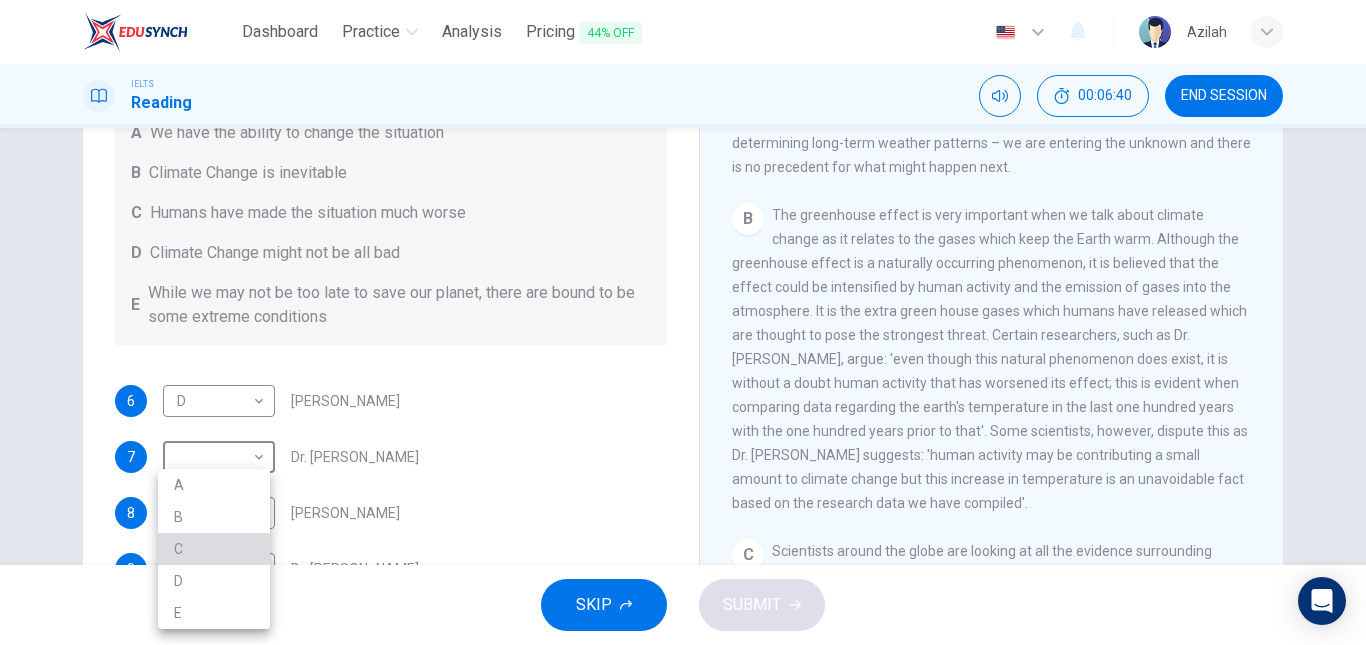 click on "C" at bounding box center [214, 549] 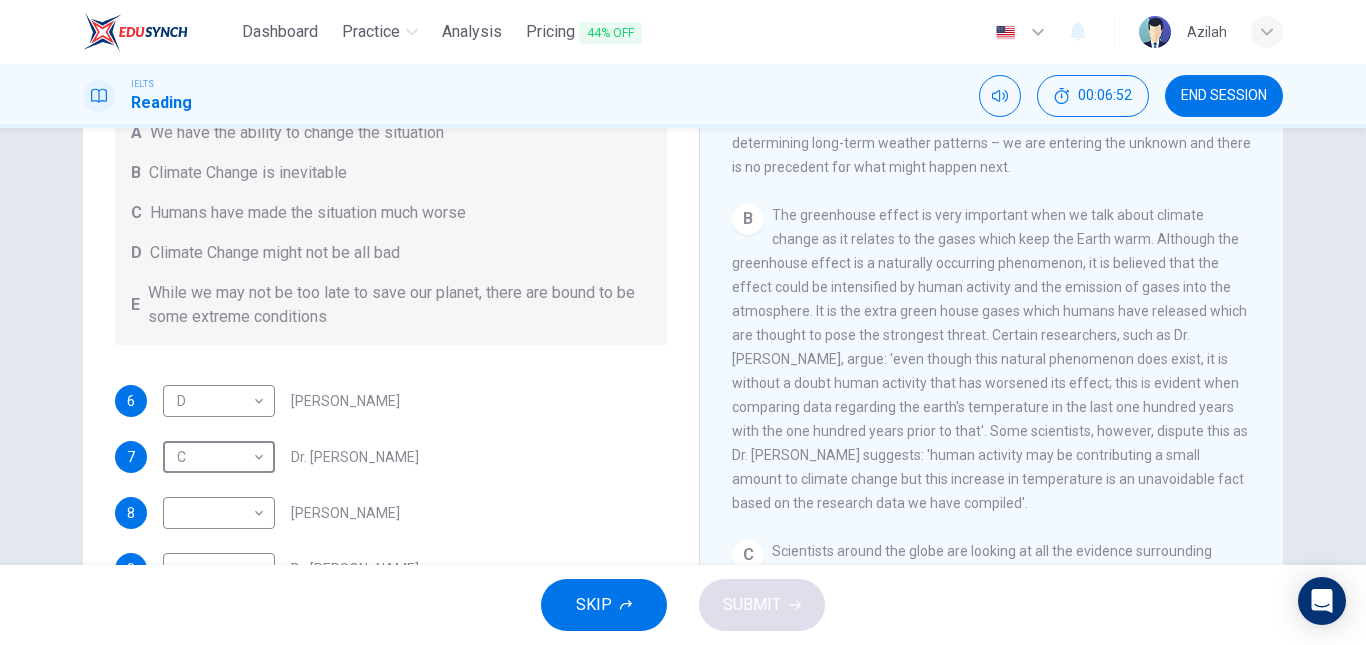 scroll, scrollTop: 338, scrollLeft: 0, axis: vertical 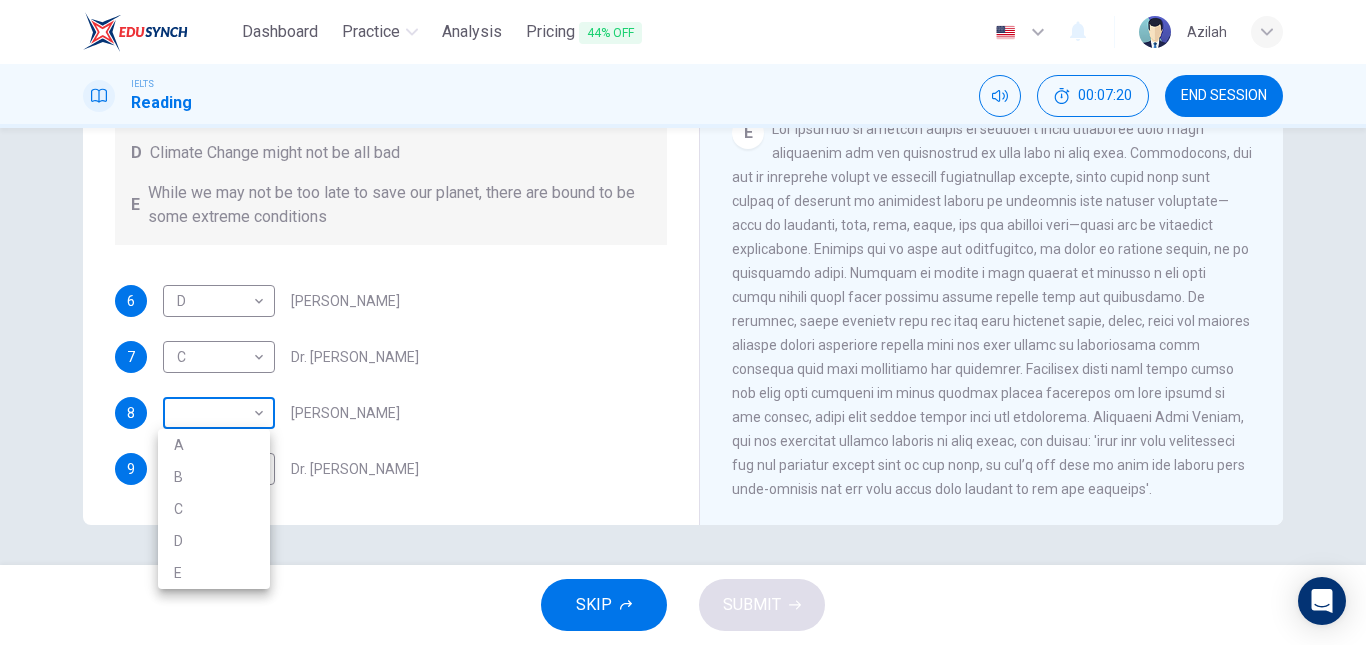 click on "Dashboard Practice Analysis Pricing 44% OFF English en ​ Azilah IELTS Reading 00:07:20 END SESSION Questions 6 - 9 Look at the following people and the list of statements below. Match each person with the correct statement,  A – E . A We have the ability to change the situation B Climate Change is inevitable C Humans have made the situation much worse D Climate Change might not be all bad E While we may not be too late to save our planet, there are bound to be some extreme conditions 6 D D ​ Professor Max Leonard 7 C C ​ Dr. Michael Crawley 8 ​ ​ Professor Mark Halton 9 ​ ​ Dr. Ray Ellis The Climate of the Earth CLICK TO ZOOM Click to Zoom A B C D E SKIP SUBMIT EduSynch - Online Language Proficiency Testing
Dashboard Practice Analysis Pricing   44% OFF Notifications © Copyright  2025 A B C D E" at bounding box center [683, 322] 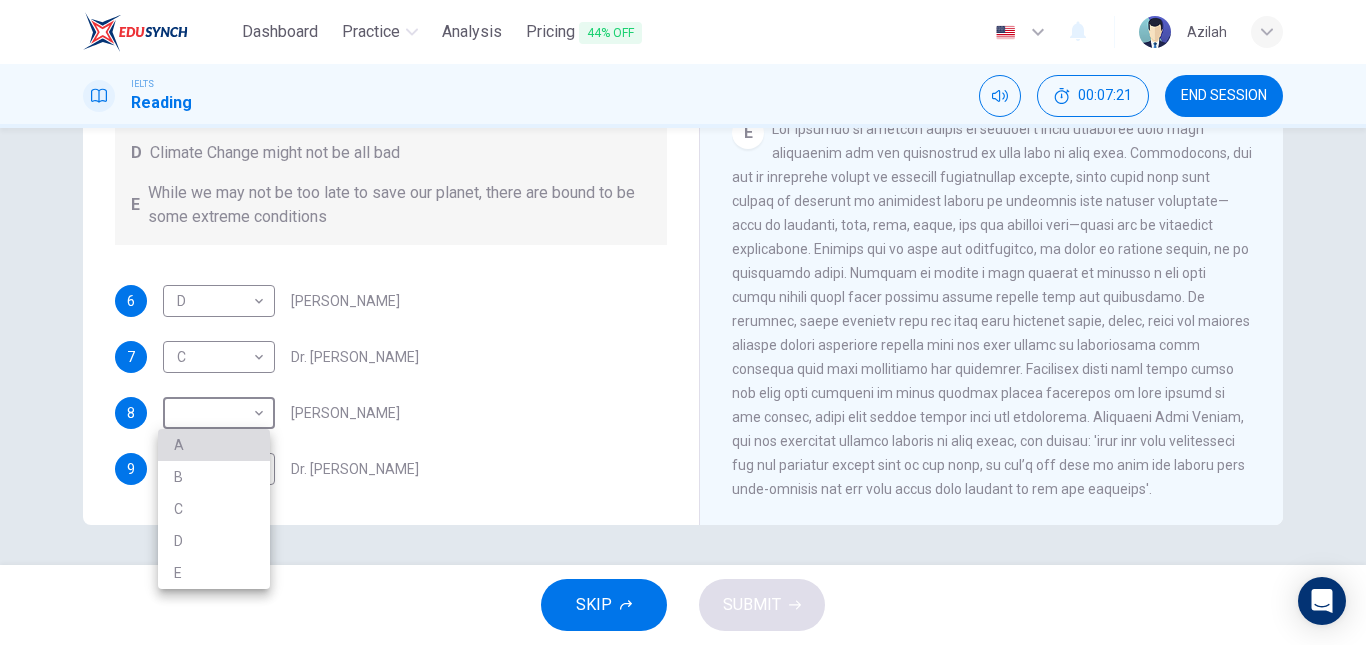 click on "A" at bounding box center (214, 445) 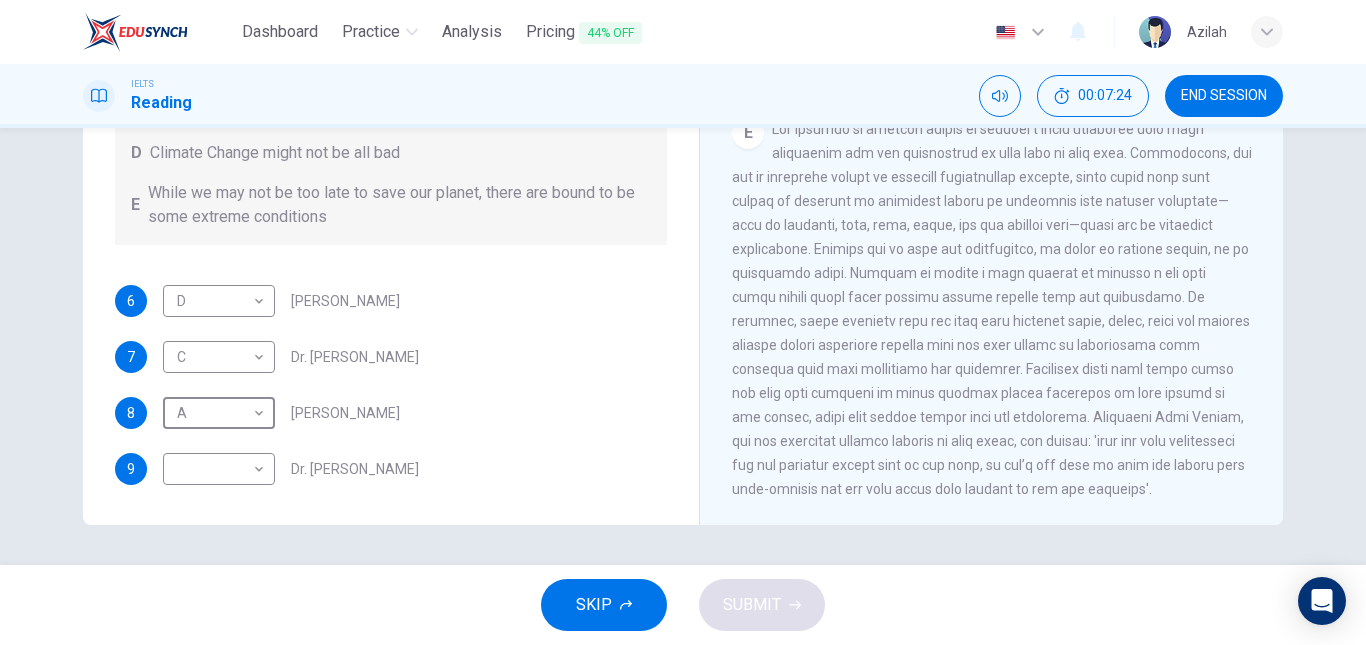 scroll, scrollTop: 0, scrollLeft: 0, axis: both 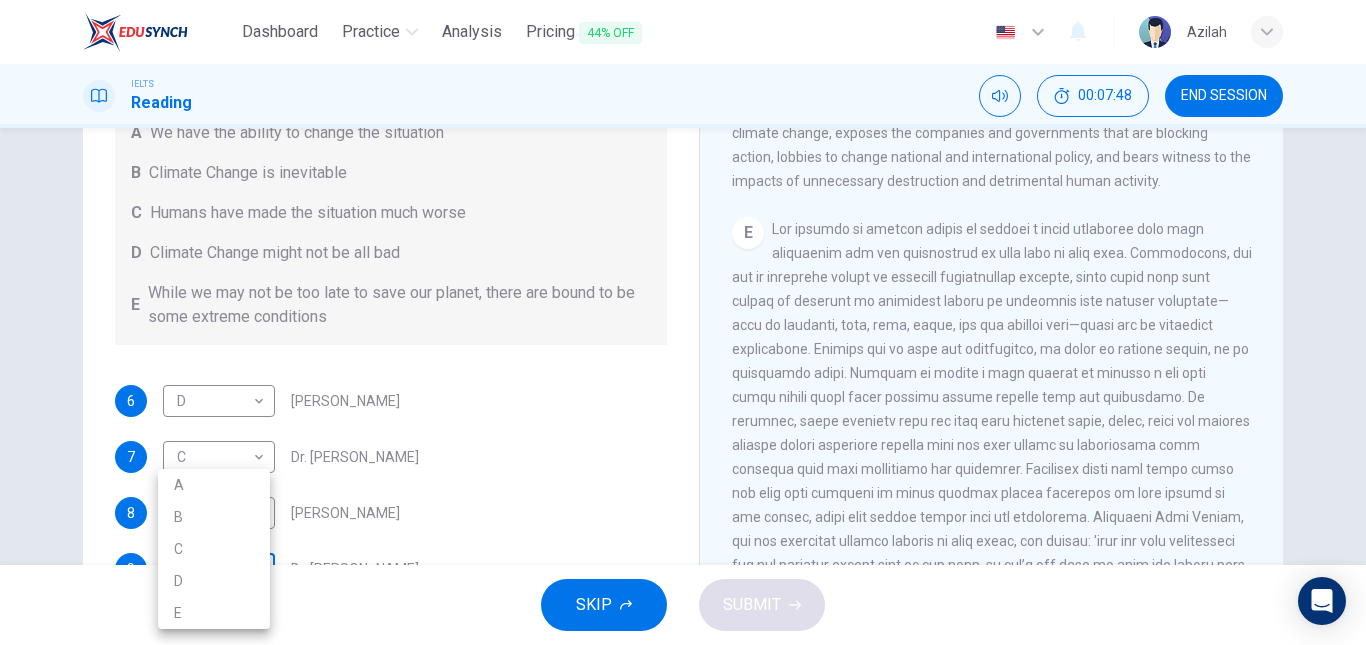 click on "Dashboard Practice Analysis Pricing 44% OFF English en ​ Azilah IELTS Reading 00:07:48 END SESSION Questions 6 - 9 Look at the following people and the list of statements below. Match each person with the correct statement,  A – E . A We have the ability to change the situation B Climate Change is inevitable C Humans have made the situation much worse D Climate Change might not be all bad E While we may not be too late to save our planet, there are bound to be some extreme conditions 6 D D ​ Professor Max Leonard 7 C C ​ Dr. Michael Crawley 8 A A ​ Professor Mark Halton 9 ​ ​ Dr. Ray Ellis The Climate of the Earth CLICK TO ZOOM Click to Zoom A B C D E SKIP SUBMIT EduSynch - Online Language Proficiency Testing
Dashboard Practice Analysis Pricing   44% OFF Notifications © Copyright  2025 A B C D E" at bounding box center (683, 322) 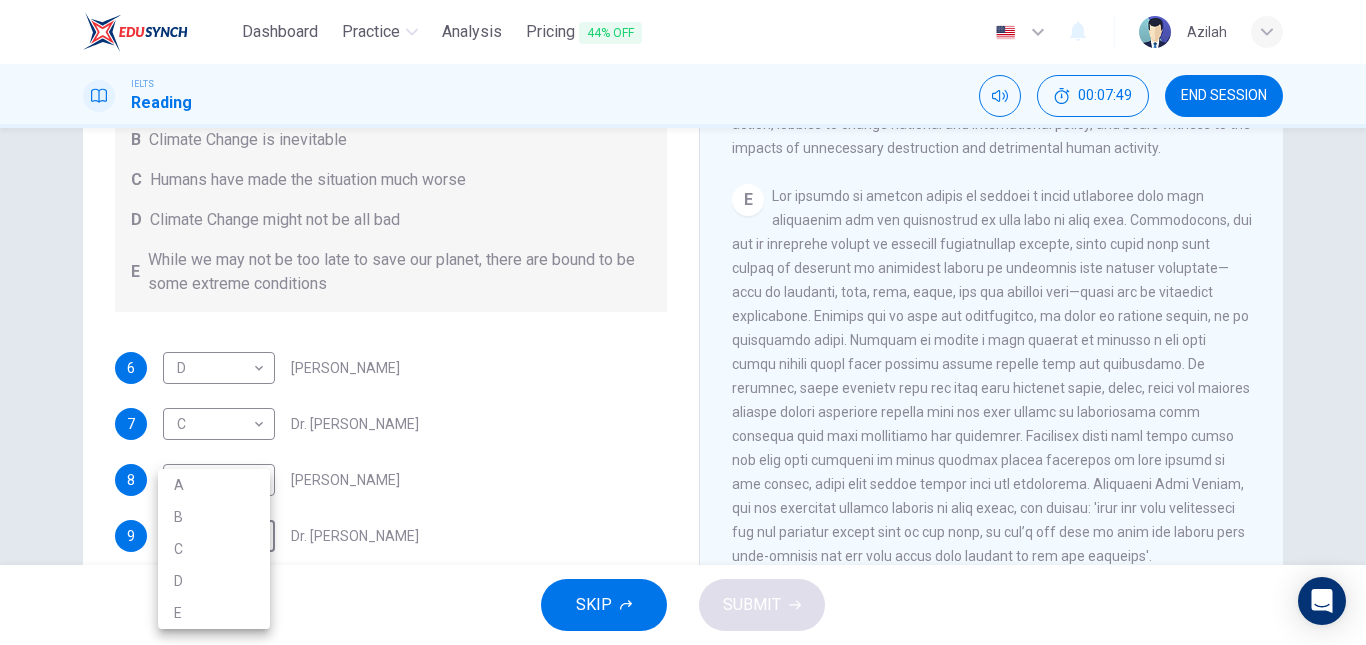 click on "B" at bounding box center [214, 517] 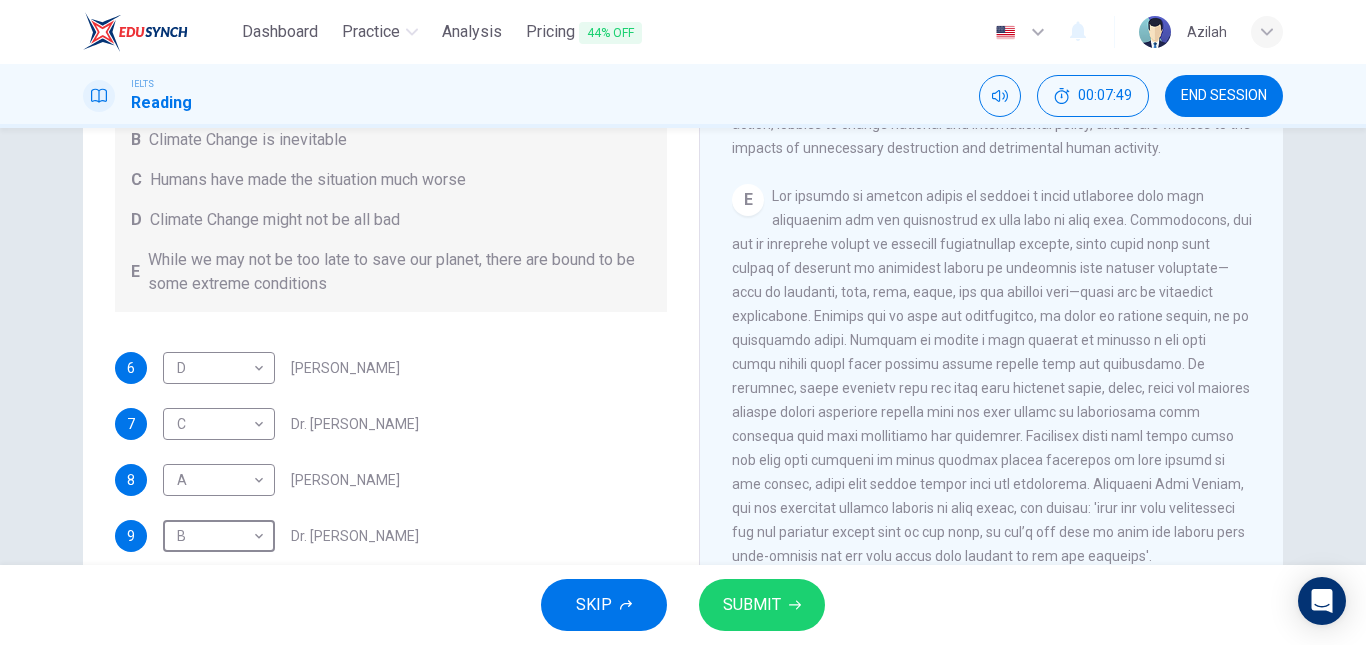 scroll, scrollTop: 0, scrollLeft: 0, axis: both 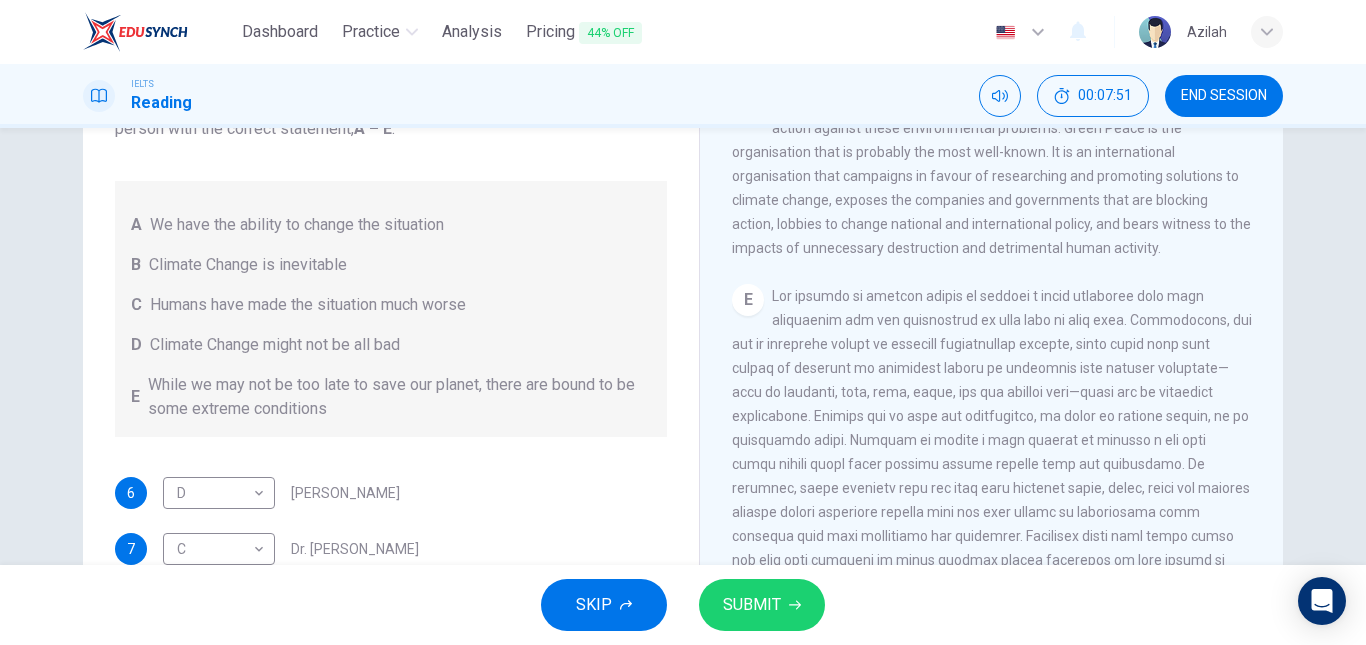 click on "SUBMIT" at bounding box center (762, 605) 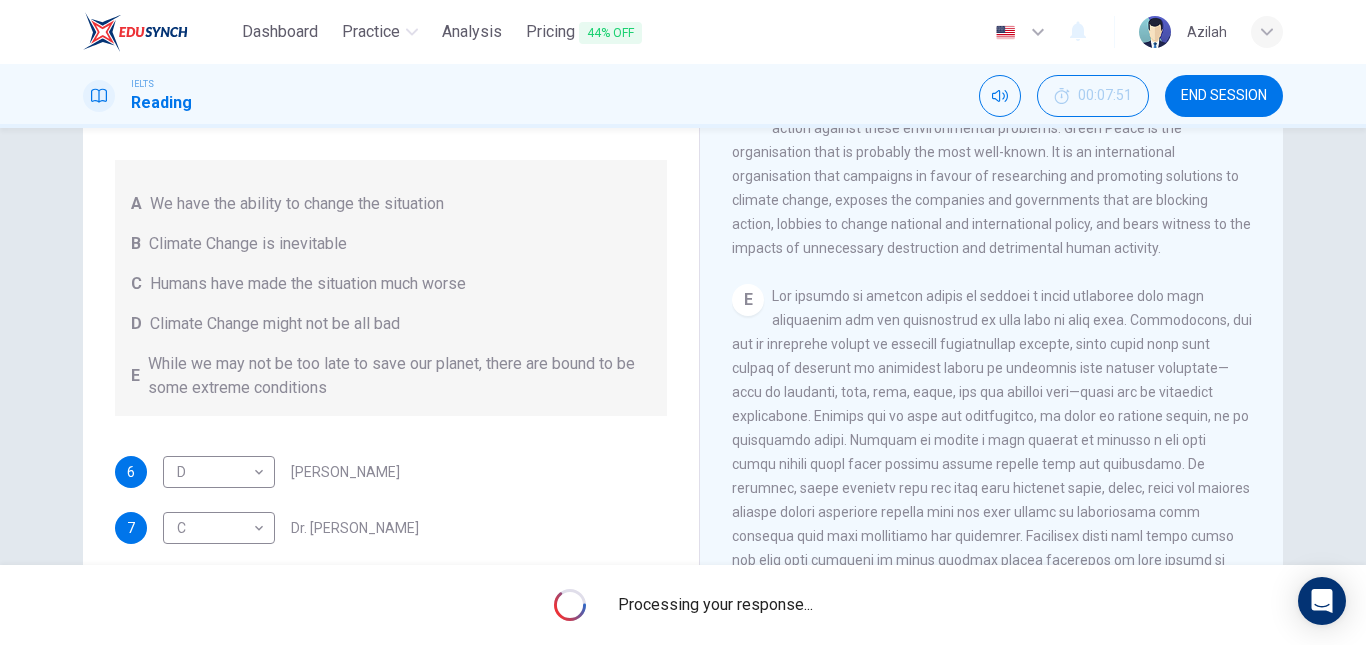 scroll, scrollTop: 25, scrollLeft: 0, axis: vertical 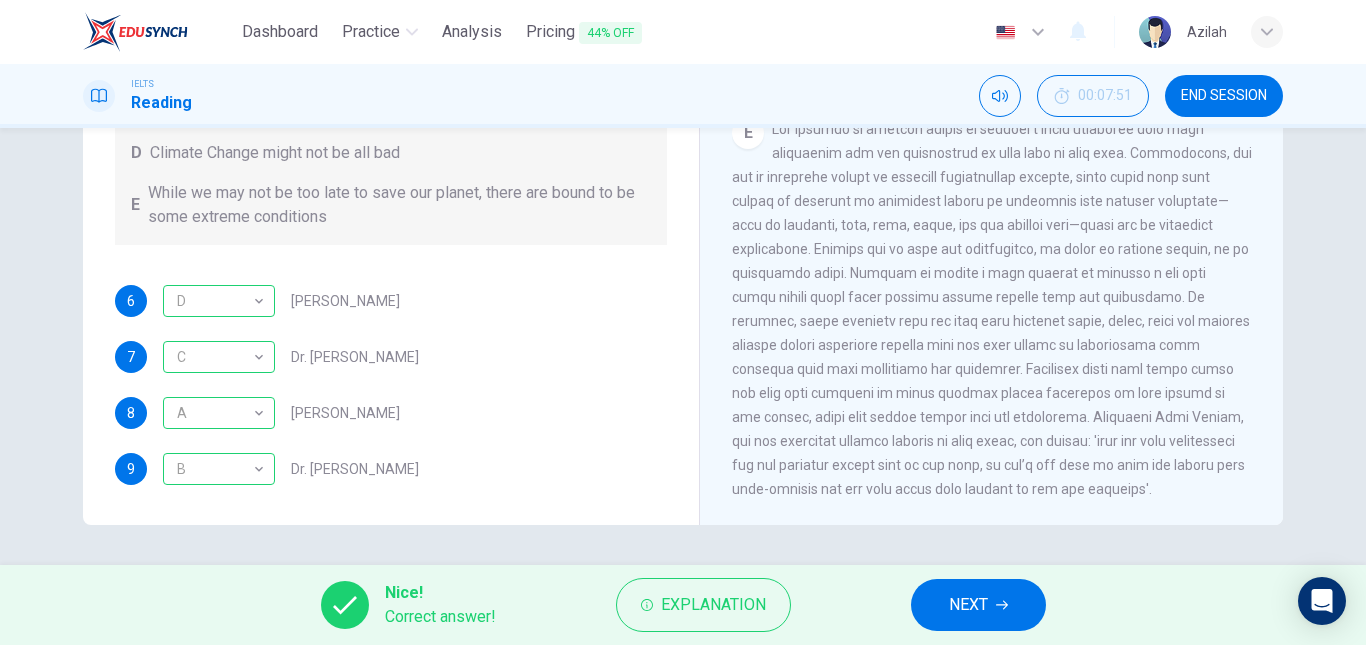 click on "NEXT" at bounding box center [978, 605] 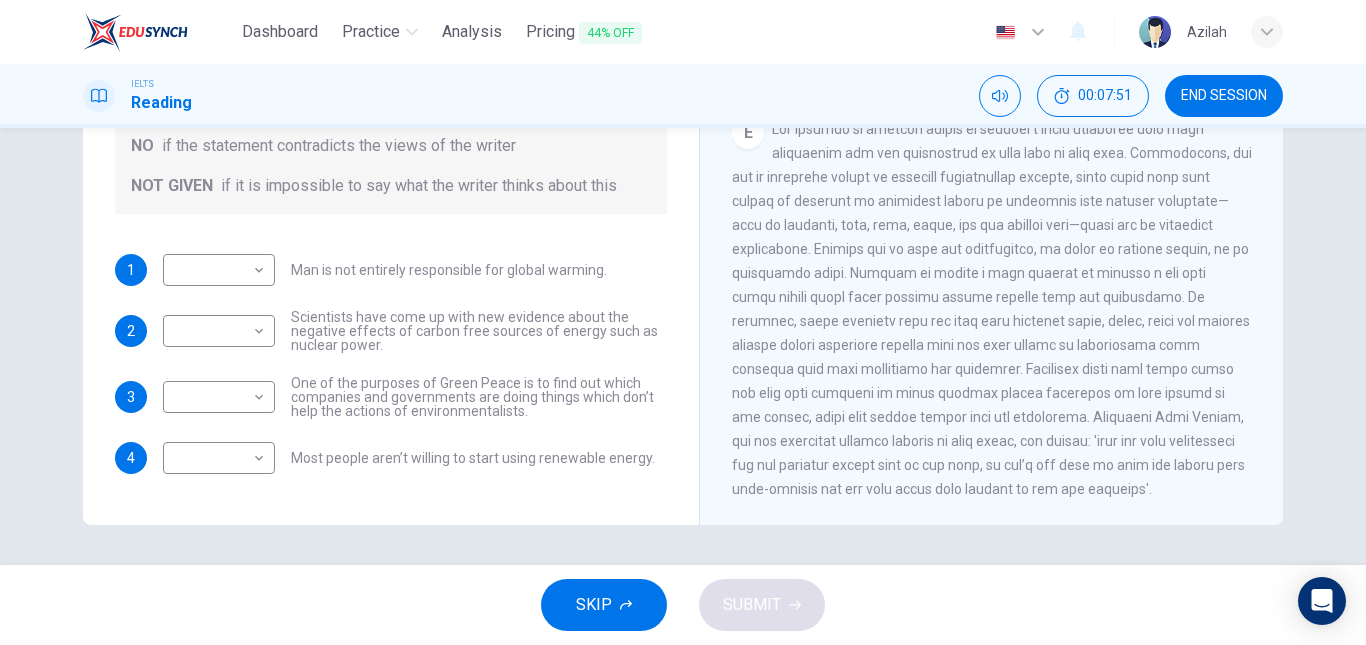 scroll, scrollTop: 0, scrollLeft: 0, axis: both 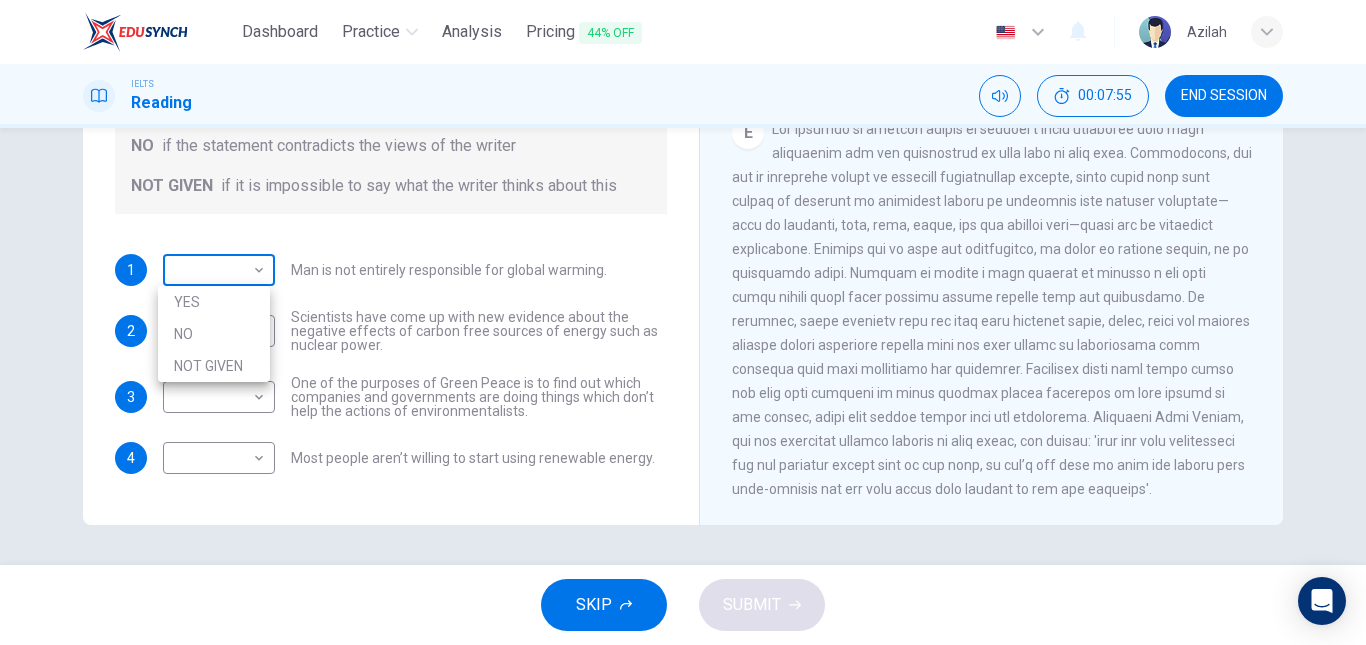 click on "Dashboard Practice Analysis Pricing 44% OFF English en ​ Azilah IELTS Reading 00:07:55 END SESSION Question 10 Do the following statements agree with the information given in the Reading Passage? In the boxes below, write YES if the statement agrees with the views of the writer NO if the statement contradicts the views of the writer NOT GIVEN if it is impossible to say what the writer thinks about this 1 ​ ​ Man is not entirely responsible for global warming. 2 ​ ​ Scientists have come up with new evidence about the negative effects of carbon free sources of energy such as nuclear power. 3 ​ ​ One of the purposes of Green Peace is to find out which companies and governments are doing things which don’t help the actions of environmentalists. 4 ​ ​ Most people aren’t willing to start using renewable energy. The Climate of the Earth CLICK TO ZOOM Click to Zoom A B C D E SKIP SUBMIT EduSynch - Online Language Proficiency Testing
Dashboard Practice Analysis Pricing   44% OFF 2025 YES" at bounding box center (683, 322) 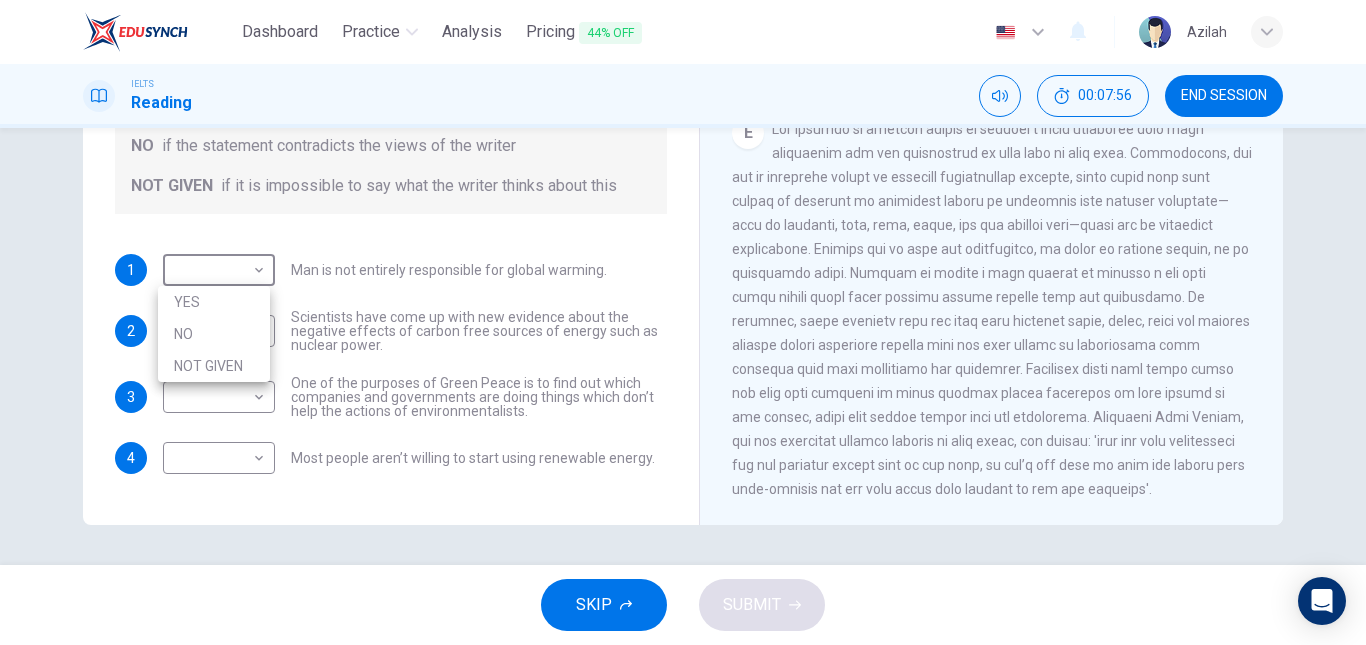 click on "YES" at bounding box center [214, 302] 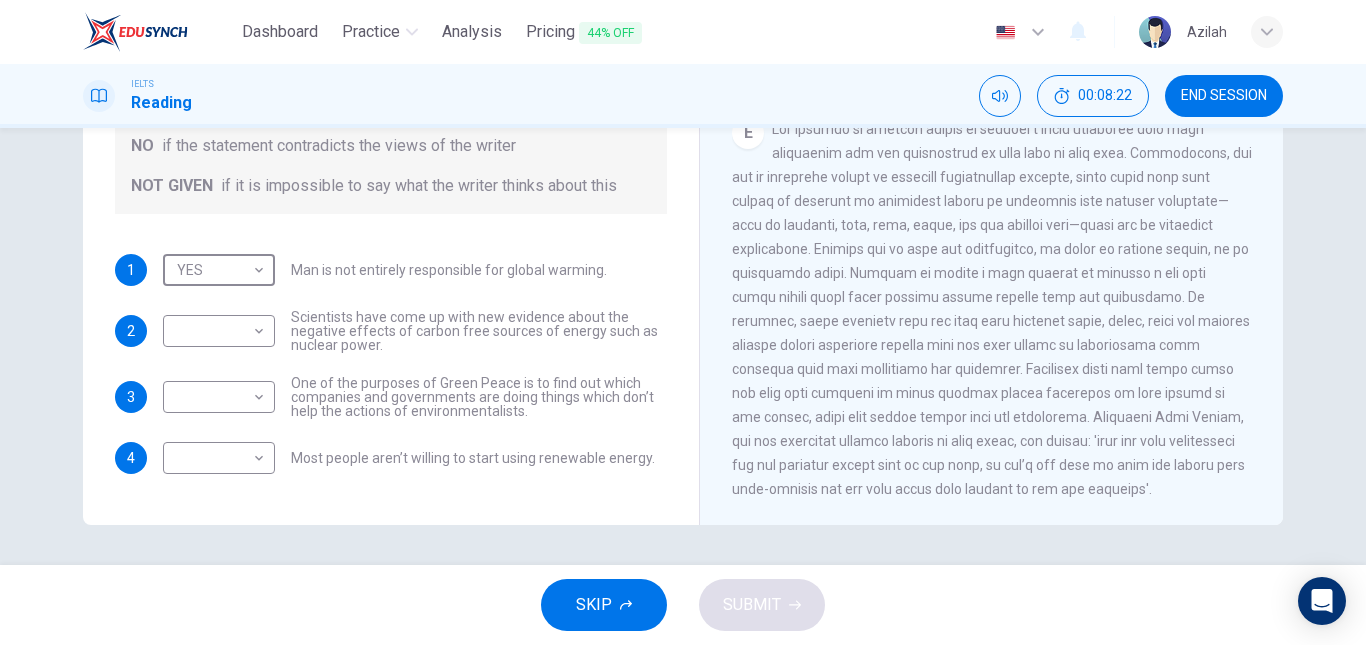 scroll, scrollTop: 1359, scrollLeft: 0, axis: vertical 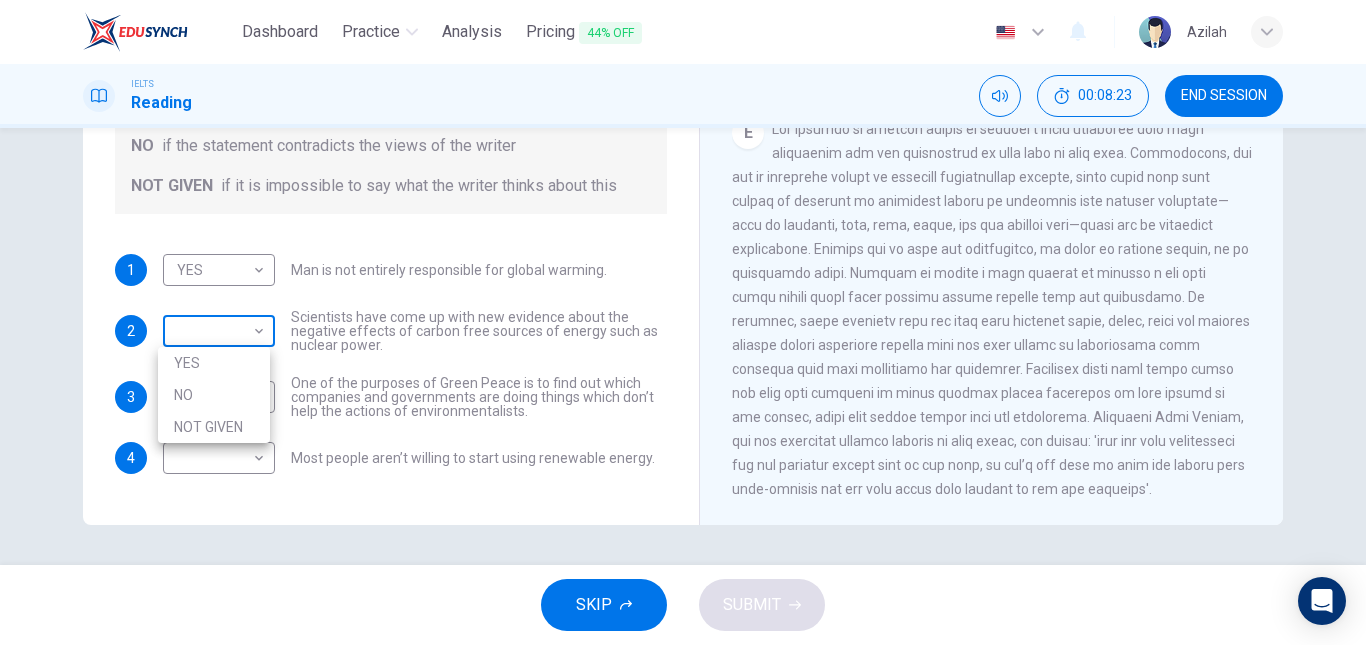 click on "Dashboard Practice Analysis Pricing 44% OFF English en ​ Azilah IELTS Reading 00:08:23 END SESSION Question 10 Do the following statements agree with the information given in the Reading Passage? In the boxes below, write YES if the statement agrees with the views of the writer NO if the statement contradicts the views of the writer NOT GIVEN if it is impossible to say what the writer thinks about this 1 YES YES ​ Man is not entirely responsible for global warming. 2 ​ ​ Scientists have come up with new evidence about the negative effects of carbon free sources of energy such as nuclear power. 3 ​ ​ One of the purposes of Green Peace is to find out which companies and governments are doing things which don’t help the actions of environmentalists. 4 ​ ​ Most people aren’t willing to start using renewable energy. The Climate of the Earth CLICK TO ZOOM Click to Zoom A B C D E SKIP SUBMIT EduSynch - Online Language Proficiency Testing
Dashboard Practice Analysis Pricing   44% OFF 2025" at bounding box center [683, 322] 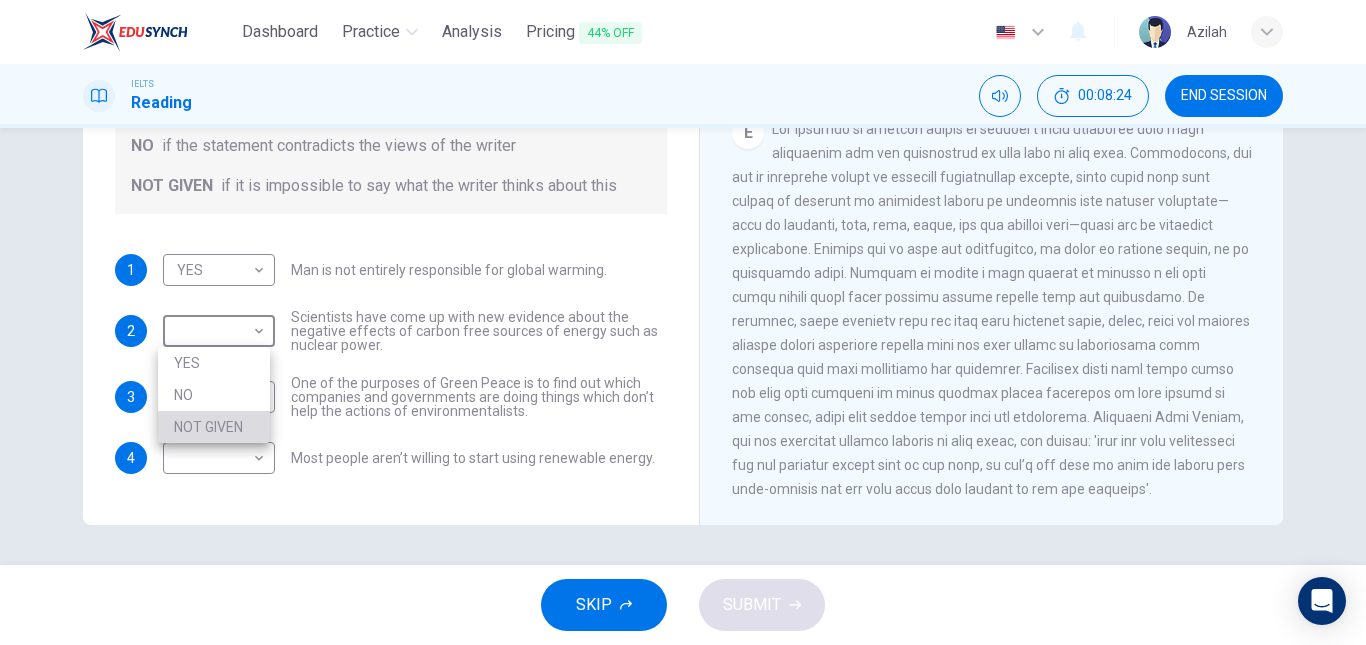 click on "NOT GIVEN" at bounding box center [214, 427] 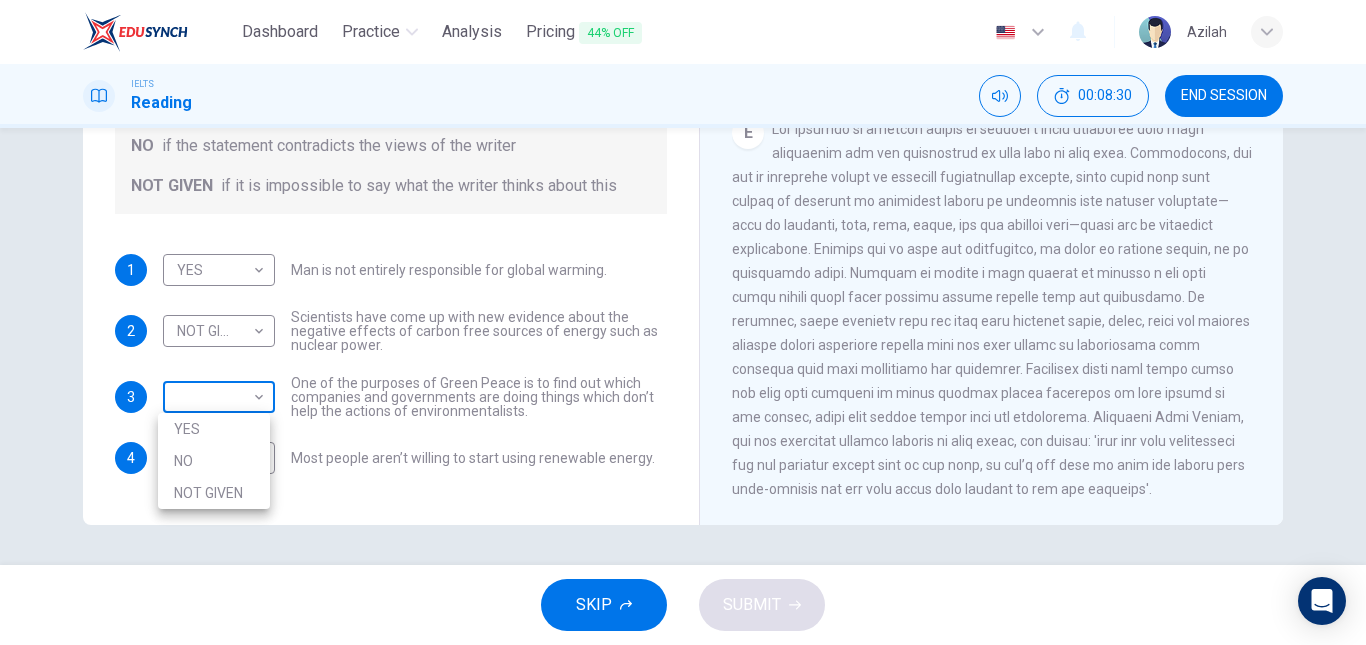 click on "Dashboard Practice Analysis Pricing 44% OFF English en ​ Azilah IELTS Reading 00:08:30 END SESSION Question 10 Do the following statements agree with the information given in the Reading Passage? In the boxes below, write YES if the statement agrees with the views of the writer NO if the statement contradicts the views of the writer NOT GIVEN if it is impossible to say what the writer thinks about this 1 YES YES ​ Man is not entirely responsible for global warming. 2 NOT GIVEN NOT GIVEN ​ Scientists have come up with new evidence about the negative effects of carbon free sources of energy such as nuclear power. 3 ​ ​ One of the purposes of Green Peace is to find out which companies and governments are doing things which don’t help the actions of environmentalists. 4 ​ ​ Most people aren’t willing to start using renewable energy. The Climate of the Earth CLICK TO ZOOM Click to Zoom A B C D E SKIP SUBMIT EduSynch - Online Language Proficiency Testing
Dashboard Practice Analysis Pricing" at bounding box center [683, 322] 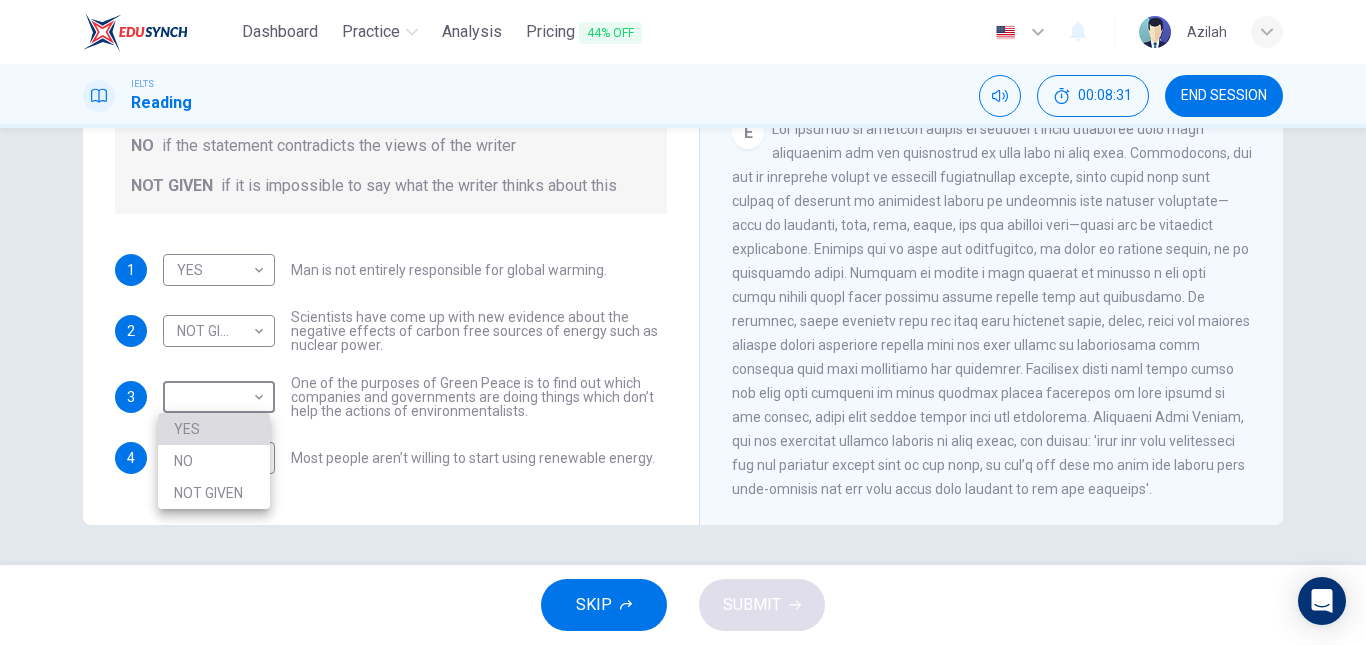 click on "YES" at bounding box center [214, 429] 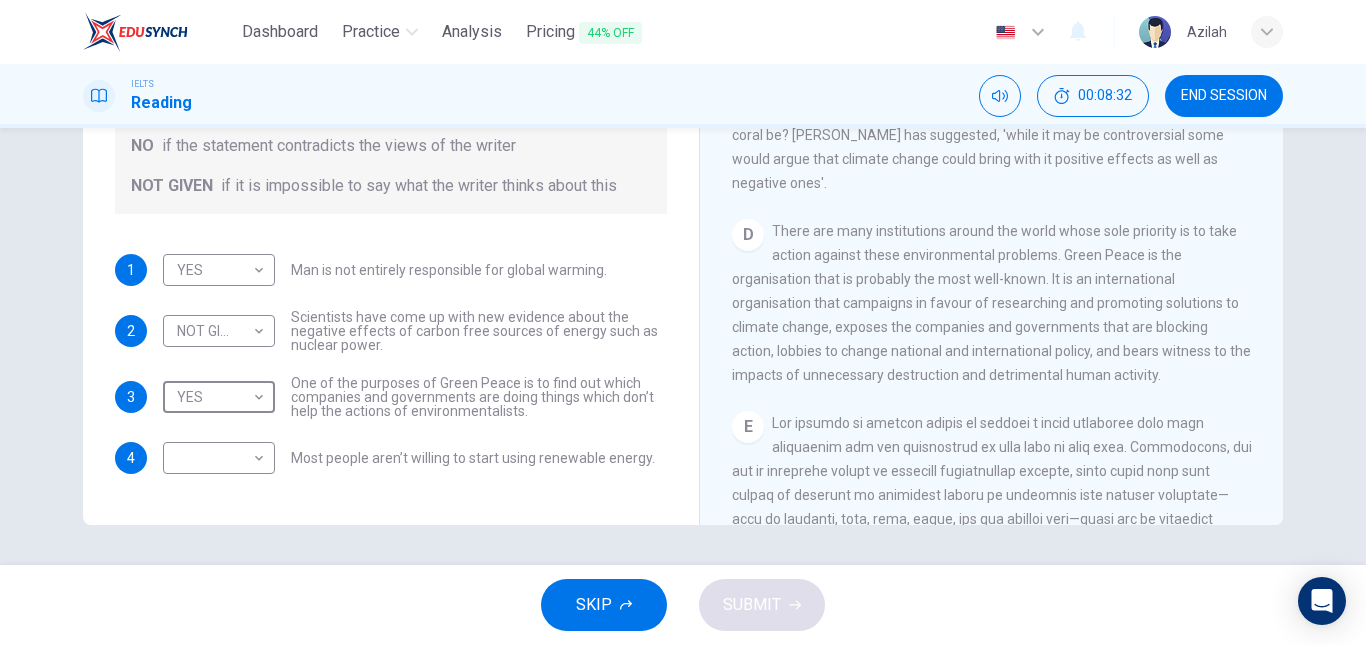 scroll, scrollTop: 959, scrollLeft: 0, axis: vertical 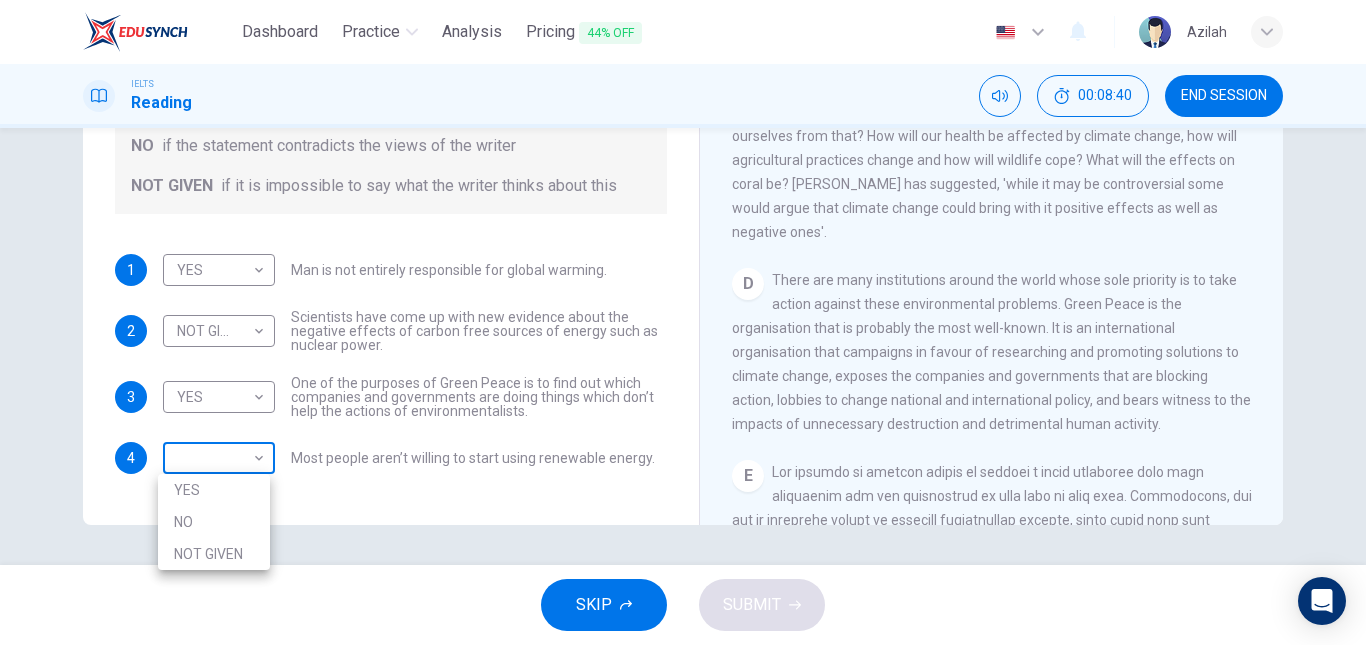 click on "Dashboard Practice Analysis Pricing 44% OFF English en ​ Azilah IELTS Reading 00:08:40 END SESSION Question 10 Do the following statements agree with the information given in the Reading Passage? In the boxes below, write YES if the statement agrees with the views of the writer NO if the statement contradicts the views of the writer NOT GIVEN if it is impossible to say what the writer thinks about this 1 YES YES ​ Man is not entirely responsible for global warming. 2 NOT GIVEN NOT GIVEN ​ Scientists have come up with new evidence about the negative effects of carbon free sources of energy such as nuclear power. 3 YES YES ​ One of the purposes of Green Peace is to find out which companies and governments are doing things which don’t help the actions of environmentalists. 4 ​ ​ Most people aren’t willing to start using renewable energy. The Climate of the Earth CLICK TO ZOOM Click to Zoom A B C D E SKIP SUBMIT EduSynch - Online Language Proficiency Testing
Dashboard Practice Analysis" at bounding box center [683, 322] 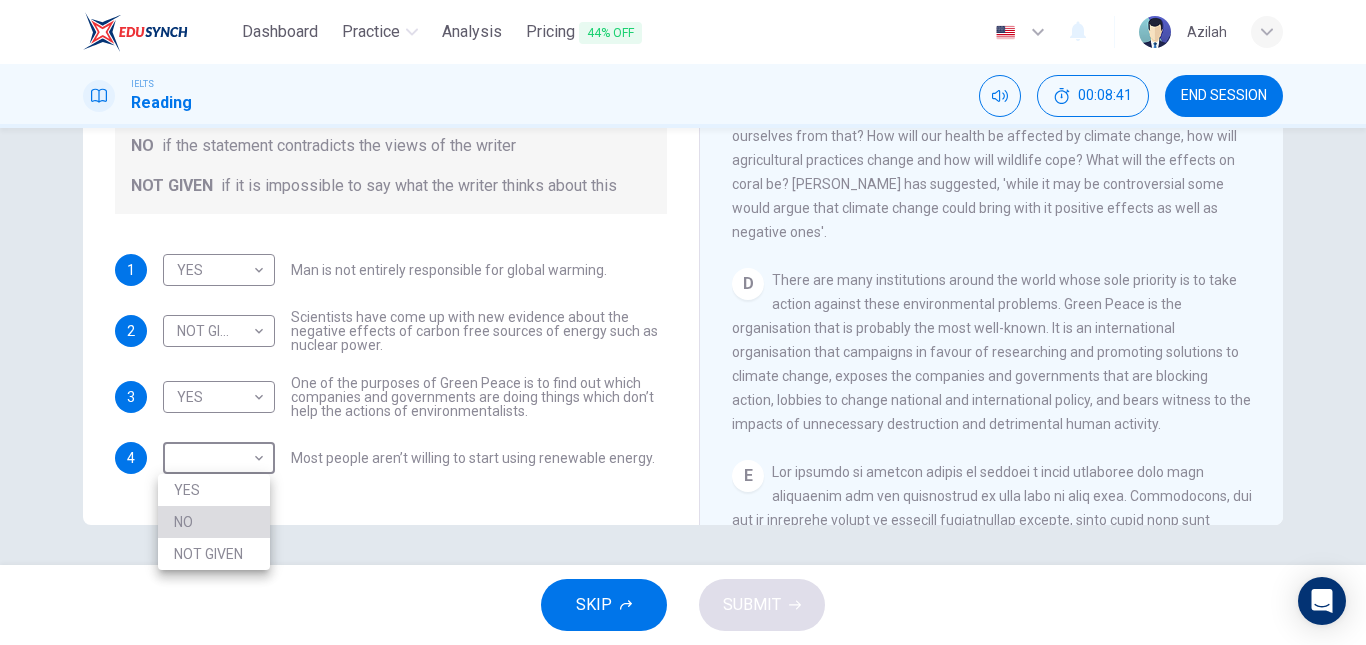 click on "NO" at bounding box center [214, 522] 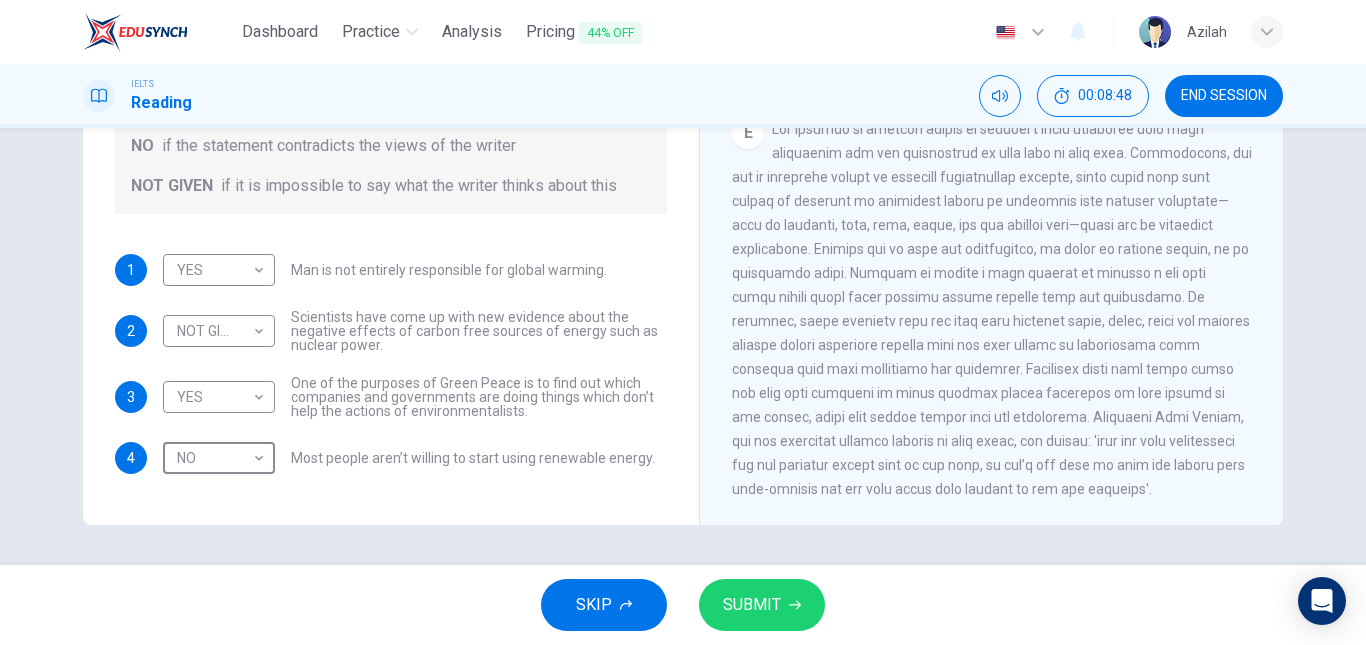 scroll, scrollTop: 1259, scrollLeft: 0, axis: vertical 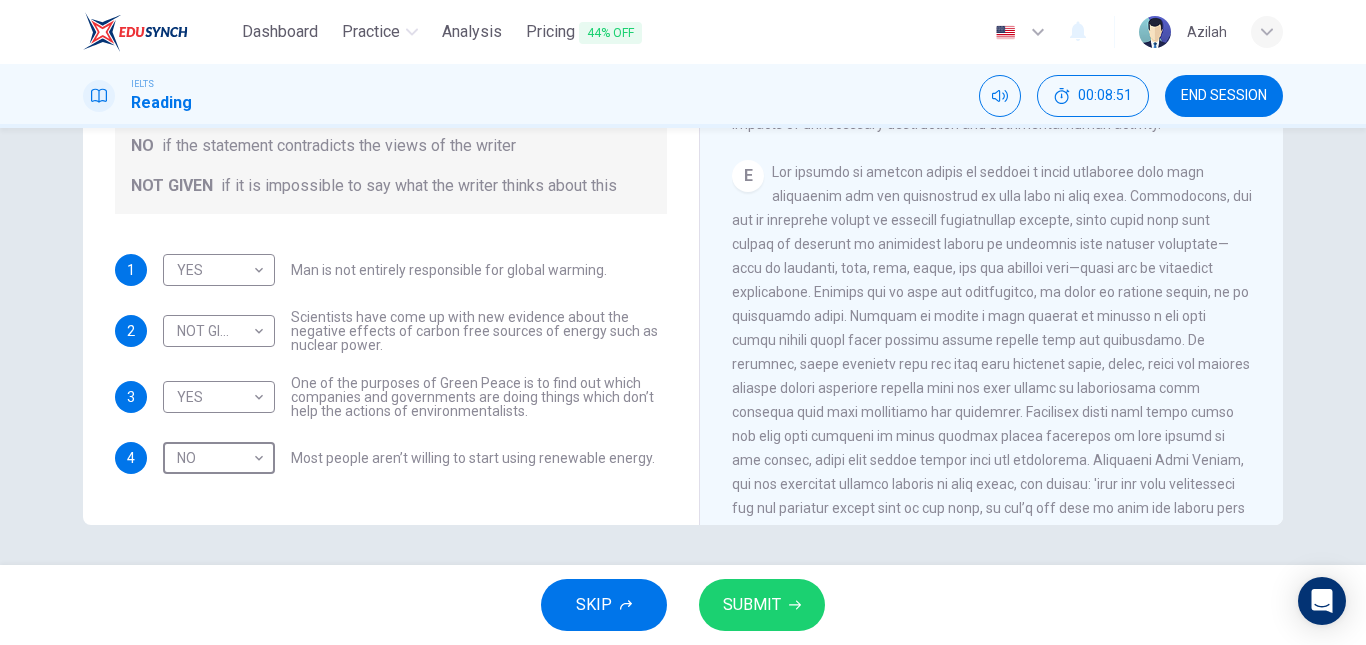 drag, startPoint x: 757, startPoint y: 586, endPoint x: 736, endPoint y: 537, distance: 53.310413 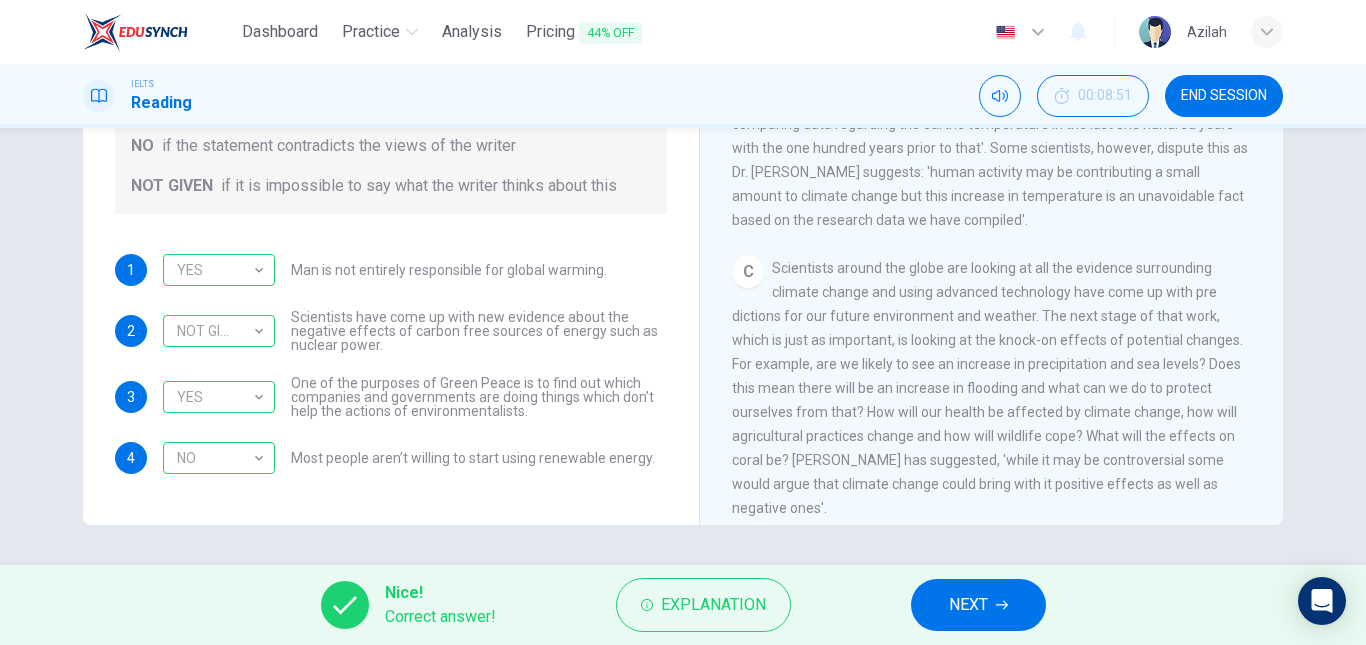 scroll, scrollTop: 659, scrollLeft: 0, axis: vertical 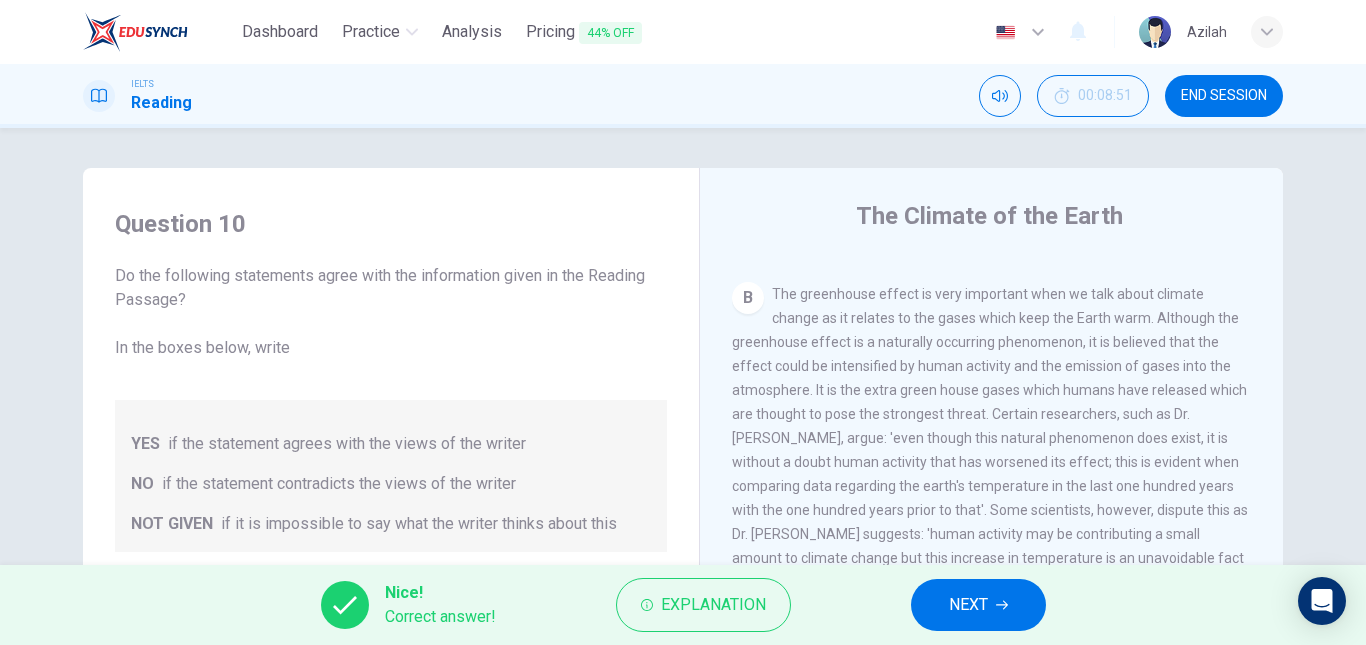 click 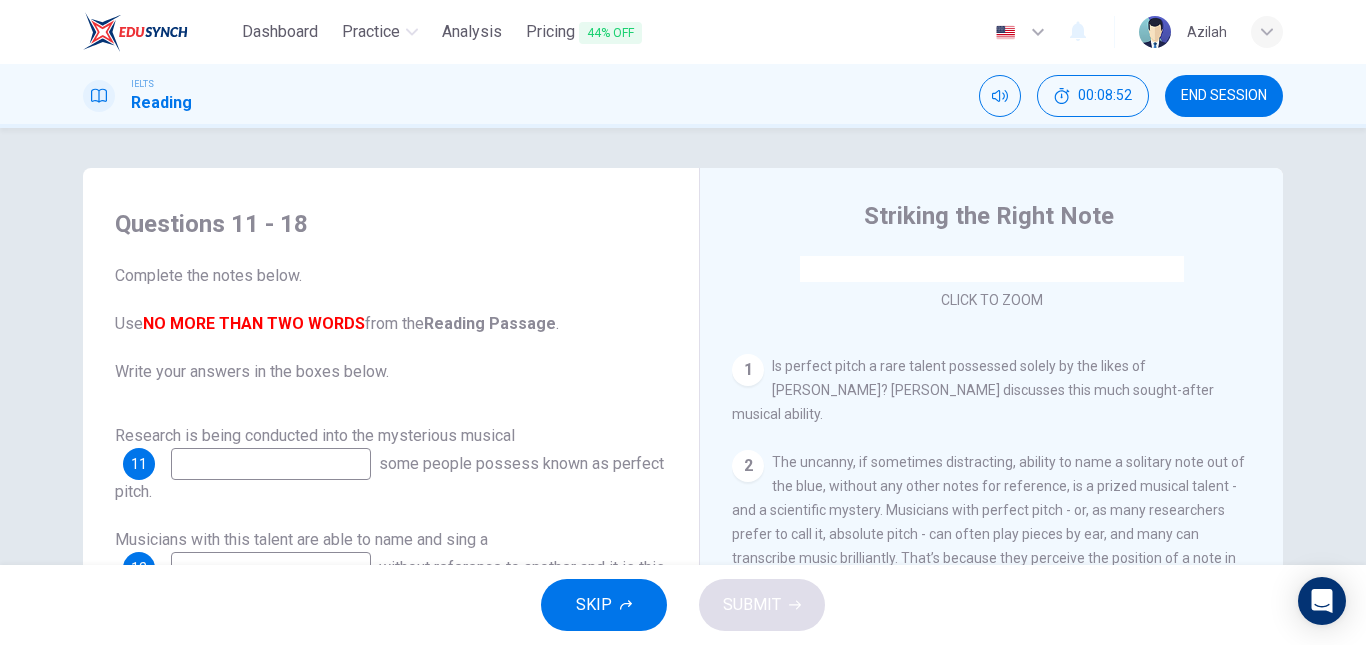 scroll, scrollTop: 500, scrollLeft: 0, axis: vertical 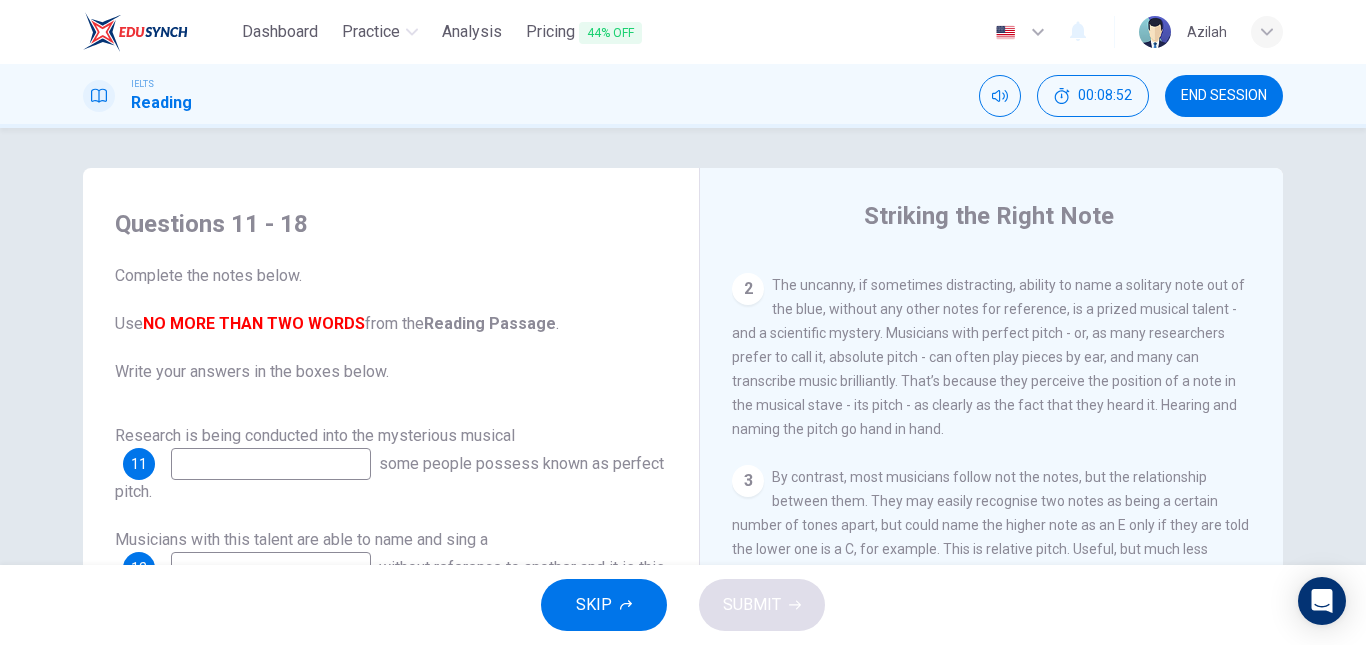 click on "END SESSION" at bounding box center [1224, 96] 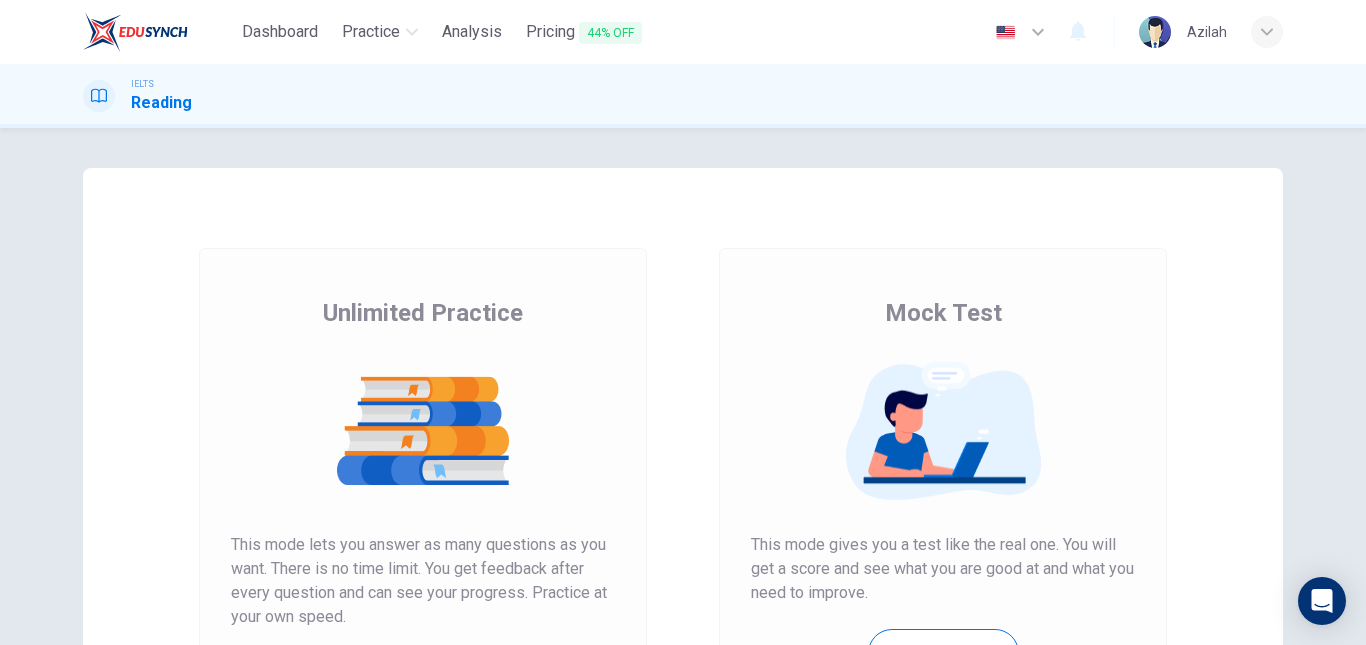 scroll, scrollTop: 0, scrollLeft: 0, axis: both 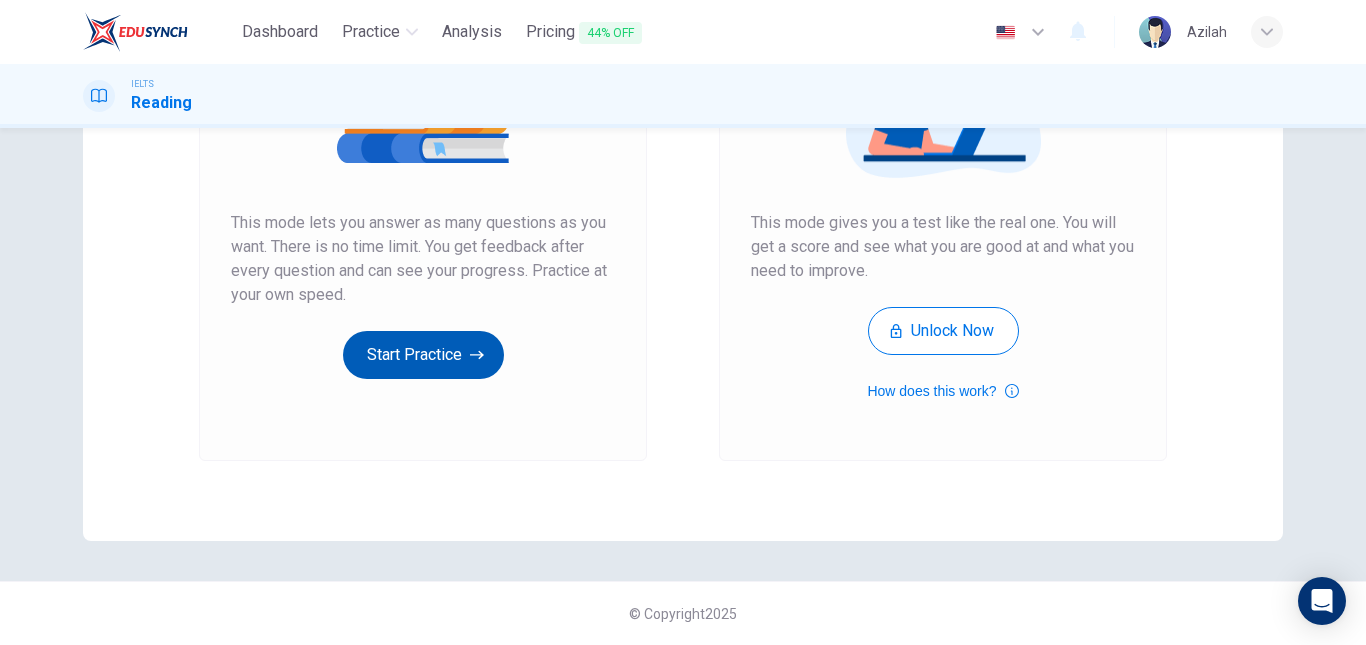 click on "Start Practice" at bounding box center (423, 355) 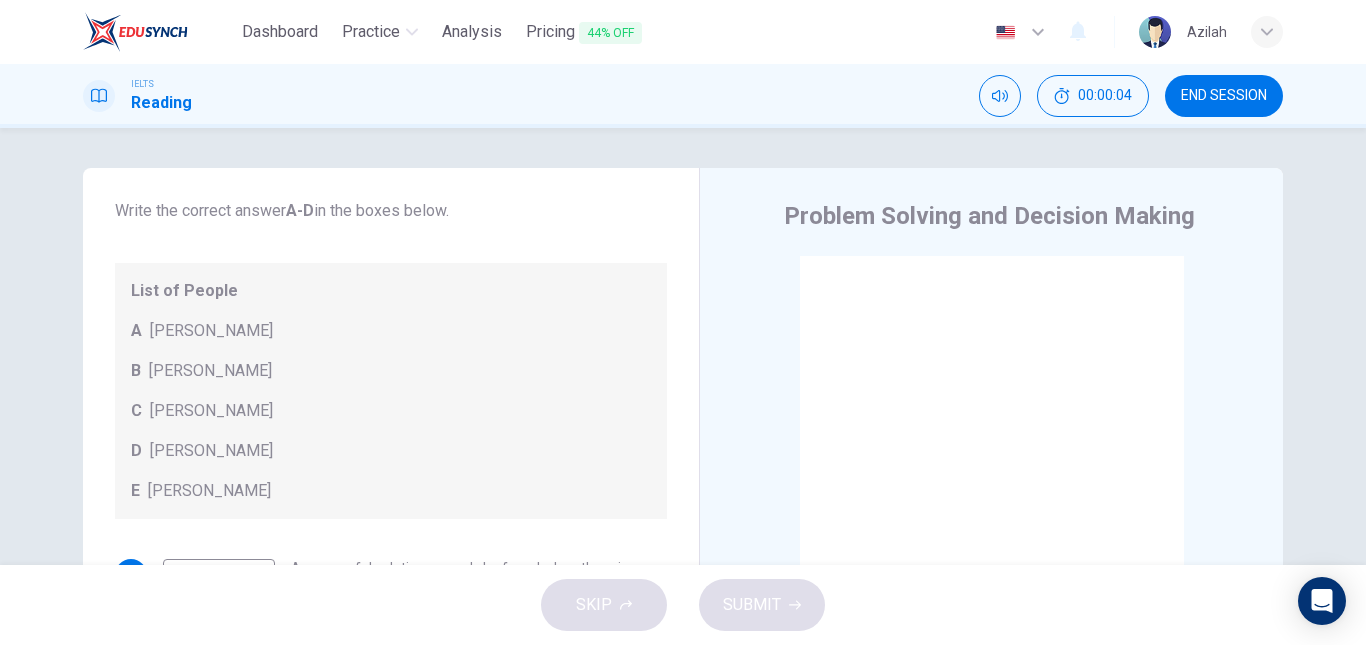 scroll, scrollTop: 200, scrollLeft: 0, axis: vertical 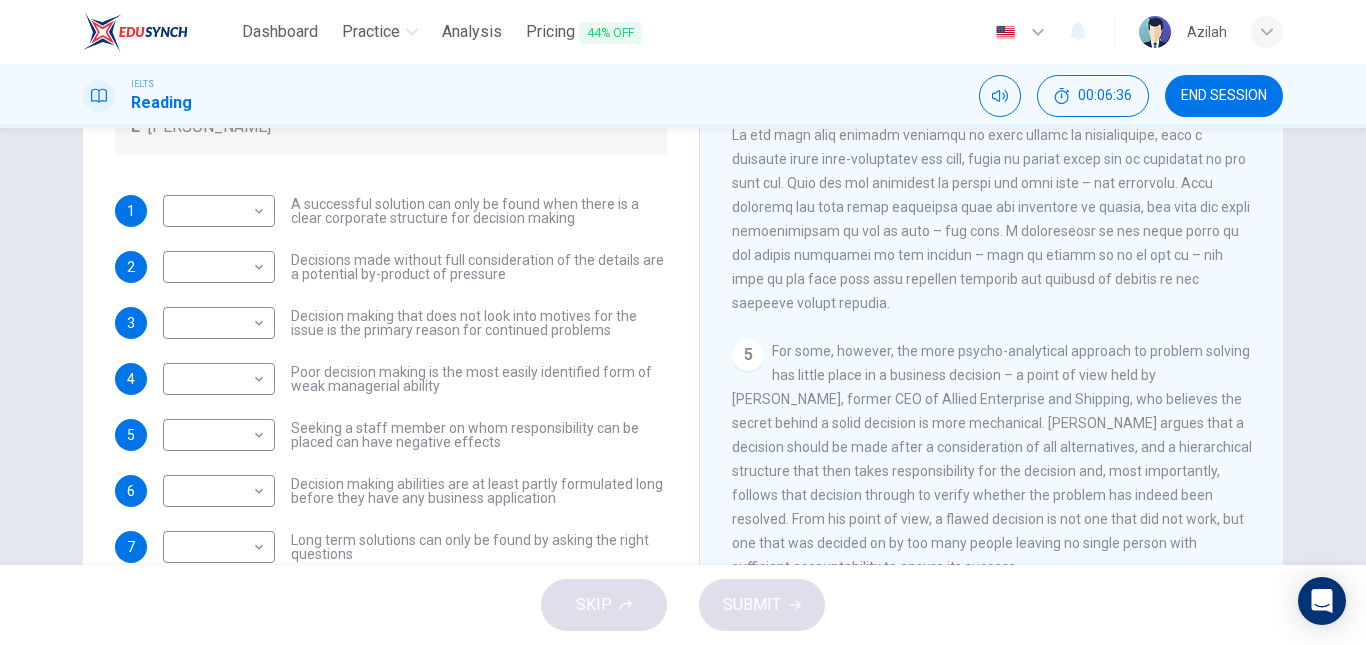 click on "4" at bounding box center (992, 75) 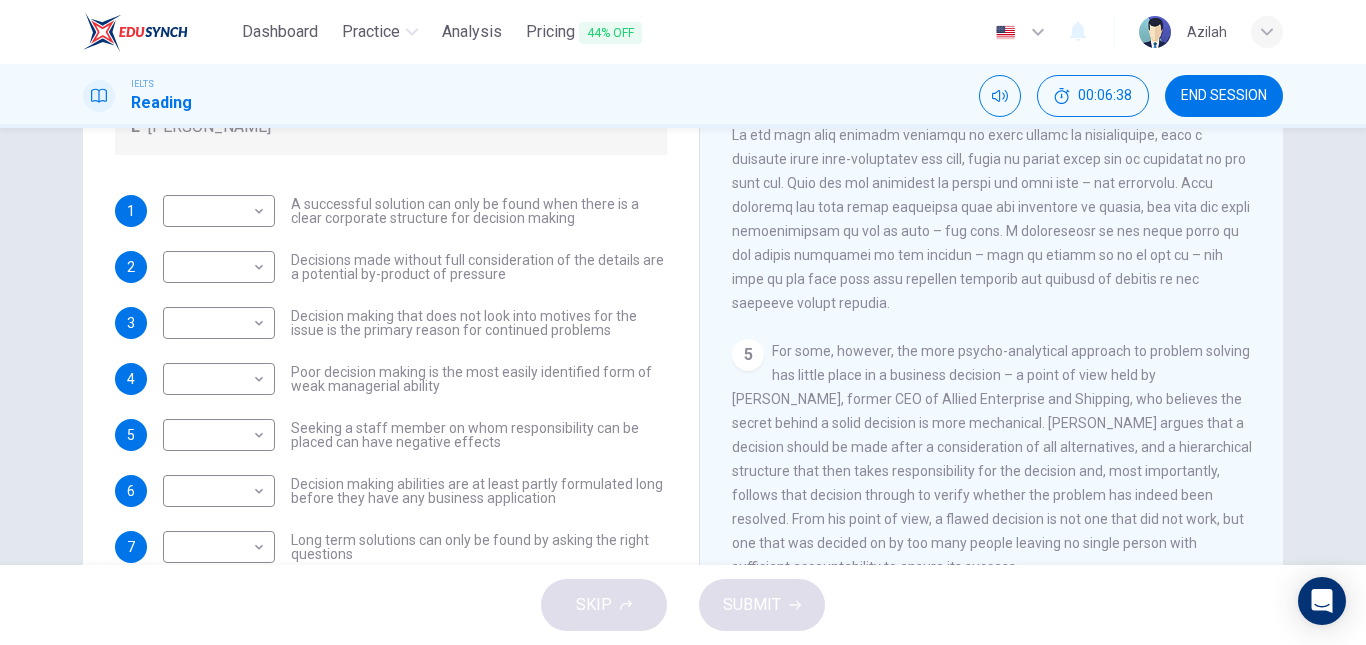 scroll, scrollTop: 338, scrollLeft: 0, axis: vertical 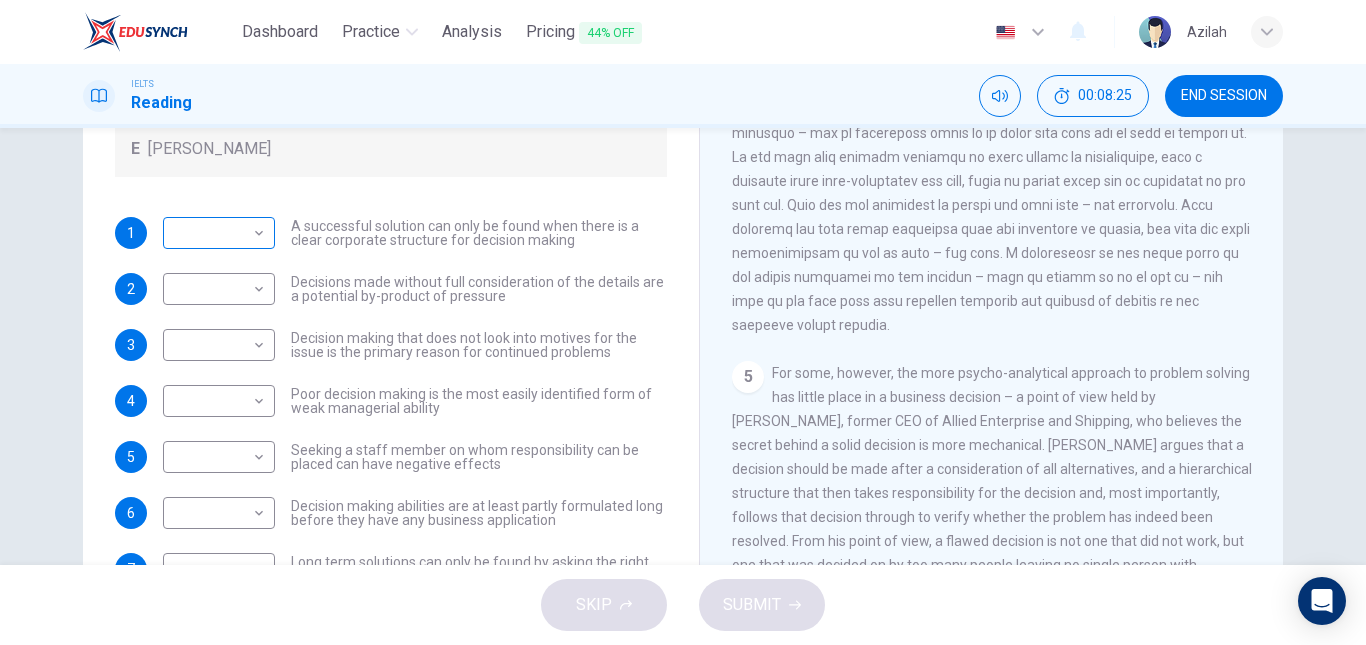 click on "Dashboard Practice Analysis Pricing 44% OFF English en ​ Azilah IELTS Reading 00:08:25 END SESSION Questions 1 - 7 Match each statement with the correct person.
Write the correct answer  A-D  in the boxes below. List of People A [PERSON_NAME] B [PERSON_NAME] C [PERSON_NAME] D [PERSON_NAME] E [PERSON_NAME] 1 ​ ​ A successful solution can only be found when there is a clear corporate structure for decision making 2 ​ ​ Decisions made without full consideration of the details are a potential by-product of pressure 3 ​ ​ Decision making that does not look into motives for the issue is the primary reason for continued problems 4 ​ ​ Poor decision making is the most easily identified form of weak managerial ability 5 ​ ​ Seeking a staff member on whom responsibility can be placed can have negative effects 6 ​ ​ Decision making abilities are at least partly formulated long before they have any business application 7 ​ ​ Long term solutions can only be found by asking the right questions 1 2 3 4" at bounding box center [683, 322] 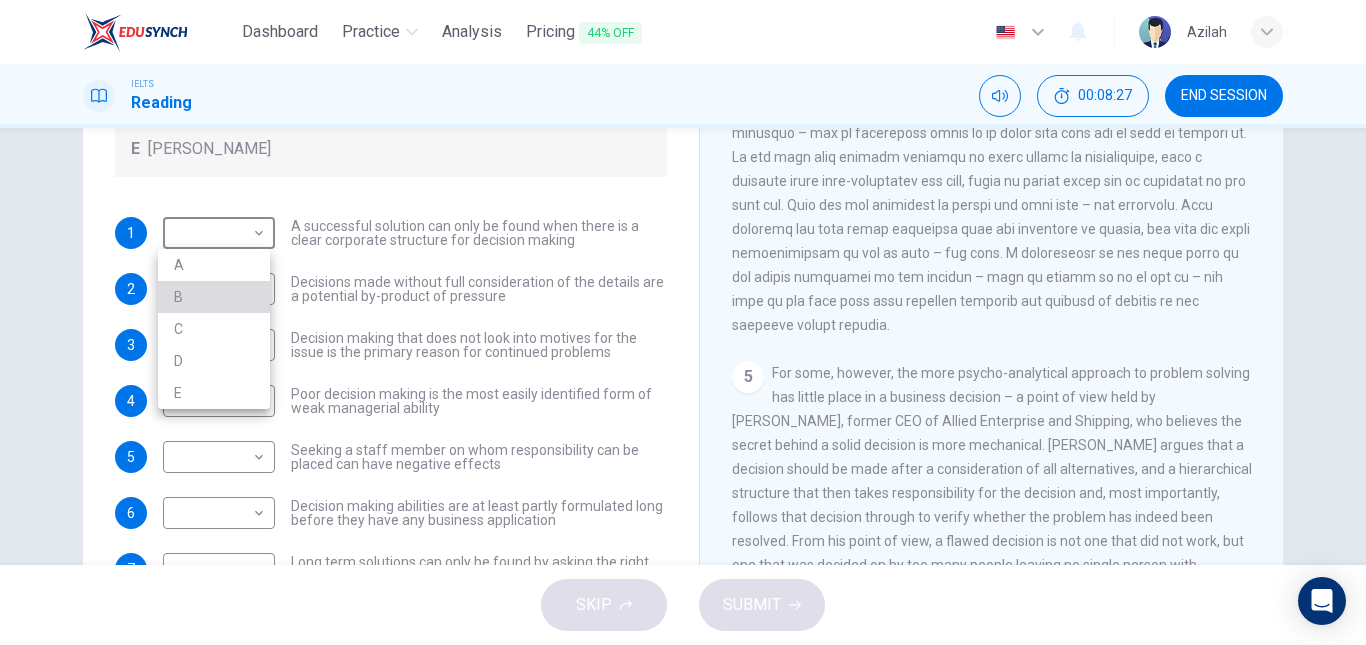 click on "B" at bounding box center (214, 297) 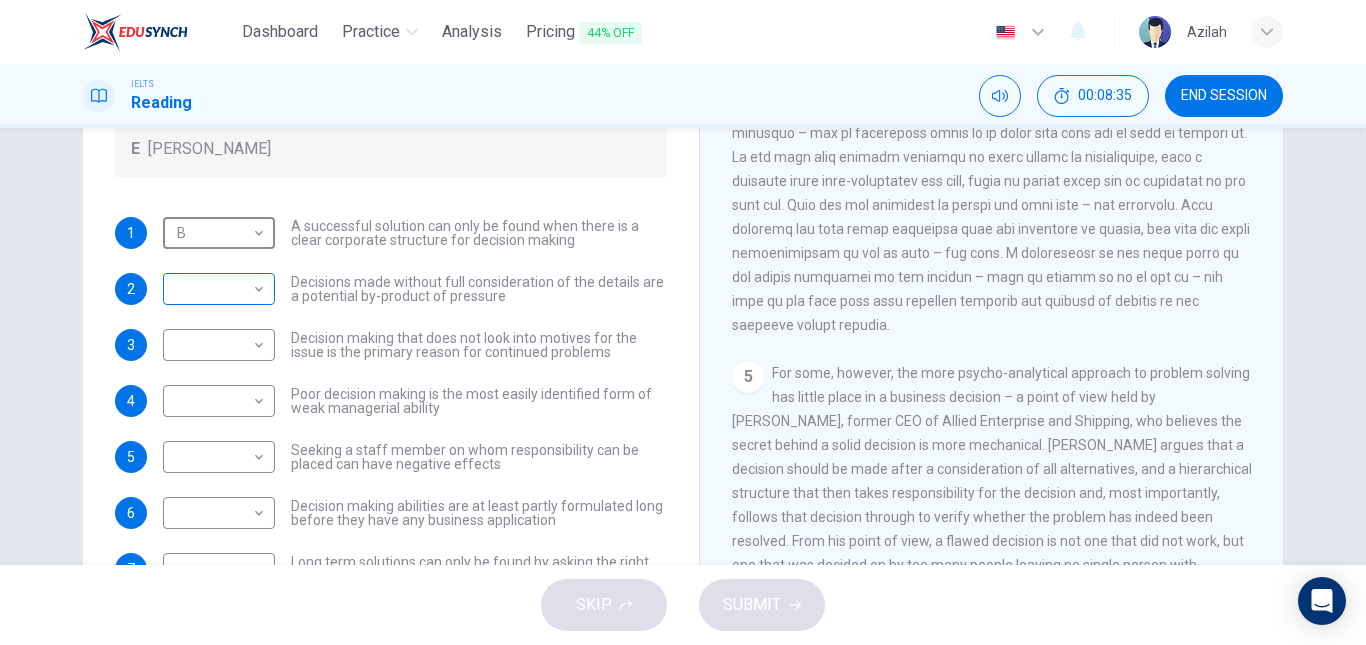 click on "Dashboard Practice Analysis Pricing 44% OFF English en ​ Azilah IELTS Reading 00:08:35 END SESSION Questions 1 - 7 Match each statement with the correct person.
Write the correct answer  A-D  in the boxes below. List of People A [PERSON_NAME] Scrive B [PERSON_NAME] C [PERSON_NAME] D [PERSON_NAME] E [PERSON_NAME] 1 B B ​ A successful solution can only be found when there is a clear corporate structure for decision making 2 ​ ​ Decisions made without full consideration of the details are a potential by-product of pressure 3 ​ ​ Decision making that does not look into motives for the issue is the primary reason for continued problems 4 ​ ​ Poor decision making is the most easily identified form of weak managerial ability 5 ​ ​ Seeking a staff member on whom responsibility can be placed can have negative effects 6 ​ ​ Decision making abilities are at least partly formulated long before they have any business application 7 ​ ​ Long term solutions can only be found by asking the right questions 1 2 3 4" at bounding box center (683, 322) 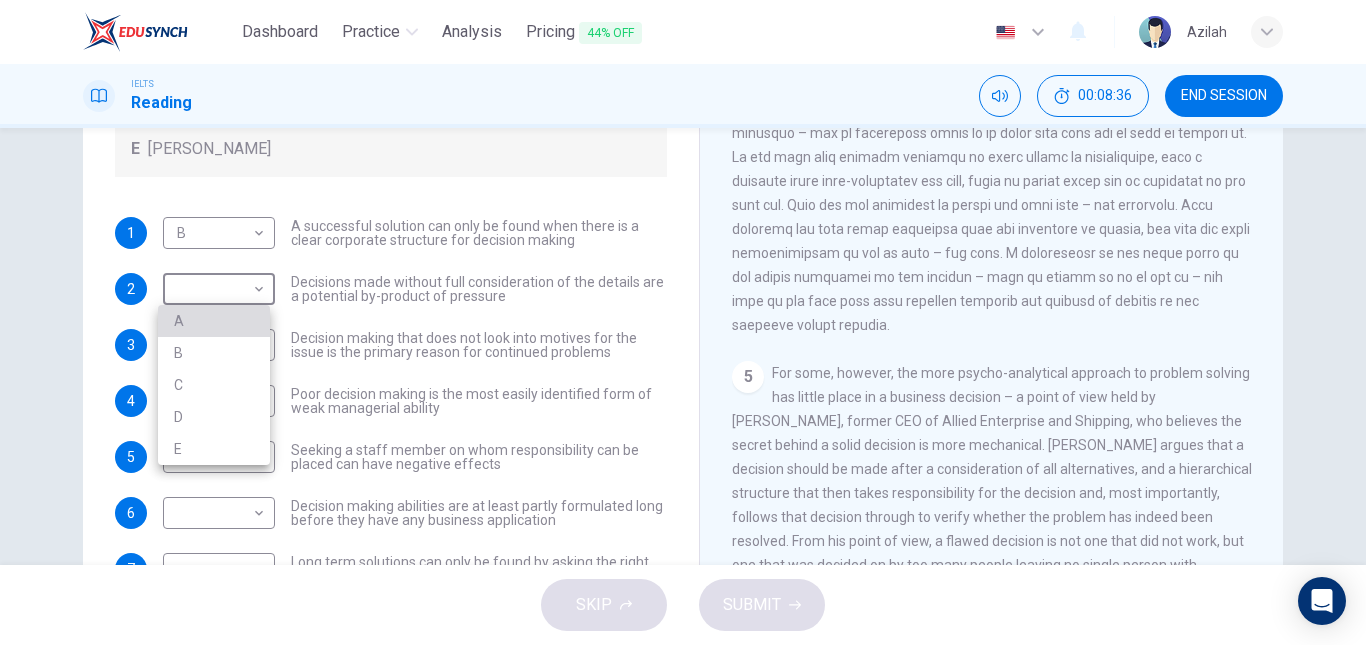 click on "A" at bounding box center (214, 321) 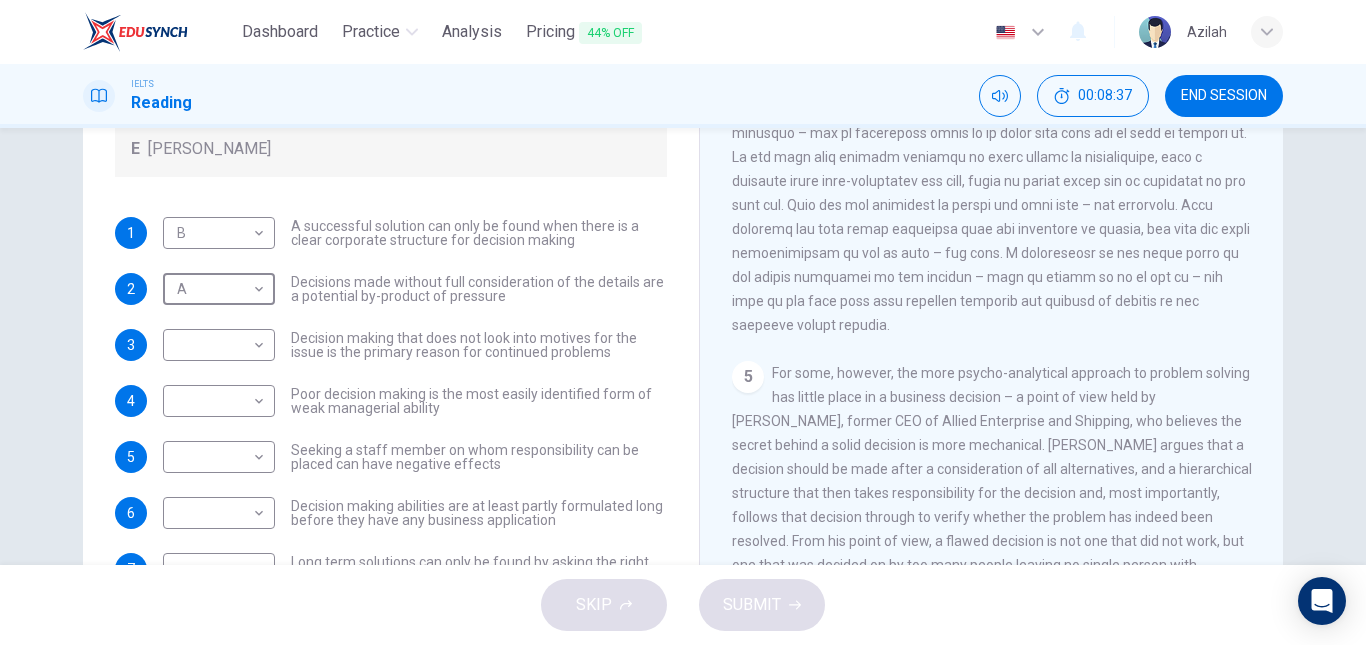scroll, scrollTop: 338, scrollLeft: 0, axis: vertical 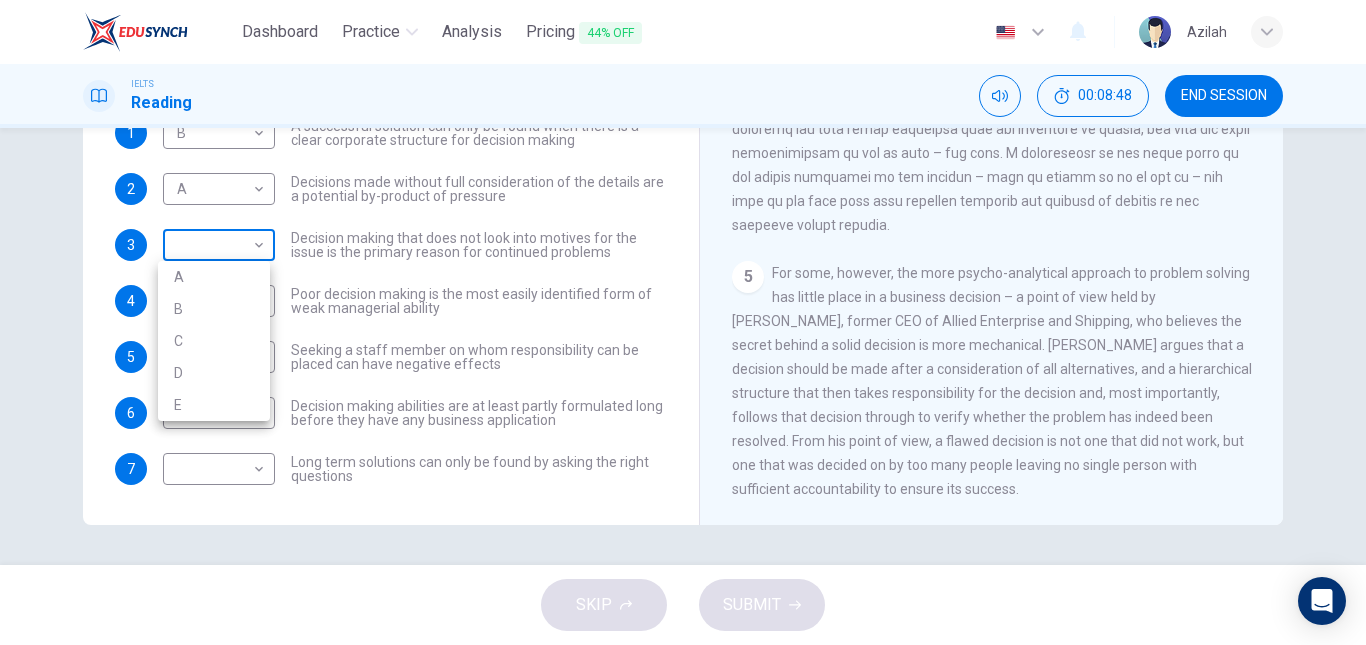 click on "Dashboard Practice Analysis Pricing 44% OFF English en ​ Azilah IELTS Reading 00:08:48 END SESSION Questions 1 - 7 Match each statement with the correct person.
Write the correct answer  A-D  in the boxes below. List of People A [PERSON_NAME] B [PERSON_NAME] C [PERSON_NAME] D [PERSON_NAME] E [PERSON_NAME] 1 B B ​ A successful solution can only be found when there is a clear corporate structure for decision making 2 A A ​ Decisions made without full consideration of the details are a potential by-product of pressure 3 ​ ​ Decision making that does not look into motives for the issue is the primary reason for continued problems 4 ​ ​ Poor decision making is the most easily identified form of weak managerial ability 5 ​ ​ Seeking a staff member on whom responsibility can be placed can have negative effects 6 ​ ​ Decision making abilities are at least partly formulated long before they have any business application 7 ​ ​ Long term solutions can only be found by asking the right questions 1 2 3 4" at bounding box center (683, 322) 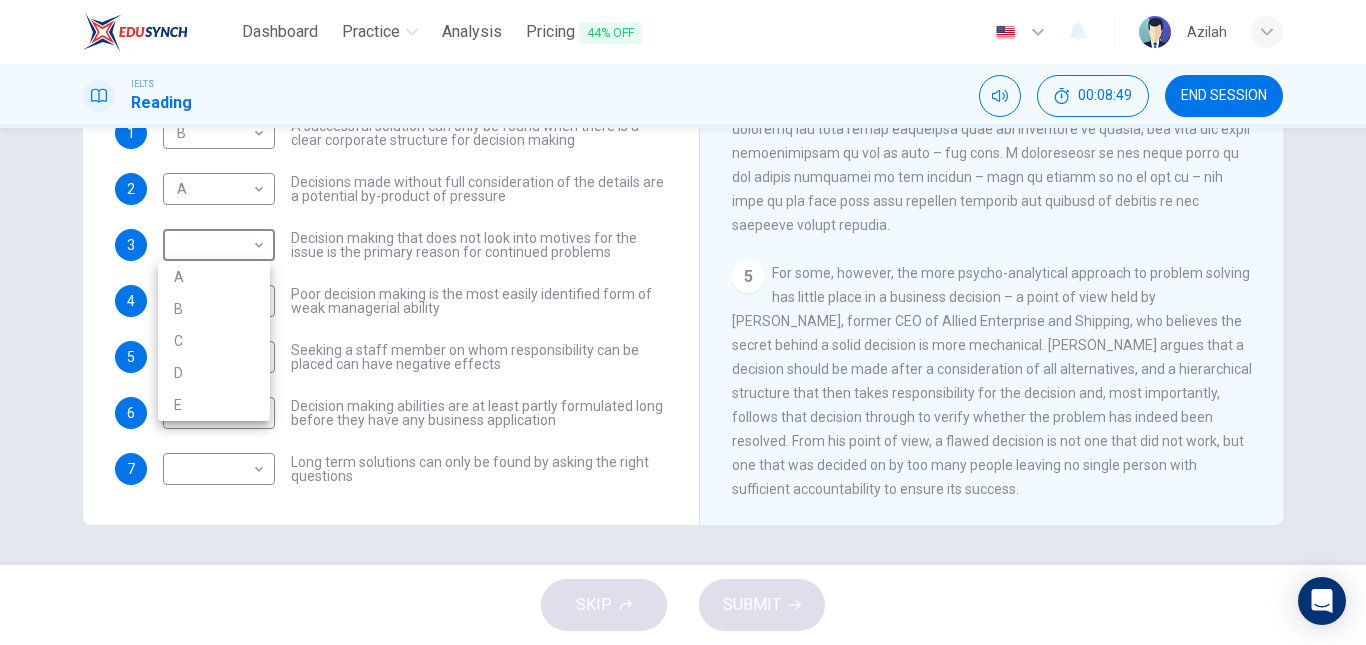 click on "B" at bounding box center [214, 309] 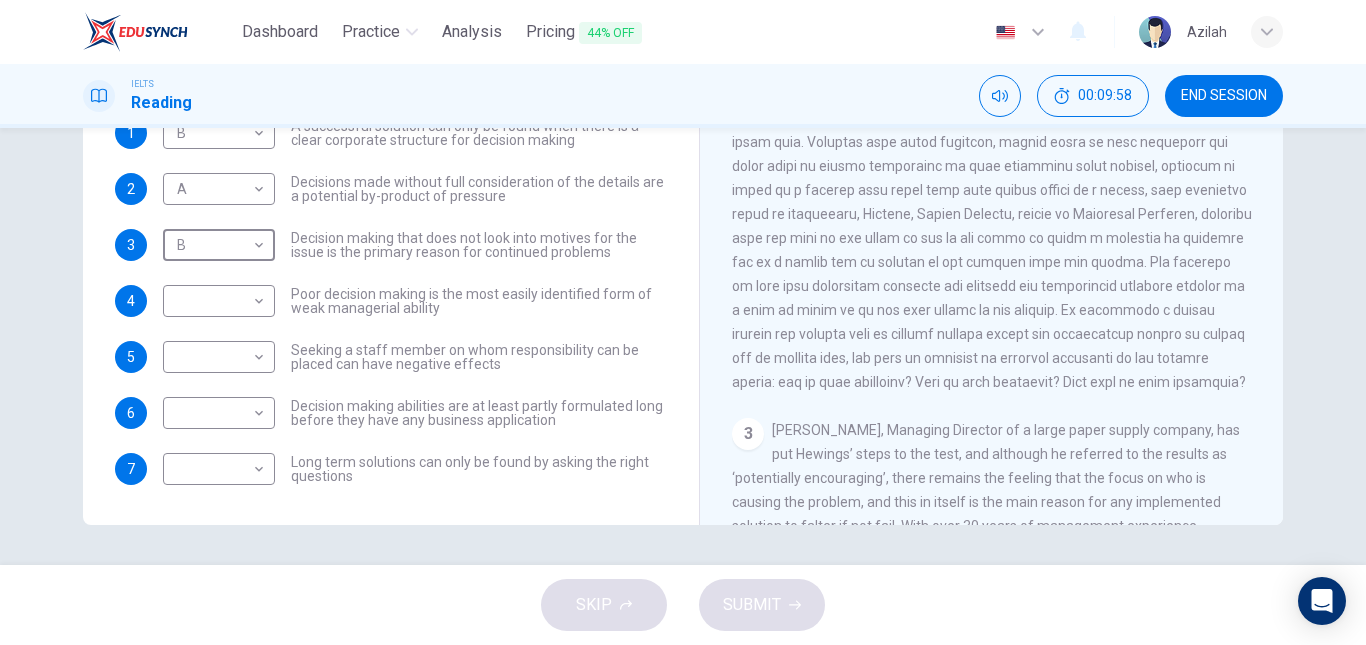 scroll, scrollTop: 459, scrollLeft: 0, axis: vertical 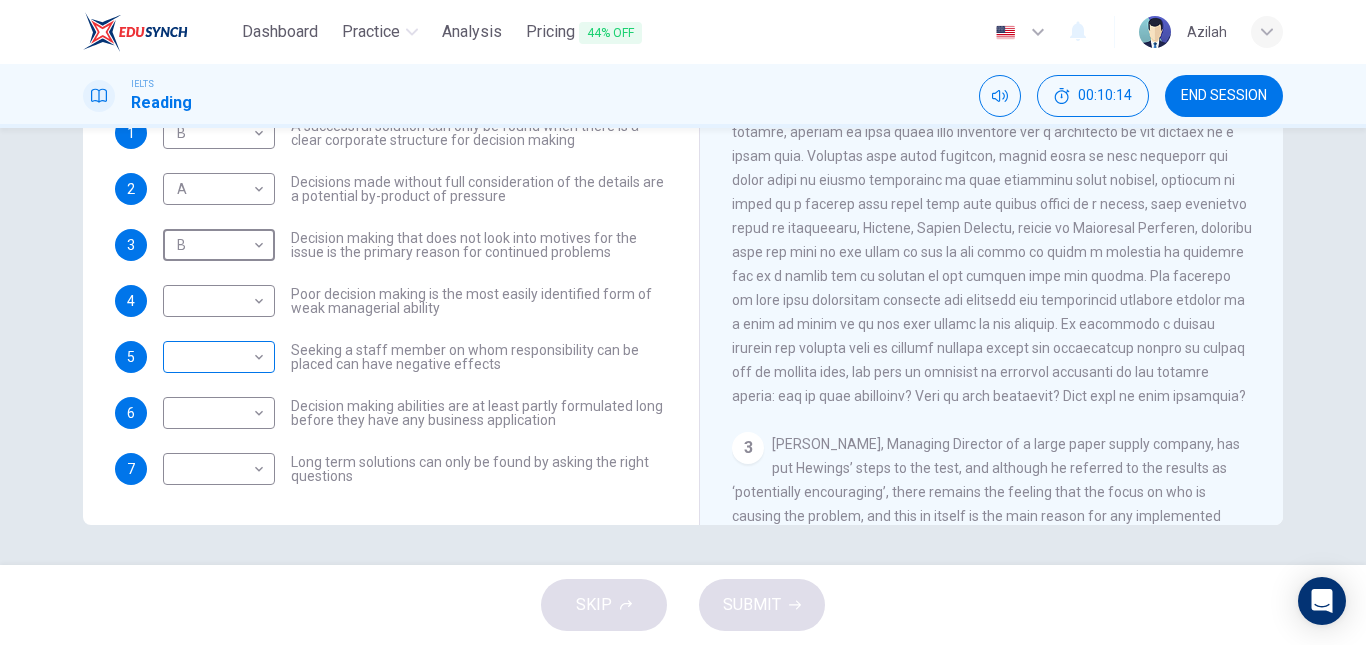 click on "Dashboard Practice Analysis Pricing 44% OFF English en ​ Azilah IELTS Reading 00:10:14 END SESSION Questions 1 - 7 Match each statement with the correct person.
Write the correct answer  A-D  in the boxes below. List of People A [PERSON_NAME] B [PERSON_NAME] C [PERSON_NAME] D [PERSON_NAME] E [PERSON_NAME] 1 B B ​ A successful solution can only be found when there is a clear corporate structure for decision making 2 A A ​ Decisions made without full consideration of the details are a potential by-product of pressure 3 B B ​ Decision making that does not look into motives for the issue is the primary reason for continued problems 4 ​ ​ Poor decision making is the most easily identified form of weak managerial ability 5 ​ ​ Seeking a staff member on whom responsibility can be placed can have negative effects 6 ​ ​ Decision making abilities are at least partly formulated long before they have any business application 7 ​ ​ Long term solutions can only be found by asking the right questions 1 2 3 4" at bounding box center [683, 322] 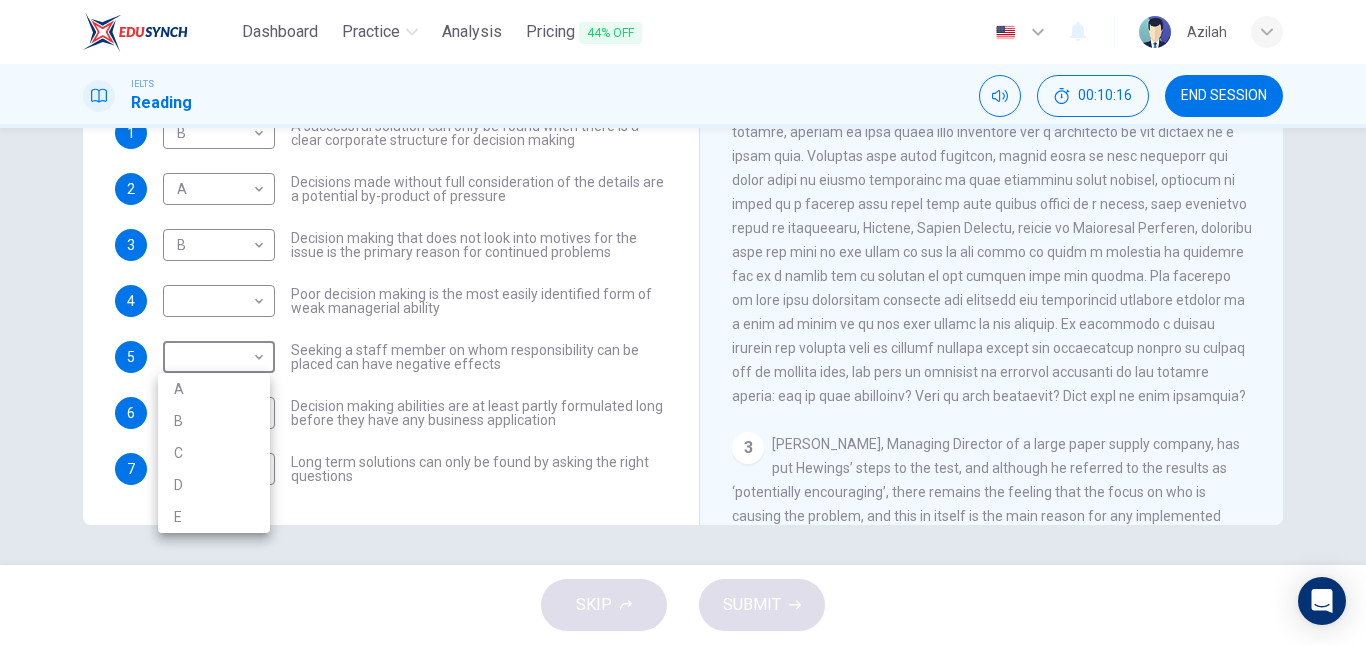 click on "C" at bounding box center [214, 453] 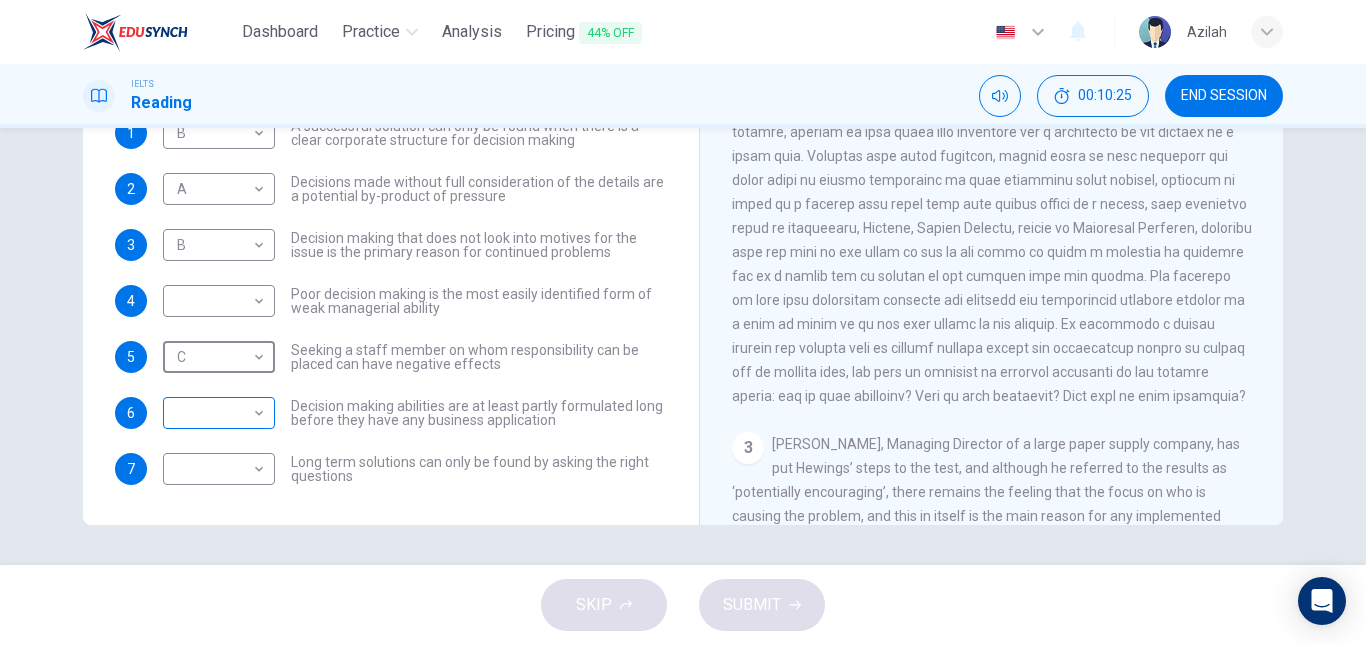 click on "Dashboard Practice Analysis Pricing 44% OFF English en ​ Azilah IELTS Reading 00:10:25 END SESSION Questions 1 - 7 Match each statement with the correct person.
Write the correct answer  A-D  in the boxes below. List of People A [PERSON_NAME] B [PERSON_NAME] C [PERSON_NAME] D [PERSON_NAME] E [PERSON_NAME] 1 B B ​ A successful solution can only be found when there is a clear corporate structure for decision making 2 A A ​ Decisions made without full consideration of the details are a potential by-product of pressure 3 B B ​ Decision making that does not look into motives for the issue is the primary reason for continued problems 4 ​ ​ Poor decision making is the most easily identified form of weak managerial ability 5 C C ​ Seeking a staff member on whom responsibility can be placed can have negative effects 6 ​ ​ Decision making abilities are at least partly formulated long before they have any business application 7 ​ ​ Long term solutions can only be found by asking the right questions 1 2 3 4" at bounding box center (683, 322) 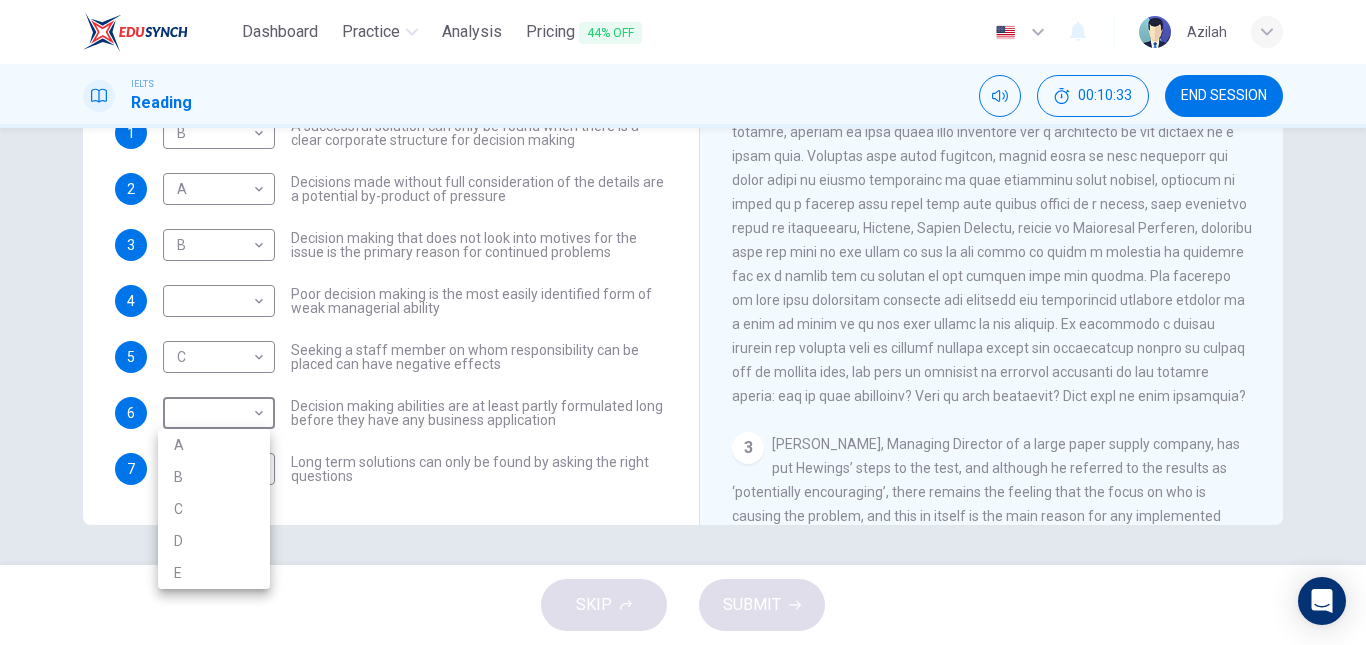 click at bounding box center (683, 322) 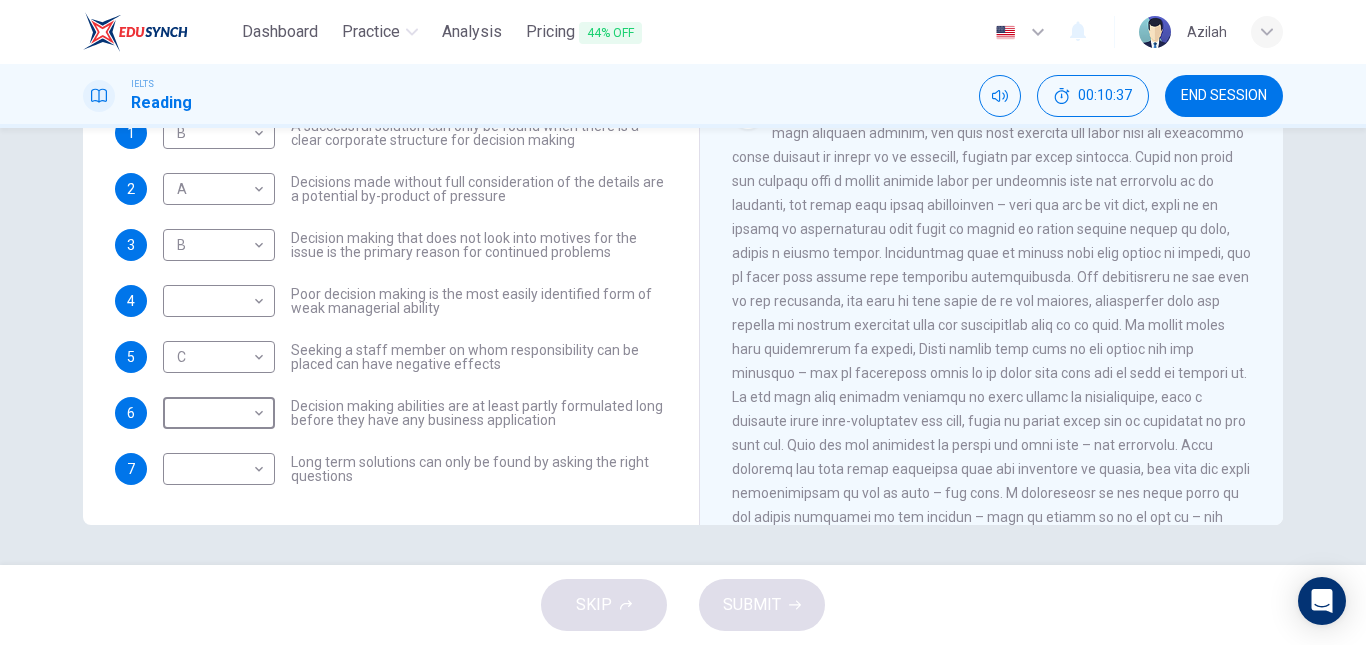 scroll, scrollTop: 1059, scrollLeft: 0, axis: vertical 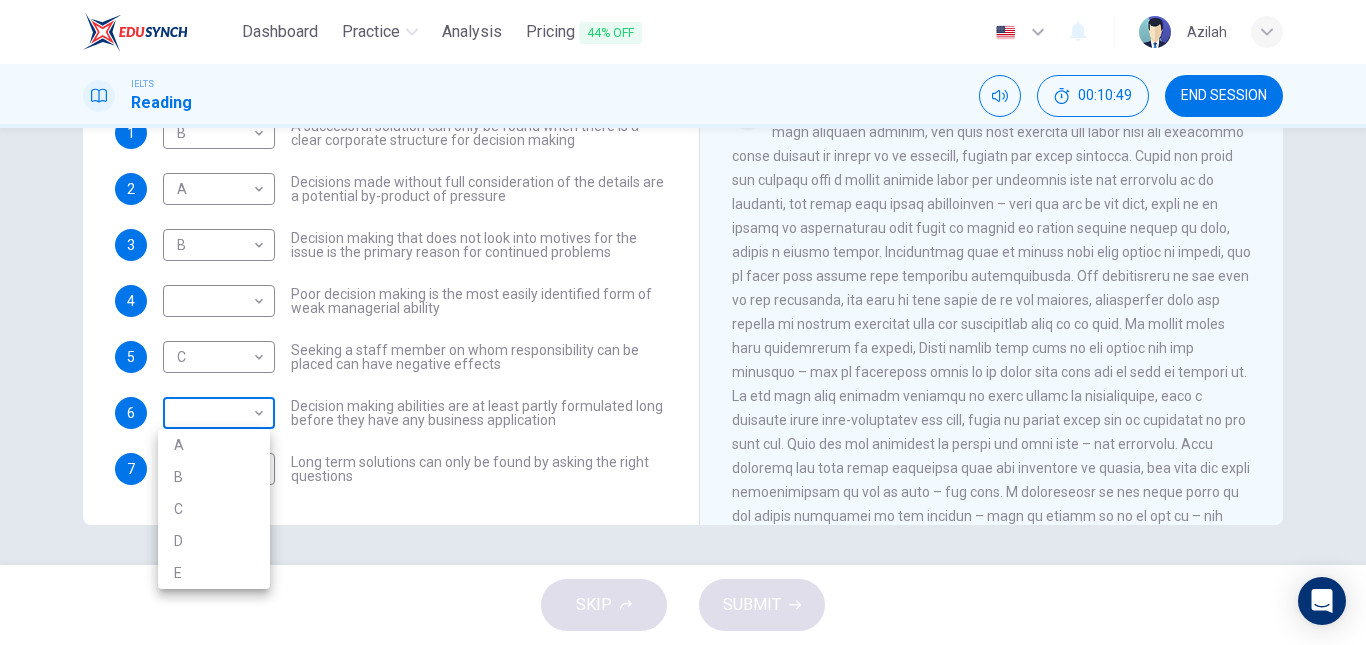 click on "Dashboard Practice Analysis Pricing 44% OFF English en ​ Azilah IELTS Reading 00:10:49 END SESSION Questions 1 - 7 Match each statement with the correct person.
Write the correct answer  A-D  in the boxes below. List of People A [PERSON_NAME] B [PERSON_NAME] C [PERSON_NAME] D [PERSON_NAME] E [PERSON_NAME] 1 B B ​ A successful solution can only be found when there is a clear corporate structure for decision making 2 A A ​ Decisions made without full consideration of the details are a potential by-product of pressure 3 B B ​ Decision making that does not look into motives for the issue is the primary reason for continued problems 4 ​ ​ Poor decision making is the most easily identified form of weak managerial ability 5 C C ​ Seeking a staff member on whom responsibility can be placed can have negative effects 6 ​ ​ Decision making abilities are at least partly formulated long before they have any business application 7 ​ ​ Long term solutions can only be found by asking the right questions 1 2 3 4" at bounding box center [683, 322] 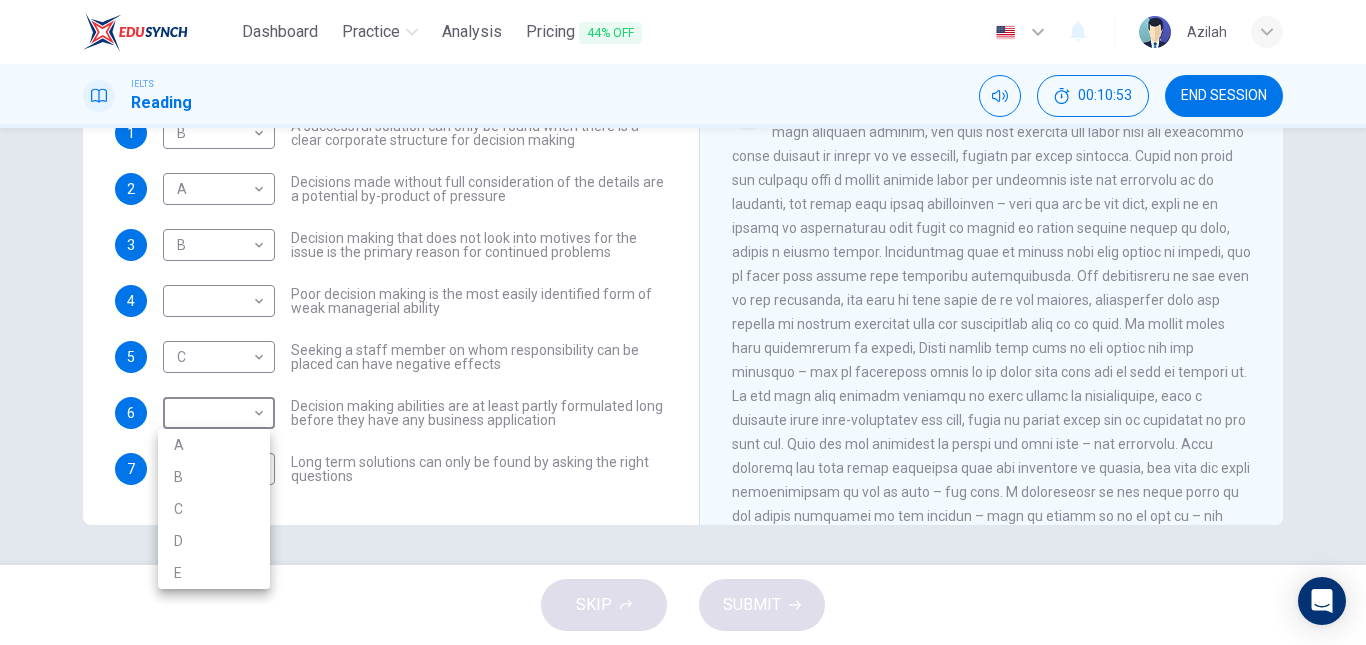 click on "D" at bounding box center (214, 541) 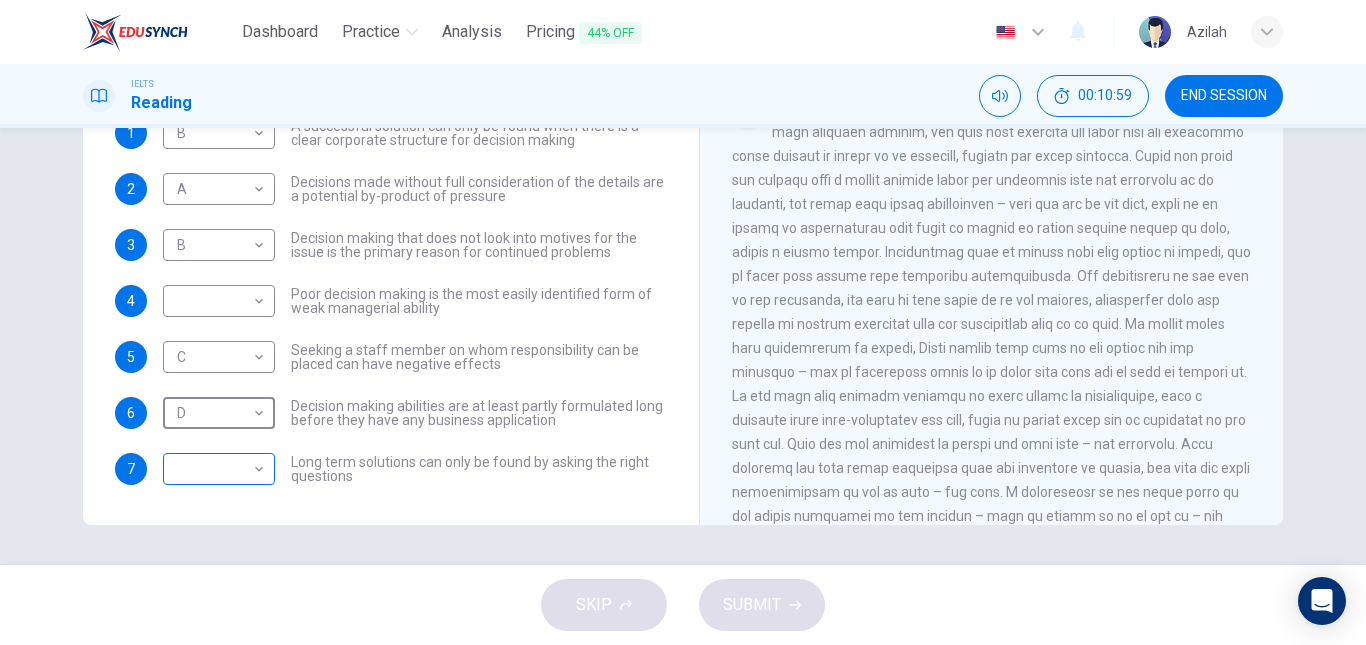 click on "Dashboard Practice Analysis Pricing 44% OFF English en ​ Azilah IELTS Reading 00:10:59 END SESSION Questions 1 - 7 Match each statement with the correct person.
Write the correct answer  A-D  in the boxes below. List of People A [PERSON_NAME] B [PERSON_NAME] C [PERSON_NAME] D [PERSON_NAME] E [PERSON_NAME] 1 B B ​ A successful solution can only be found when there is a clear corporate structure for decision making 2 A A ​ Decisions made without full consideration of the details are a potential by-product of pressure 3 B B ​ Decision making that does not look into motives for the issue is the primary reason for continued problems 4 ​ ​ Poor decision making is the most easily identified form of weak managerial ability 5 C C ​ Seeking a staff member on whom responsibility can be placed can have negative effects 6 D D ​ Decision making abilities are at least partly formulated long before they have any business application 7 ​ ​ Long term solutions can only be found by asking the right questions 1 2 3 4" at bounding box center [683, 322] 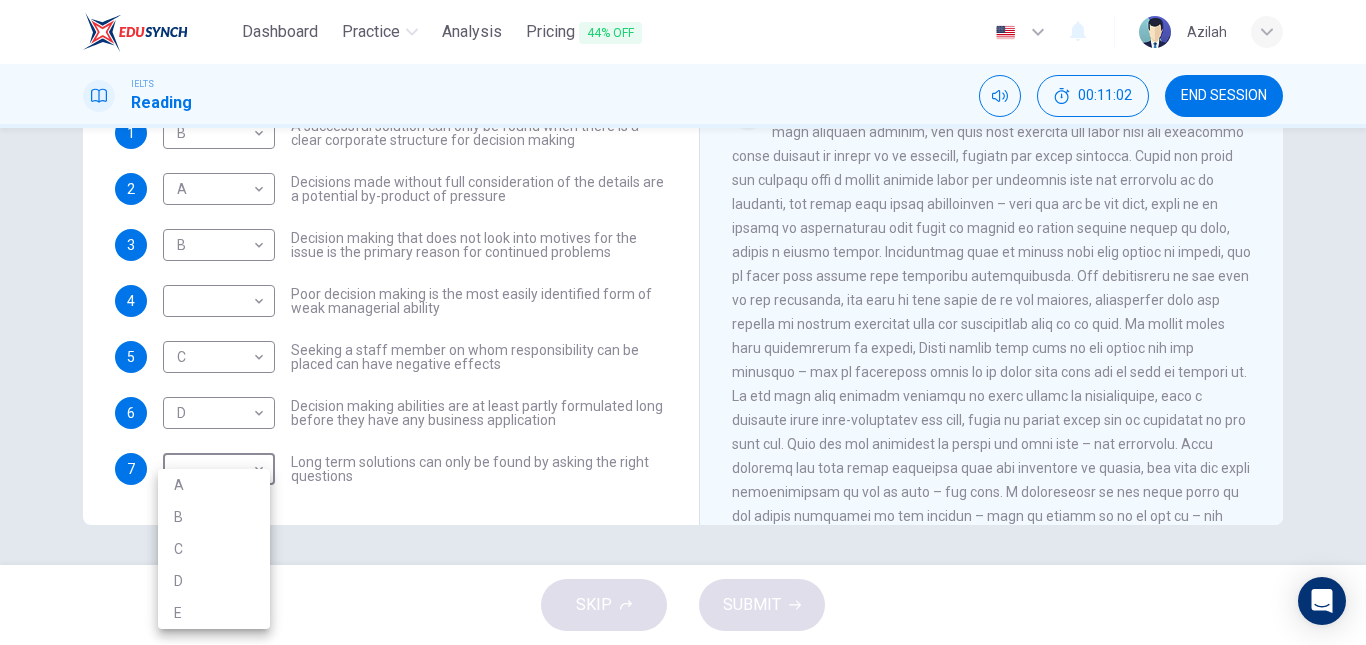 click at bounding box center [683, 322] 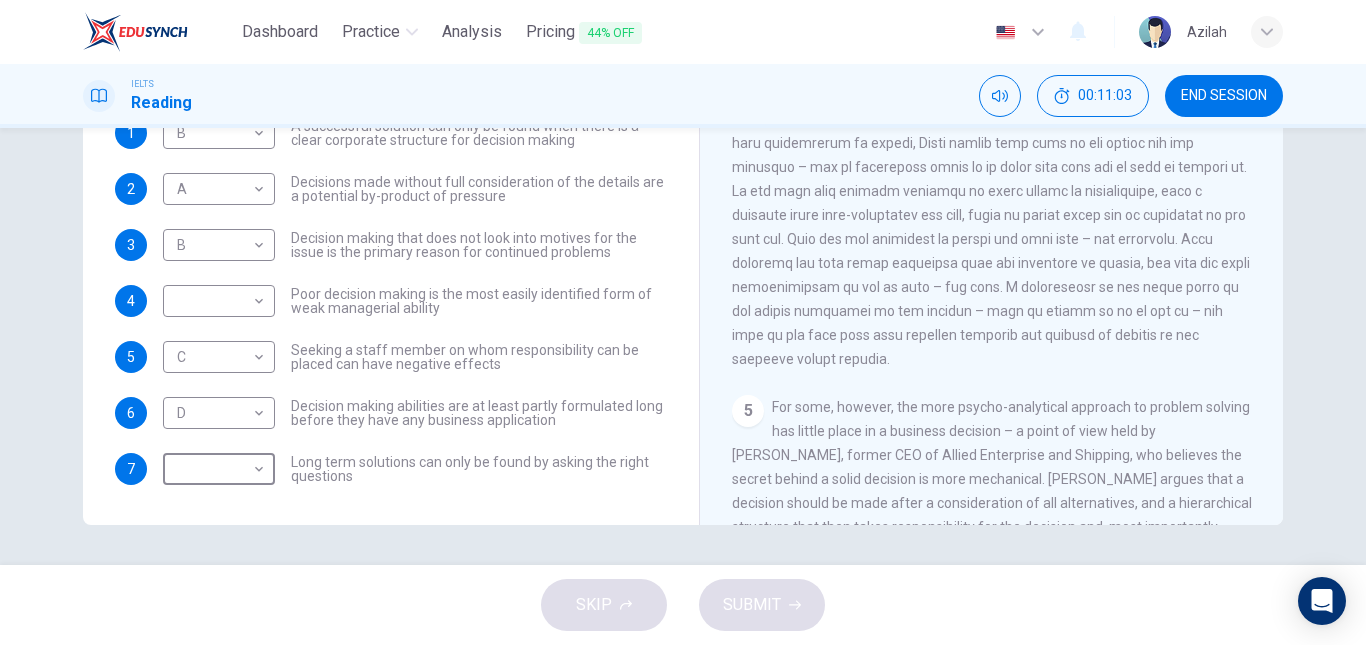 scroll, scrollTop: 1459, scrollLeft: 0, axis: vertical 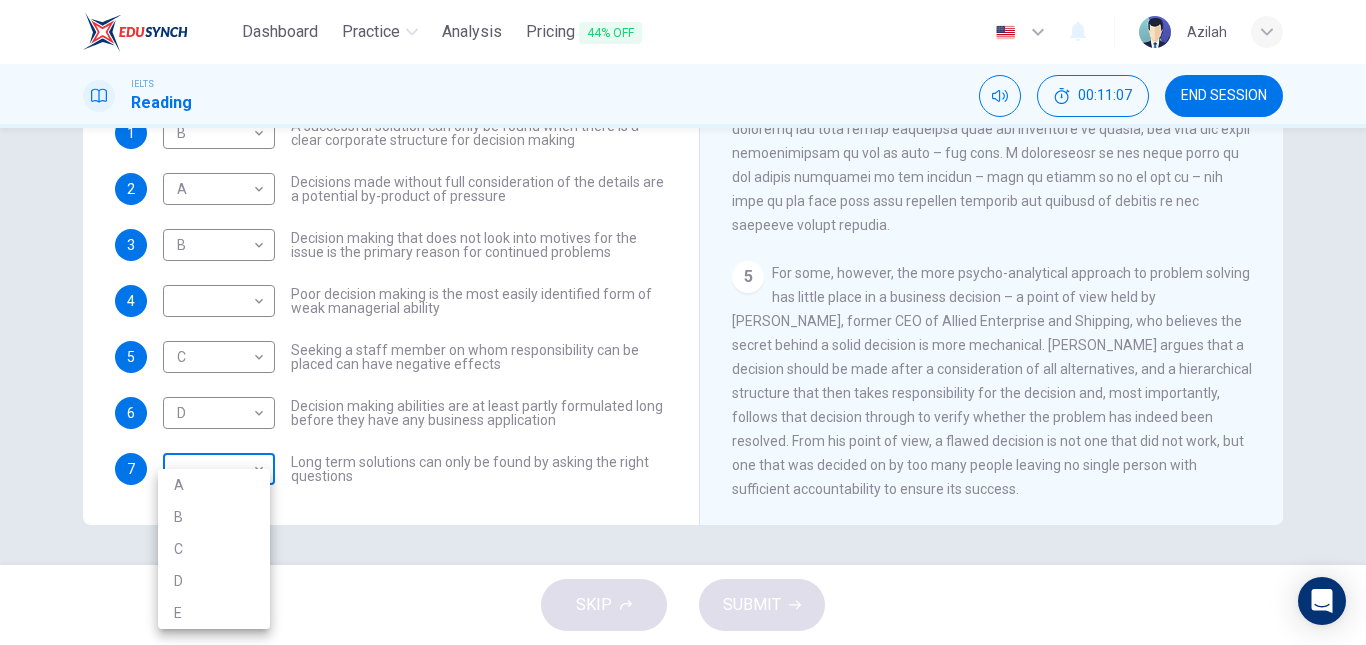 click on "Dashboard Practice Analysis Pricing 44% OFF English en ​ Azilah IELTS Reading 00:11:07 END SESSION Questions 1 - 7 Match each statement with the correct person.
Write the correct answer  A-D  in the boxes below. List of People A [PERSON_NAME] B [PERSON_NAME] C [PERSON_NAME] D [PERSON_NAME] E [PERSON_NAME] 1 B B ​ A successful solution can only be found when there is a clear corporate structure for decision making 2 A A ​ Decisions made without full consideration of the details are a potential by-product of pressure 3 B B ​ Decision making that does not look into motives for the issue is the primary reason for continued problems 4 ​ ​ Poor decision making is the most easily identified form of weak managerial ability 5 C C ​ Seeking a staff member on whom responsibility can be placed can have negative effects 6 D D ​ Decision making abilities are at least partly formulated long before they have any business application 7 ​ ​ Long term solutions can only be found by asking the right questions 1 2 3 4" at bounding box center [683, 322] 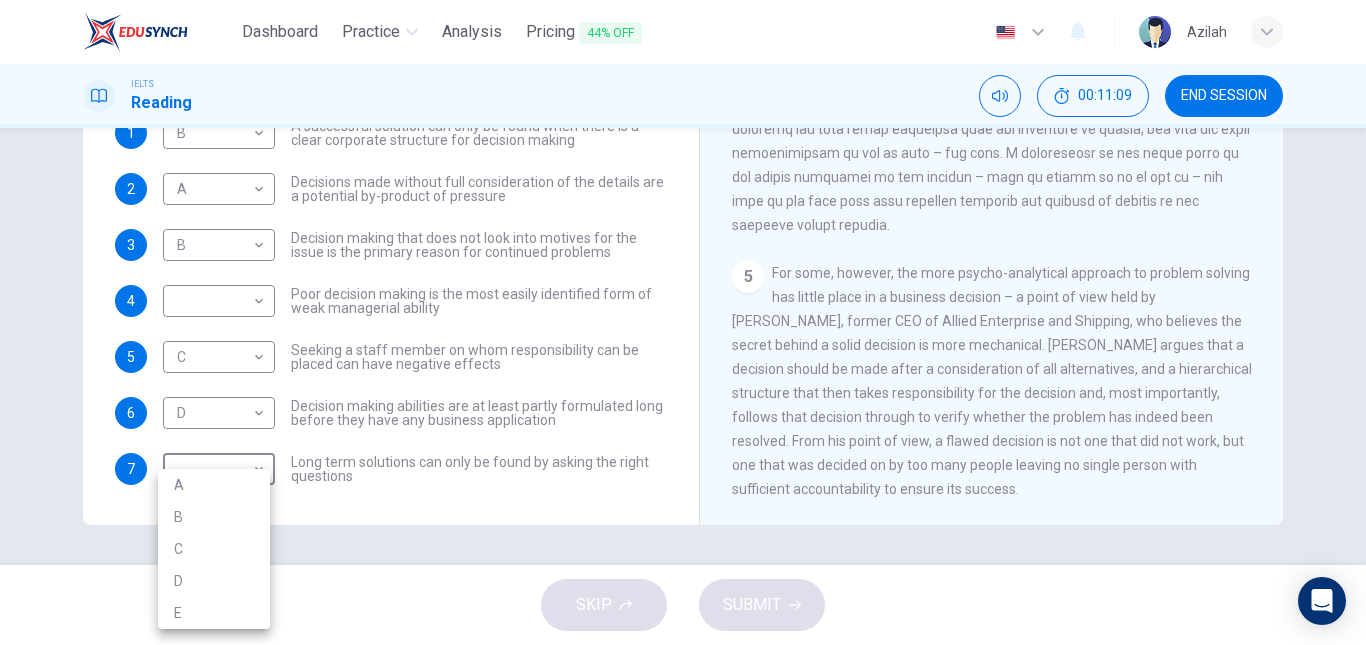 click on "B" at bounding box center (214, 517) 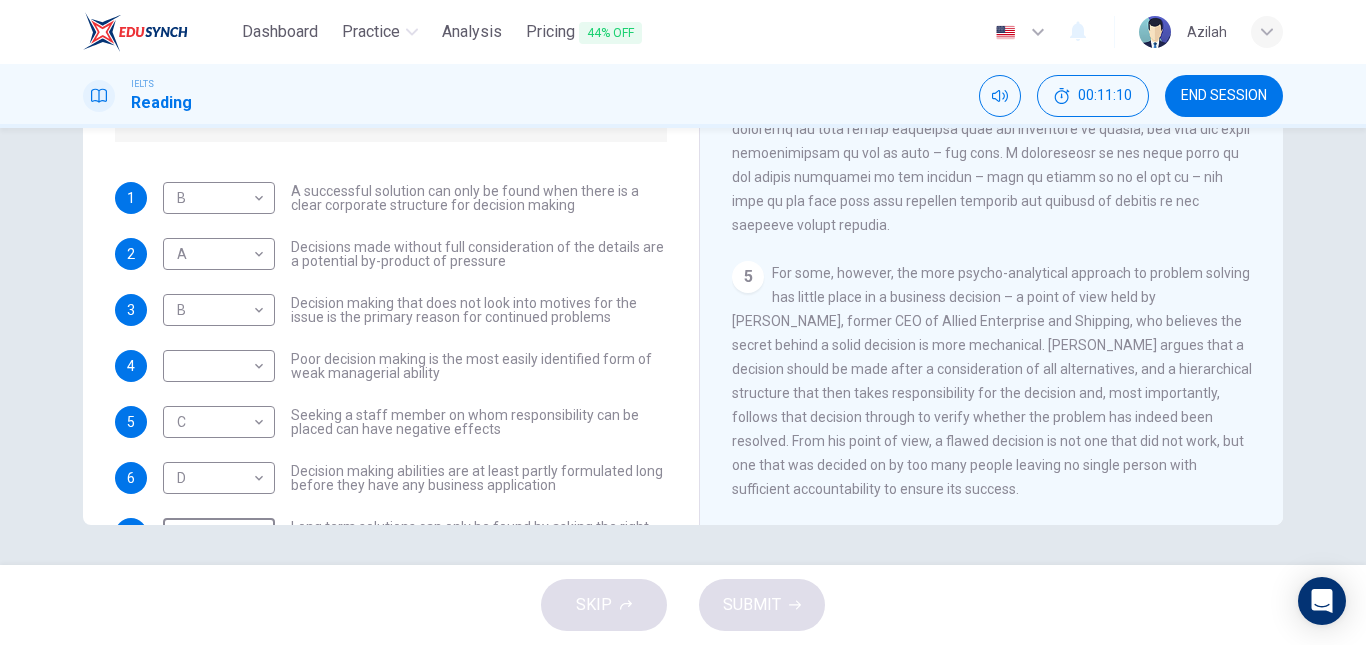 scroll, scrollTop: 117, scrollLeft: 0, axis: vertical 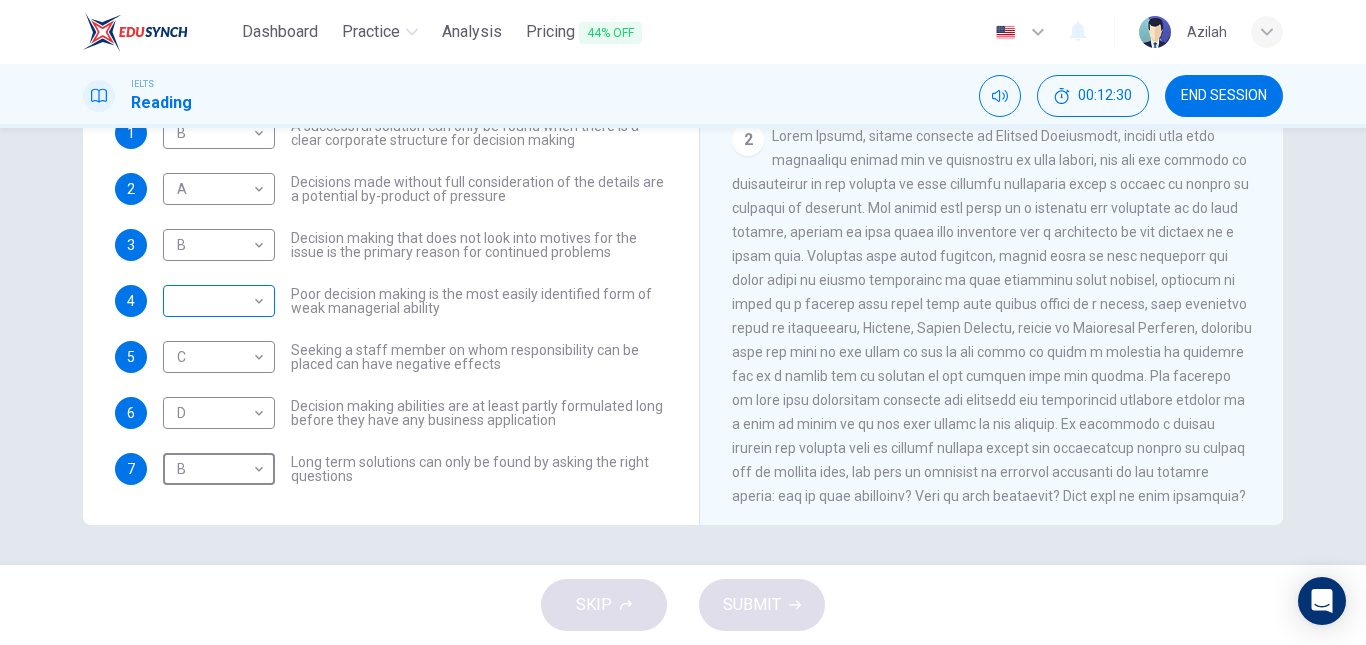 click on "Dashboard Practice Analysis Pricing 44% OFF English en ​ Azilah IELTS Reading 00:12:30 END SESSION Questions 1 - 7 Match each statement with the correct person.
Write the correct answer  A-D  in the boxes below. List of People A [PERSON_NAME] B [PERSON_NAME] C [PERSON_NAME] D [PERSON_NAME] E [PERSON_NAME] 1 B B ​ A successful solution can only be found when there is a clear corporate structure for decision making 2 A A ​ Decisions made without full consideration of the details are a potential by-product of pressure 3 B B ​ Decision making that does not look into motives for the issue is the primary reason for continued problems 4 ​ ​ Poor decision making is the most easily identified form of weak managerial ability 5 C C ​ Seeking a staff member on whom responsibility can be placed can have negative effects 6 D D ​ Decision making abilities are at least partly formulated long before they have any business application 7 B B ​ Long term solutions can only be found by asking the right questions 1 2 3 4" at bounding box center (683, 322) 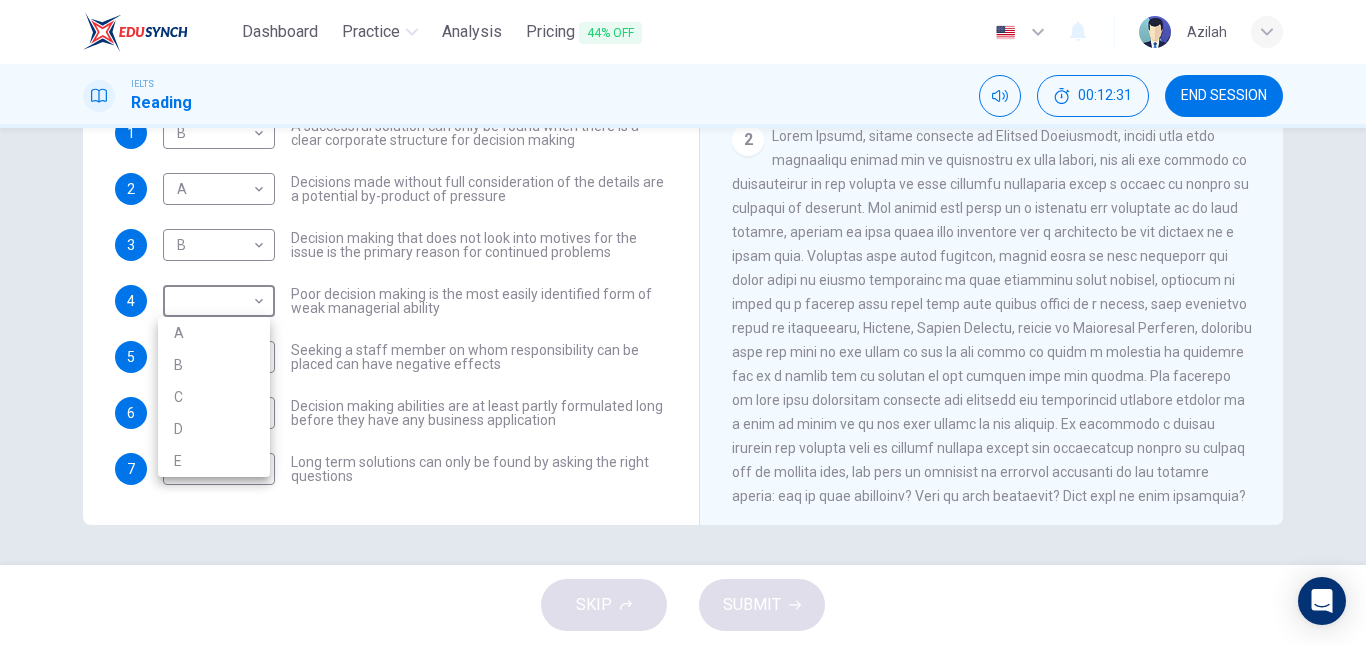 click on "A" at bounding box center (214, 333) 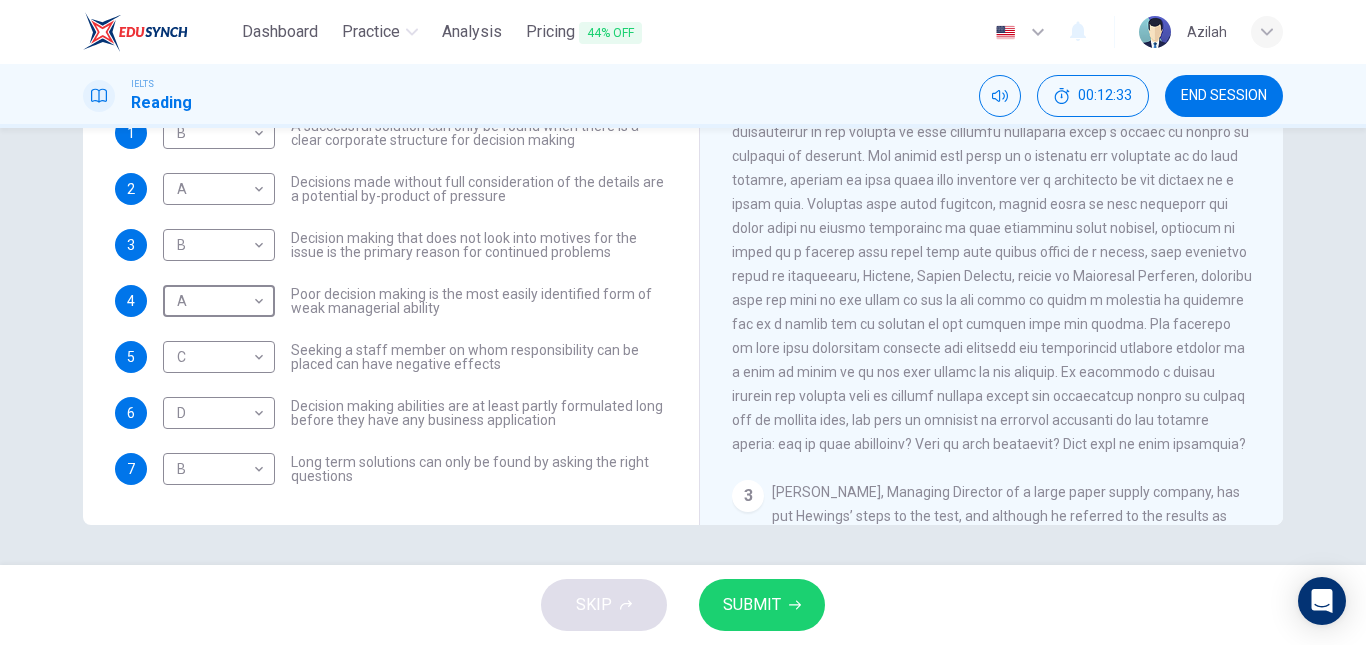 scroll, scrollTop: 459, scrollLeft: 0, axis: vertical 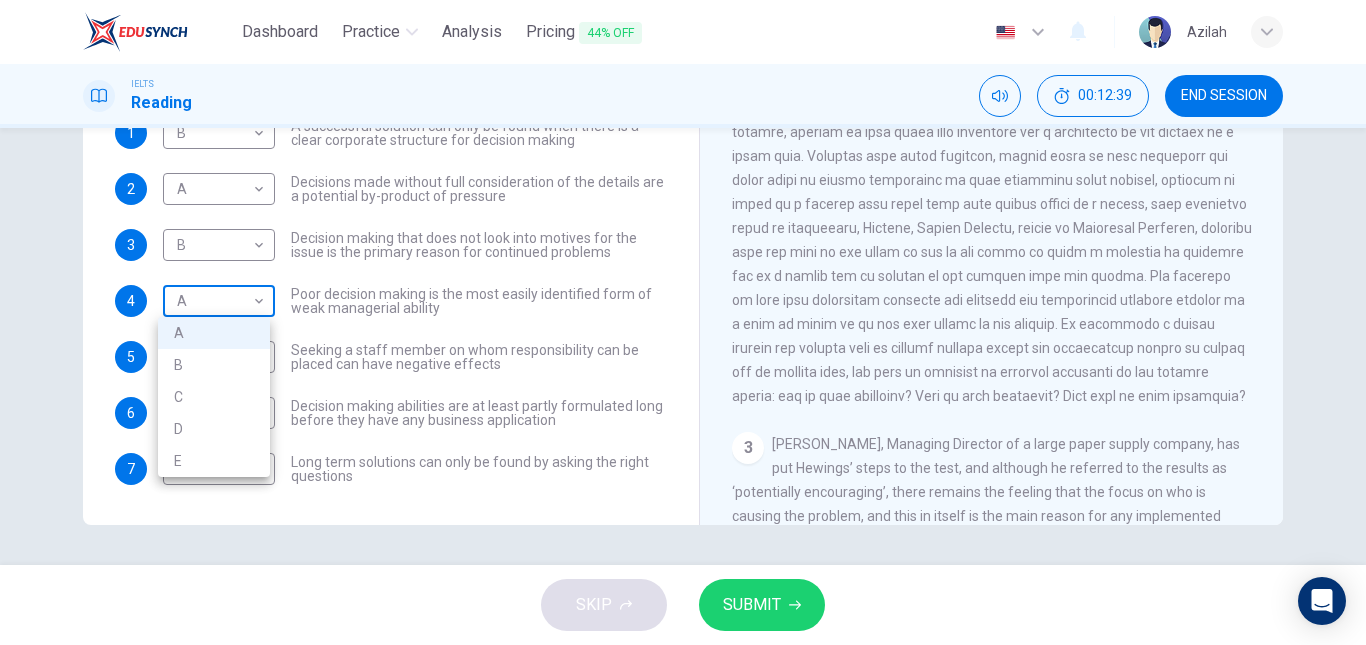 click on "Dashboard Practice Analysis Pricing 44% OFF English en ​ Azilah IELTS Reading 00:12:39 END SESSION Questions 1 - 7 Match each statement with the correct person.
Write the correct answer  A-D  in the boxes below. List of People A [PERSON_NAME] Scrive B [PERSON_NAME] C [PERSON_NAME] D [PERSON_NAME] E [PERSON_NAME] 1 B B ​ A successful solution can only be found when there is a clear corporate structure for decision making 2 A A ​ Decisions made without full consideration of the details are a potential by-product of pressure 3 B B ​ Decision making that does not look into motives for the issue is the primary reason for continued problems 4 A A ​ Poor decision making is the most easily identified form of weak managerial ability 5 C C ​ Seeking a staff member on whom responsibility can be placed can have negative effects 6 D D ​ Decision making abilities are at least partly formulated long before they have any business application 7 B B ​ Long term solutions can only be found by asking the right questions 1 2 3 4" at bounding box center (683, 322) 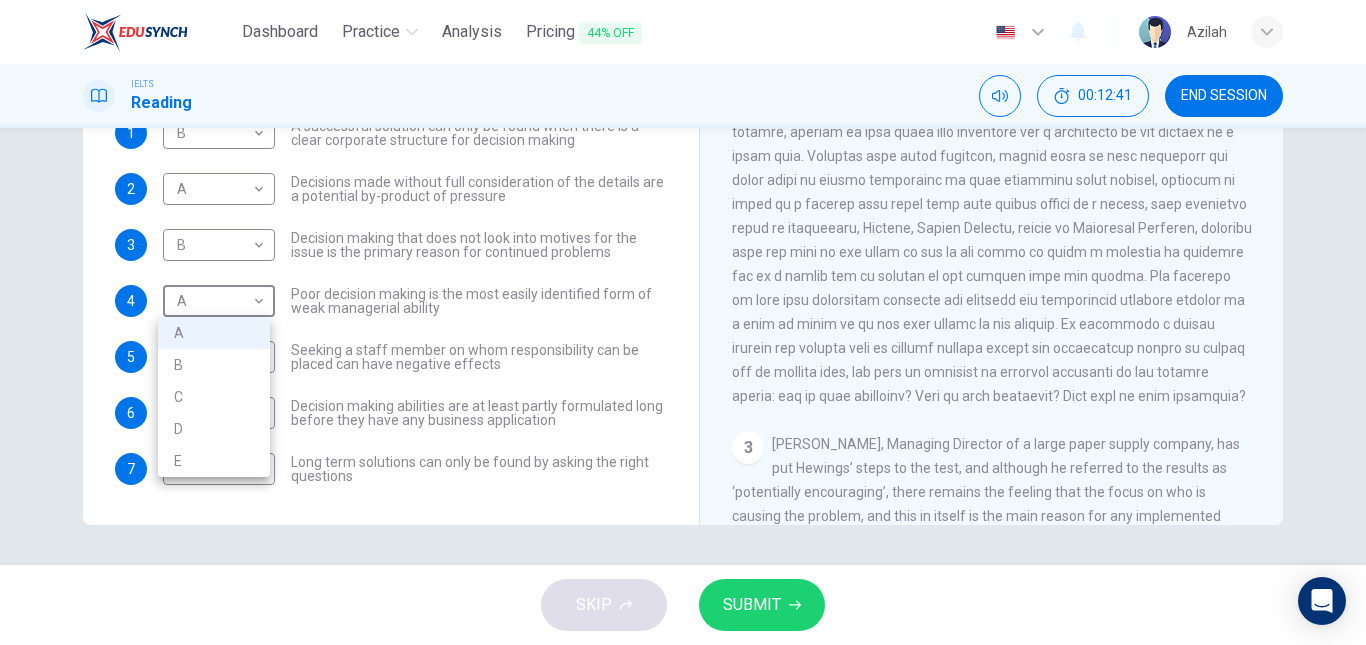 click at bounding box center [683, 322] 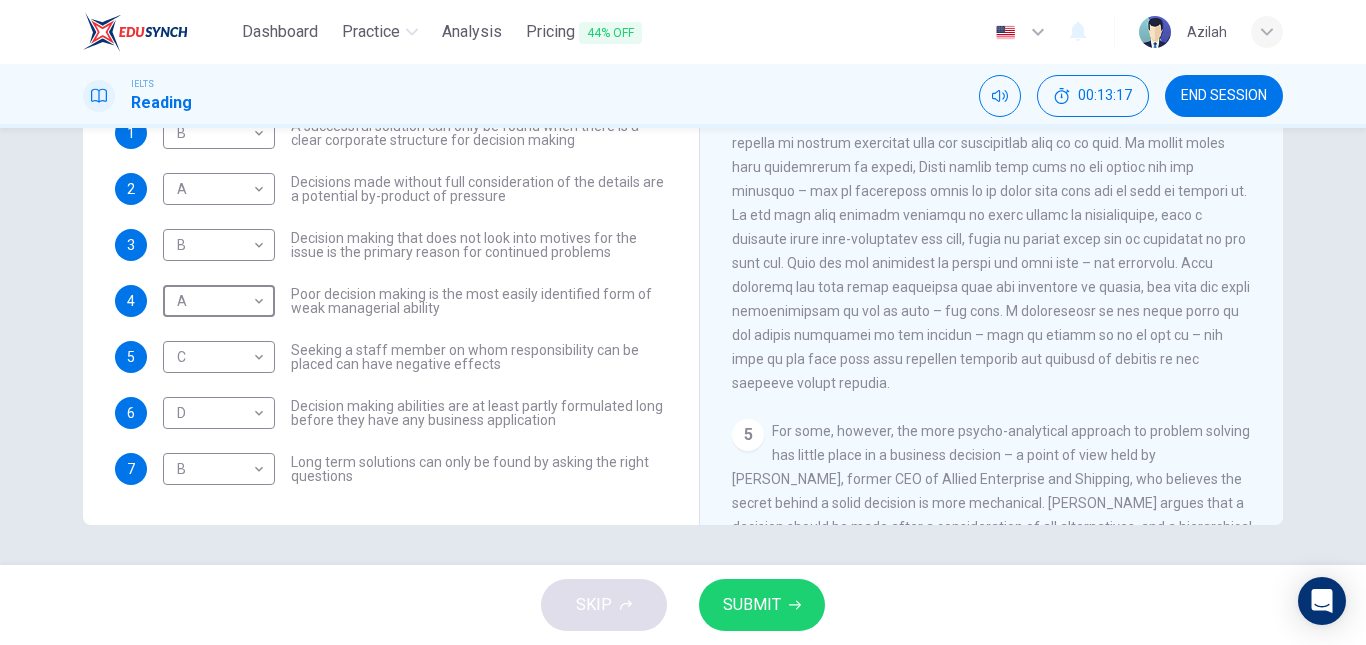 scroll, scrollTop: 1159, scrollLeft: 0, axis: vertical 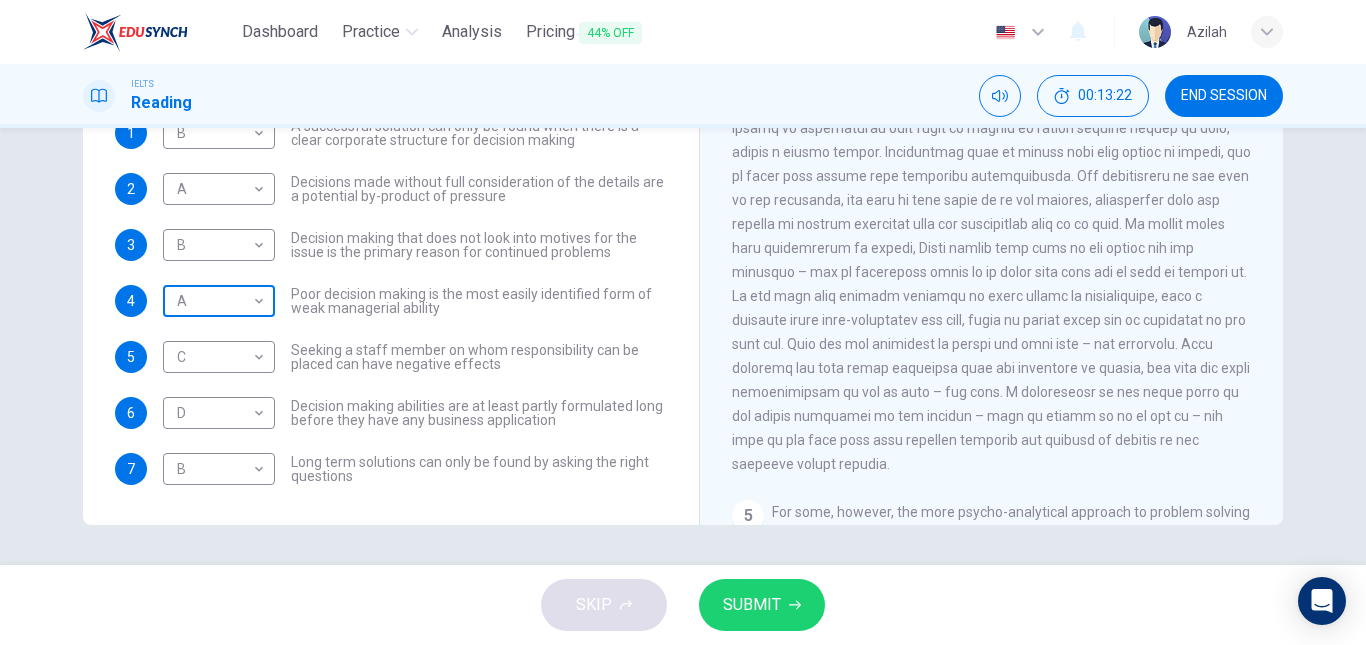 click on "Dashboard Practice Analysis Pricing 44% OFF English en ​ Azilah IELTS Reading 00:13:22 END SESSION Questions 1 - 7 Match each statement with the correct person.
Write the correct answer  A-D  in the boxes below. List of People A [PERSON_NAME] Scrive B [PERSON_NAME] C [PERSON_NAME] D [PERSON_NAME] E [PERSON_NAME] 1 B B ​ A successful solution can only be found when there is a clear corporate structure for decision making 2 A A ​ Decisions made without full consideration of the details are a potential by-product of pressure 3 B B ​ Decision making that does not look into motives for the issue is the primary reason for continued problems 4 A A ​ Poor decision making is the most easily identified form of weak managerial ability 5 C C ​ Seeking a staff member on whom responsibility can be placed can have negative effects 6 D D ​ Decision making abilities are at least partly formulated long before they have any business application 7 B B ​ Long term solutions can only be found by asking the right questions 1 2 3 4" at bounding box center [683, 322] 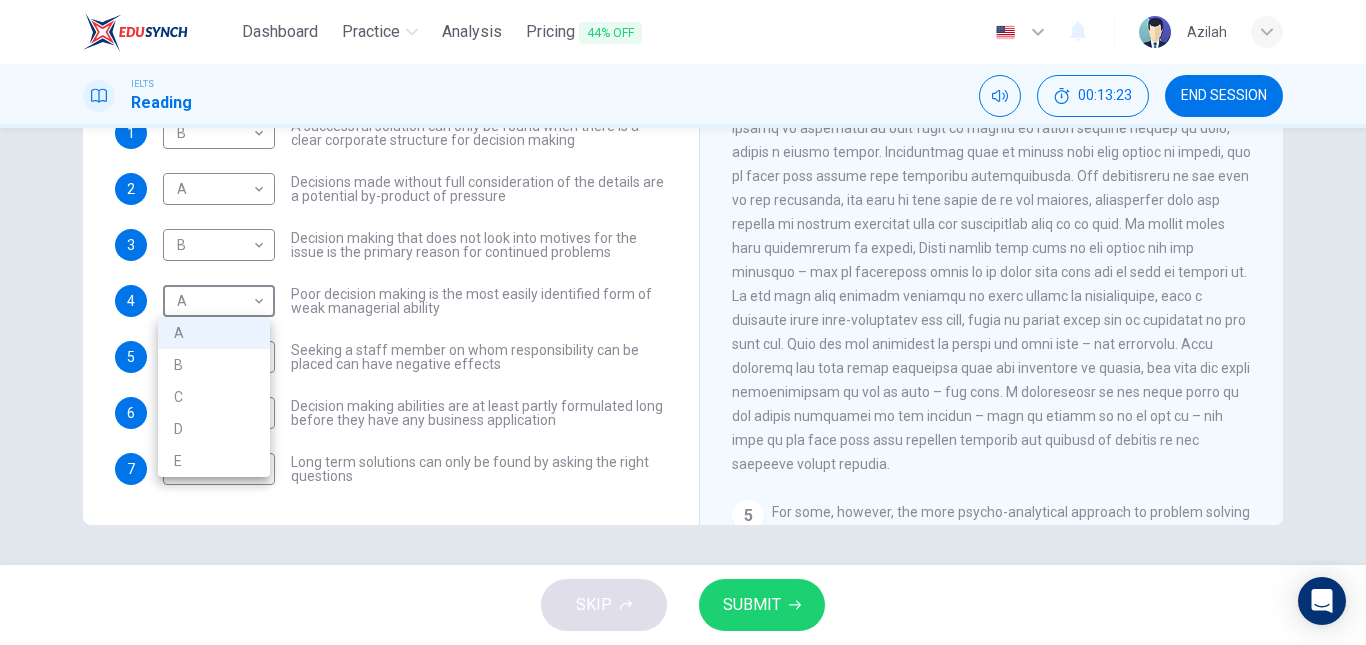 click at bounding box center [683, 322] 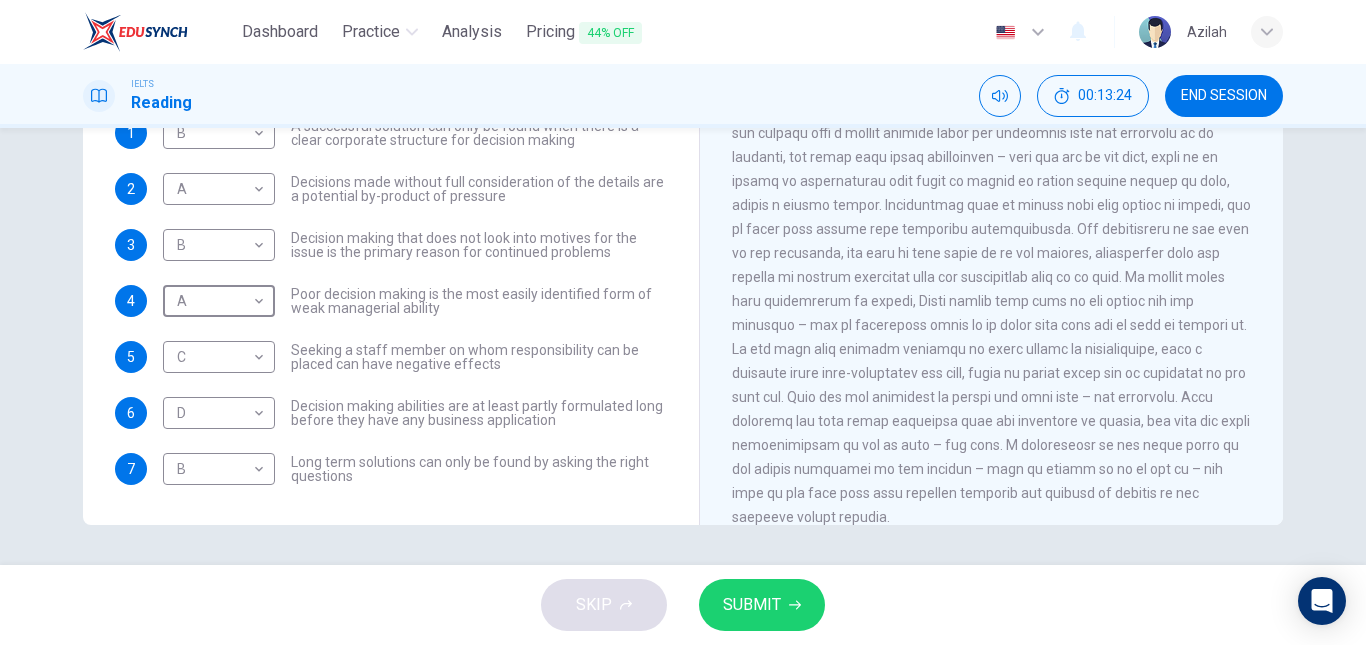 scroll, scrollTop: 1059, scrollLeft: 0, axis: vertical 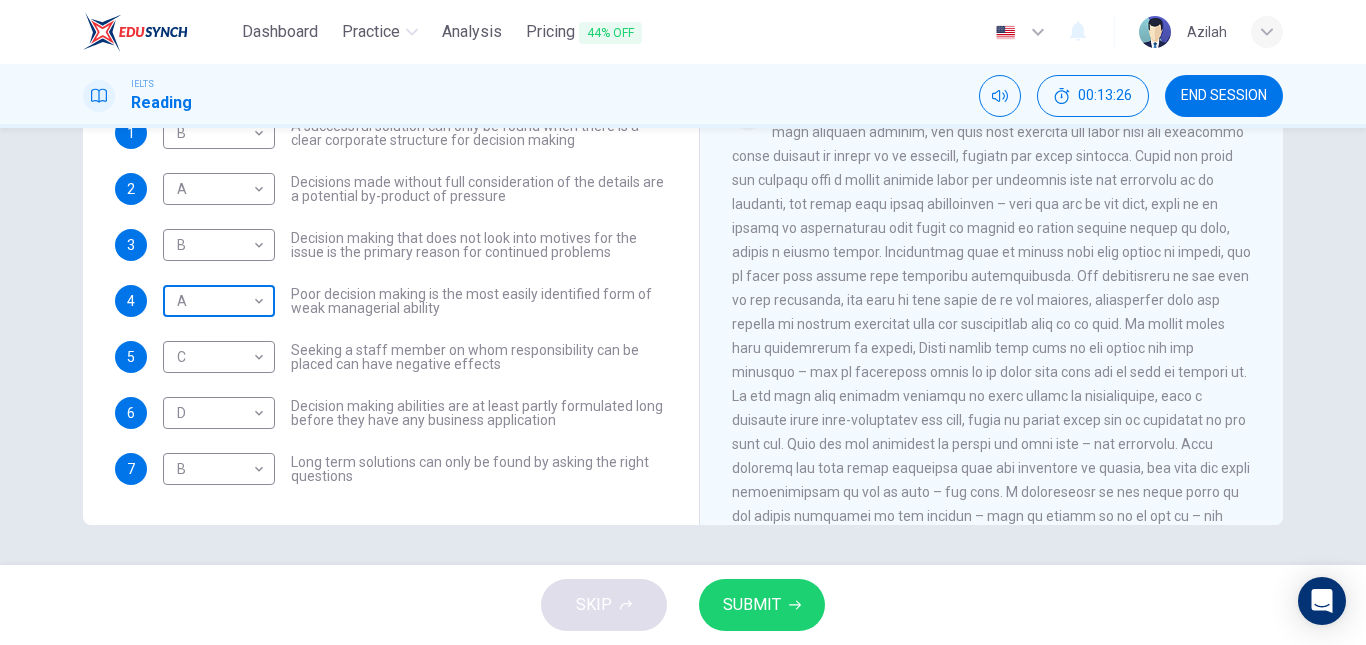 click on "Dashboard Practice Analysis Pricing 44% OFF English en ​ Azilah IELTS Reading 00:13:26 END SESSION Questions 1 - 7 Match each statement with the correct person.
Write the correct answer  A-D  in the boxes below. List of People A [PERSON_NAME] Scrive B [PERSON_NAME] C [PERSON_NAME] D [PERSON_NAME] E [PERSON_NAME] 1 B B ​ A successful solution can only be found when there is a clear corporate structure for decision making 2 A A ​ Decisions made without full consideration of the details are a potential by-product of pressure 3 B B ​ Decision making that does not look into motives for the issue is the primary reason for continued problems 4 A A ​ Poor decision making is the most easily identified form of weak managerial ability 5 C C ​ Seeking a staff member on whom responsibility can be placed can have negative effects 6 D D ​ Decision making abilities are at least partly formulated long before they have any business application 7 B B ​ Long term solutions can only be found by asking the right questions 1 2 3 4" at bounding box center (683, 322) 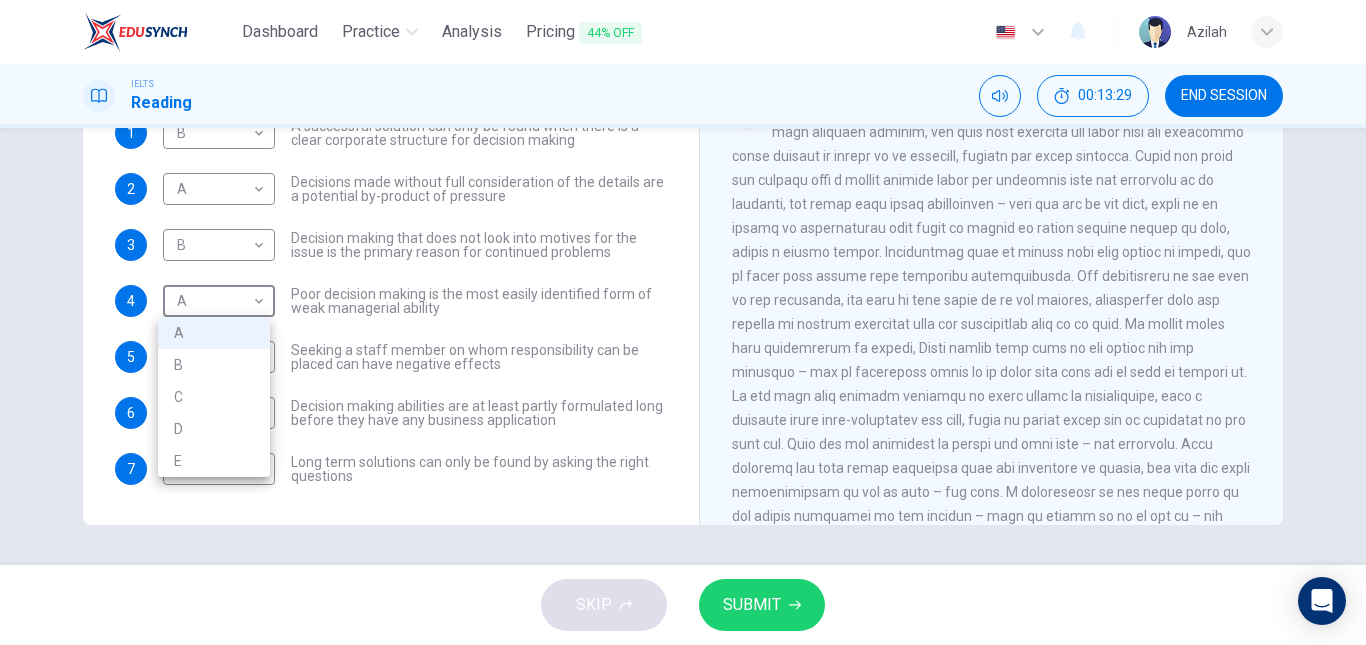 click on "D" at bounding box center [214, 429] 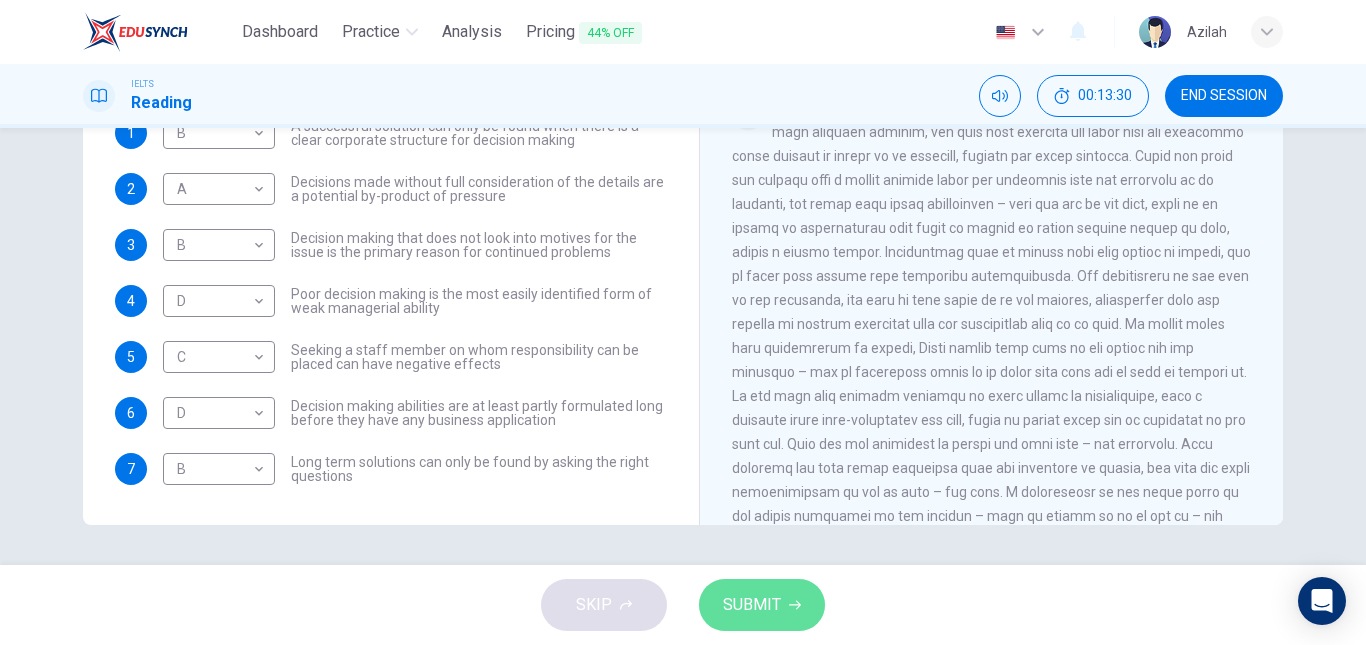 click on "SUBMIT" at bounding box center (752, 605) 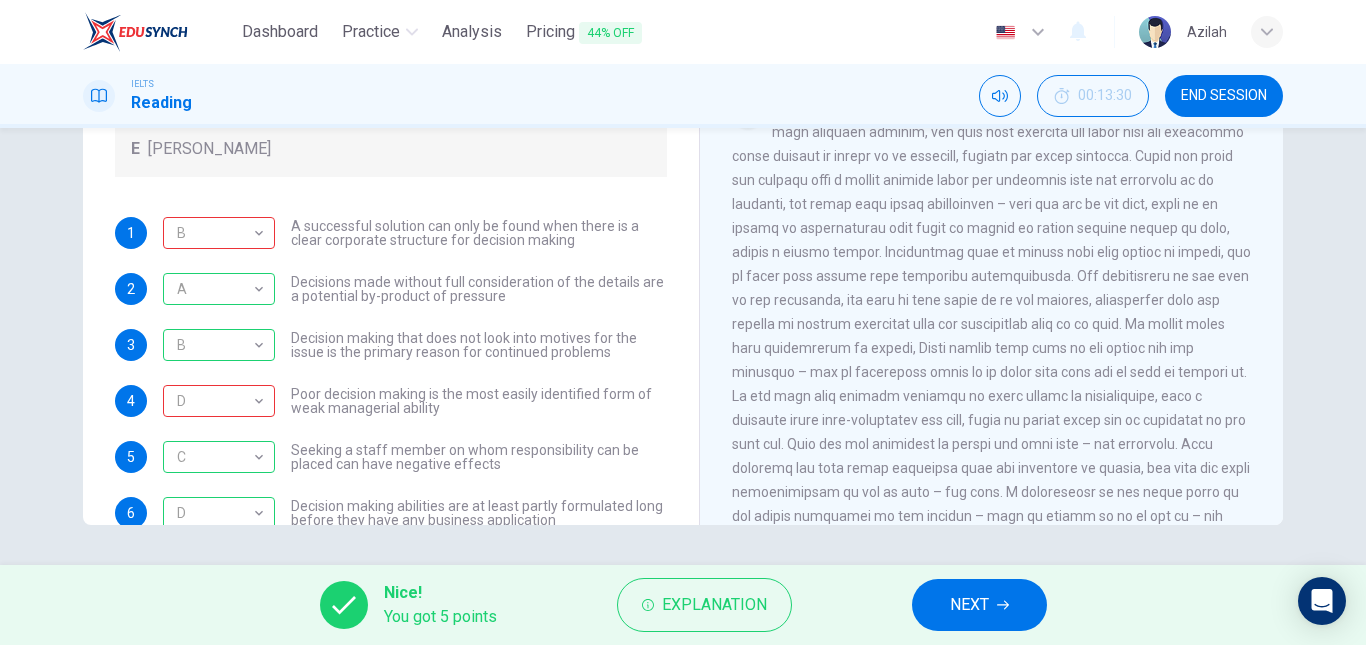 scroll, scrollTop: 217, scrollLeft: 0, axis: vertical 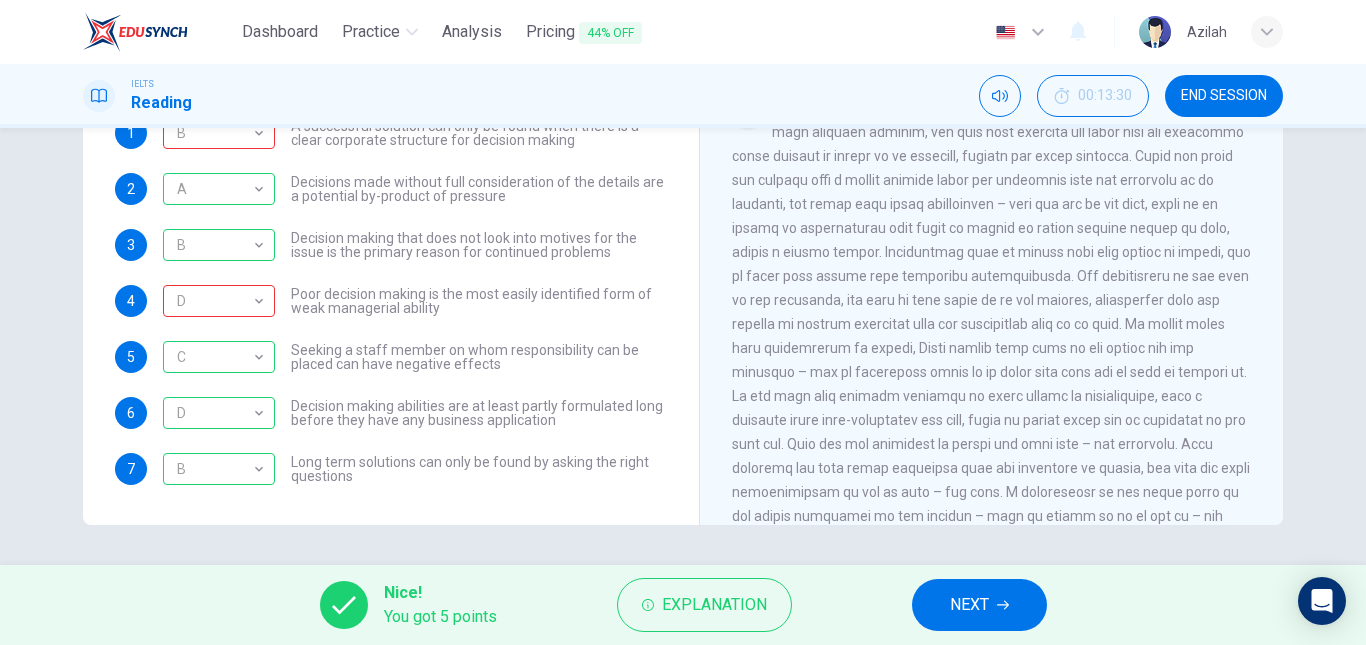 click on "NEXT" at bounding box center [969, 605] 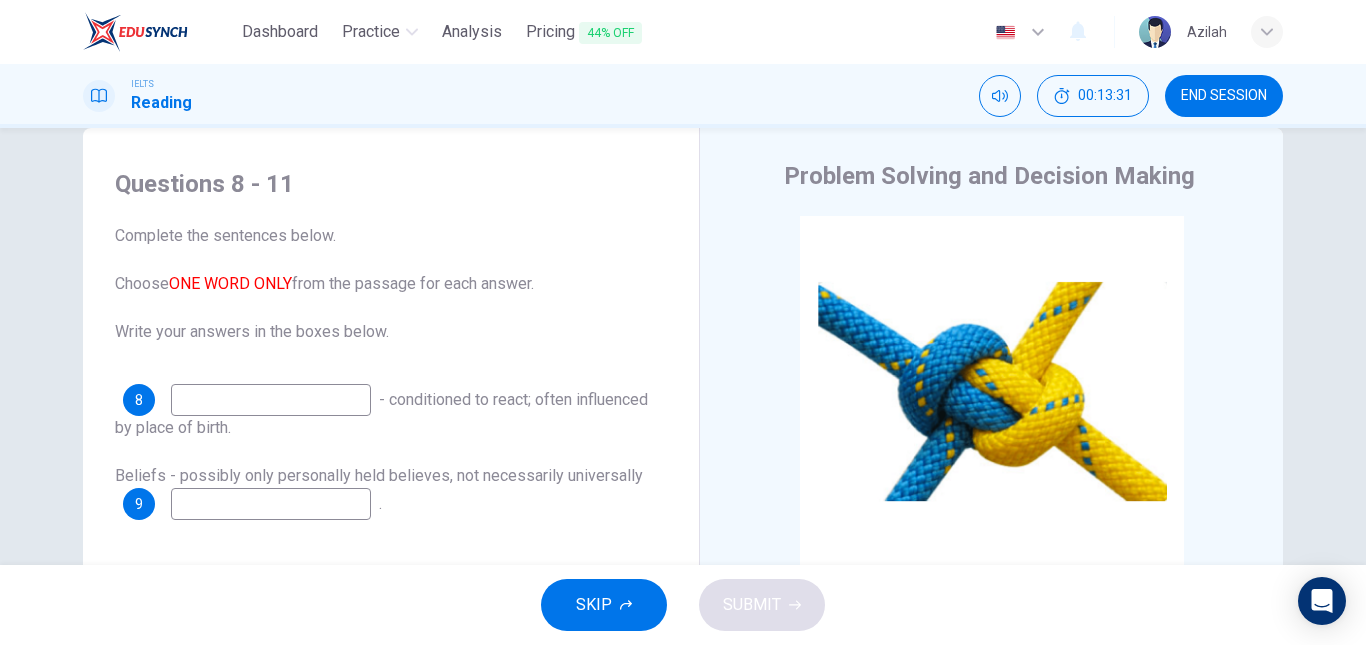 scroll, scrollTop: 38, scrollLeft: 0, axis: vertical 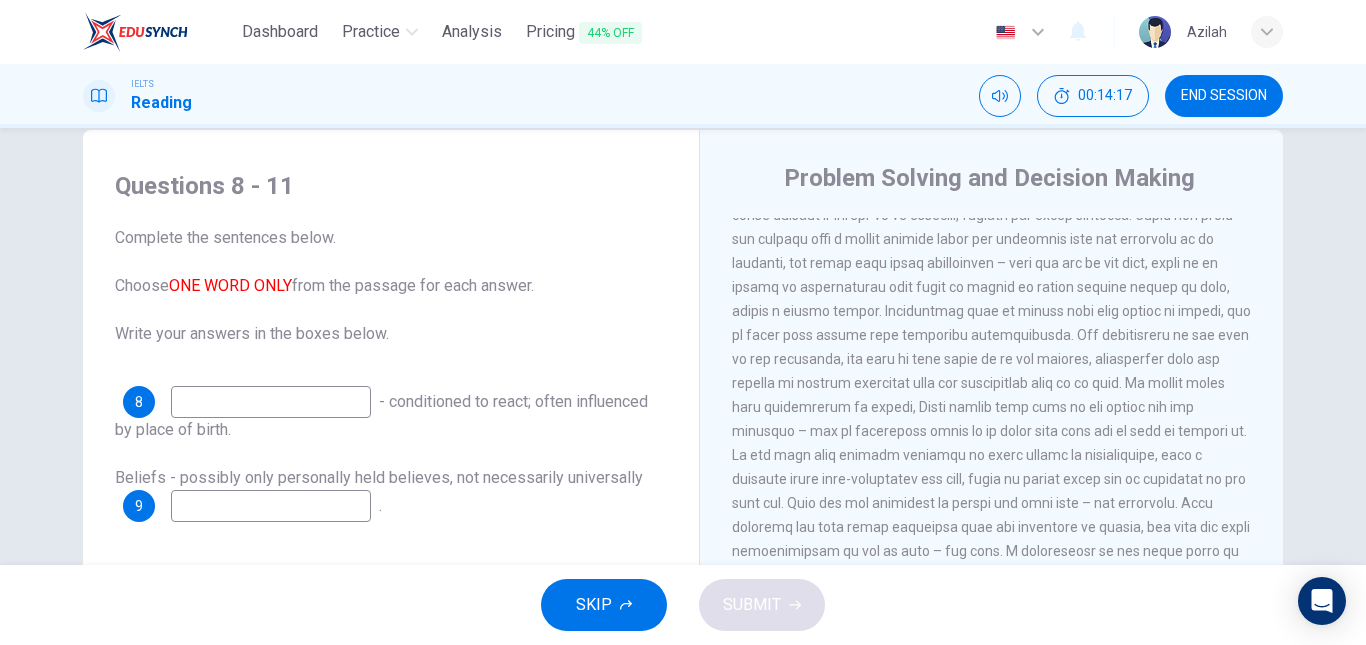 click at bounding box center [271, 402] 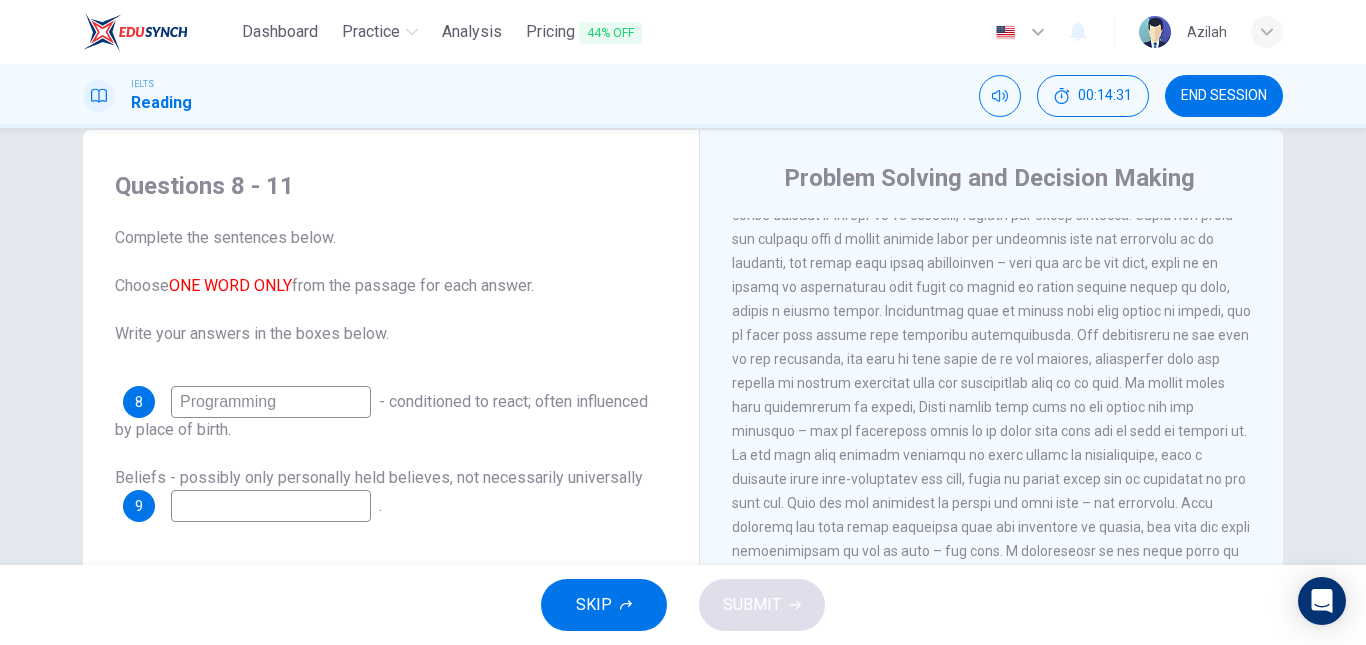 scroll, scrollTop: 1400, scrollLeft: 0, axis: vertical 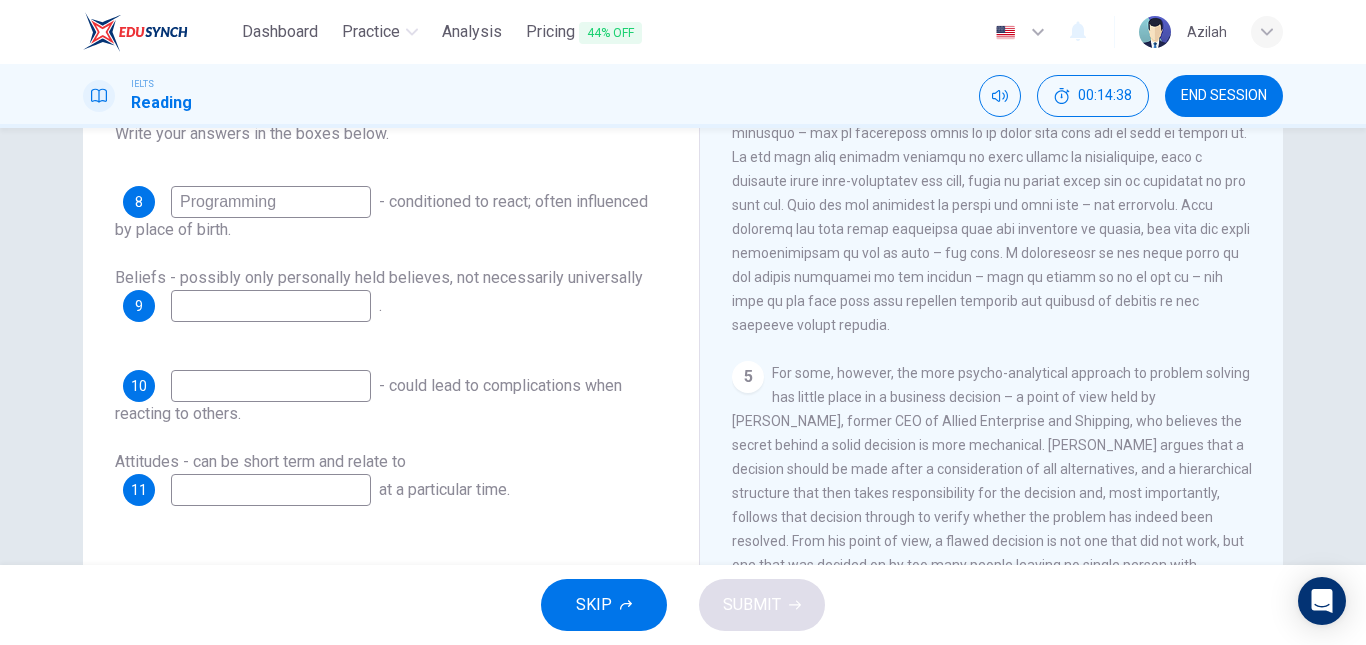 type on "Programming" 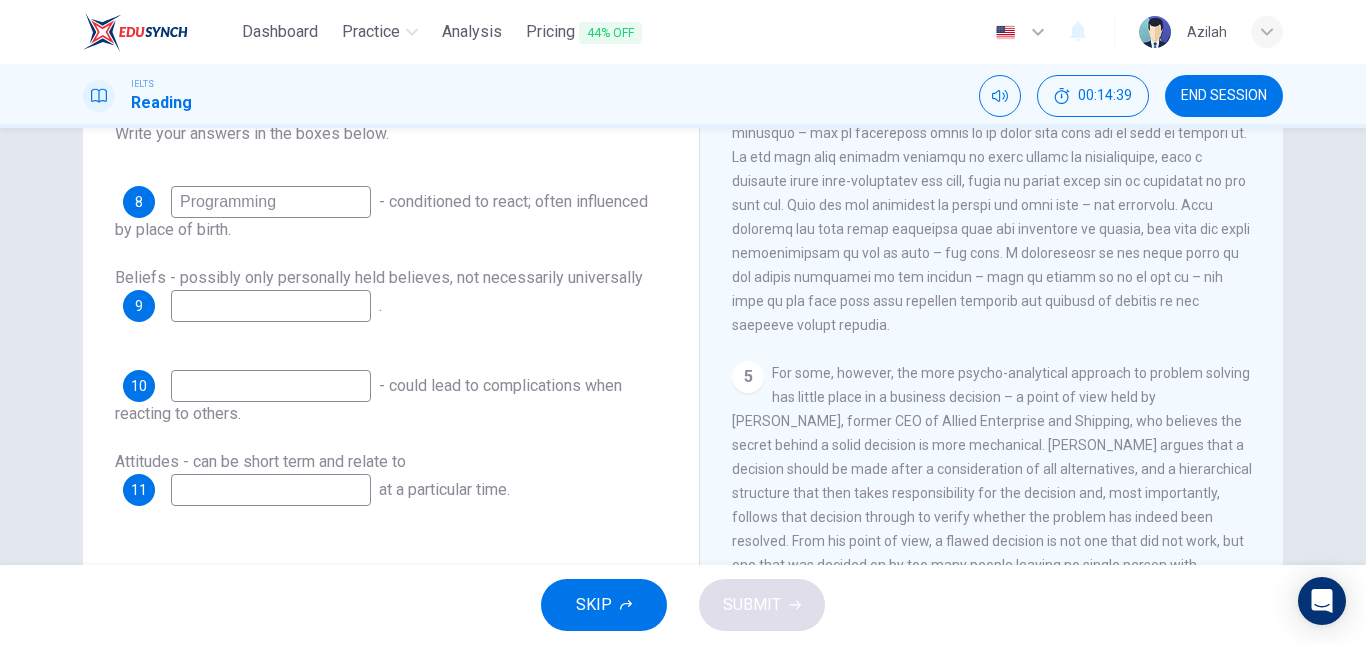 click at bounding box center [271, 306] 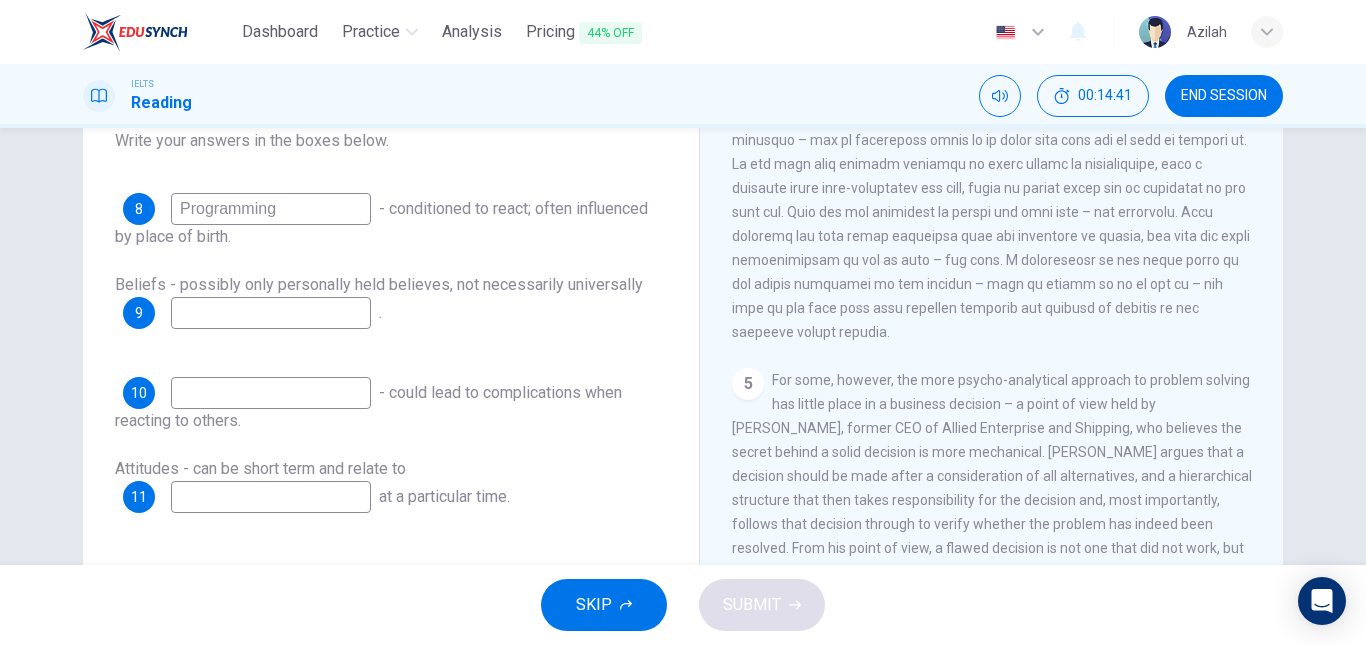 scroll, scrollTop: 238, scrollLeft: 0, axis: vertical 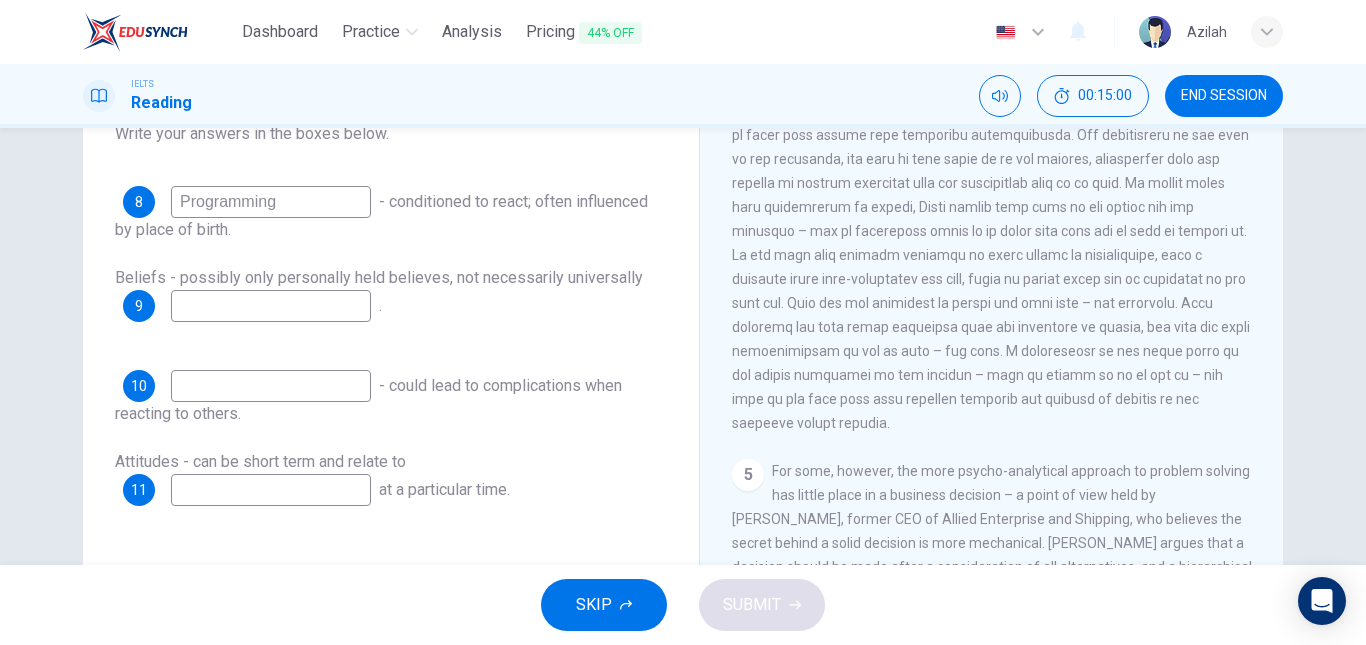 click at bounding box center [271, 306] 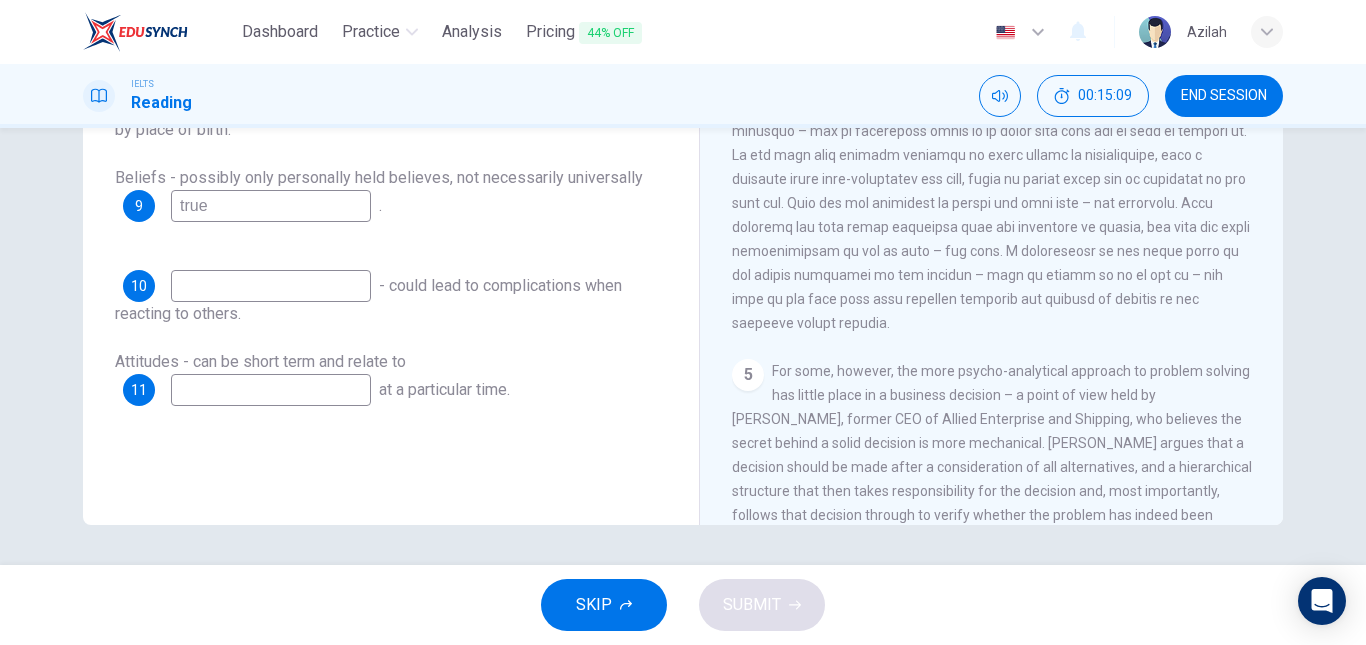 scroll, scrollTop: 238, scrollLeft: 0, axis: vertical 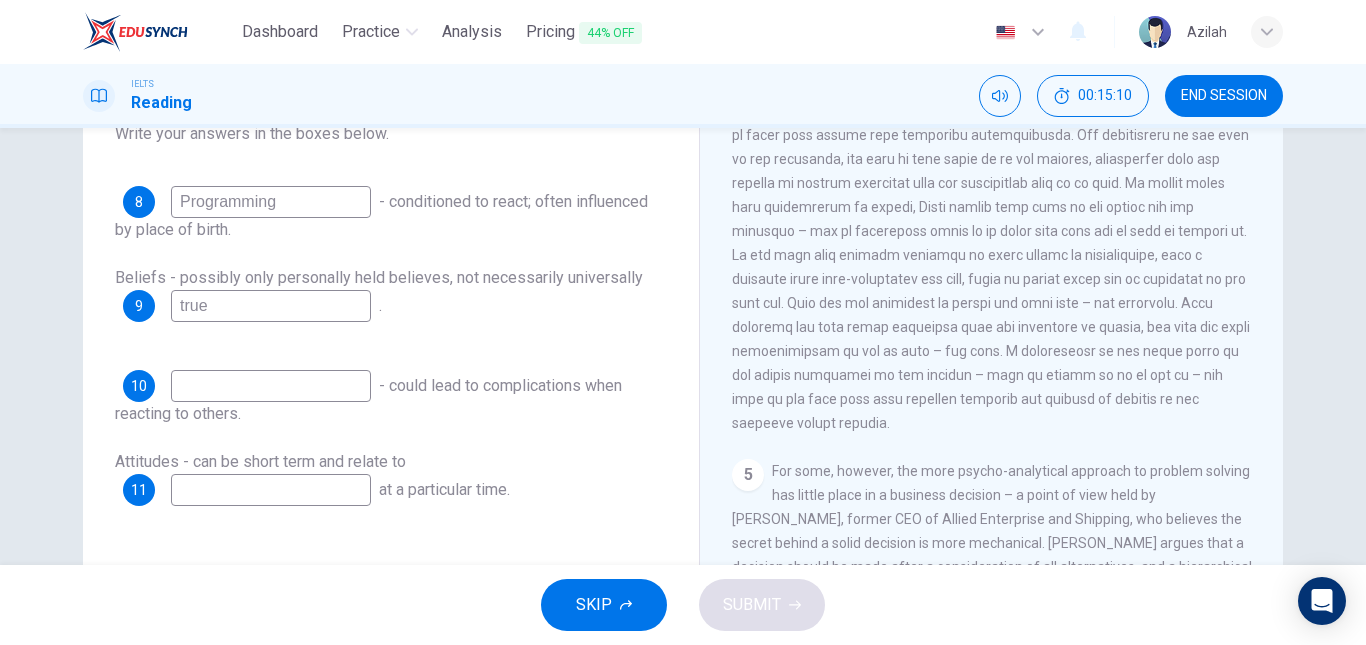 type on "true" 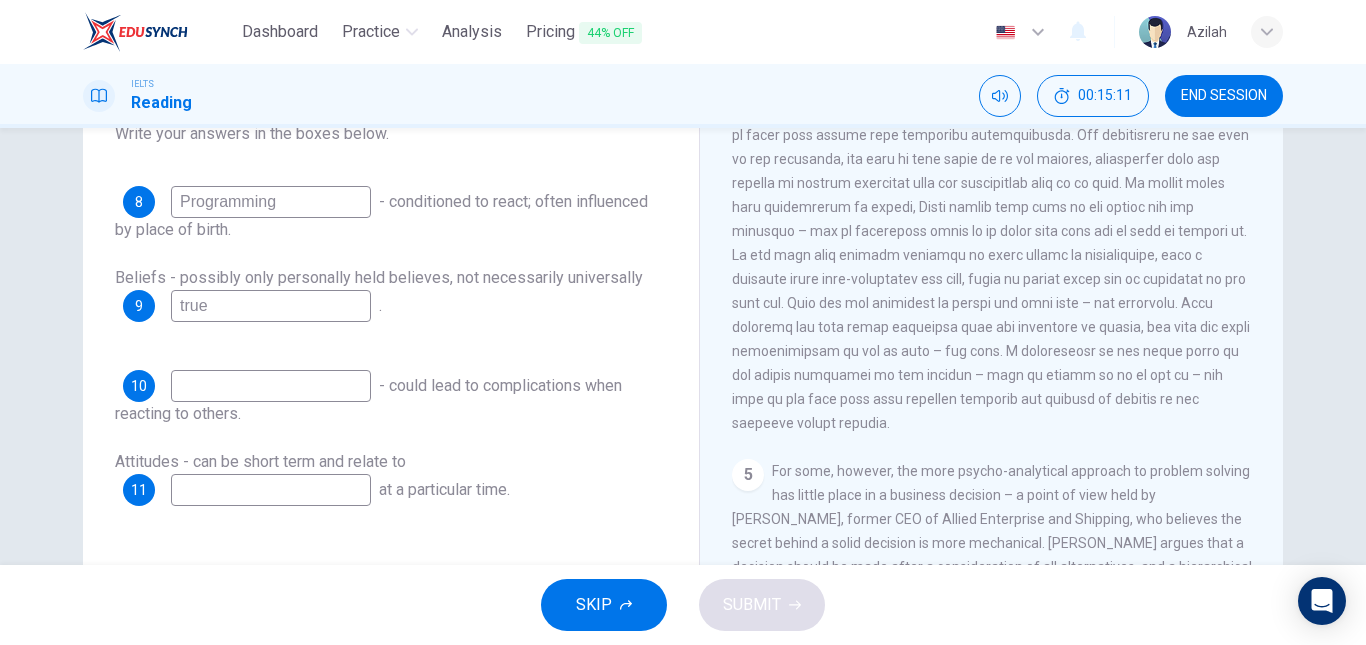 click at bounding box center (271, 386) 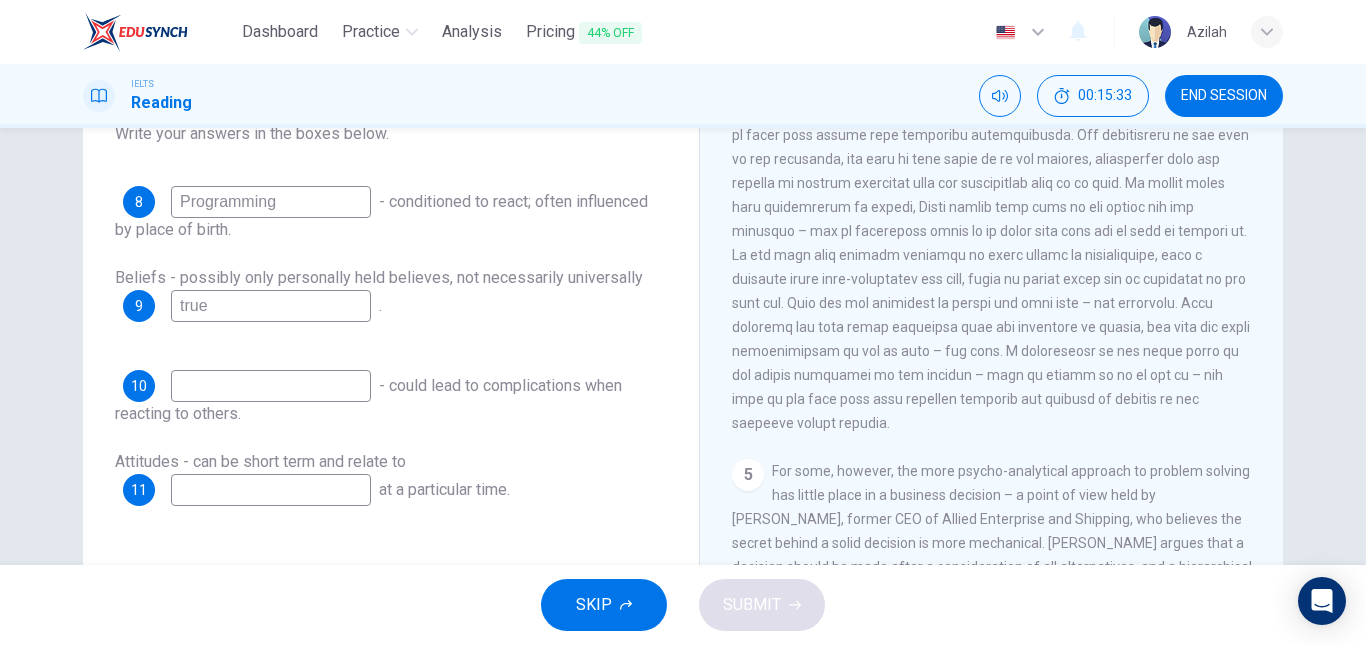 click at bounding box center (271, 490) 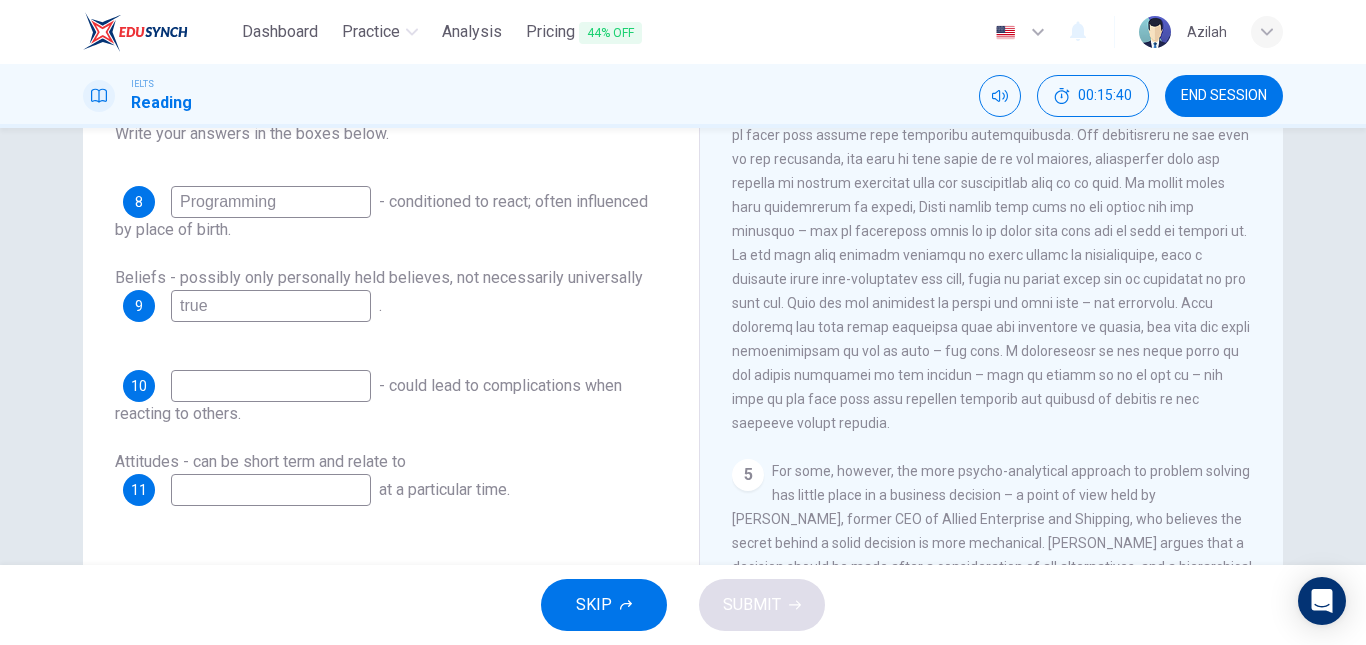 click on "4" at bounding box center (992, 195) 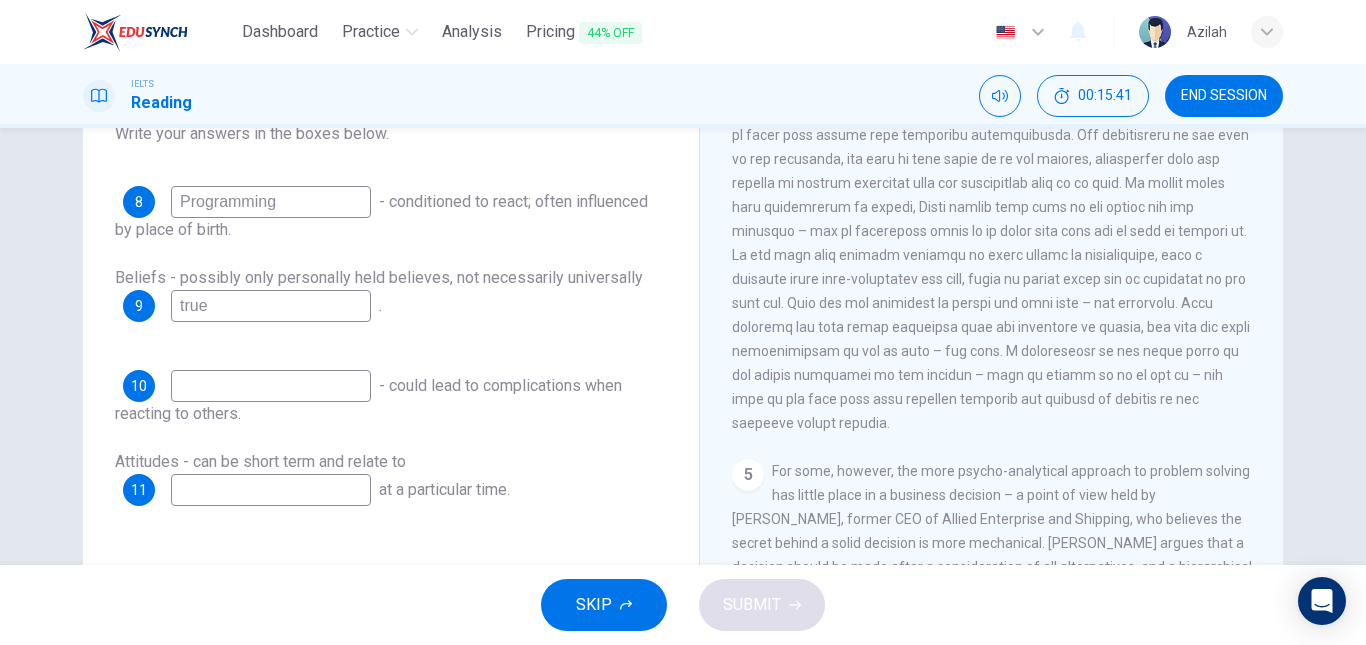 drag, startPoint x: 957, startPoint y: 273, endPoint x: 1024, endPoint y: 354, distance: 105.11898 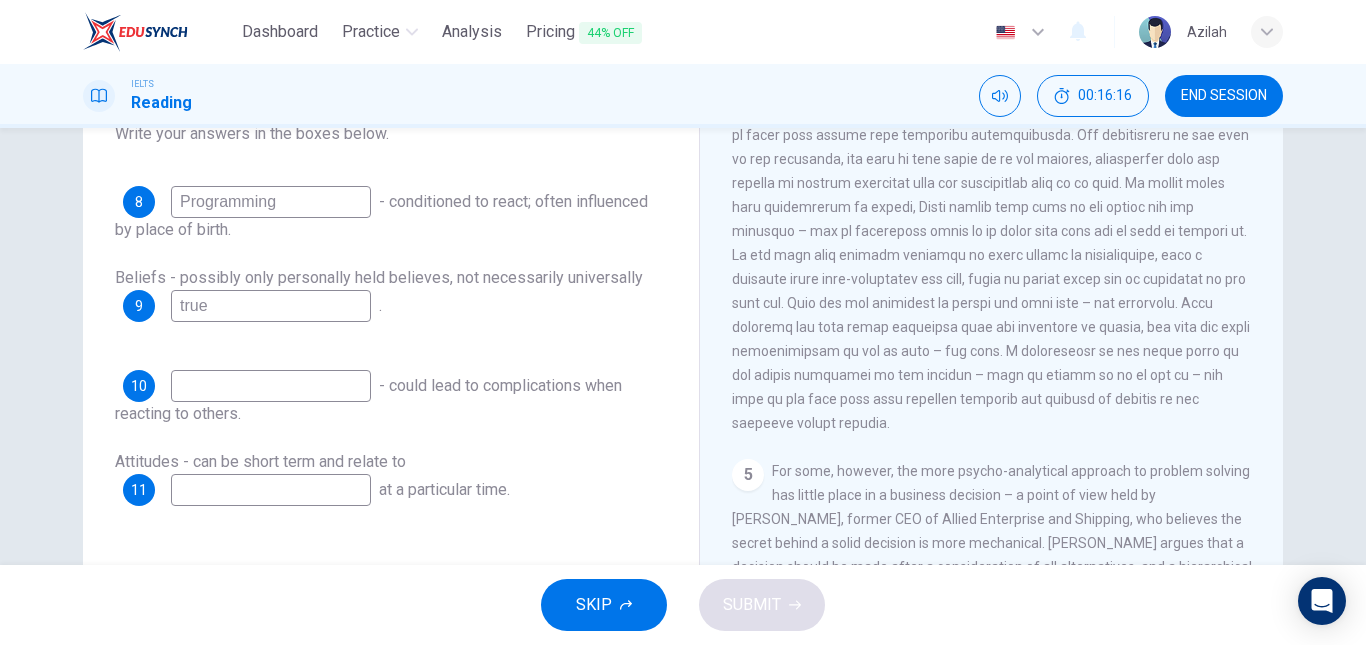 click at bounding box center [271, 490] 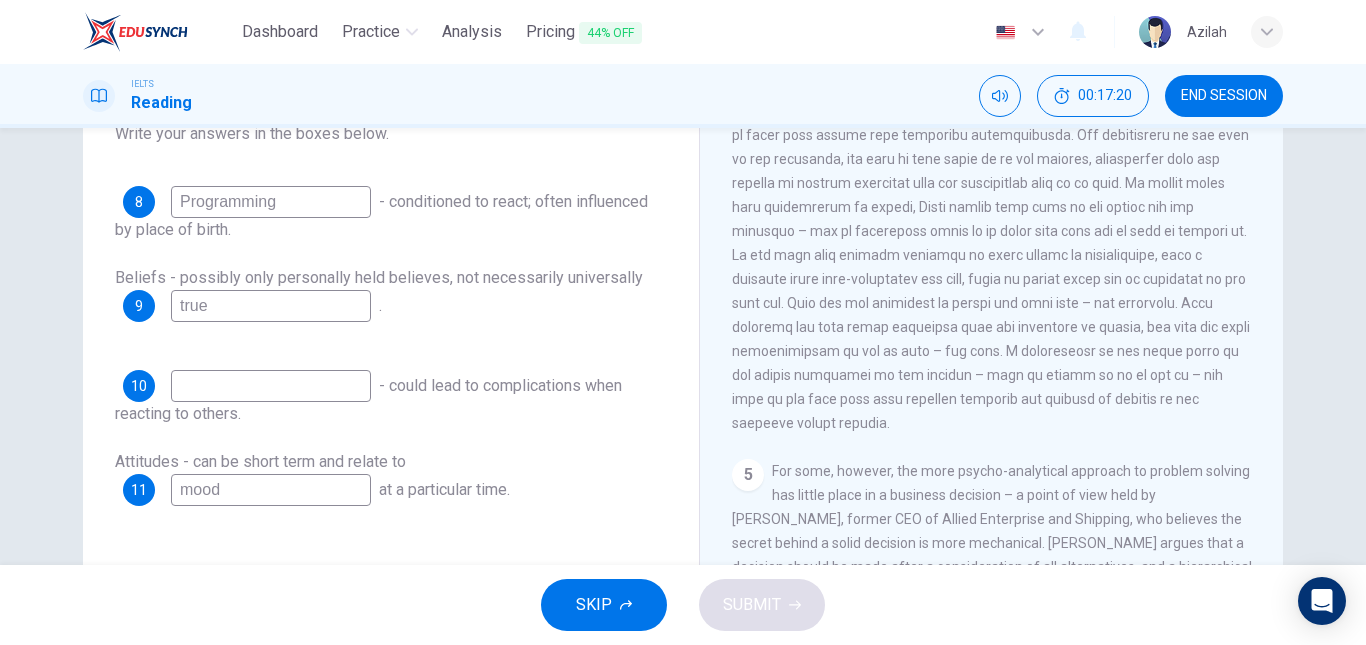 type on "mood" 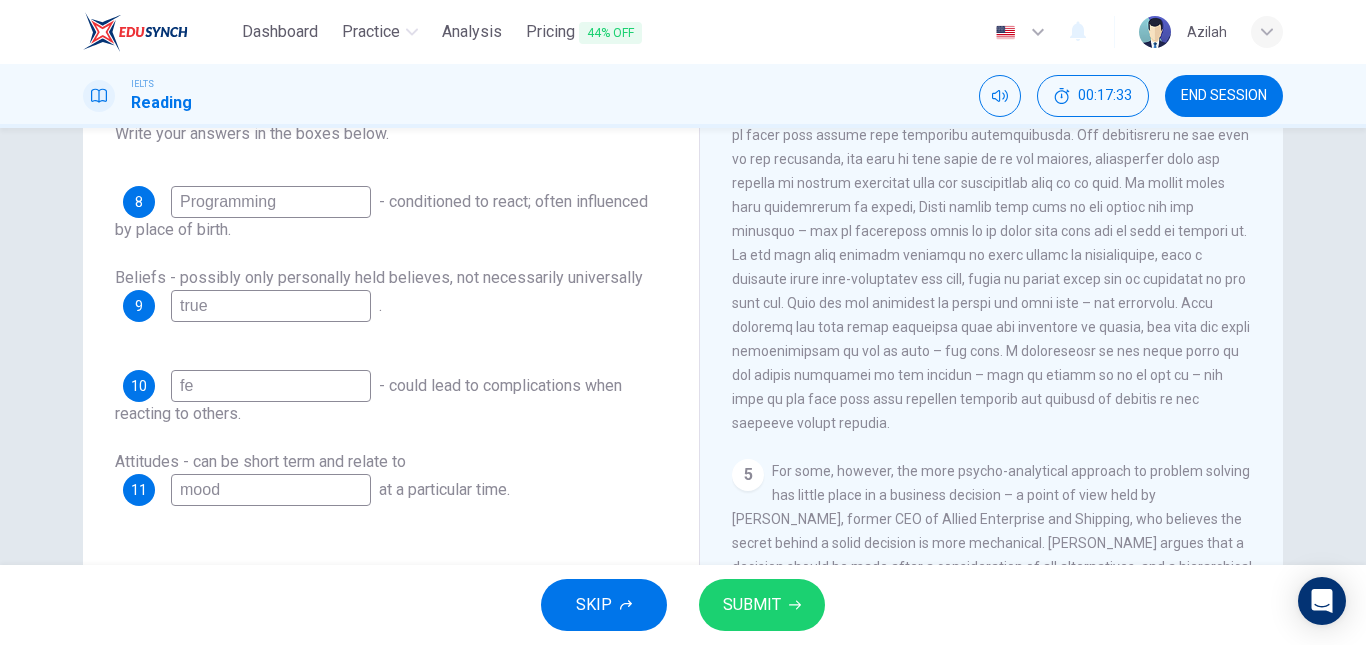 type on "f" 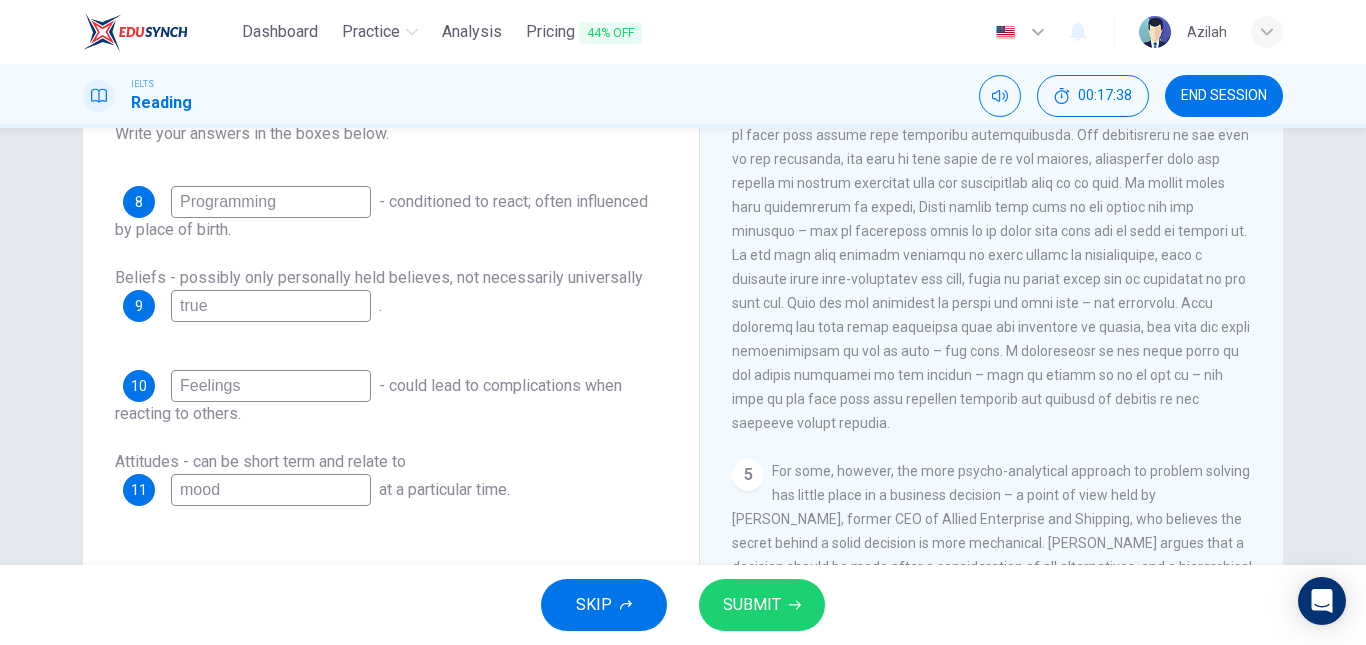 type on "Feelings" 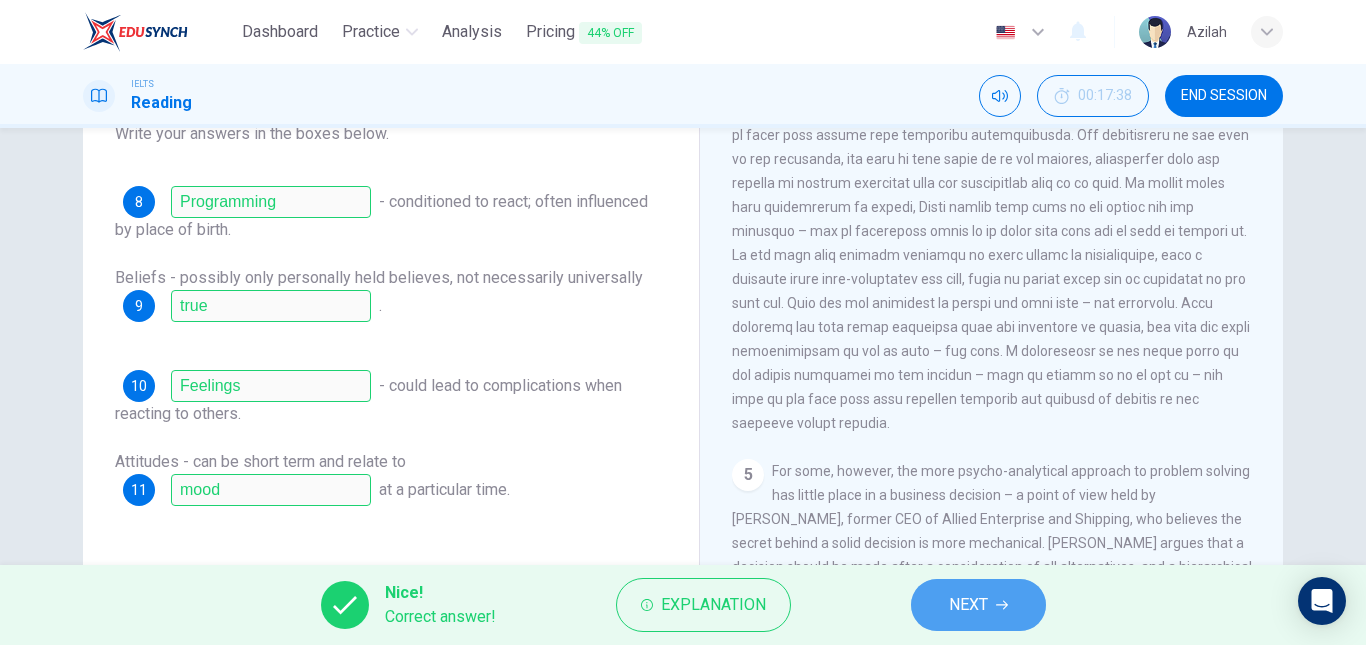click on "NEXT" at bounding box center [968, 605] 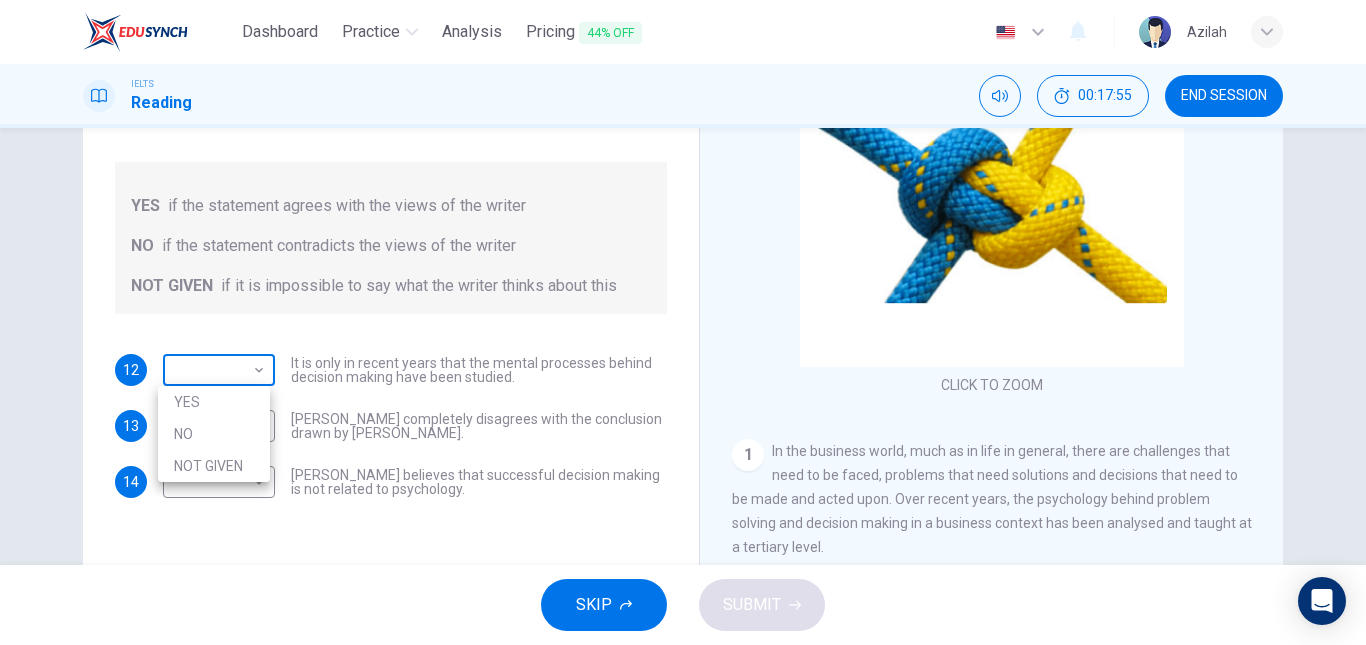 click on "Dashboard Practice Analysis Pricing 44% OFF English en ​ Azilah IELTS Reading 00:17:55 END SESSION Questions 12 - 14 Do the following statements agree with the views given in the Reading Passage?
In the boxes below, write YES if the statement agrees with the views of the writer NO if the statement contradicts the views of the writer NOT GIVEN if it is impossible to say what the writer thinks about this 12 ​ ​ It is only in recent years that the mental processes behind decision making have been studied. 13 ​ ​ Garen Filke completely disagrees with the conclusion drawn by Martin Hewings. 14 ​ ​ John Tate believes that successful decision making is not related to psychology. Problem Solving and Decision Making CLICK TO ZOOM Click to Zoom 1 2 3 4 5 SKIP SUBMIT EduSynch - Online Language Proficiency Testing
Dashboard Practice Analysis Pricing   44% OFF Notifications © Copyright  2025 YES NO NOT GIVEN" at bounding box center [683, 322] 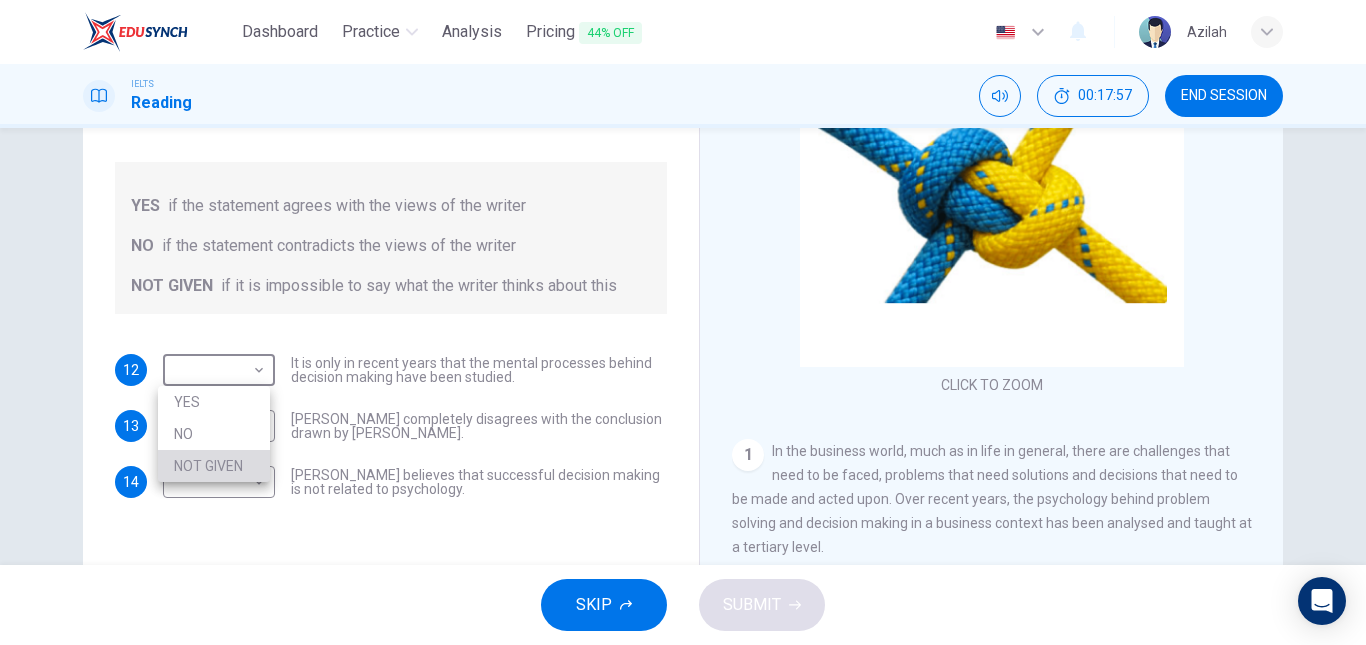 click on "NOT GIVEN" at bounding box center (214, 466) 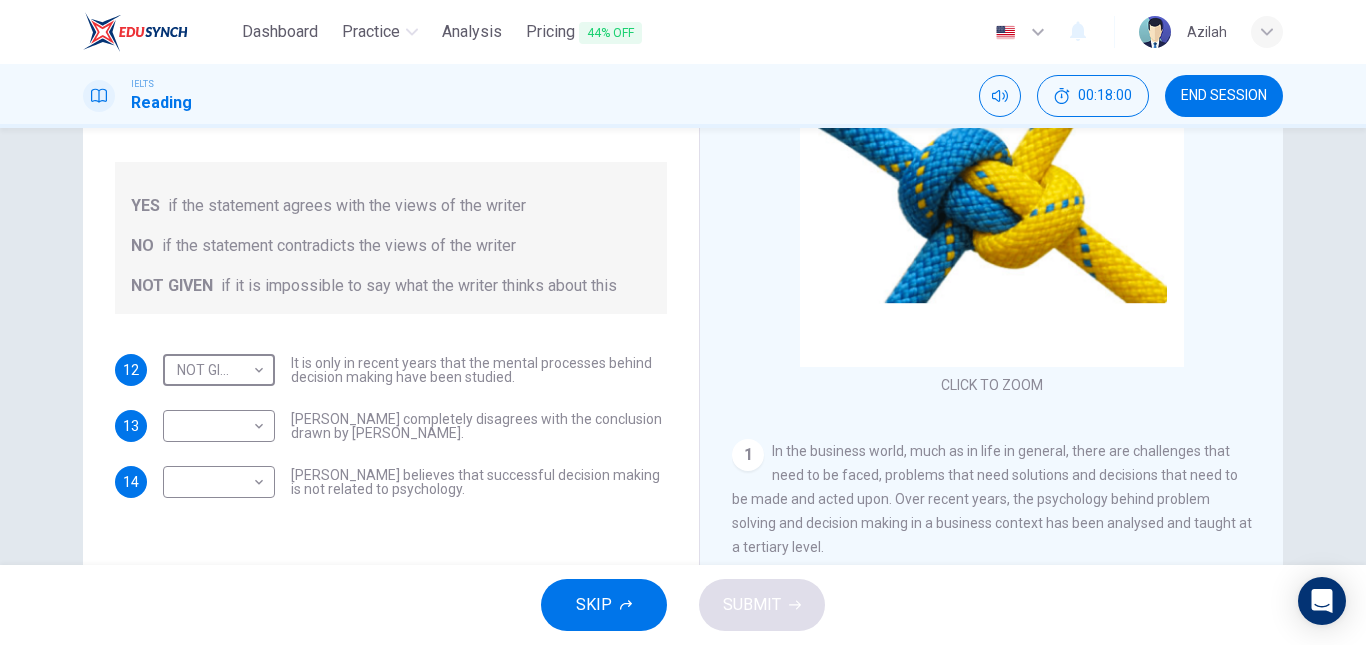 scroll, scrollTop: 338, scrollLeft: 0, axis: vertical 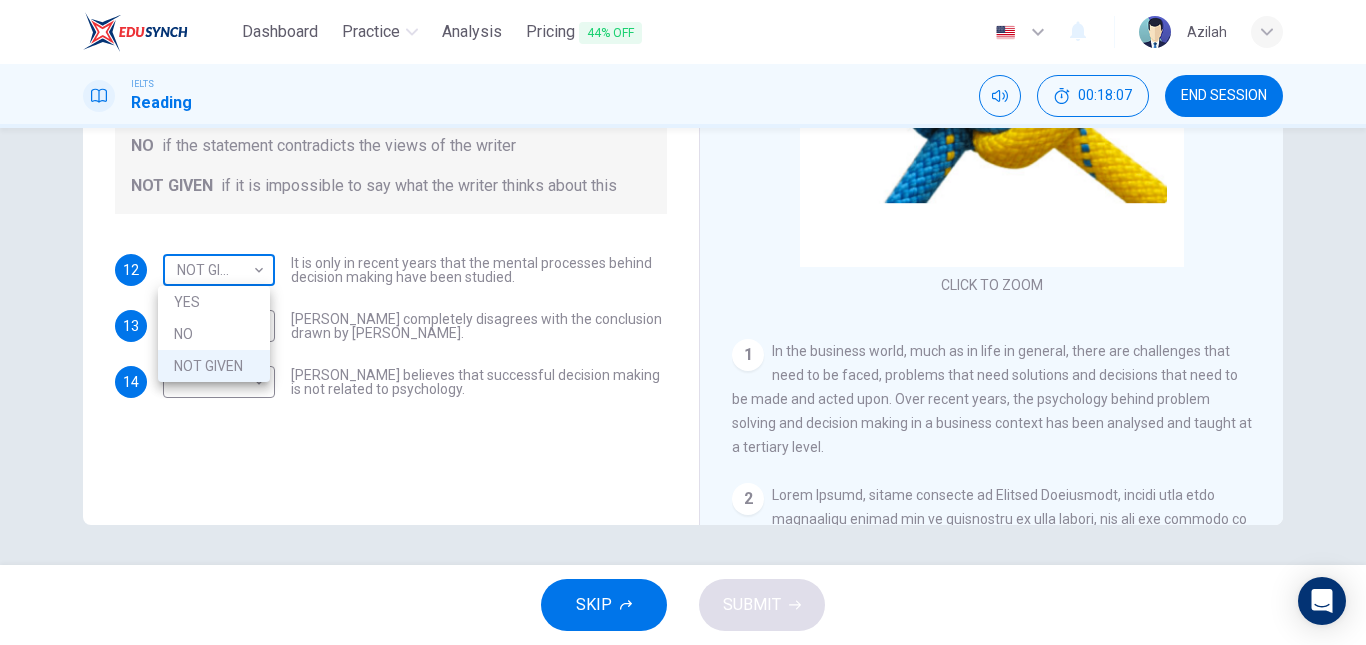 click on "Dashboard Practice Analysis Pricing 44% OFF English en ​ Azilah IELTS Reading 00:18:07 END SESSION Questions 12 - 14 Do the following statements agree with the views given in the Reading Passage?
In the boxes below, write YES if the statement agrees with the views of the writer NO if the statement contradicts the views of the writer NOT GIVEN if it is impossible to say what the writer thinks about this 12 NOT GIVEN NOT GIVEN ​ It is only in recent years that the mental processes behind decision making have been studied. 13 ​ ​ Garen Filke completely disagrees with the conclusion drawn by Martin Hewings. 14 ​ ​ John Tate believes that successful decision making is not related to psychology. Problem Solving and Decision Making CLICK TO ZOOM Click to Zoom 1 2 3 4 5 SKIP SUBMIT EduSynch - Online Language Proficiency Testing
Dashboard Practice Analysis Pricing   44% OFF Notifications © Copyright  2025 YES NO NOT GIVEN" at bounding box center (683, 322) 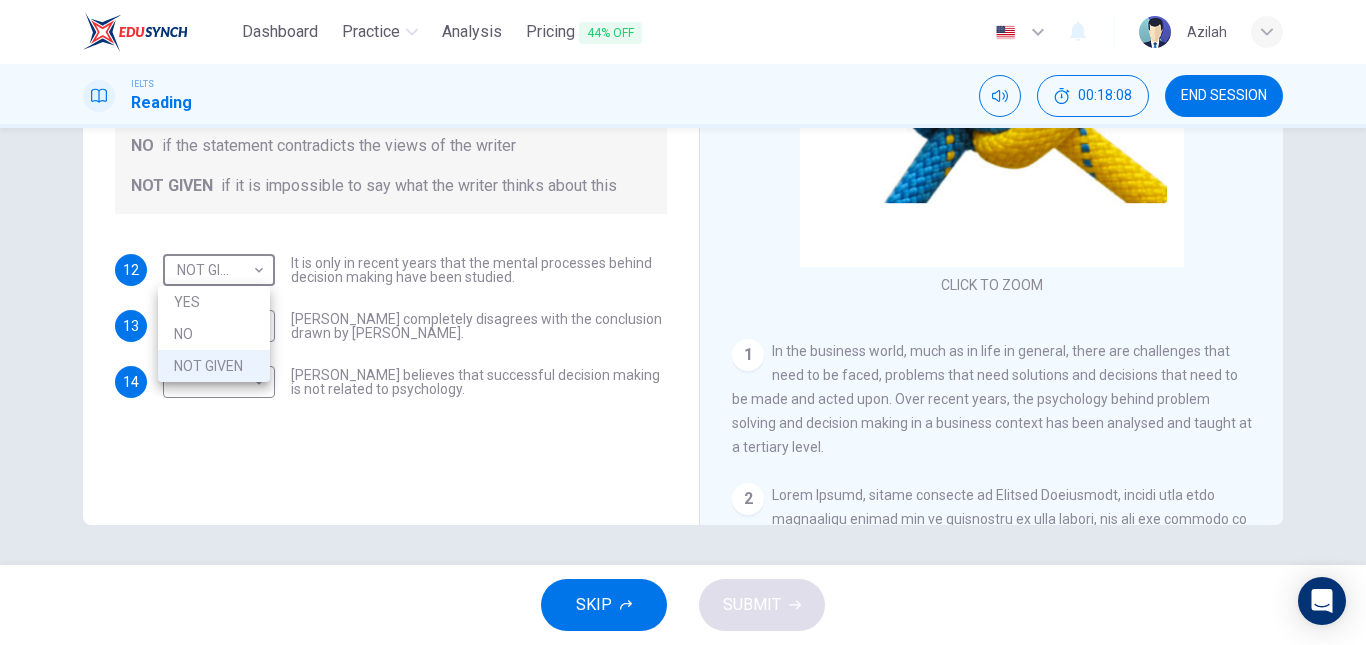 click on "YES" at bounding box center (214, 302) 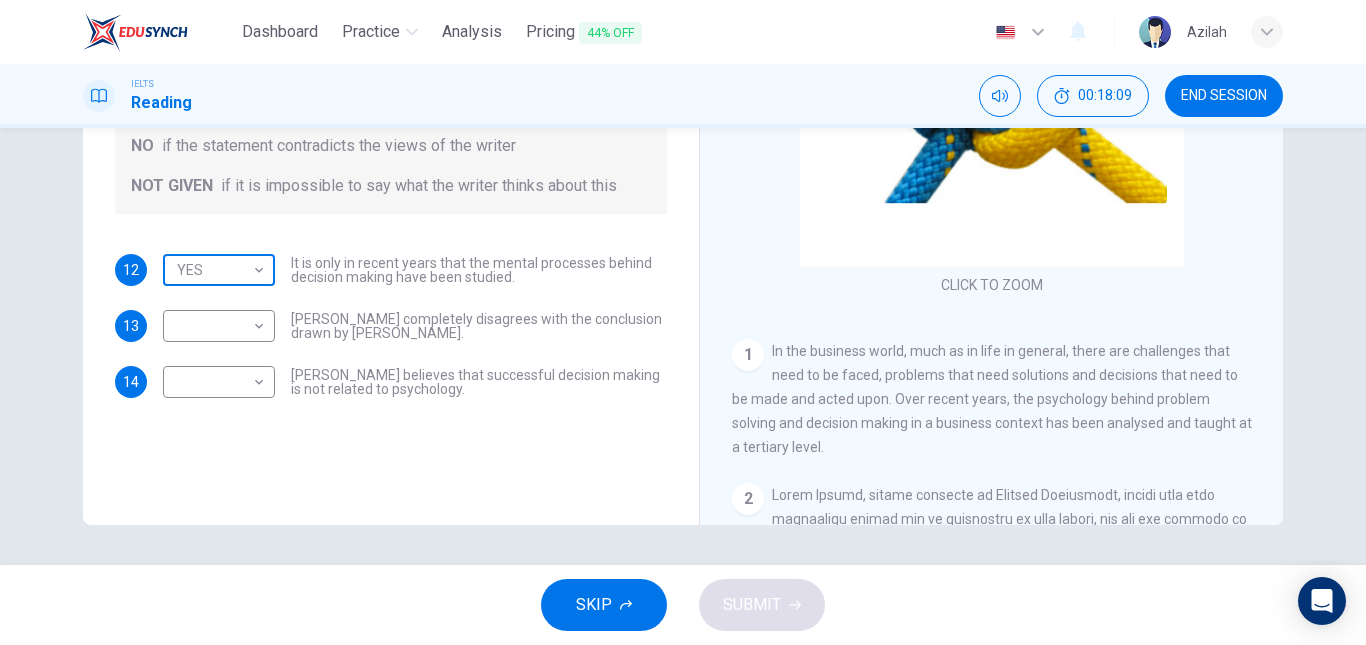 click on "Dashboard Practice Analysis Pricing 44% OFF English en ​ Azilah IELTS Reading 00:18:09 END SESSION Questions 12 - 14 Do the following statements agree with the views given in the Reading Passage?
In the boxes below, write YES if the statement agrees with the views of the writer NO if the statement contradicts the views of the writer NOT GIVEN if it is impossible to say what the writer thinks about this 12 YES YES ​ It is only in recent years that the mental processes behind decision making have been studied. 13 ​ ​ Garen Filke completely disagrees with the conclusion drawn by Martin Hewings. 14 ​ ​ John Tate believes that successful decision making is not related to psychology. Problem Solving and Decision Making CLICK TO ZOOM Click to Zoom 1 2 3 4 5 SKIP SUBMIT EduSynch - Online Language Proficiency Testing
Dashboard Practice Analysis Pricing   44% OFF Notifications © Copyright  2025" at bounding box center (683, 322) 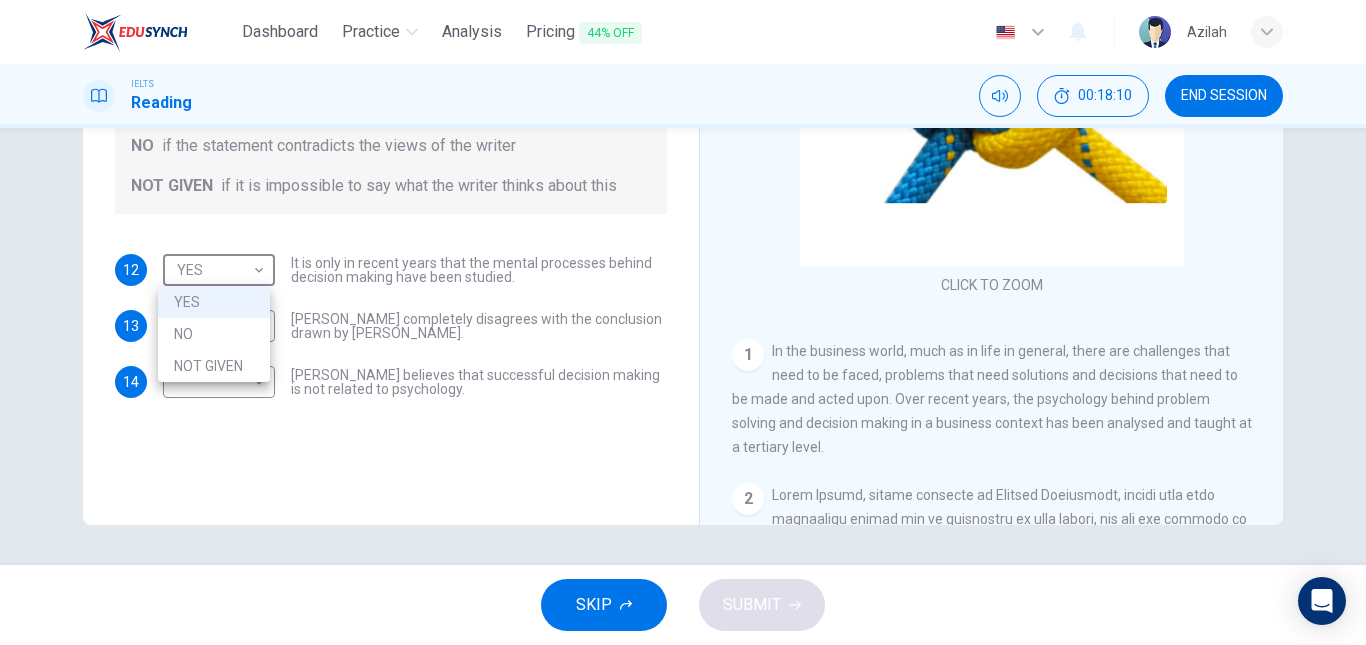 click on "NOT GIVEN" at bounding box center [214, 366] 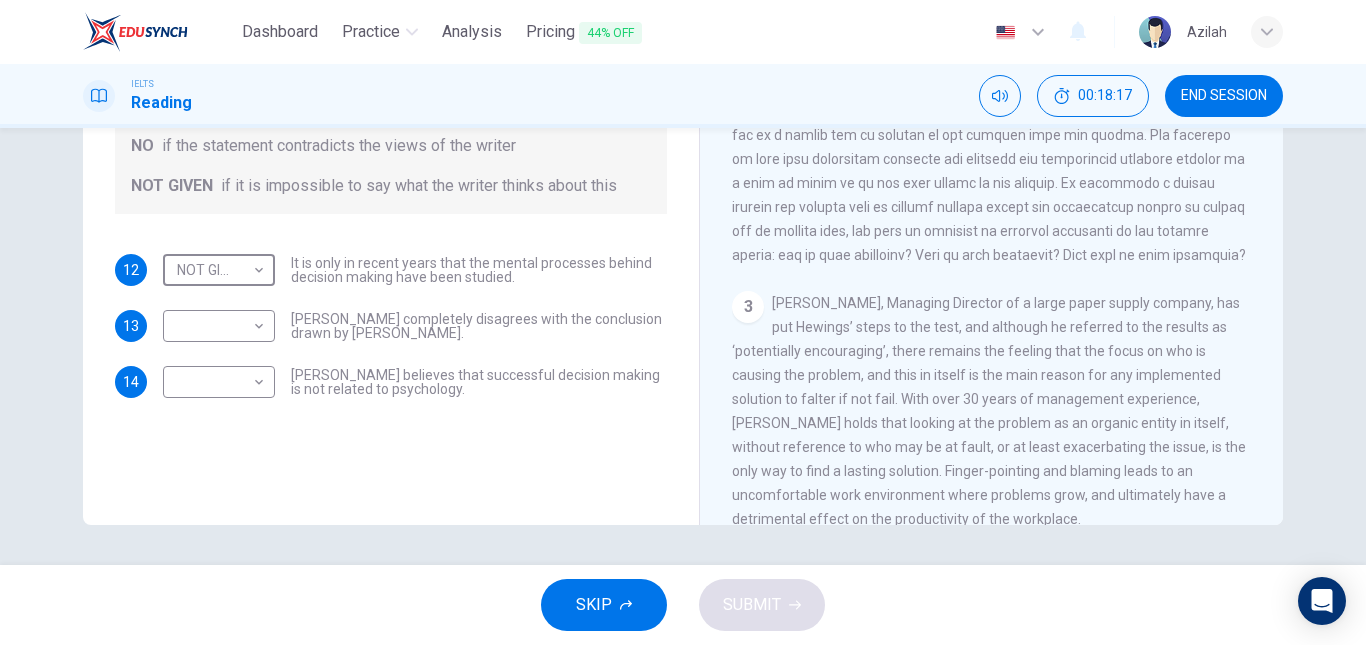 scroll, scrollTop: 700, scrollLeft: 0, axis: vertical 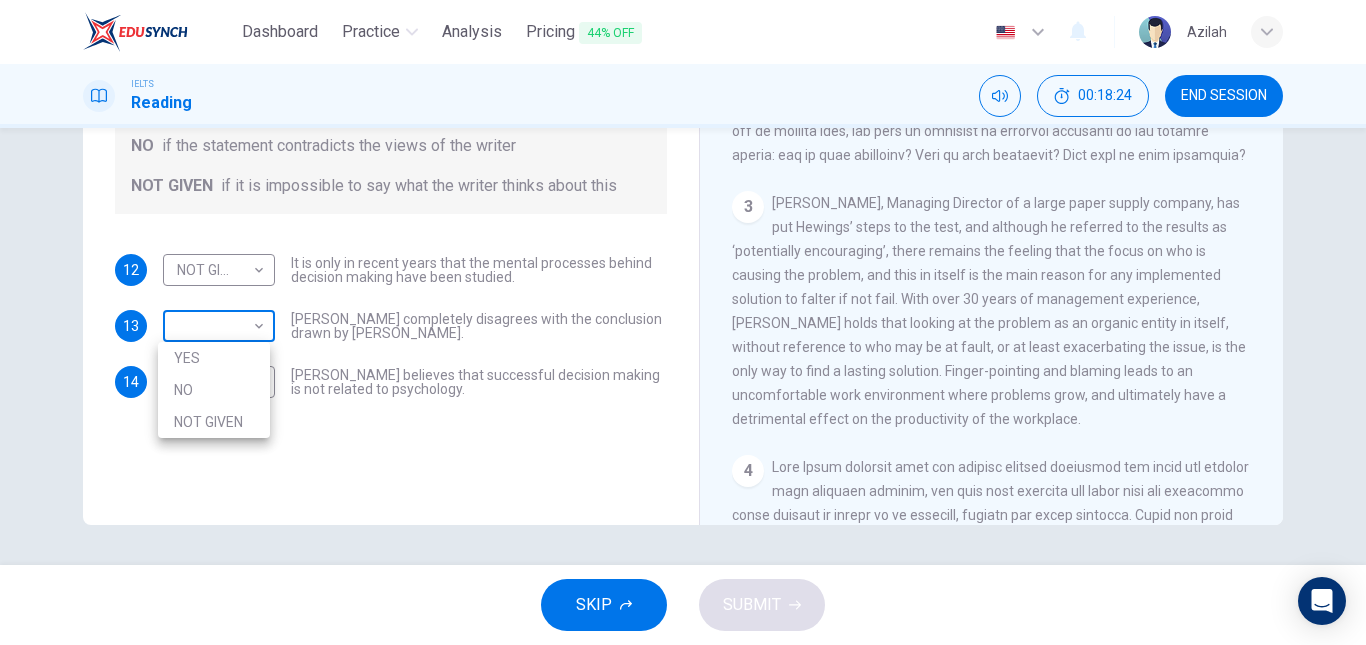 click on "Dashboard Practice Analysis Pricing 44% OFF English en ​ Azilah IELTS Reading 00:18:24 END SESSION Questions 12 - 14 Do the following statements agree with the views given in the Reading Passage?
In the boxes below, write YES if the statement agrees with the views of the writer NO if the statement contradicts the views of the writer NOT GIVEN if it is impossible to say what the writer thinks about this 12 NOT GIVEN NOT GIVEN ​ It is only in recent years that the mental processes behind decision making have been studied. 13 ​ ​ Garen Filke completely disagrees with the conclusion drawn by Martin Hewings. 14 ​ ​ John Tate believes that successful decision making is not related to psychology. Problem Solving and Decision Making CLICK TO ZOOM Click to Zoom 1 2 3 4 5 SKIP SUBMIT EduSynch - Online Language Proficiency Testing
Dashboard Practice Analysis Pricing   44% OFF Notifications © Copyright  2025 YES NO NOT GIVEN" at bounding box center (683, 322) 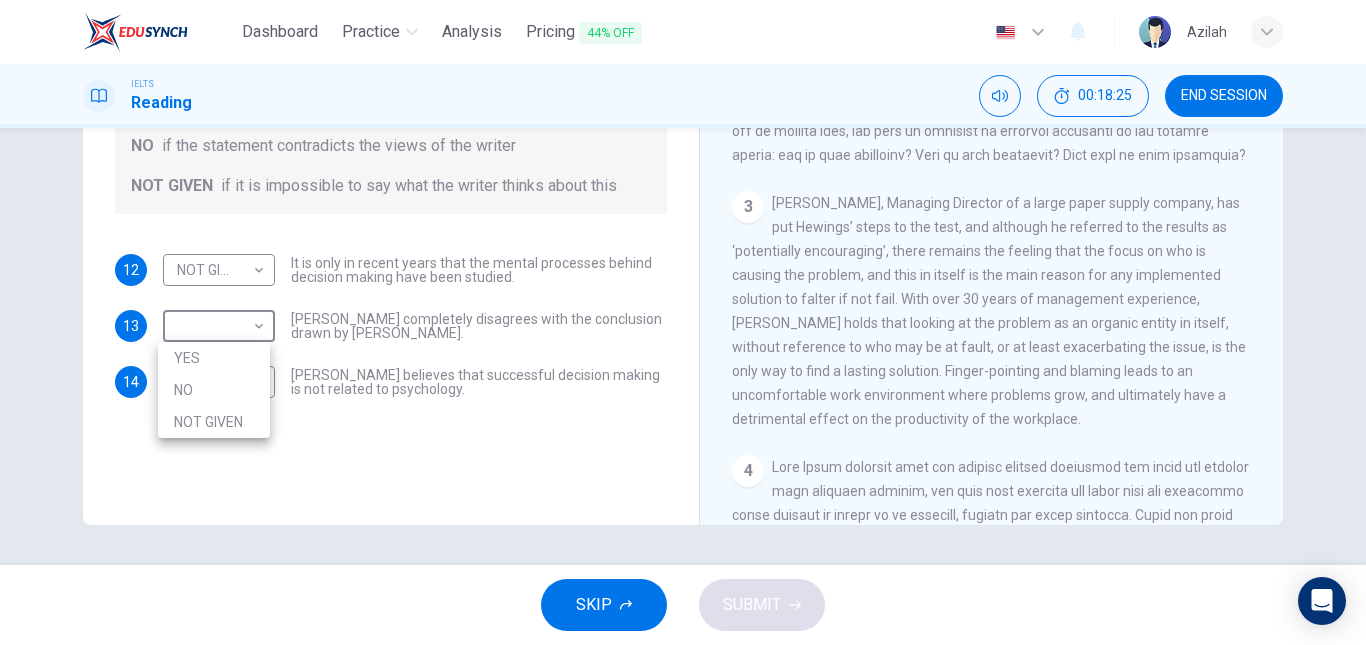 click on "NO" at bounding box center [214, 390] 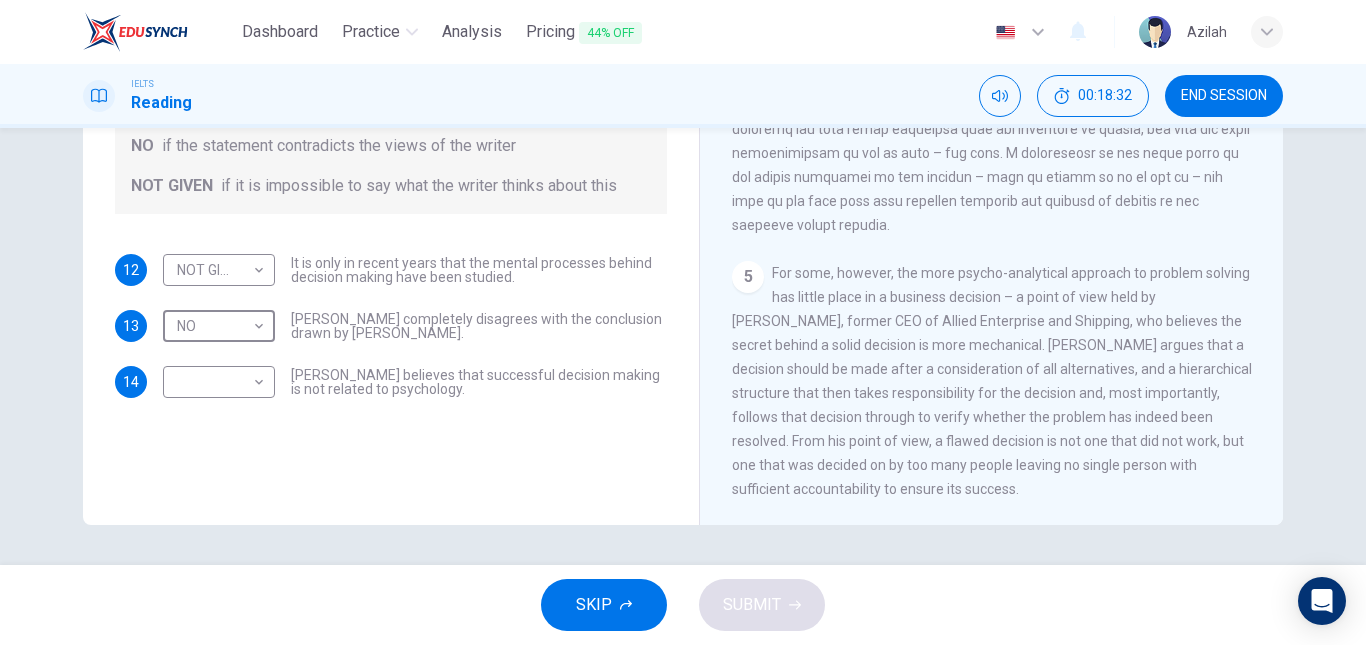 scroll, scrollTop: 1459, scrollLeft: 0, axis: vertical 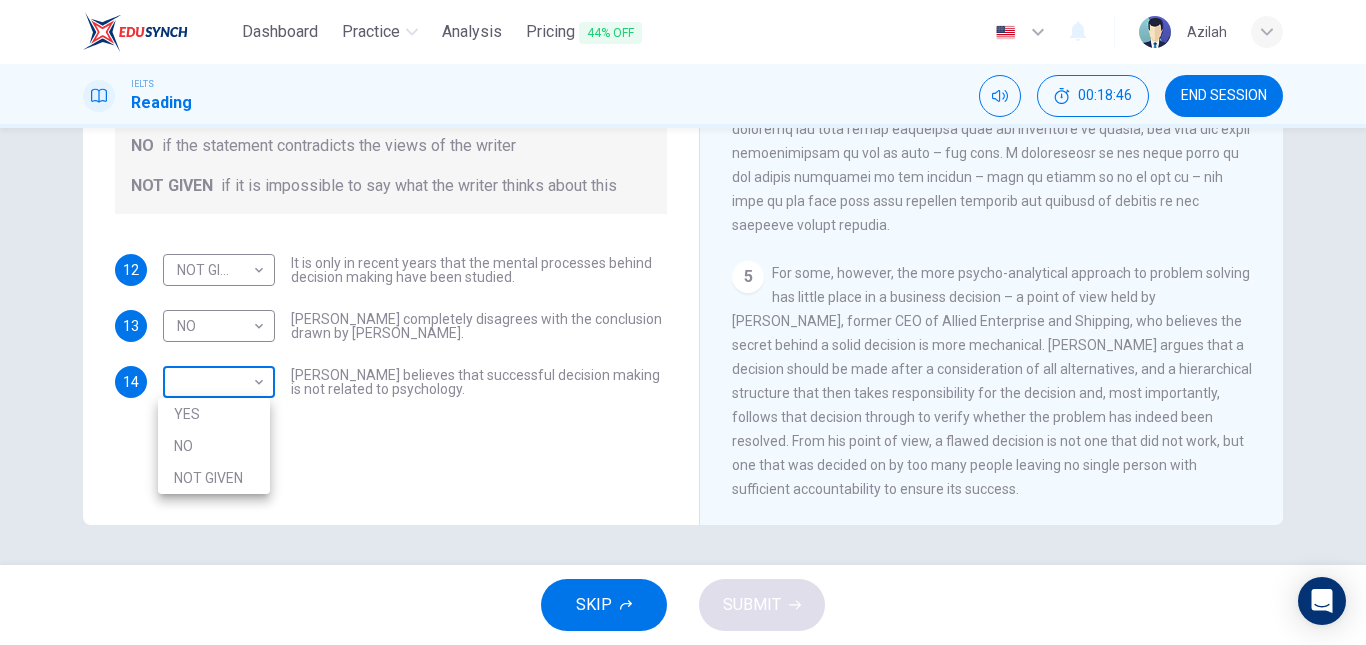 click on "Dashboard Practice Analysis Pricing 44% OFF English en ​ Azilah IELTS Reading 00:18:46 END SESSION Questions 12 - 14 Do the following statements agree with the views given in the Reading Passage?
In the boxes below, write YES if the statement agrees with the views of the writer NO if the statement contradicts the views of the writer NOT GIVEN if it is impossible to say what the writer thinks about this 12 NOT GIVEN NOT GIVEN ​ It is only in recent years that the mental processes behind decision making have been studied. 13 NO NO ​ Garen Filke completely disagrees with the conclusion drawn by Martin Hewings. 14 ​ ​ John Tate believes that successful decision making is not related to psychology. Problem Solving and Decision Making CLICK TO ZOOM Click to Zoom 1 2 3 4 5 SKIP SUBMIT EduSynch - Online Language Proficiency Testing
Dashboard Practice Analysis Pricing   44% OFF Notifications © Copyright  2025 YES NO NOT GIVEN" at bounding box center (683, 322) 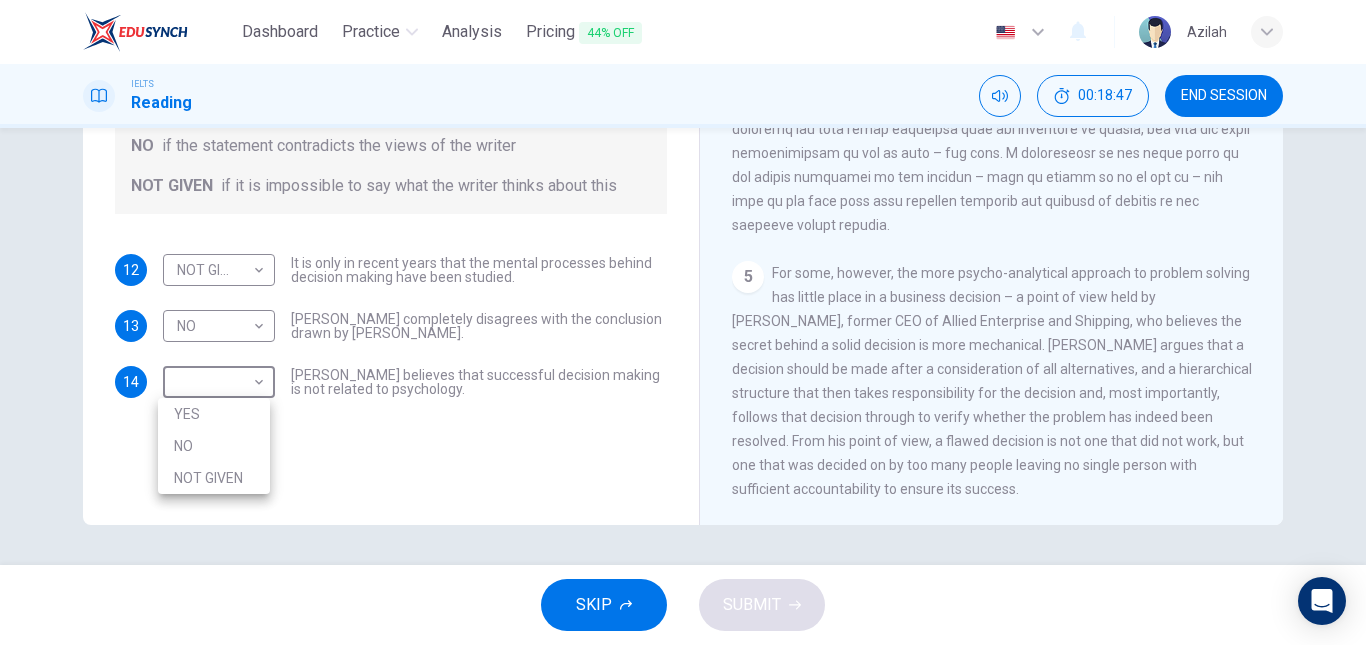 click on "YES" at bounding box center (214, 414) 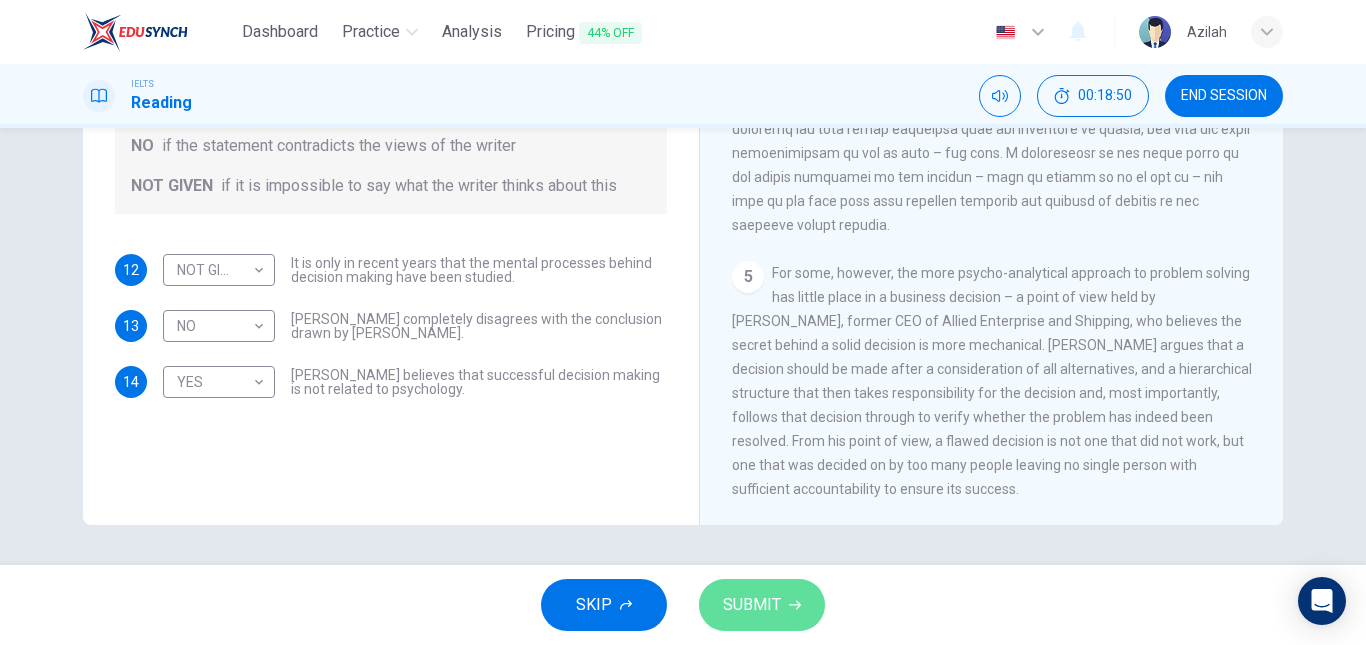 click on "SUBMIT" at bounding box center (762, 605) 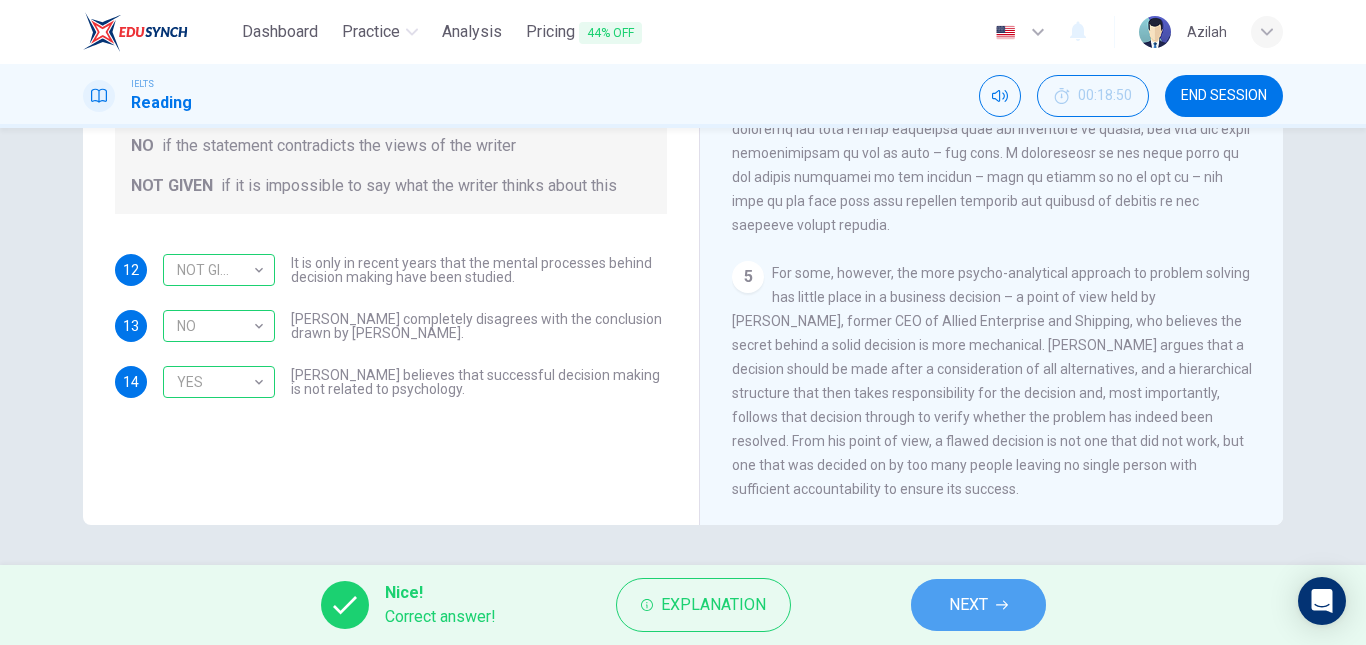 click on "NEXT" at bounding box center [978, 605] 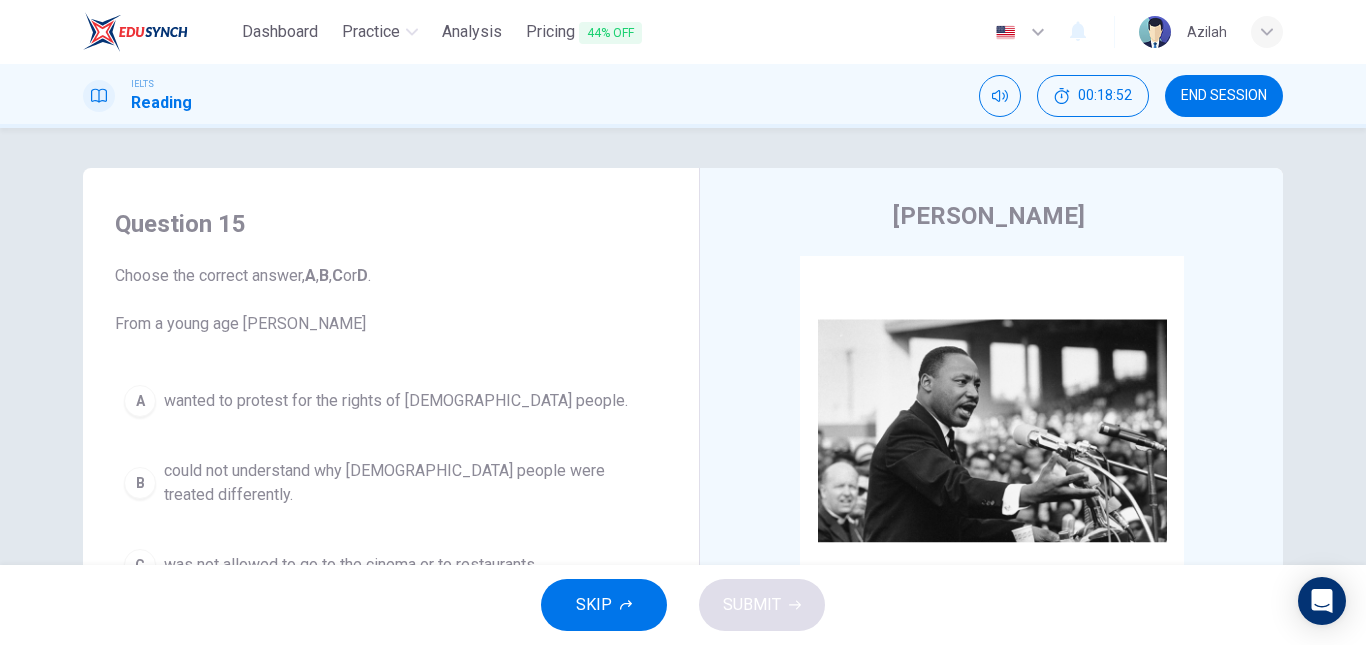 drag, startPoint x: 1178, startPoint y: 84, endPoint x: 754, endPoint y: 97, distance: 424.19925 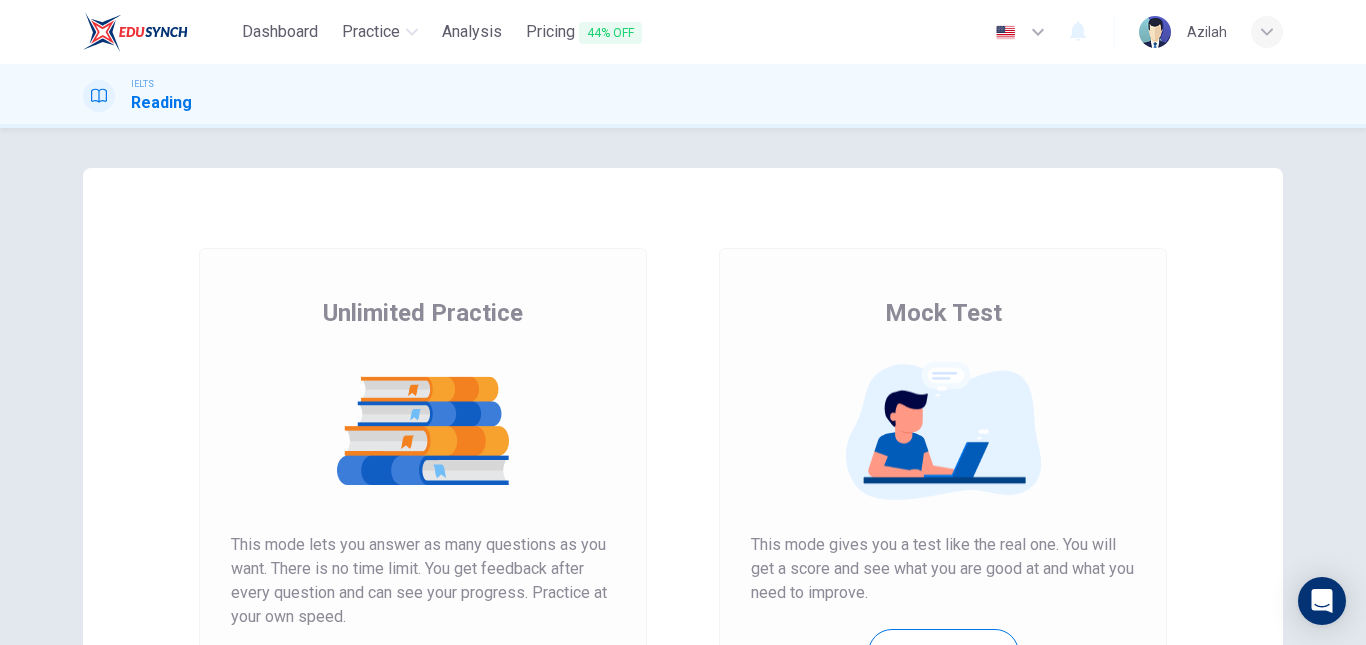scroll, scrollTop: 0, scrollLeft: 0, axis: both 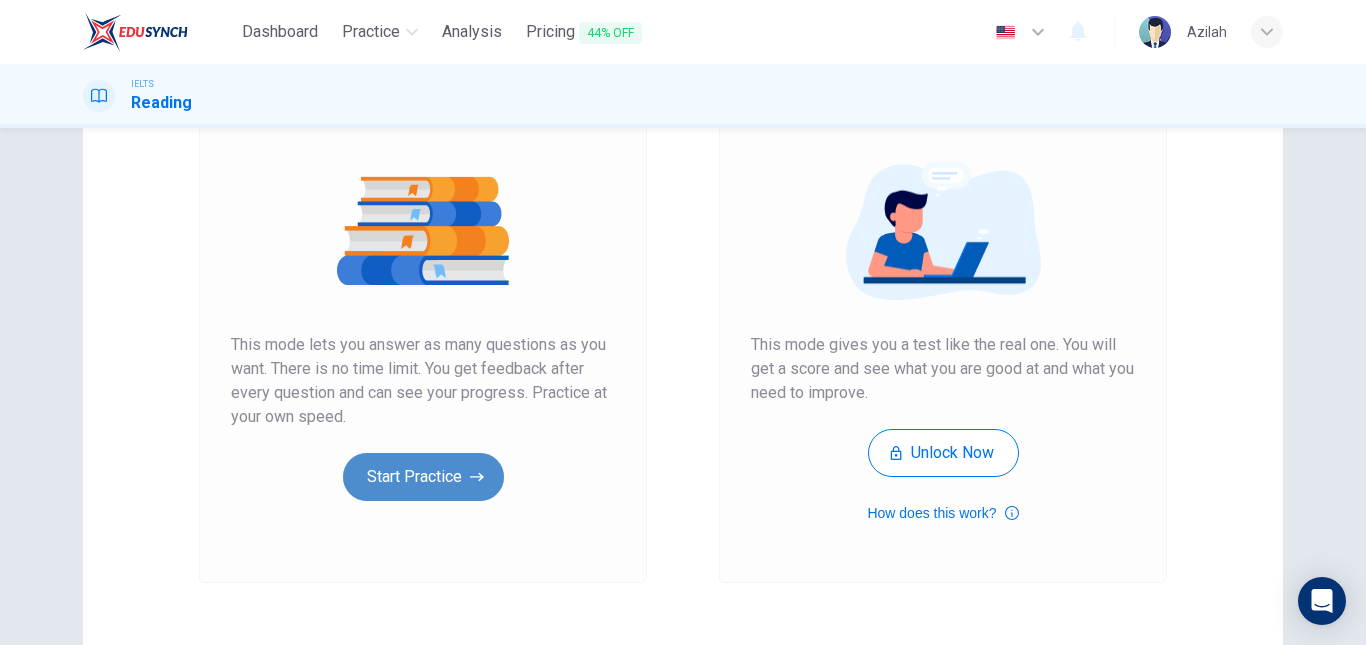click on "Start Practice" at bounding box center (423, 477) 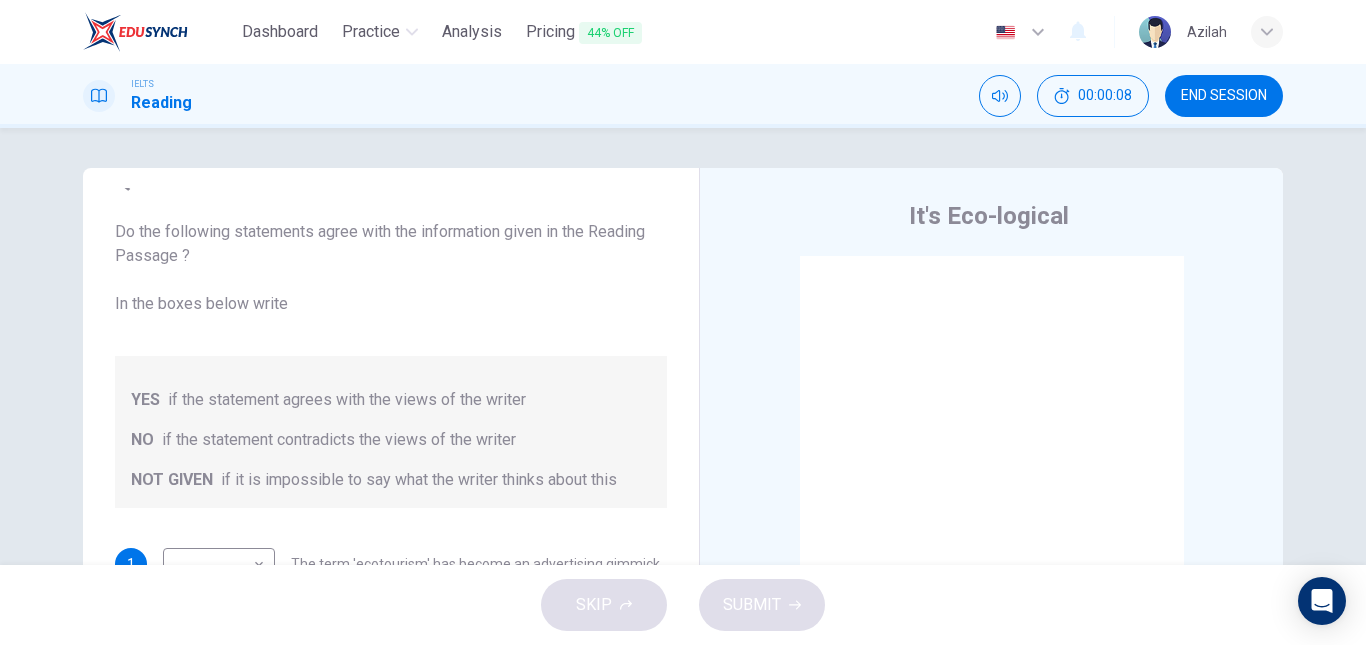 scroll, scrollTop: 81, scrollLeft: 0, axis: vertical 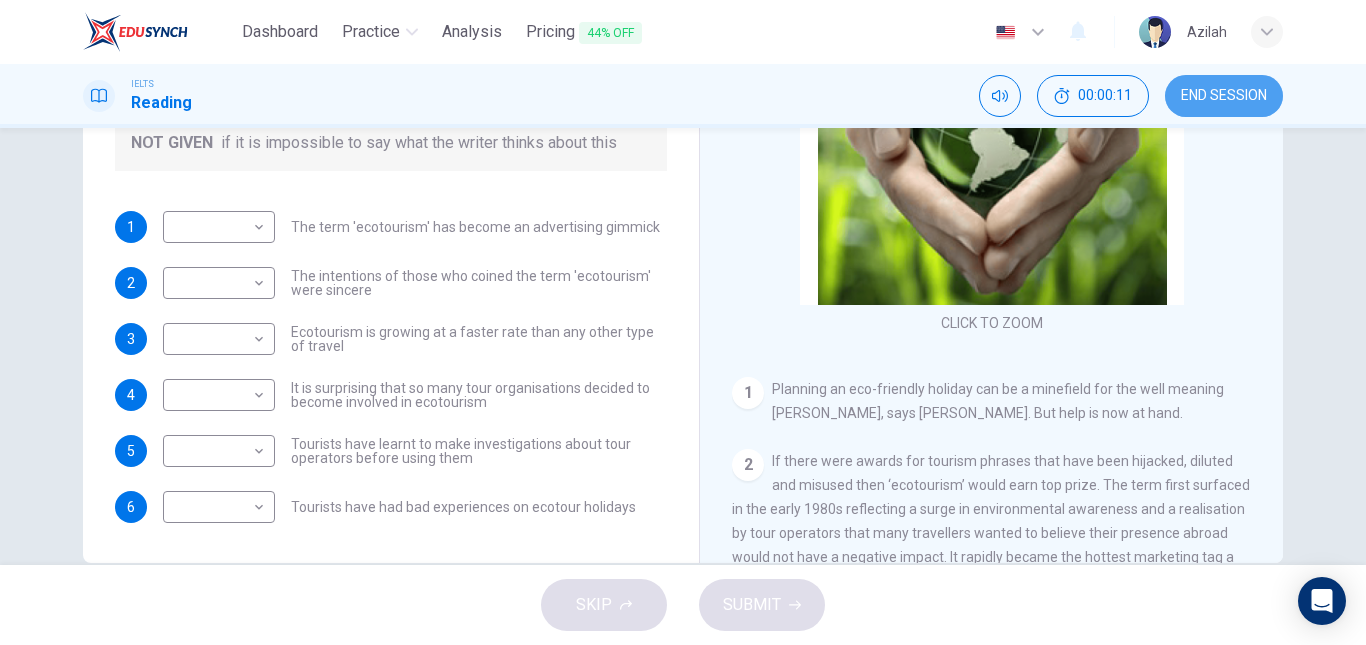 click on "END SESSION" at bounding box center [1224, 96] 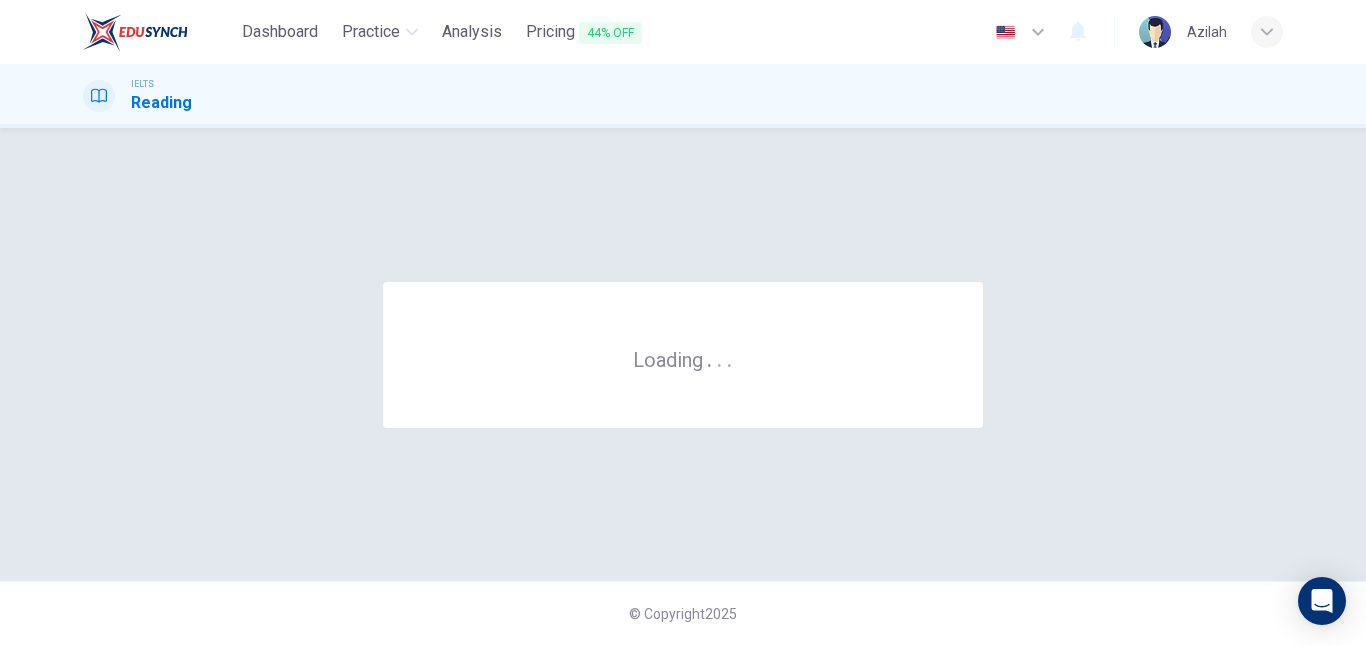 scroll, scrollTop: 0, scrollLeft: 0, axis: both 